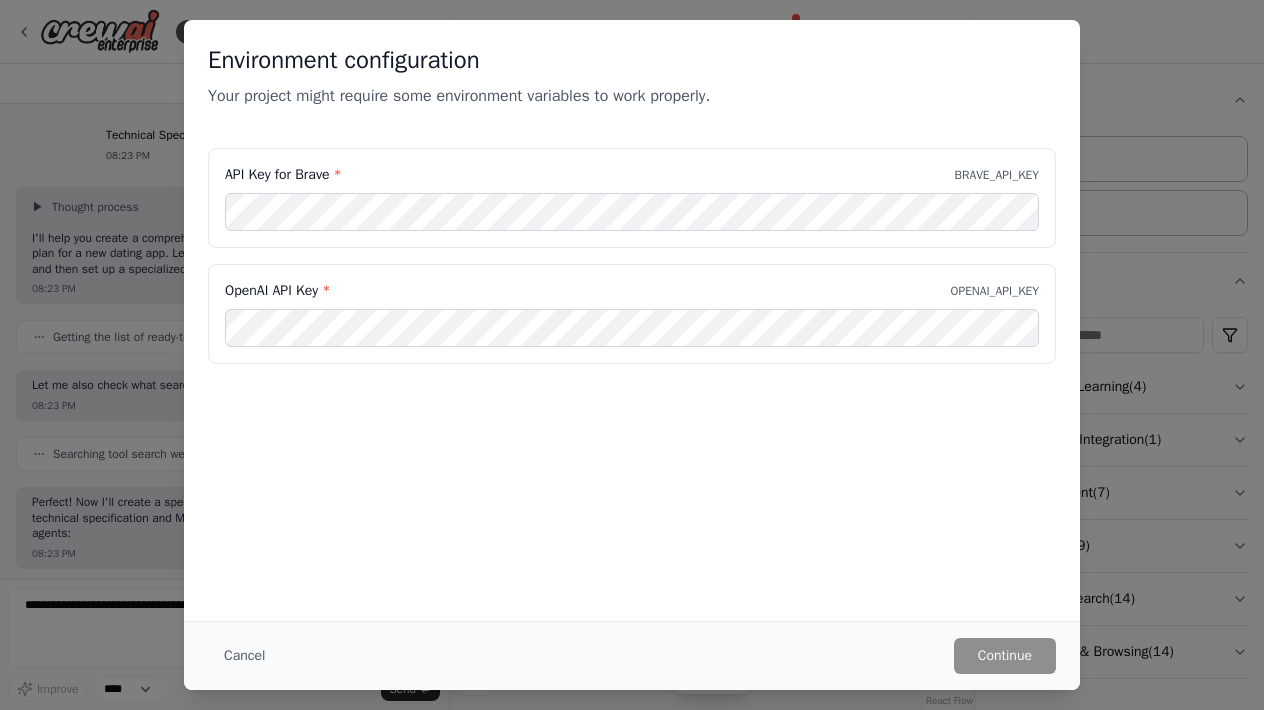 scroll, scrollTop: 0, scrollLeft: 0, axis: both 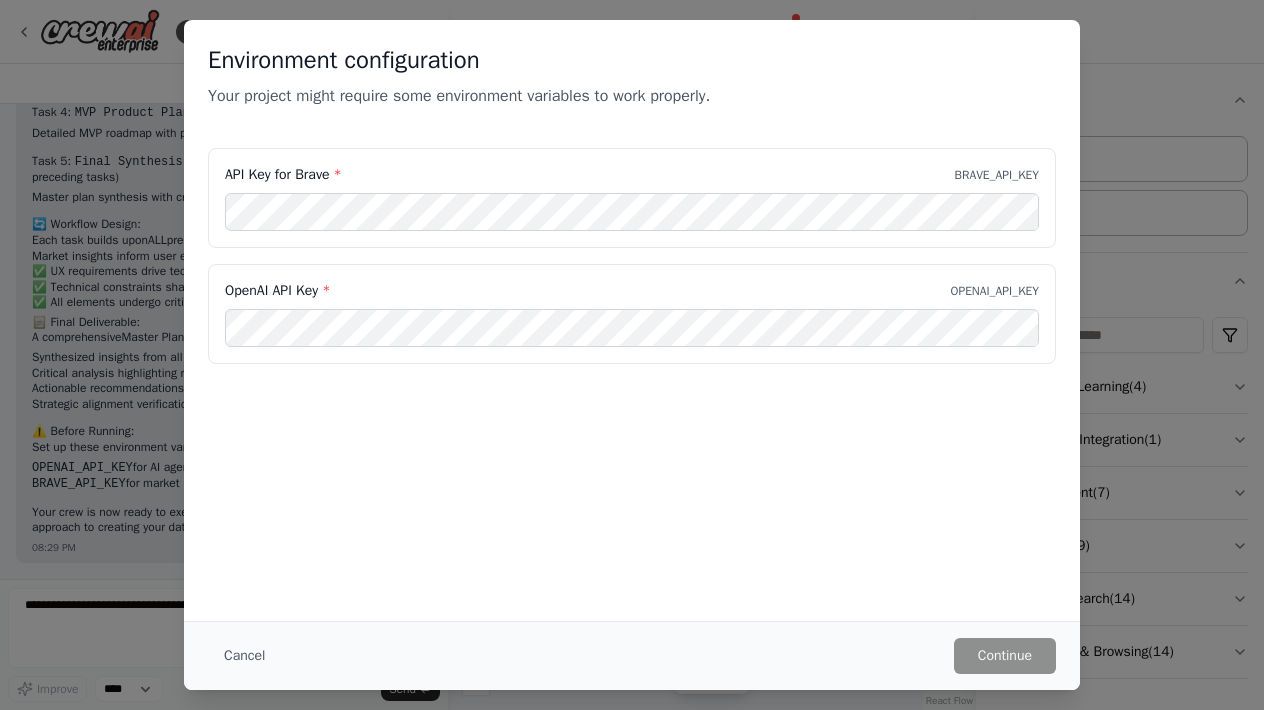 click on "OpenAI API Key * OPENAI_API_KEY" at bounding box center [632, 291] 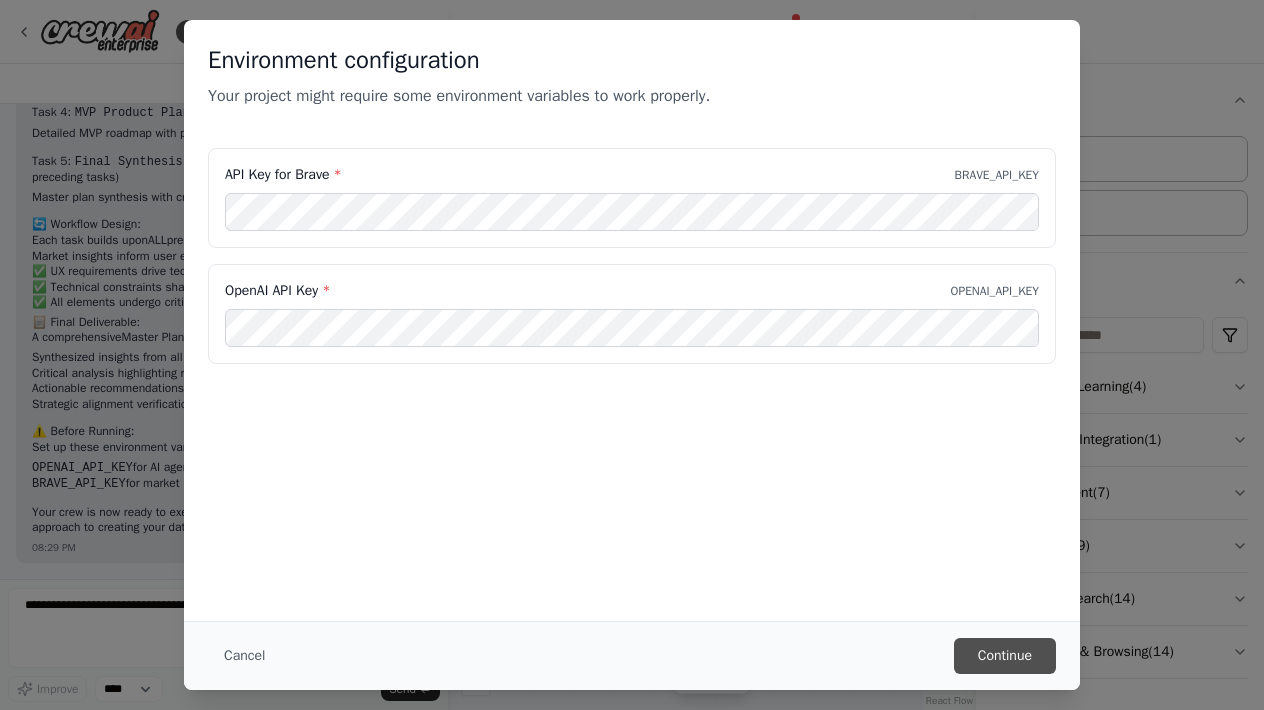 click on "Continue" at bounding box center [1005, 656] 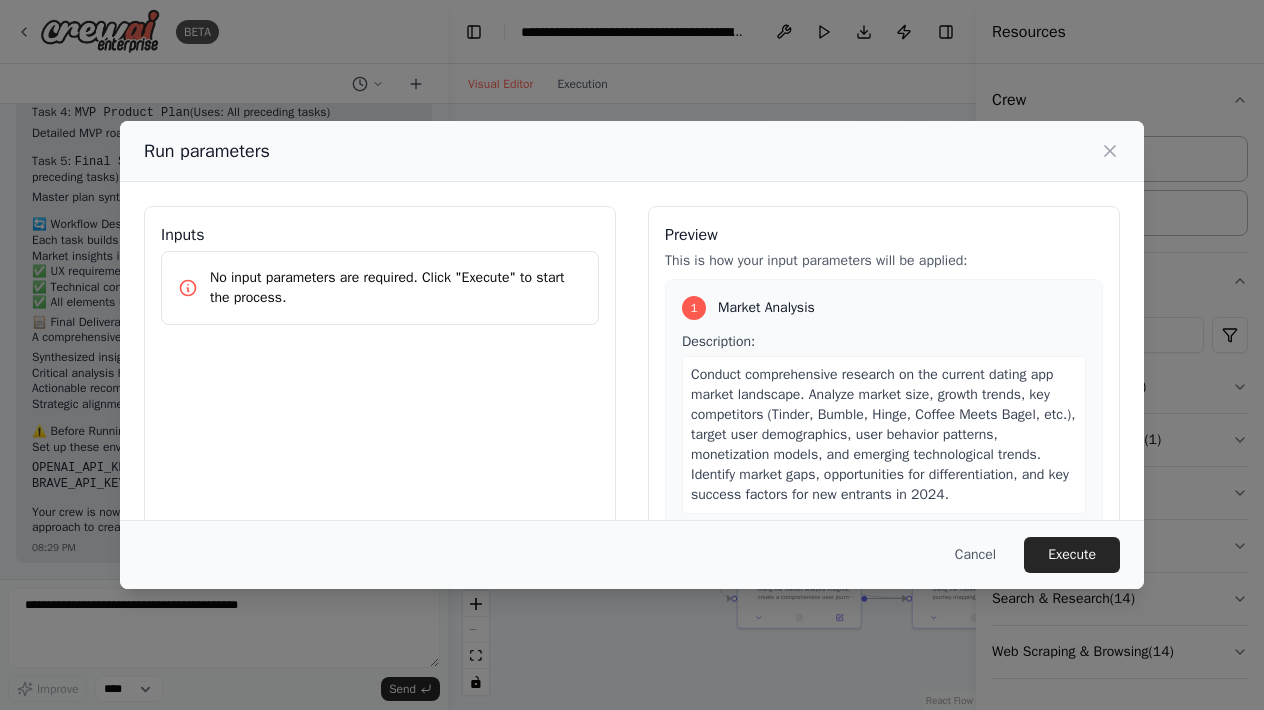 click on "No input parameters are required. Click "Execute" to start the process." at bounding box center [396, 288] 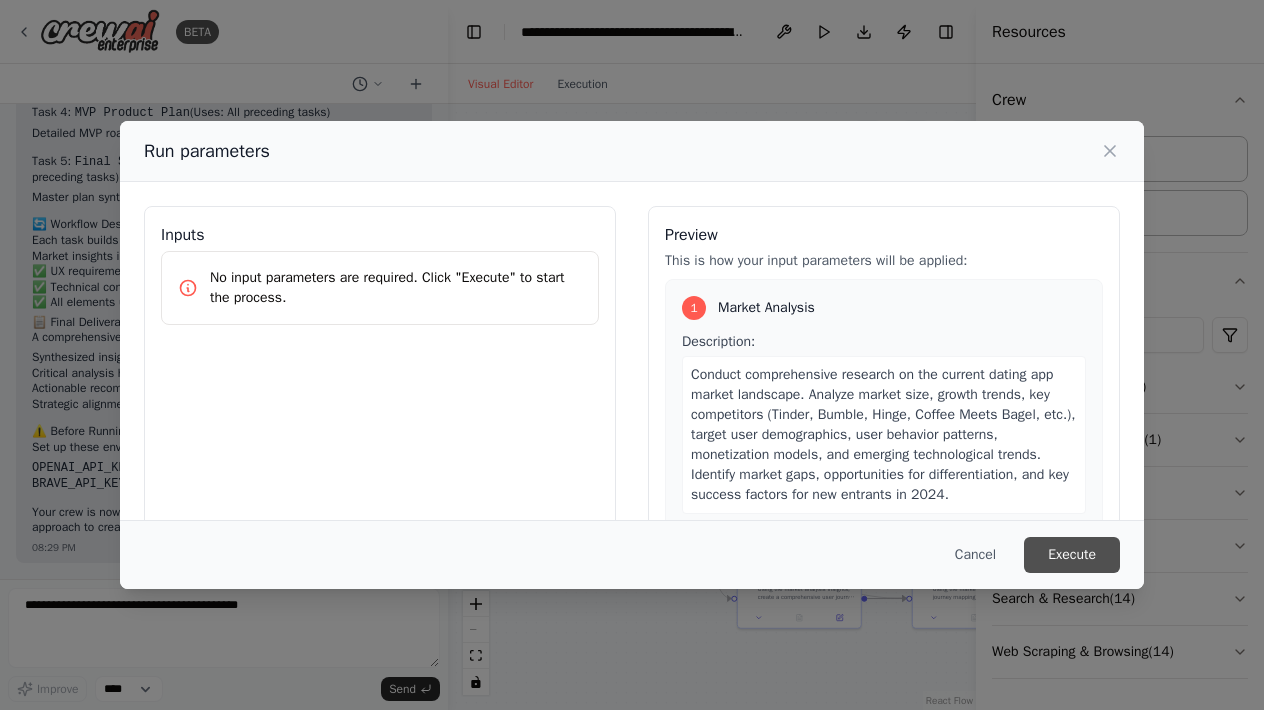 click on "Execute" at bounding box center [1072, 555] 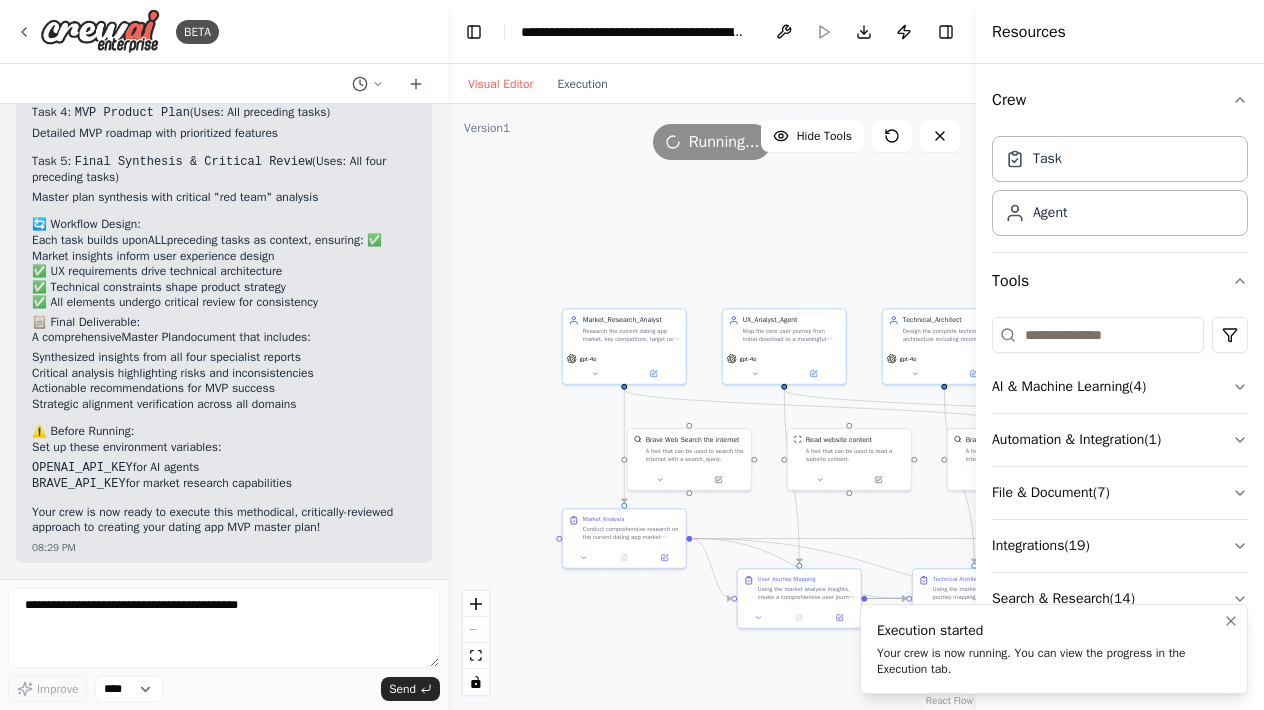 click on "Execution started" at bounding box center (1050, 631) 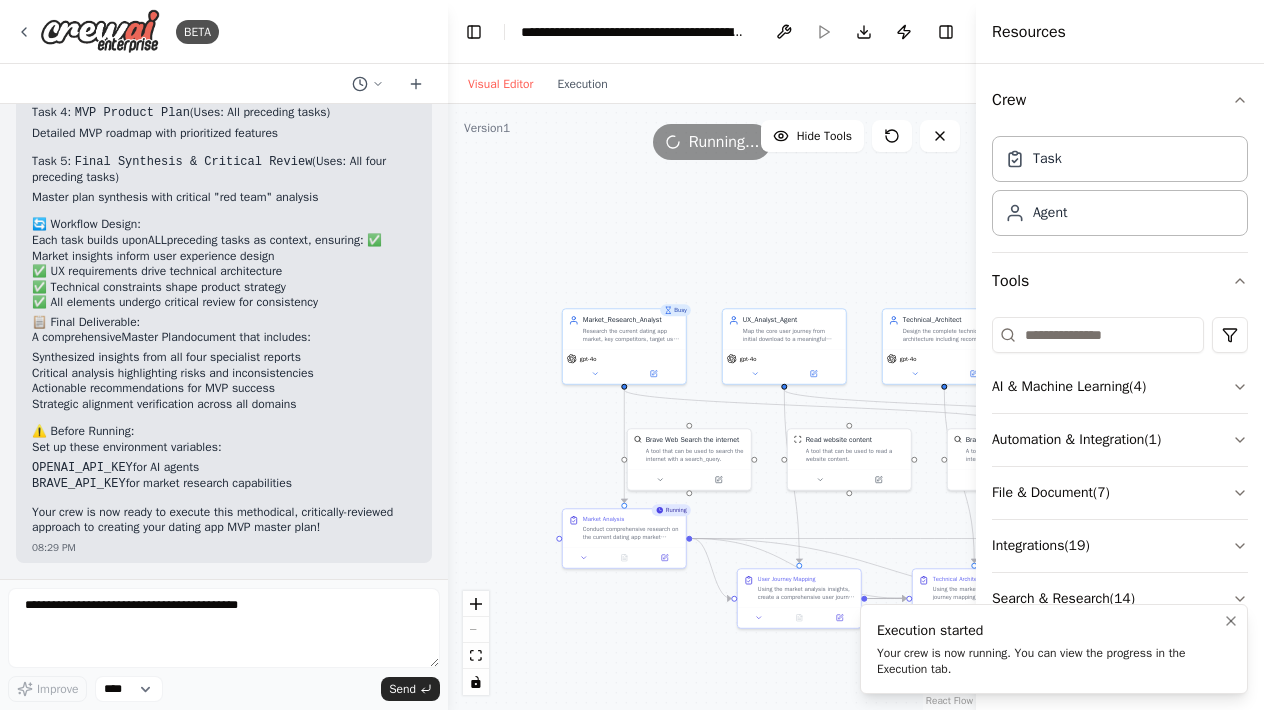 click on "Your crew is now running. You can view the progress in the Execution tab." at bounding box center [1050, 661] 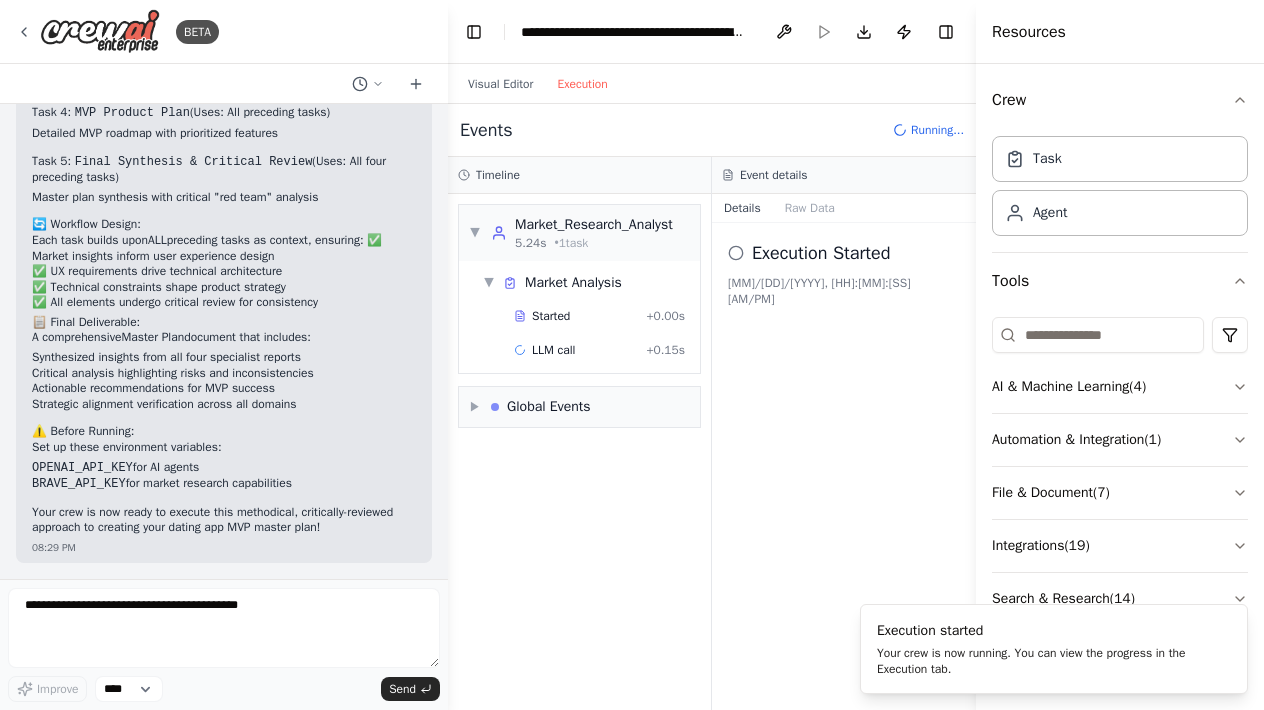 click on "Execution" at bounding box center [582, 84] 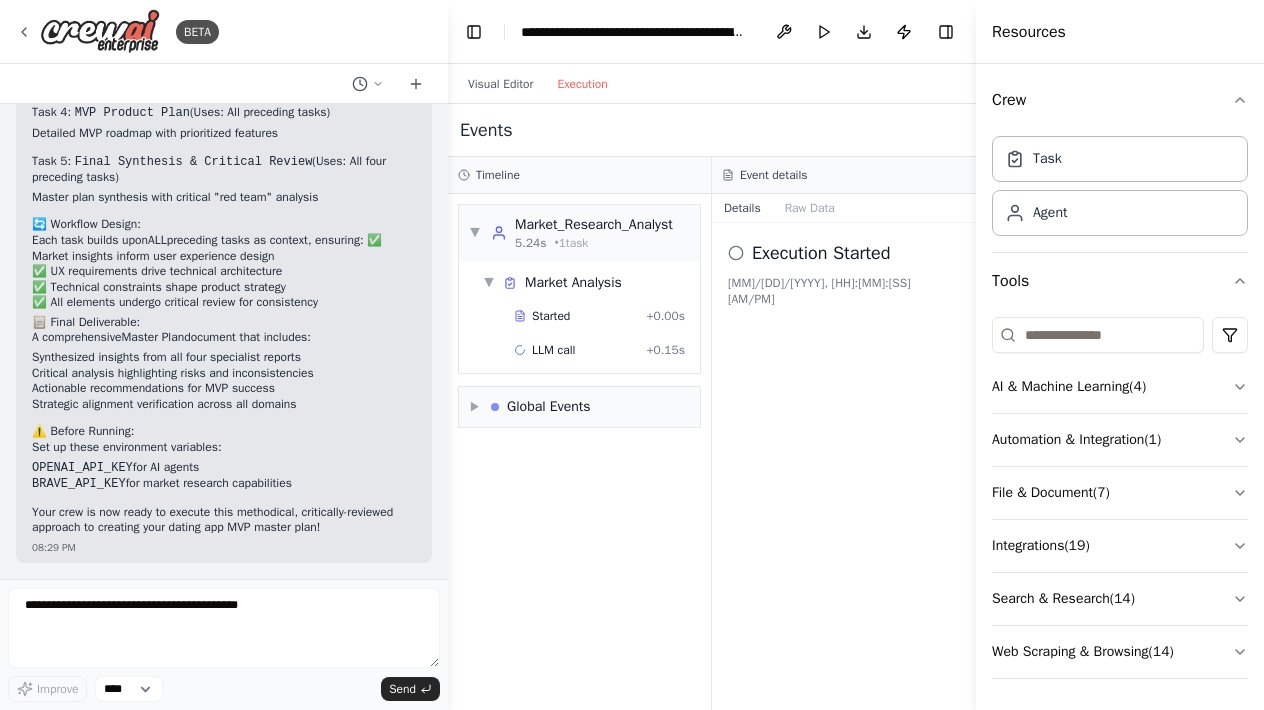 click on "Execution" at bounding box center [582, 84] 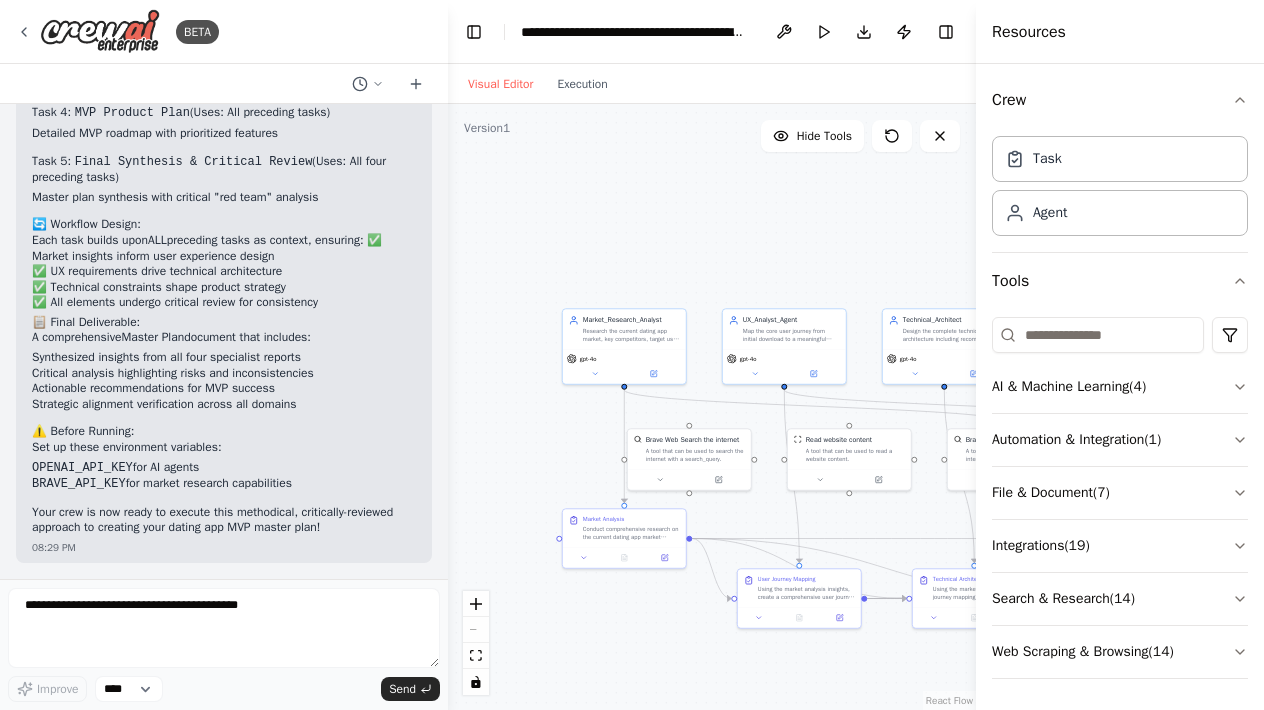 click on "Visual Editor" at bounding box center (500, 84) 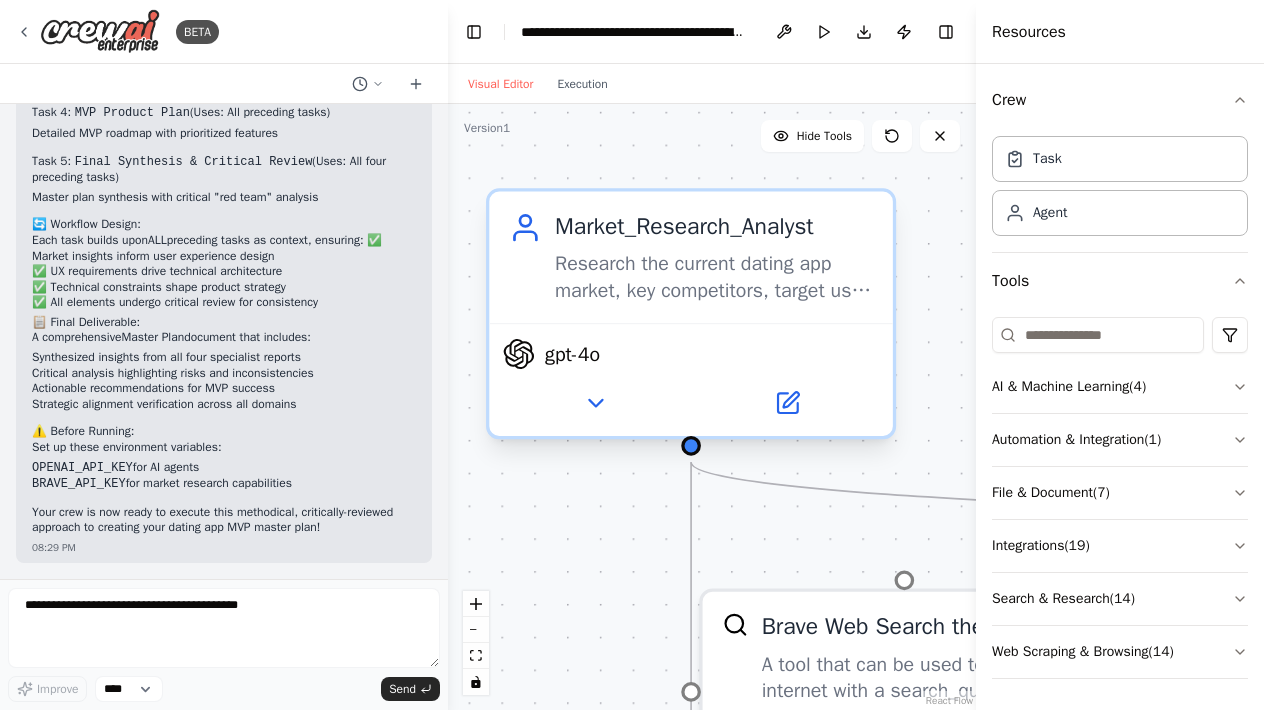 click on "gpt-4o" at bounding box center [572, 354] 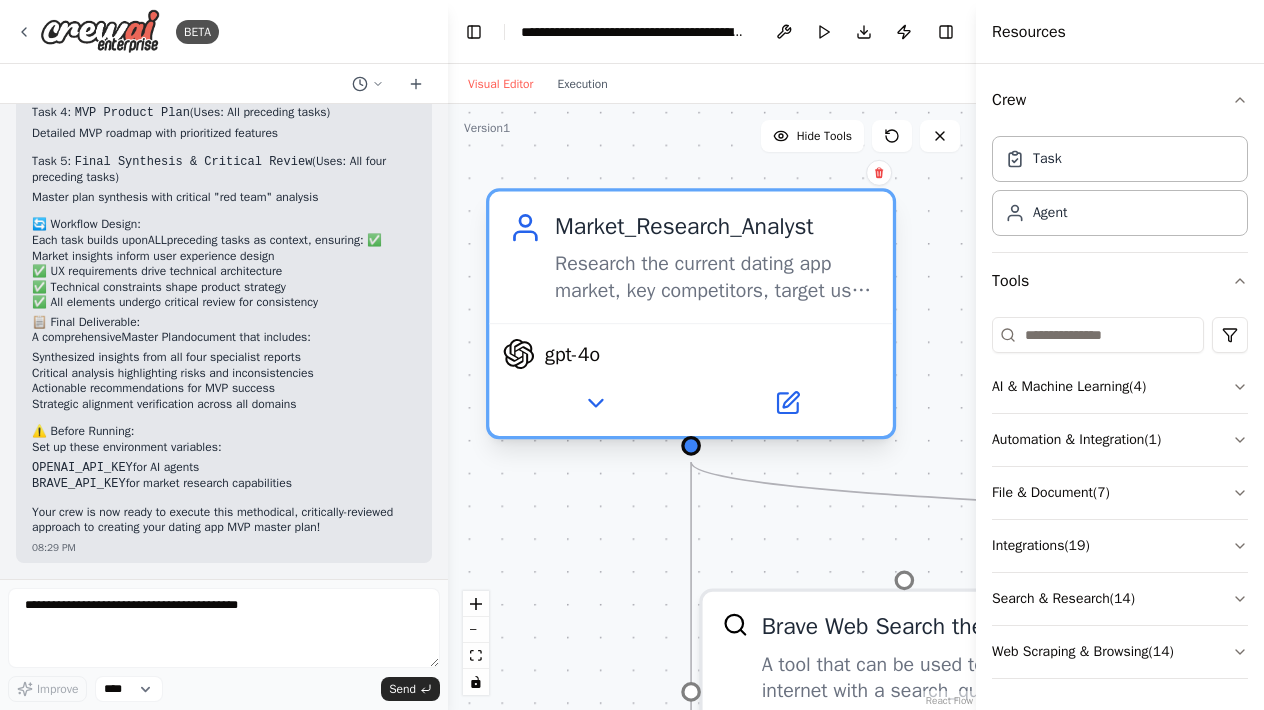 click on "gpt-4o" at bounding box center [572, 354] 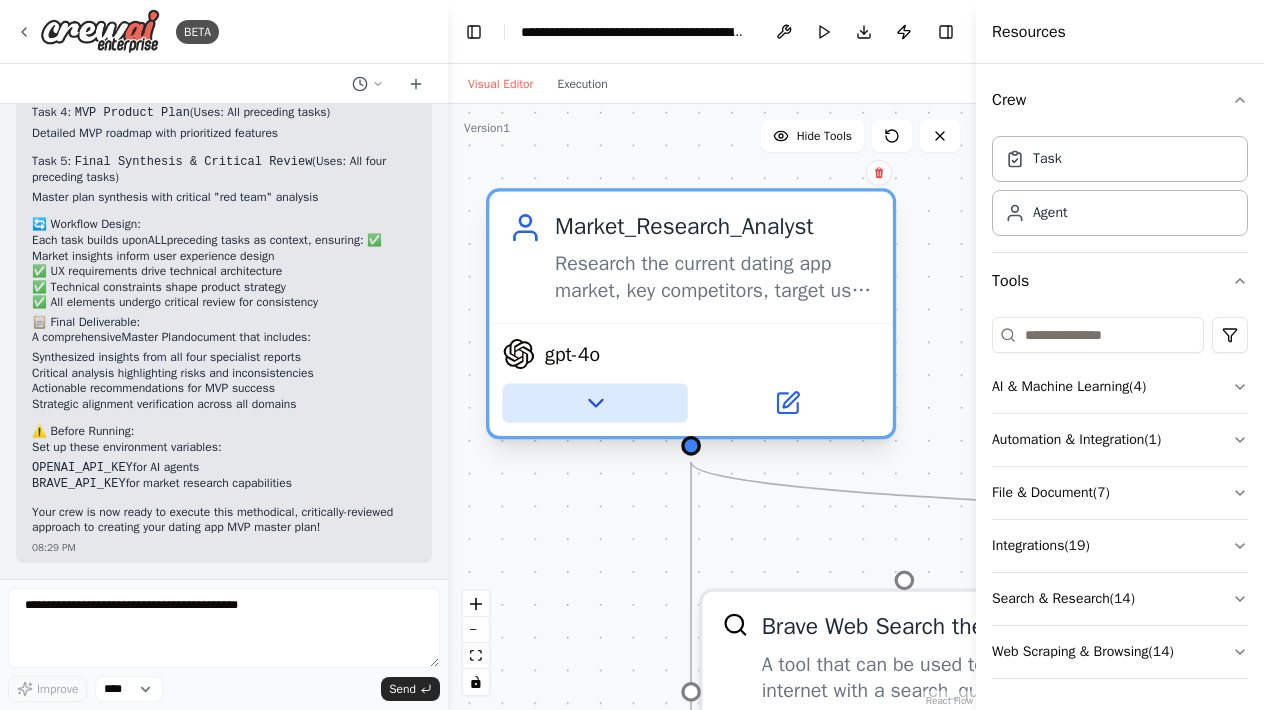 click 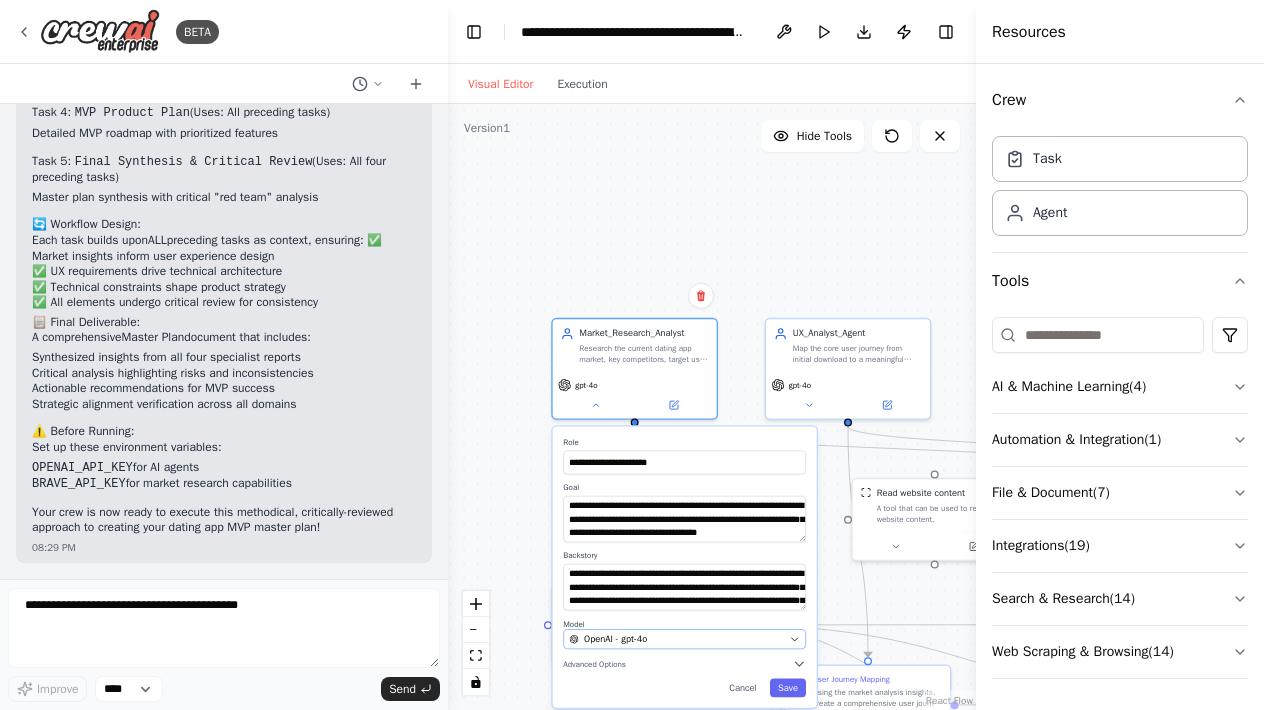 click on "OpenAI - gpt-4o" at bounding box center [615, 639] 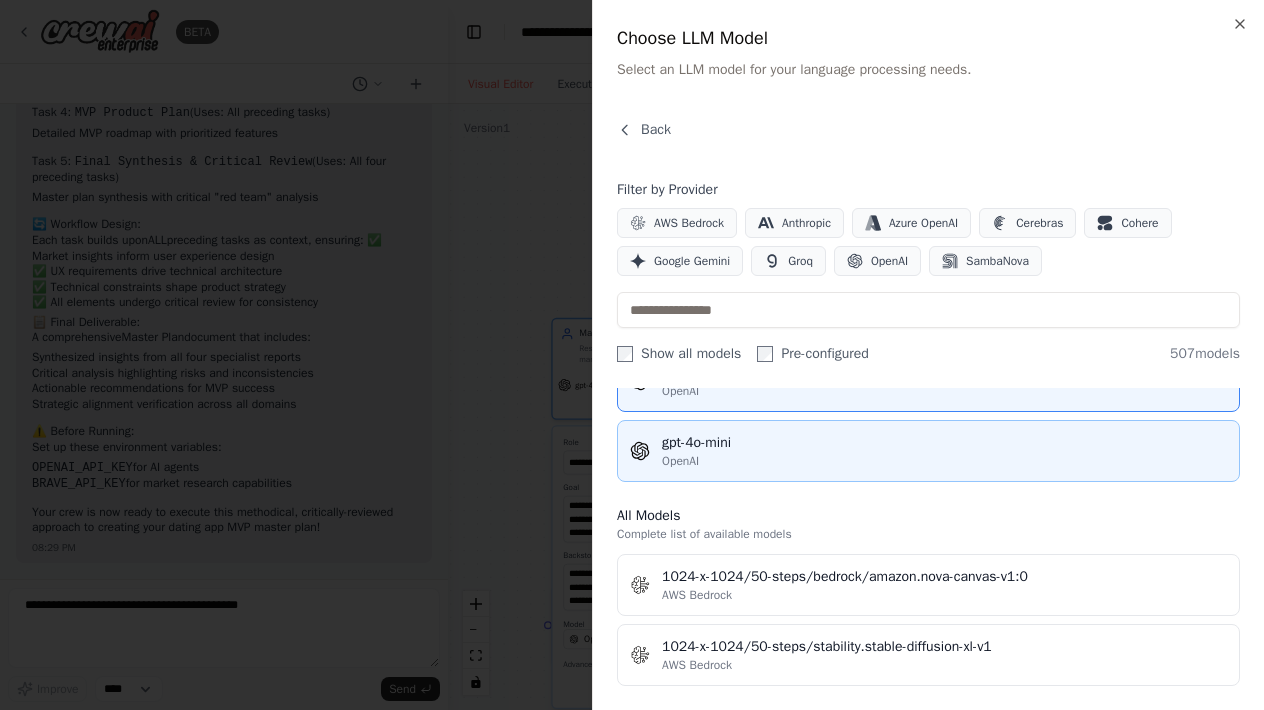 scroll, scrollTop: 462, scrollLeft: 0, axis: vertical 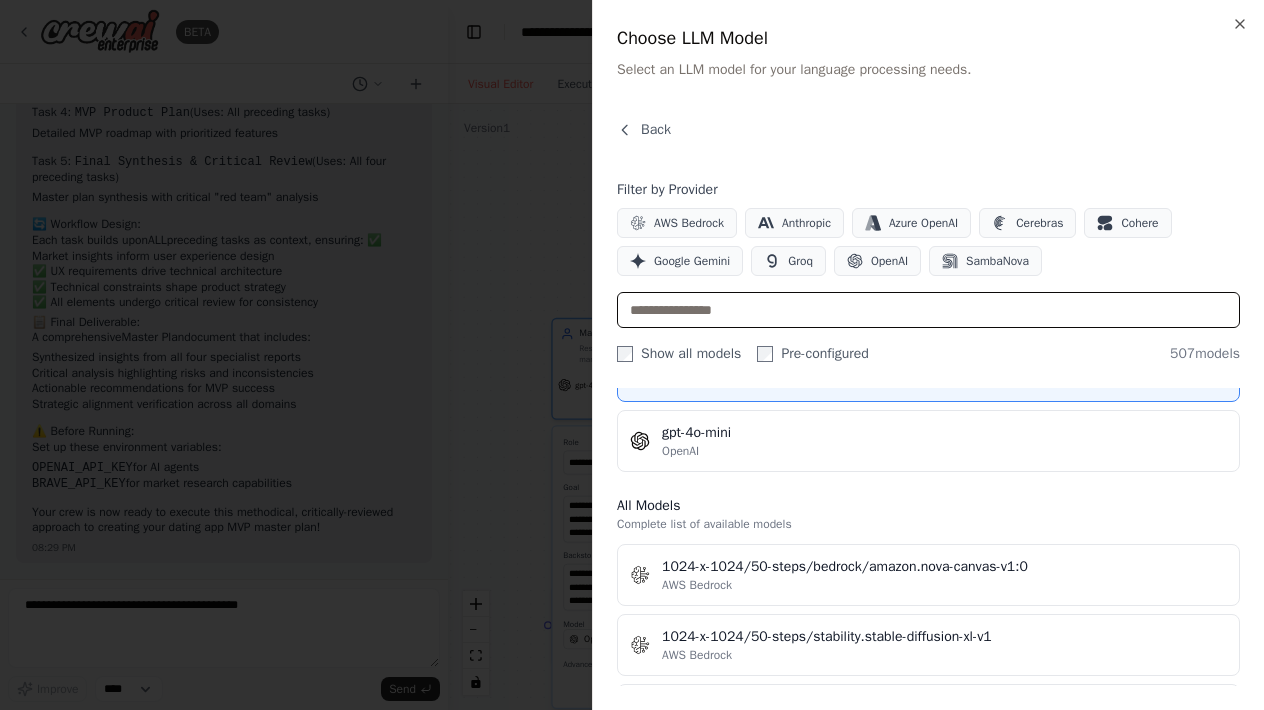 click at bounding box center (928, 310) 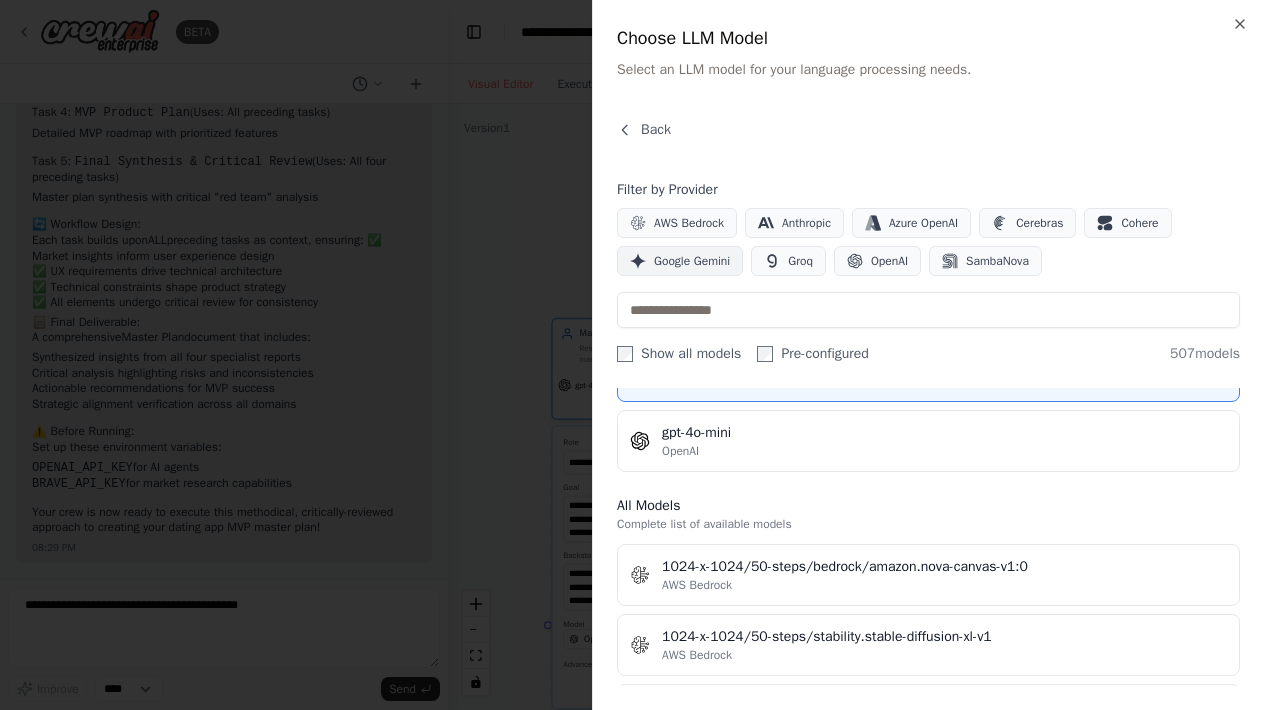 click on "Google Gemini" at bounding box center (680, 261) 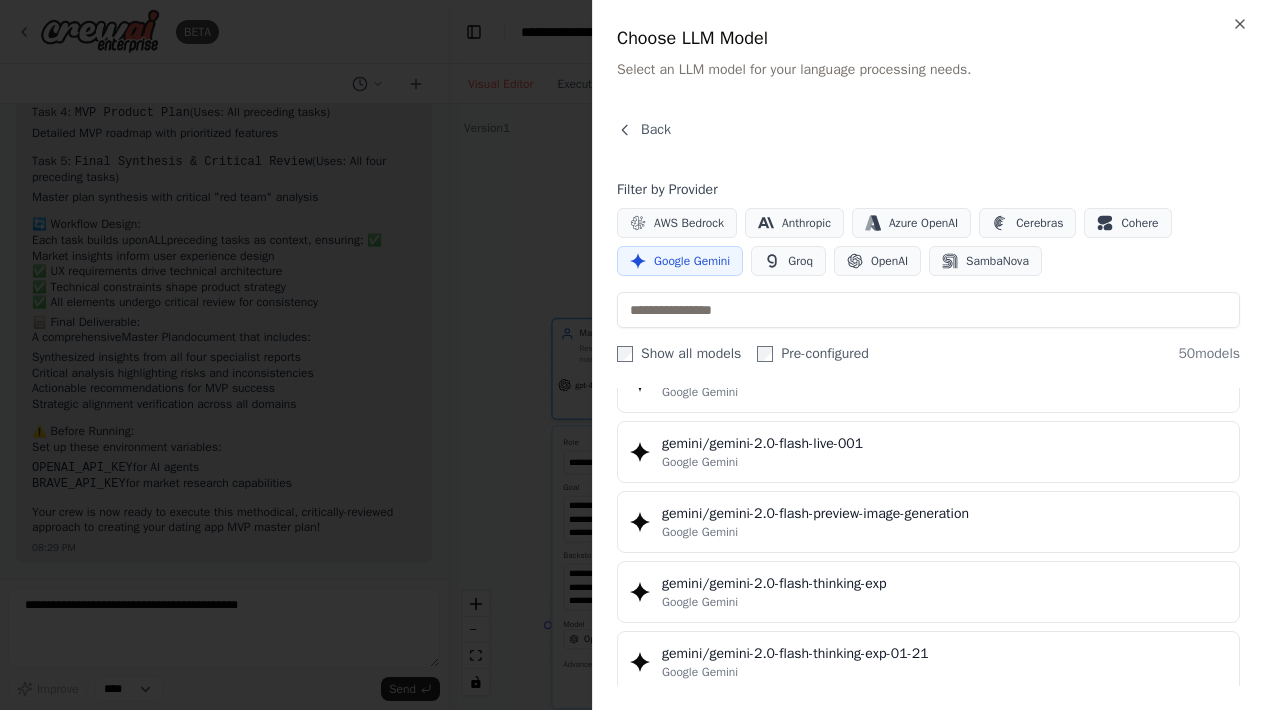 scroll, scrollTop: 1350, scrollLeft: 0, axis: vertical 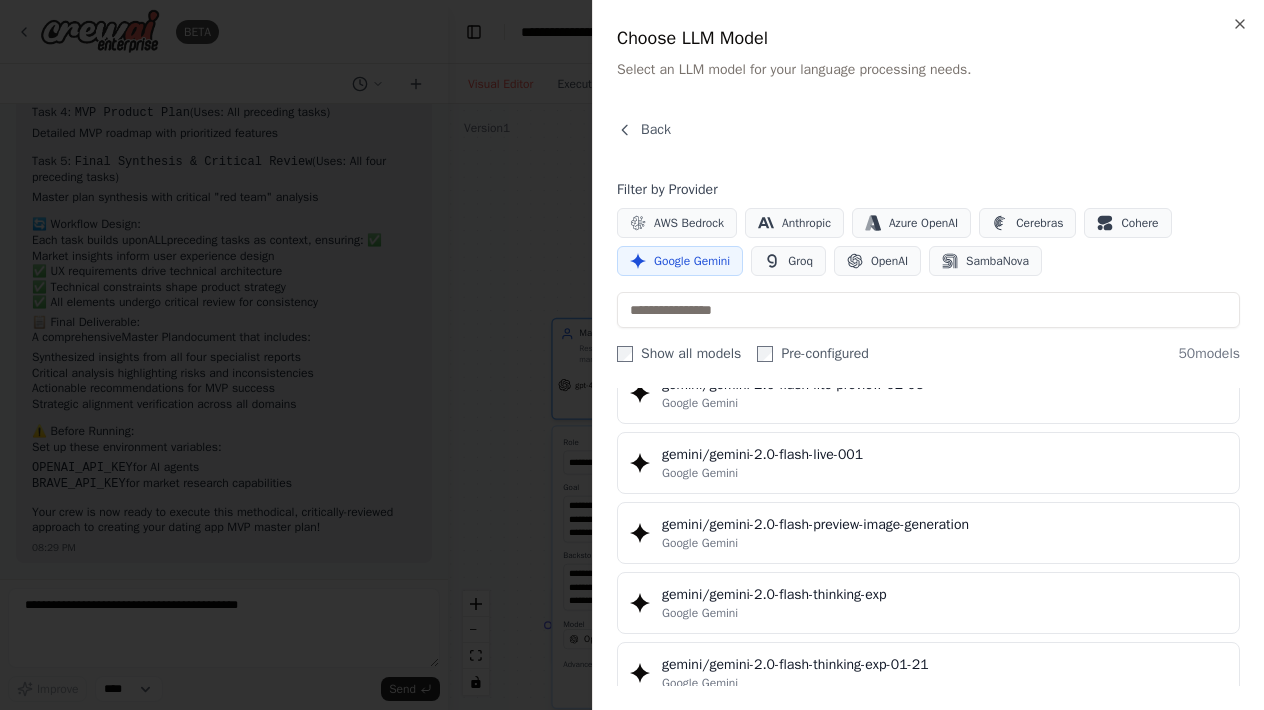 click at bounding box center (632, 355) 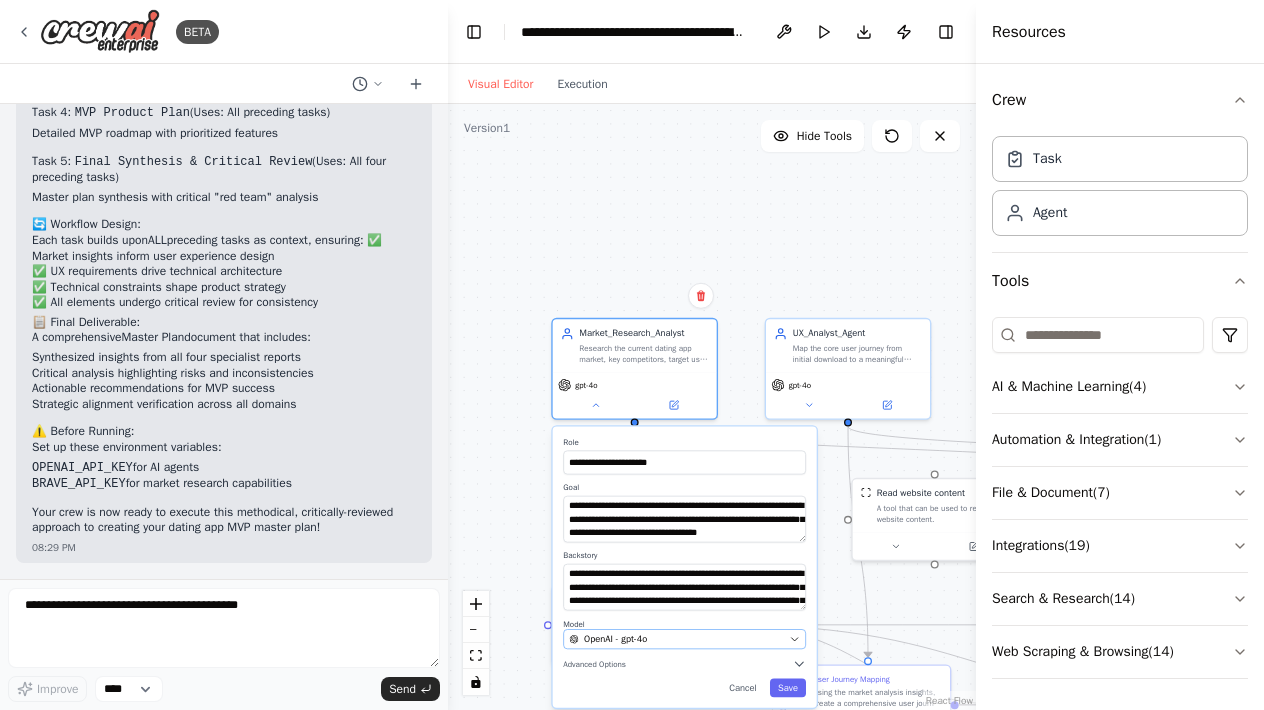 click on "OpenAI - gpt-4o" at bounding box center (676, 639) 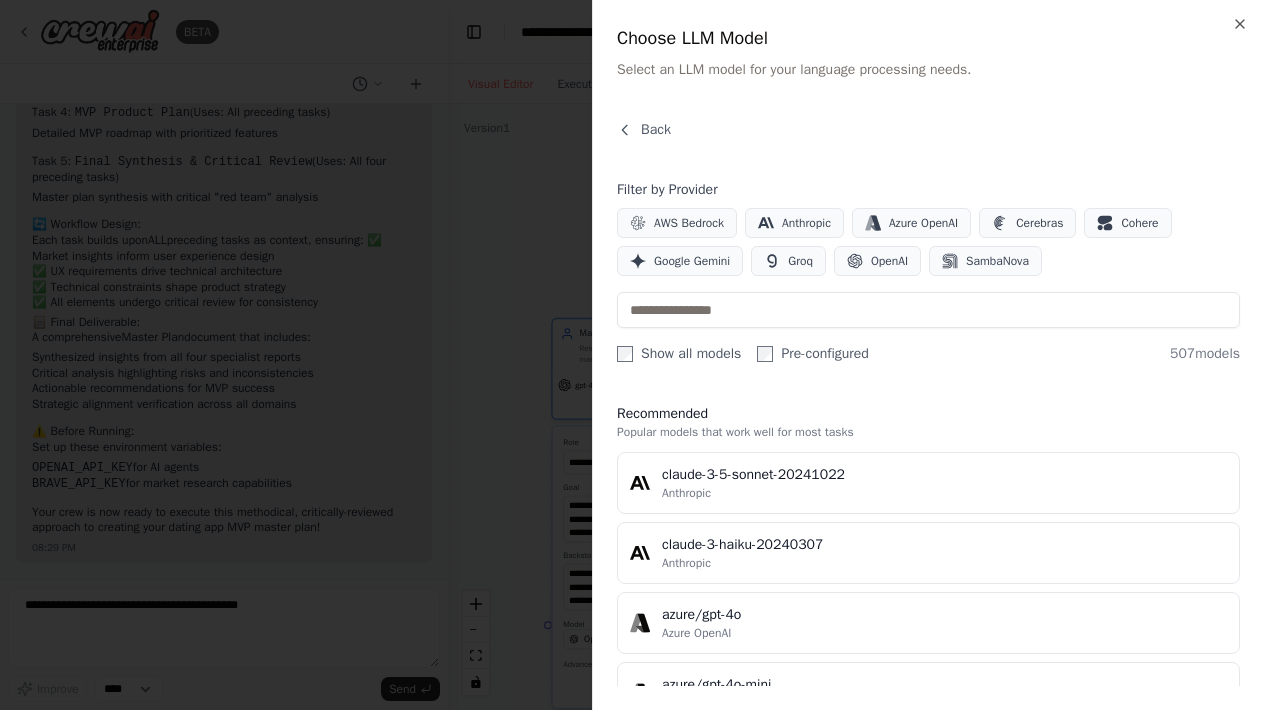 click on "Filter by Provider AWS Bedrock Anthropic Azure OpenAI Cerebras Cohere Google Gemini Groq OpenAI SambaNova Show all models Pre-configured 507  models" at bounding box center [928, 272] 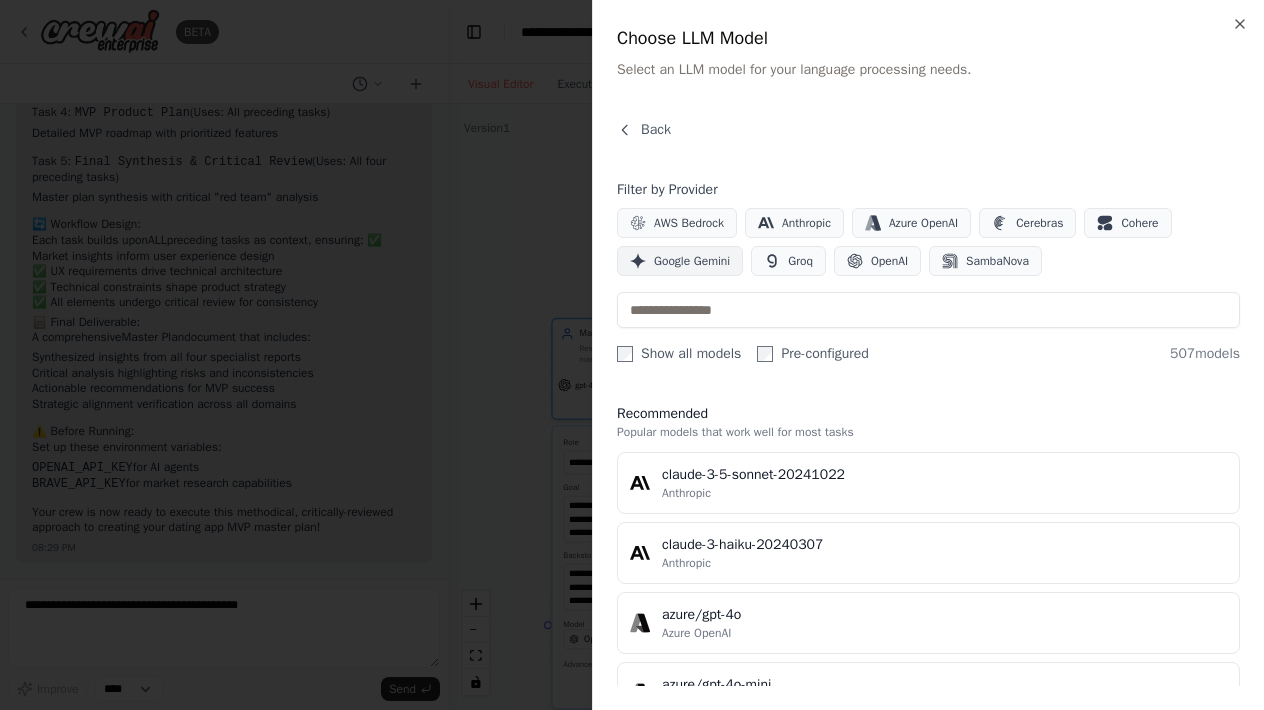 click on "Google Gemini" at bounding box center [692, 261] 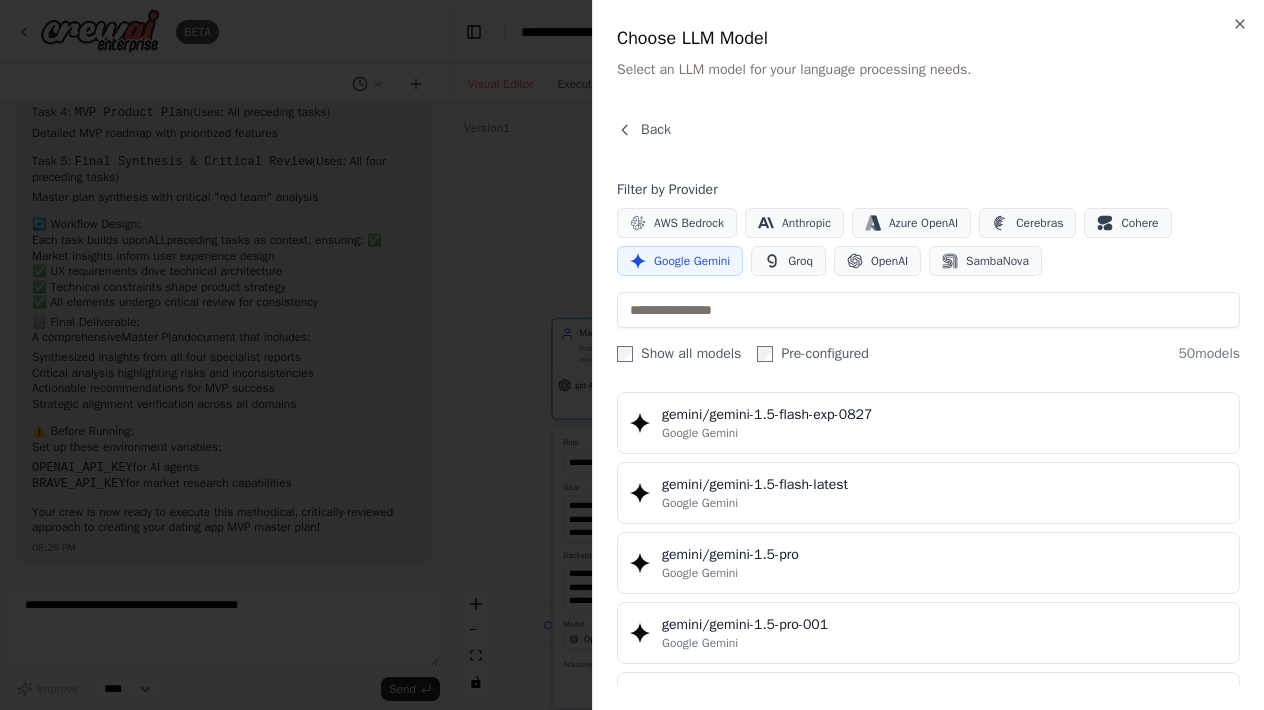 scroll, scrollTop: 487, scrollLeft: 0, axis: vertical 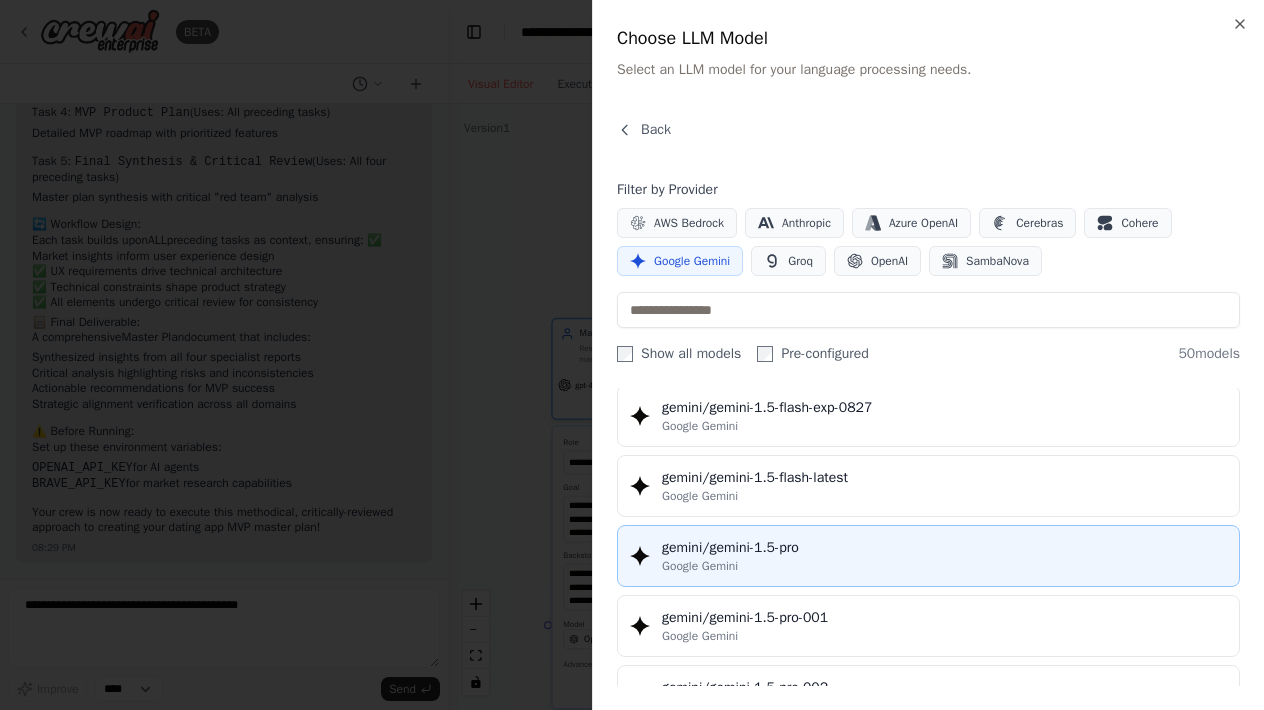 click on "gemini/gemini-1.5-pro" at bounding box center (944, 548) 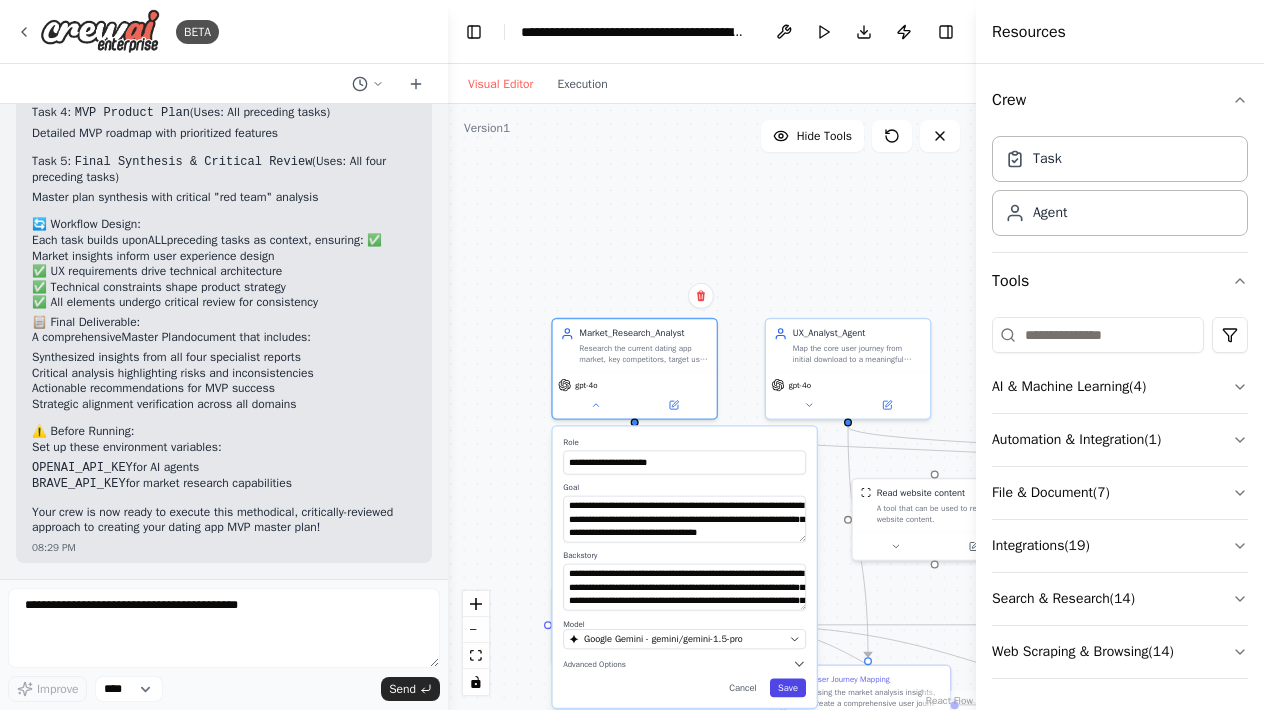 click on "Save" at bounding box center (788, 688) 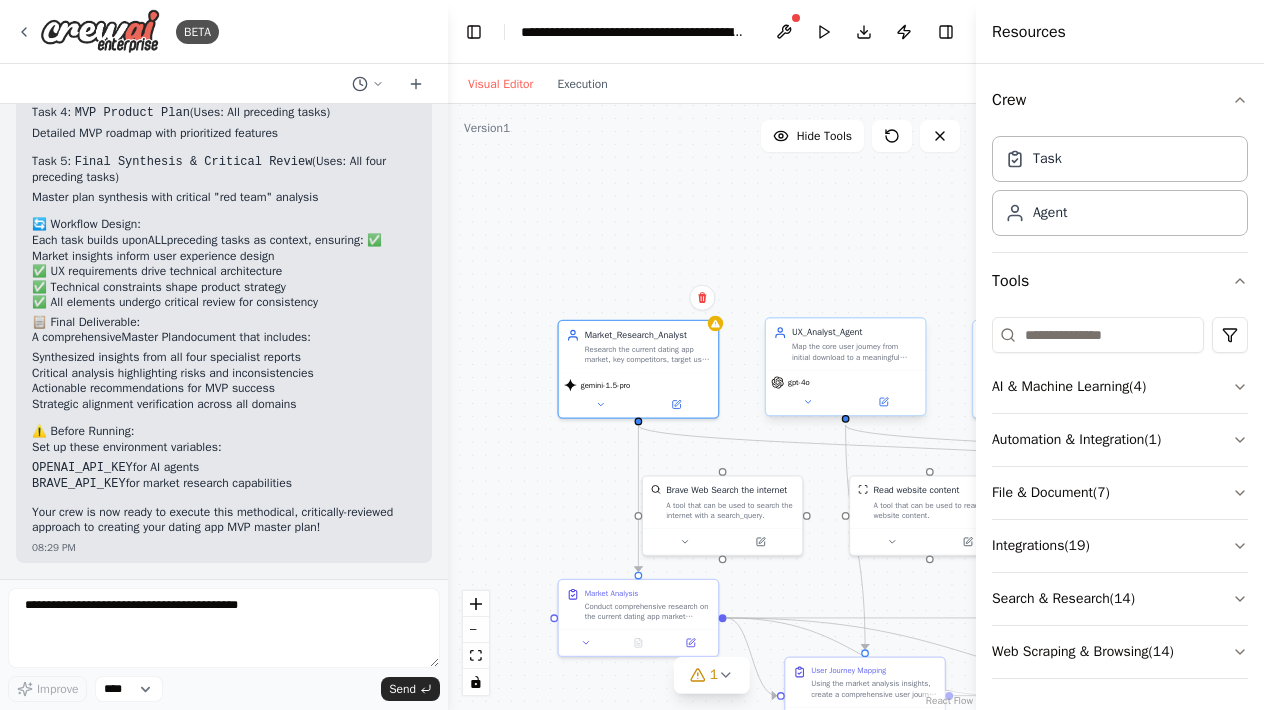 click on "gpt-4o" at bounding box center (799, 382) 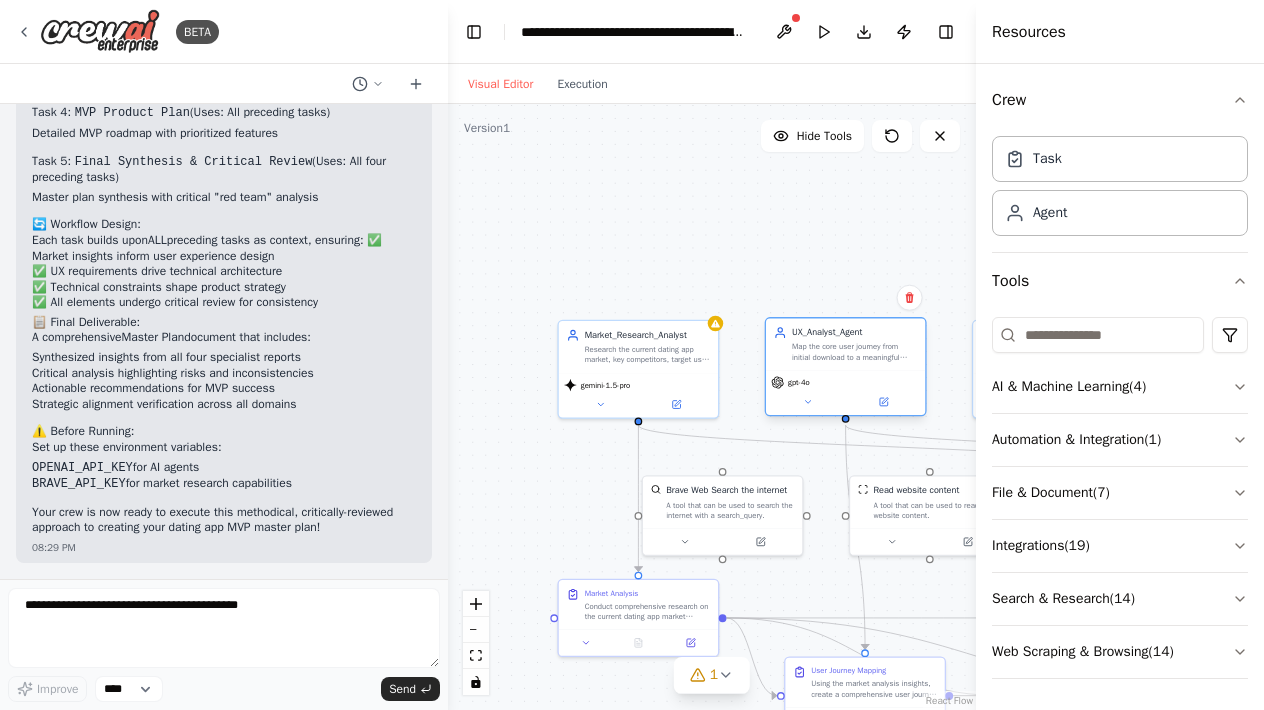 click on "gpt-4o" at bounding box center [799, 382] 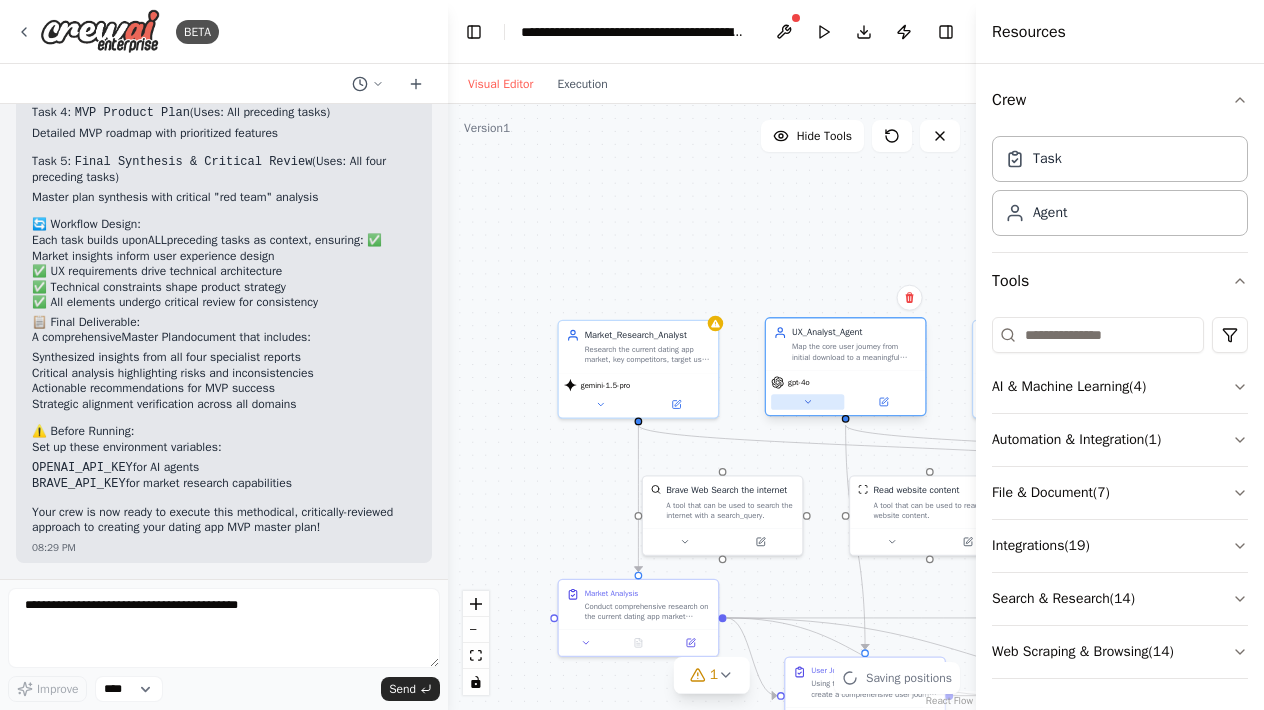 click at bounding box center (807, 402) 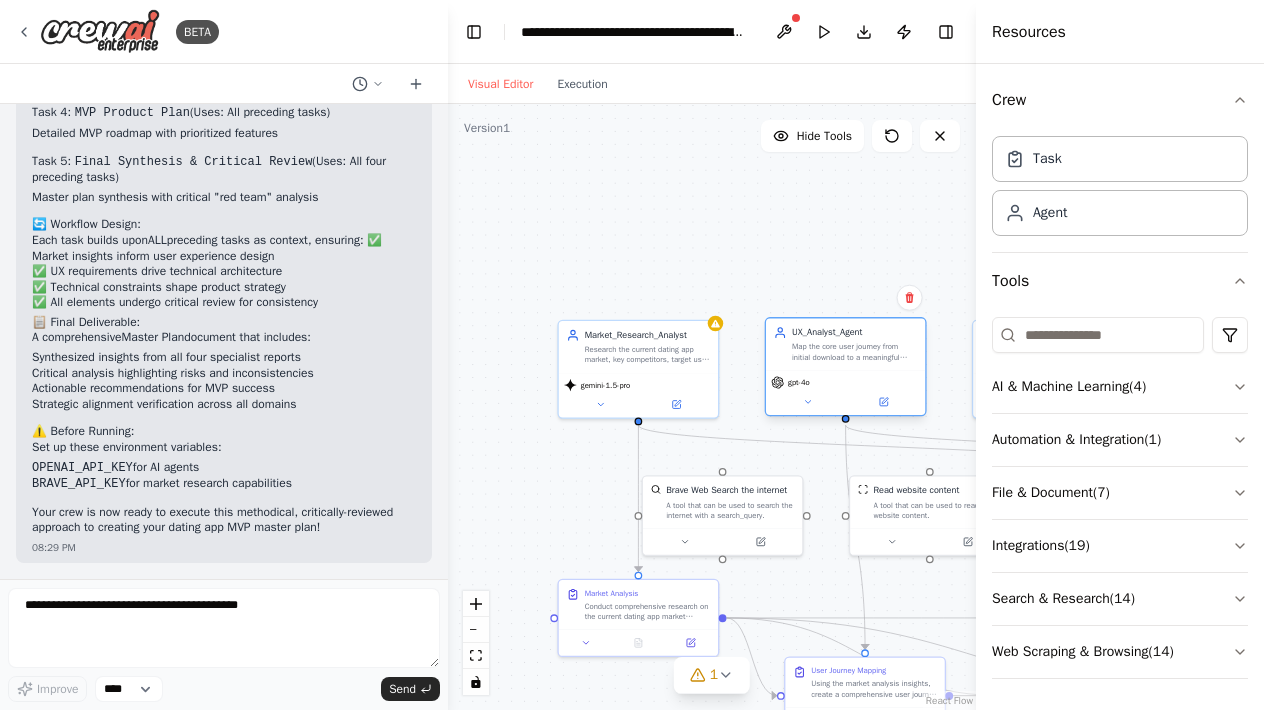 click on "gpt-4o" at bounding box center (799, 382) 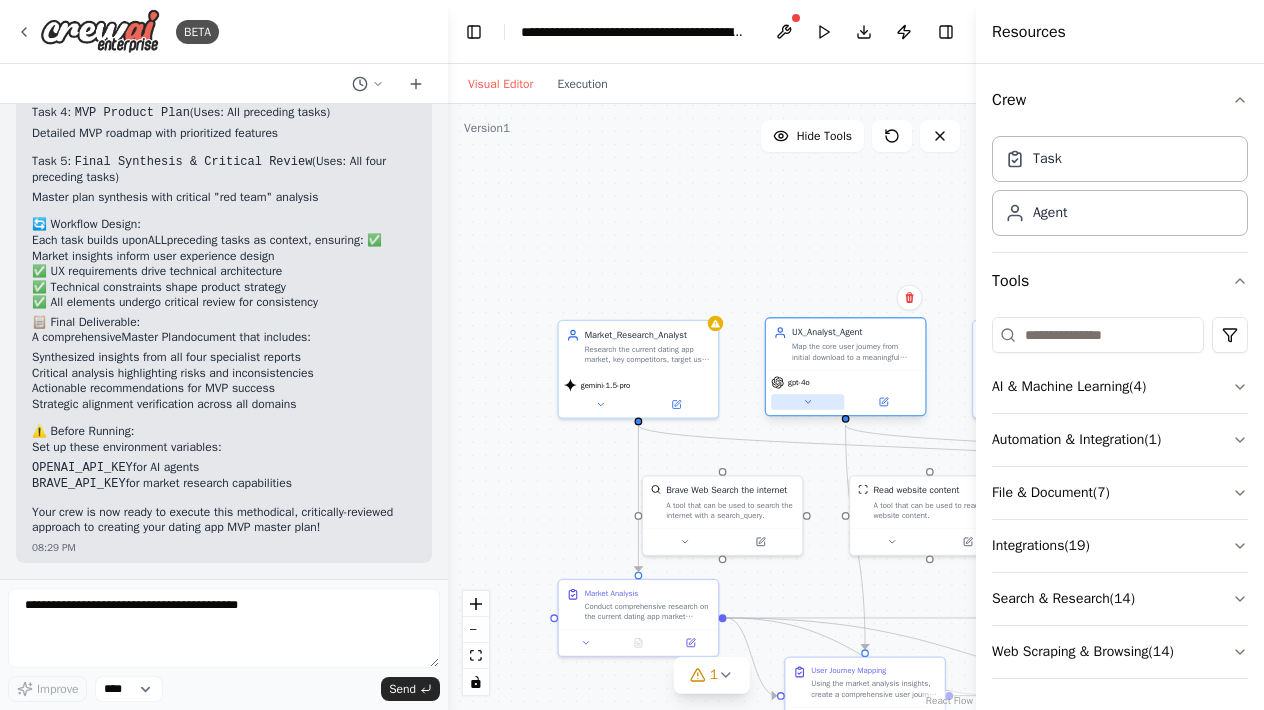 click at bounding box center (807, 402) 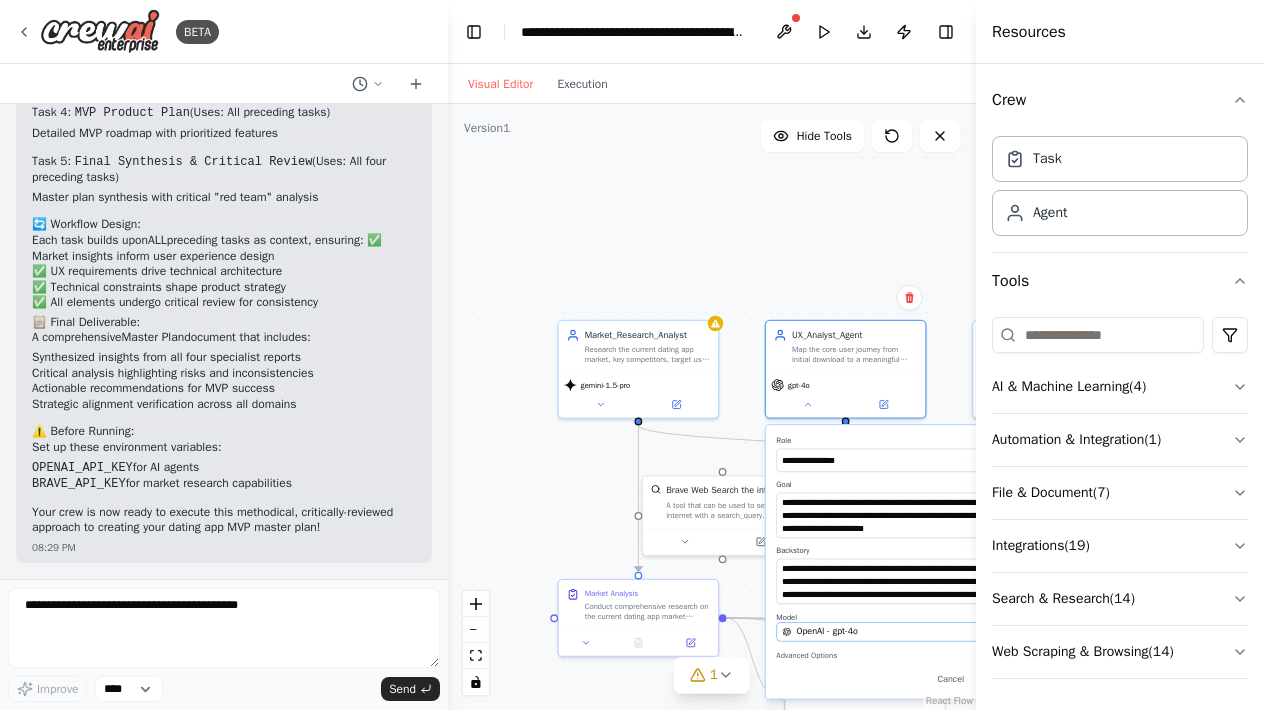 click on "OpenAI - gpt-4o" at bounding box center [886, 631] 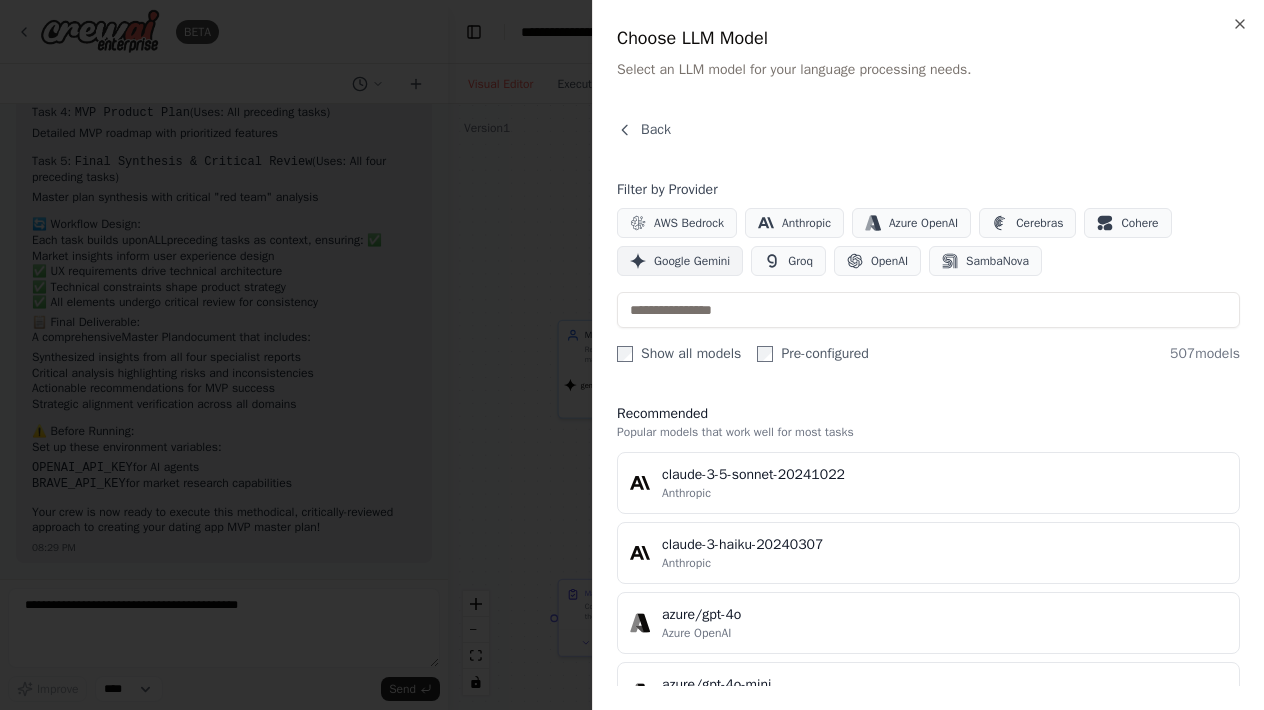 click on "Google Gemini" at bounding box center (692, 261) 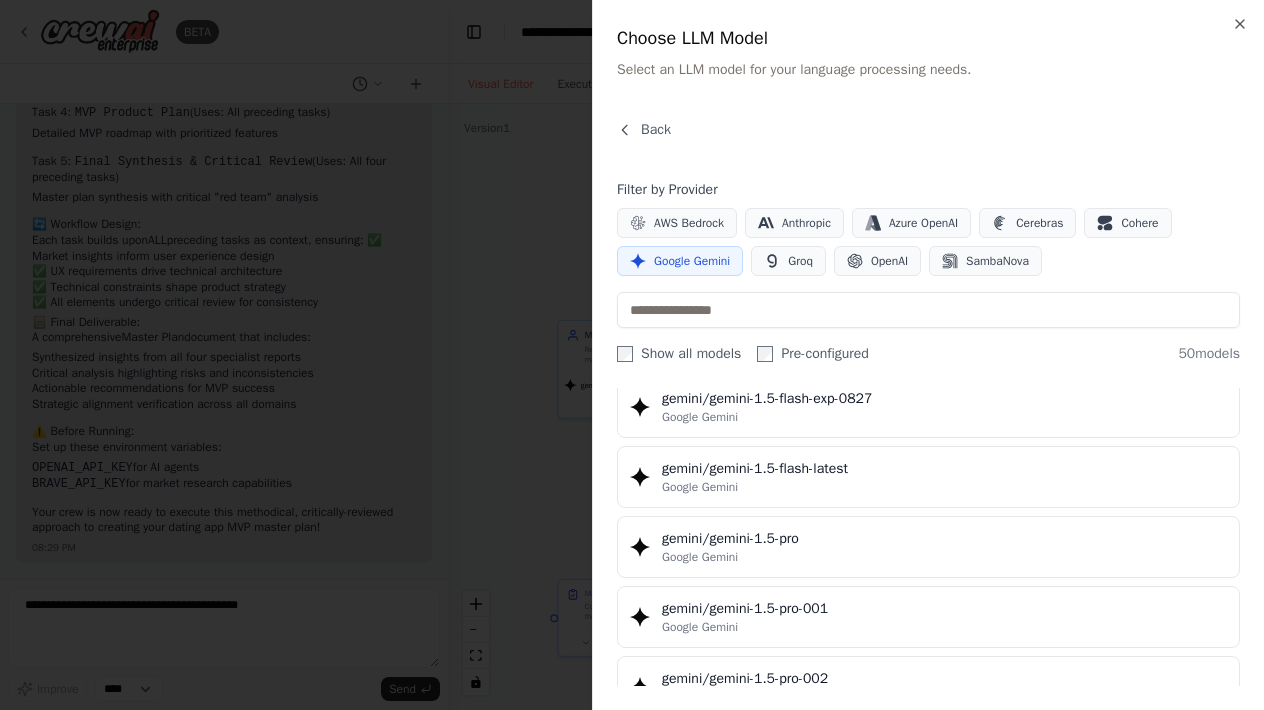 scroll, scrollTop: 505, scrollLeft: 0, axis: vertical 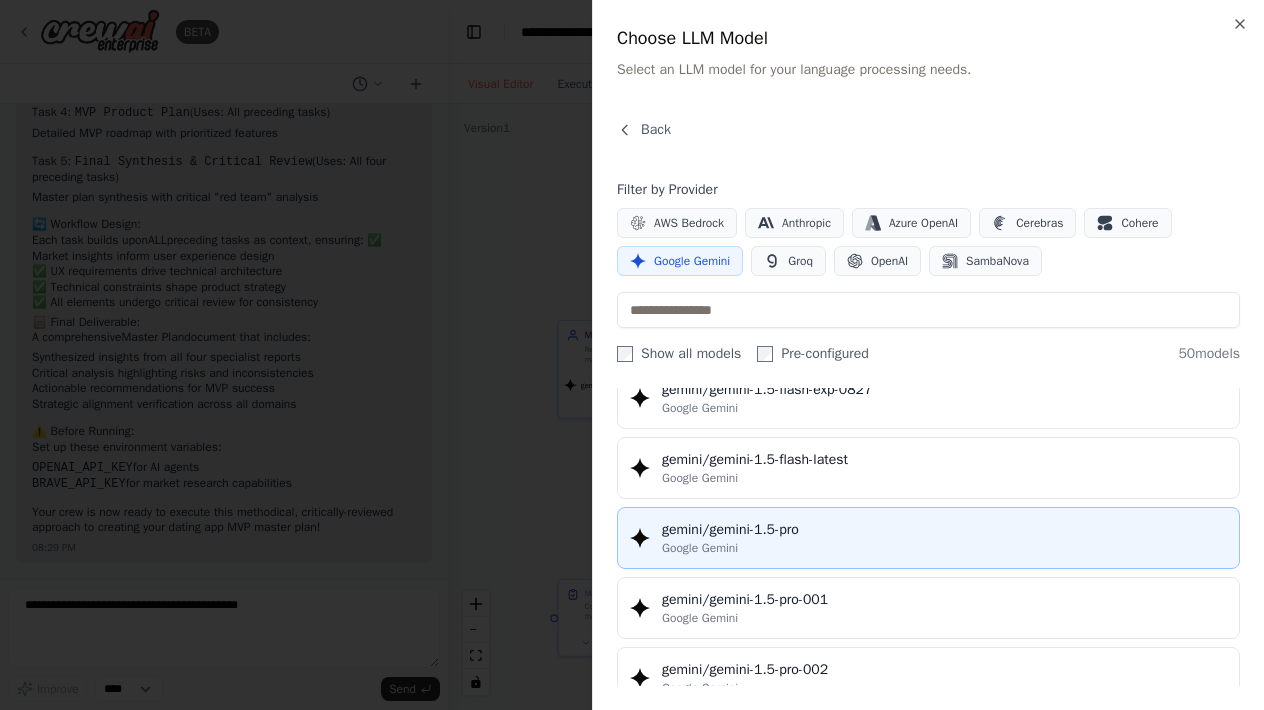 click on "gemini/gemini-1.5-pro" at bounding box center (944, 530) 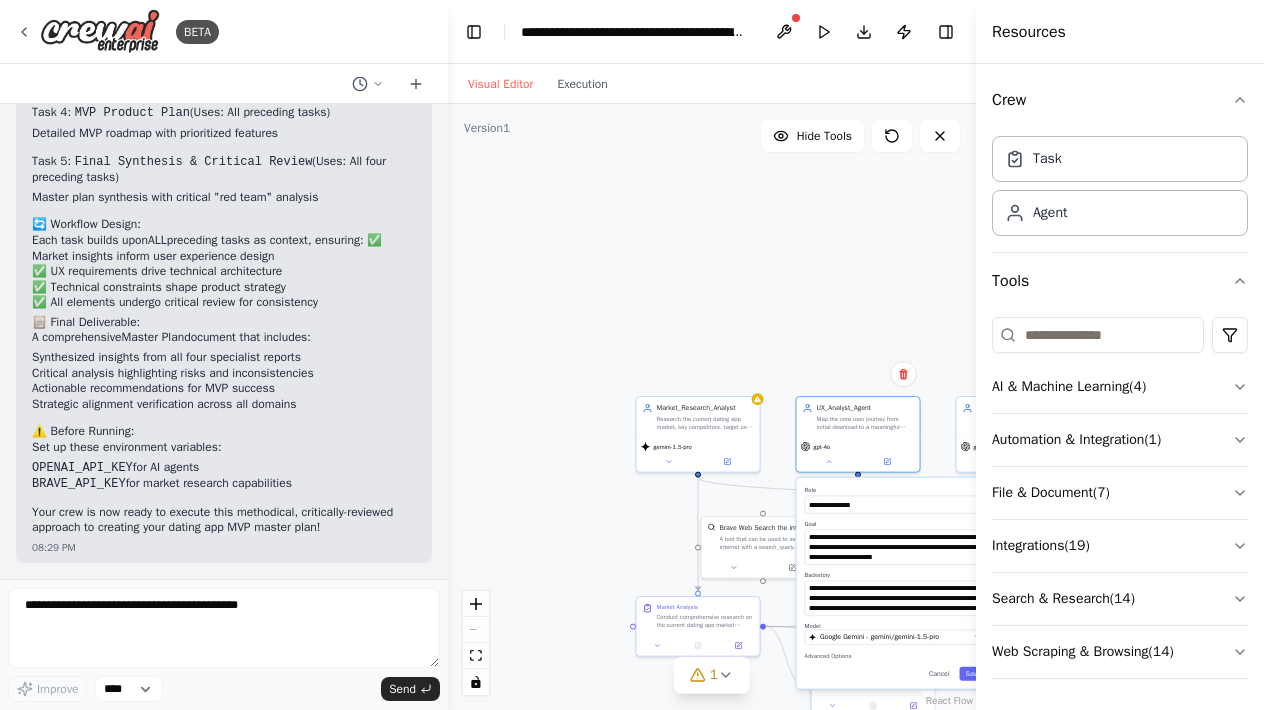 click at bounding box center [976, 355] 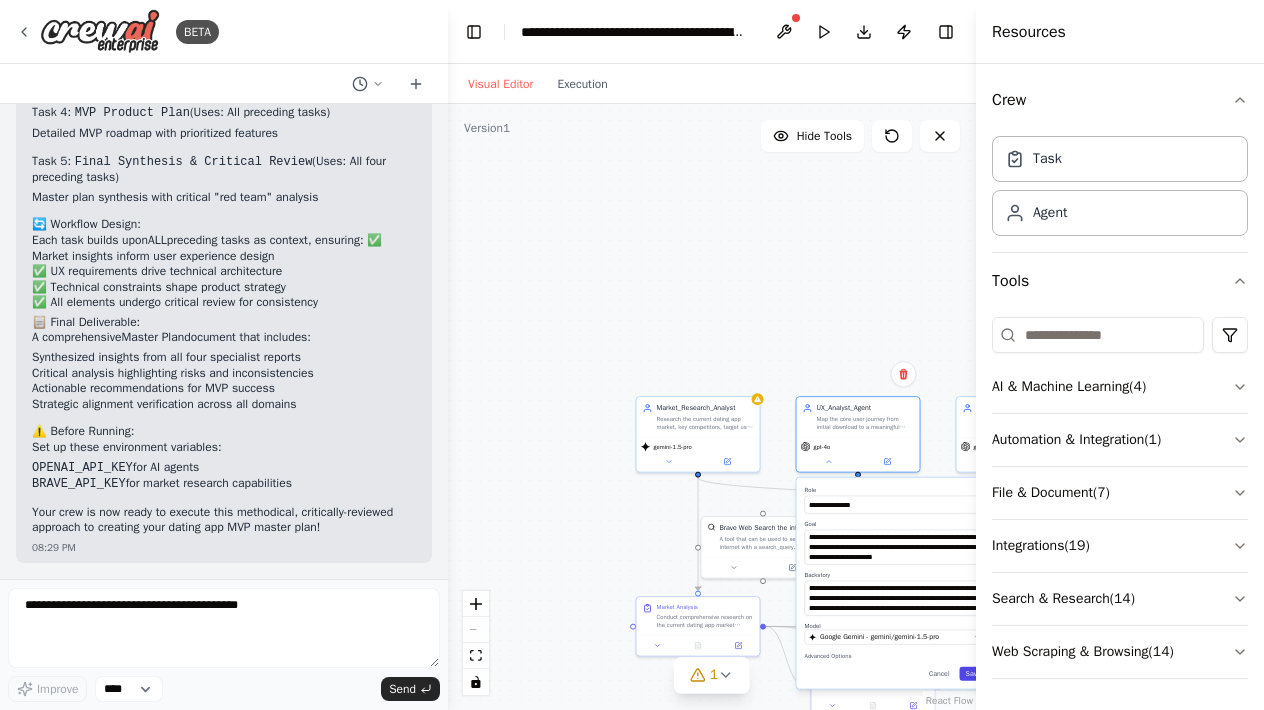 click on "Save" at bounding box center (973, 674) 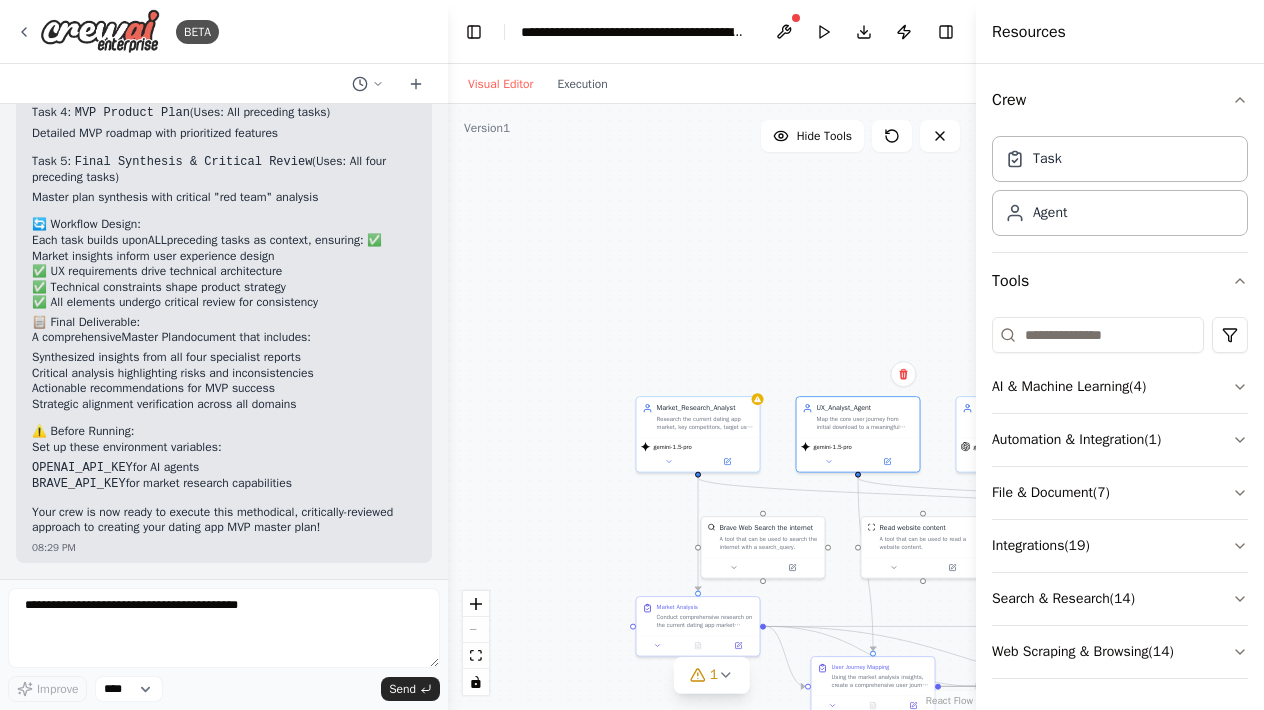 click on ".deletable-edge-delete-btn {
width: 20px;
height: 20px;
border: 0px solid #ffffff;
color: #6b7280;
background-color: #f8fafc;
cursor: pointer;
border-radius: 50%;
font-size: 12px;
padding: 3px;
display: flex;
align-items: center;
justify-content: center;
transition: all 0.2s cubic-bezier(0.4, 0, 0.2, 1);
box-shadow: 0 2px 4px rgba(0, 0, 0, 0.1);
}
.deletable-edge-delete-btn:hover {
background-color: #ef4444;
color: #ffffff;
border-color: #dc2626;
transform: scale(1.1);
box-shadow: 0 4px 12px rgba(239, 68, 68, 0.4);
}
.deletable-edge-delete-btn:active {
transform: scale(0.95);
box-shadow: 0 2px 4px rgba(239, 68, 68, 0.3);
}
Brave Web Search the internet Read website content gemini-1.5-pro" at bounding box center (712, 407) 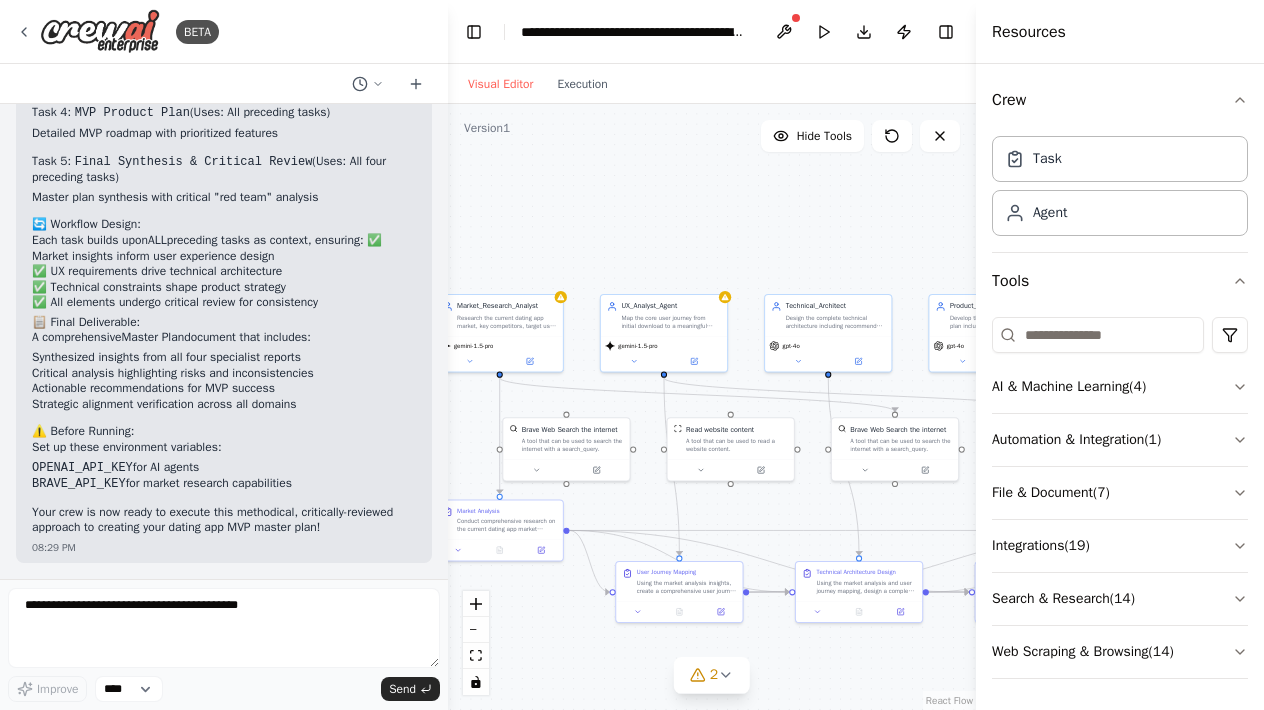 drag, startPoint x: 813, startPoint y: 268, endPoint x: 620, endPoint y: 169, distance: 216.91013 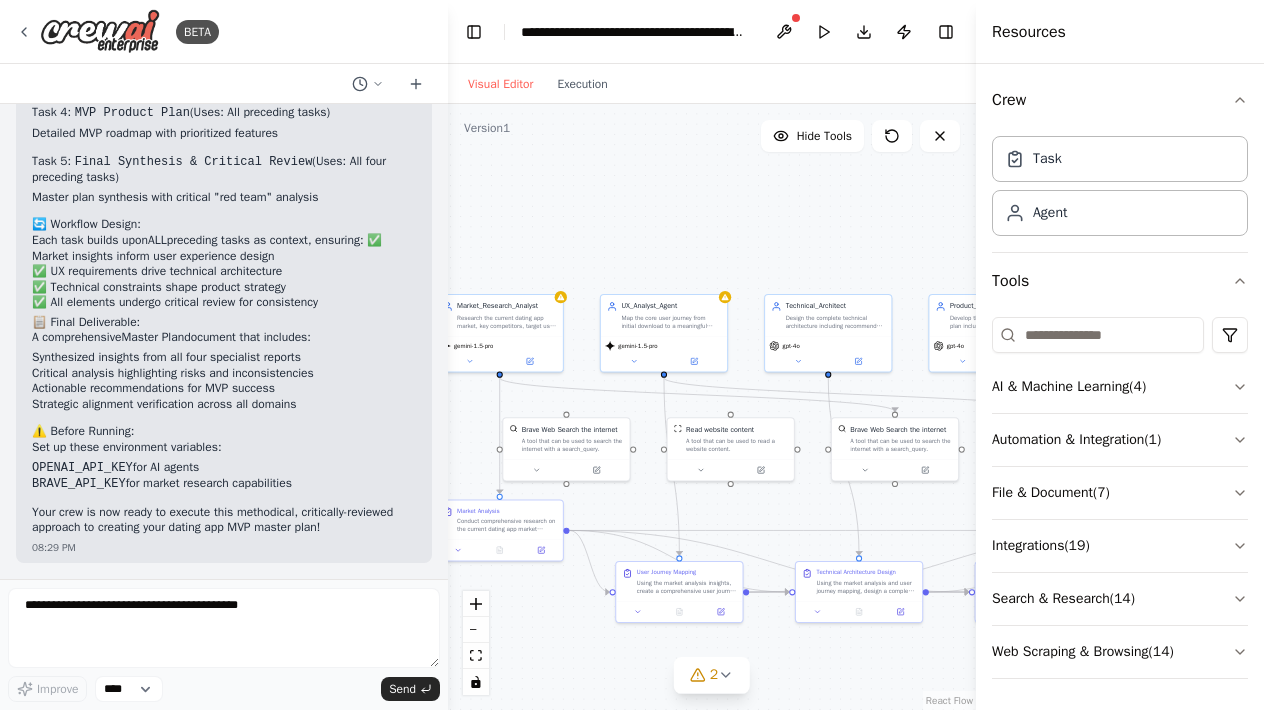 click on ".deletable-edge-delete-btn {
width: 20px;
height: 20px;
border: 0px solid #ffffff;
color: #6b7280;
background-color: #f8fafc;
cursor: pointer;
border-radius: 50%;
font-size: 12px;
padding: 3px;
display: flex;
align-items: center;
justify-content: center;
transition: all 0.2s cubic-bezier(0.4, 0, 0.2, 1);
box-shadow: 0 2px 4px rgba(0, 0, 0, 0.1);
}
.deletable-edge-delete-btn:hover {
background-color: #ef4444;
color: #ffffff;
border-color: #dc2626;
transform: scale(1.1);
box-shadow: 0 4px 12px rgba(239, 68, 68, 0.4);
}
.deletable-edge-delete-btn:active {
transform: scale(0.95);
box-shadow: 0 2px 4px rgba(239, 68, 68, 0.3);
}
Brave Web Search the internet Read website content gemini-1.5-pro" at bounding box center (712, 407) 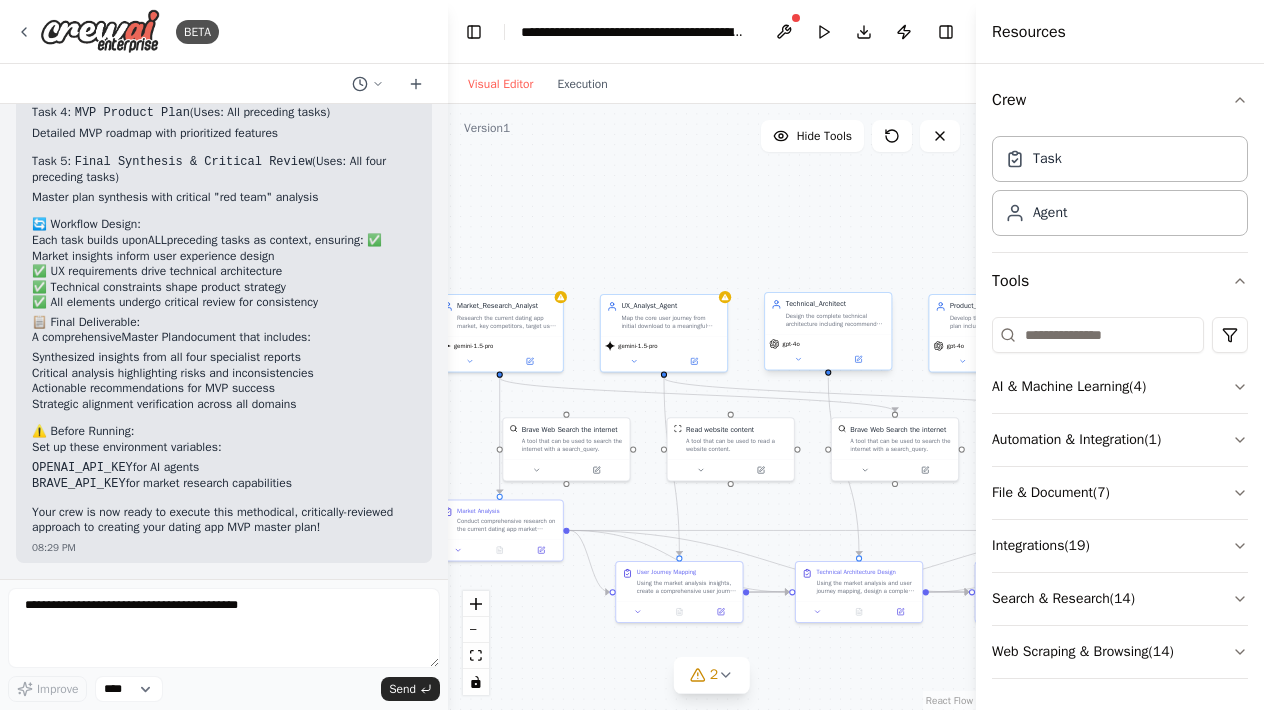 click on "gpt-4o" at bounding box center (791, 344) 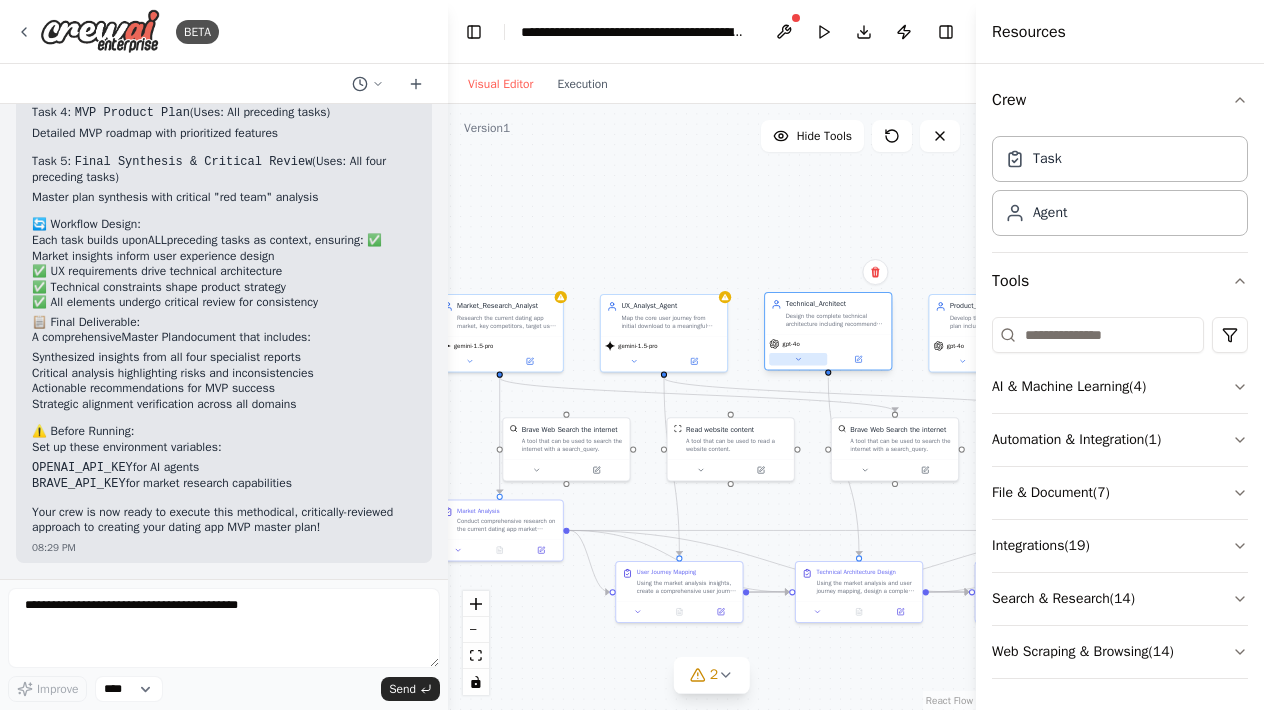 click 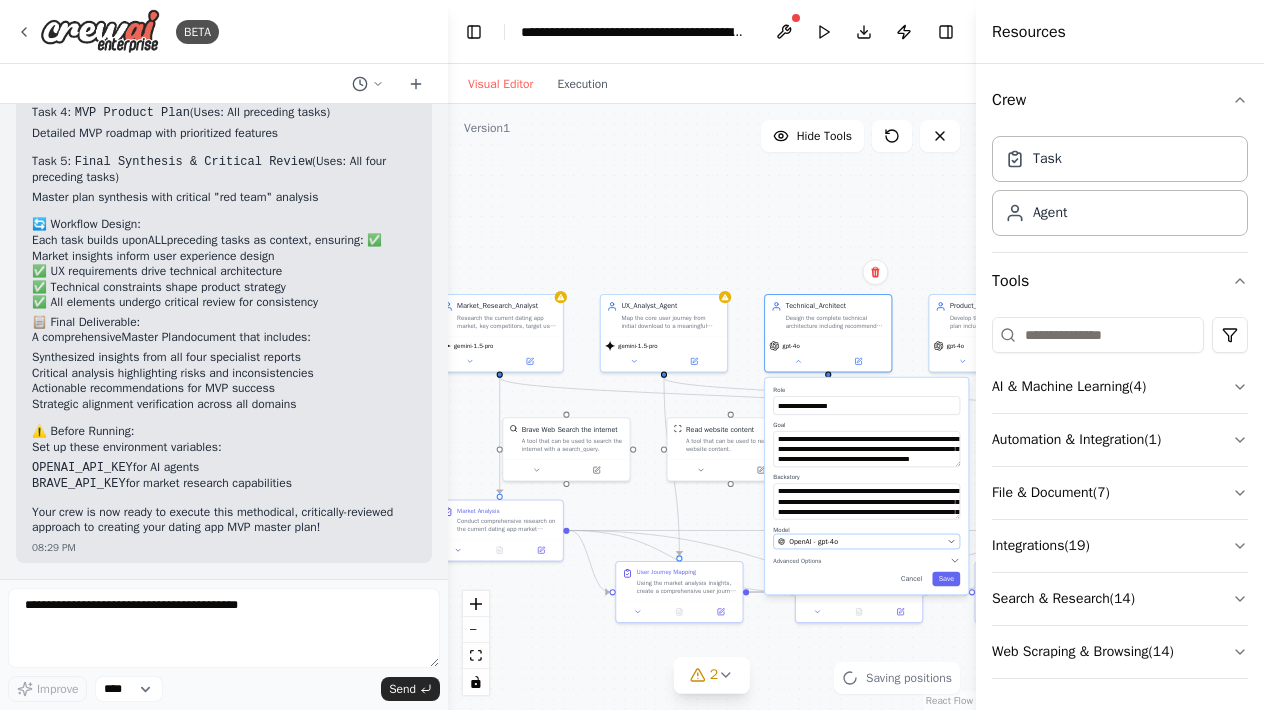click on "OpenAI - gpt-4o" at bounding box center [866, 541] 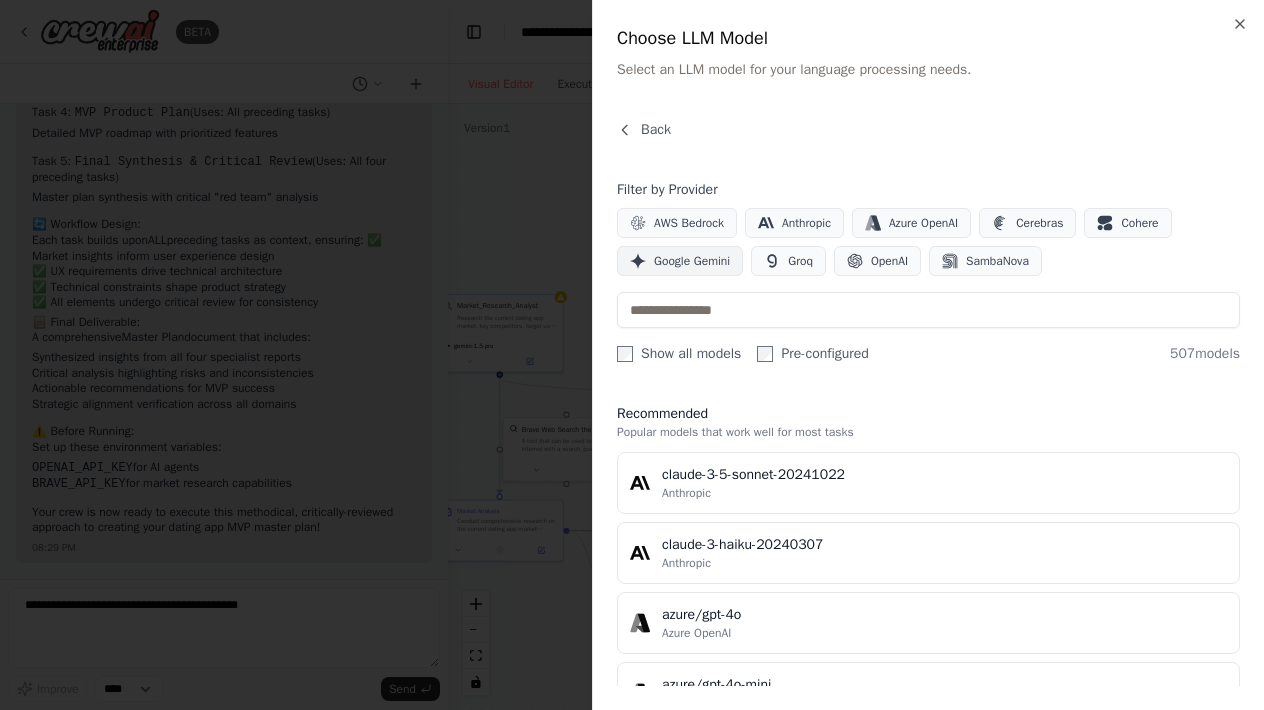 click on "Google Gemini" at bounding box center [692, 261] 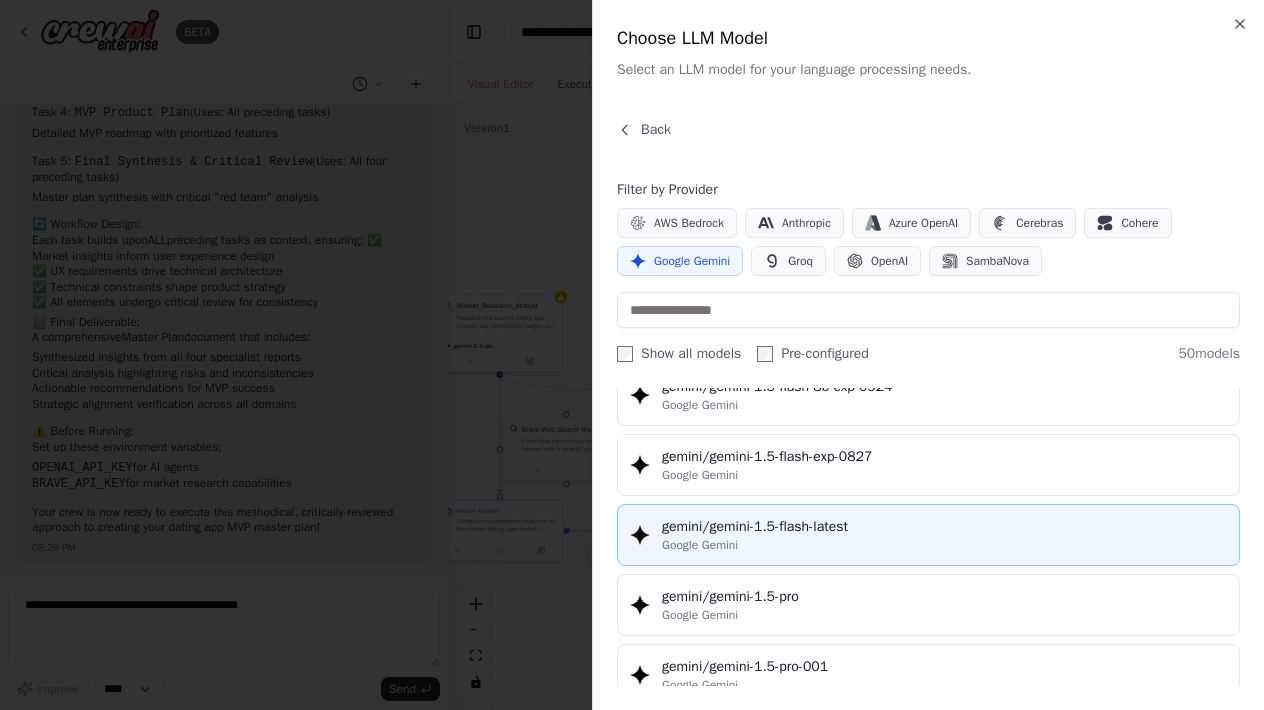 scroll, scrollTop: 439, scrollLeft: 0, axis: vertical 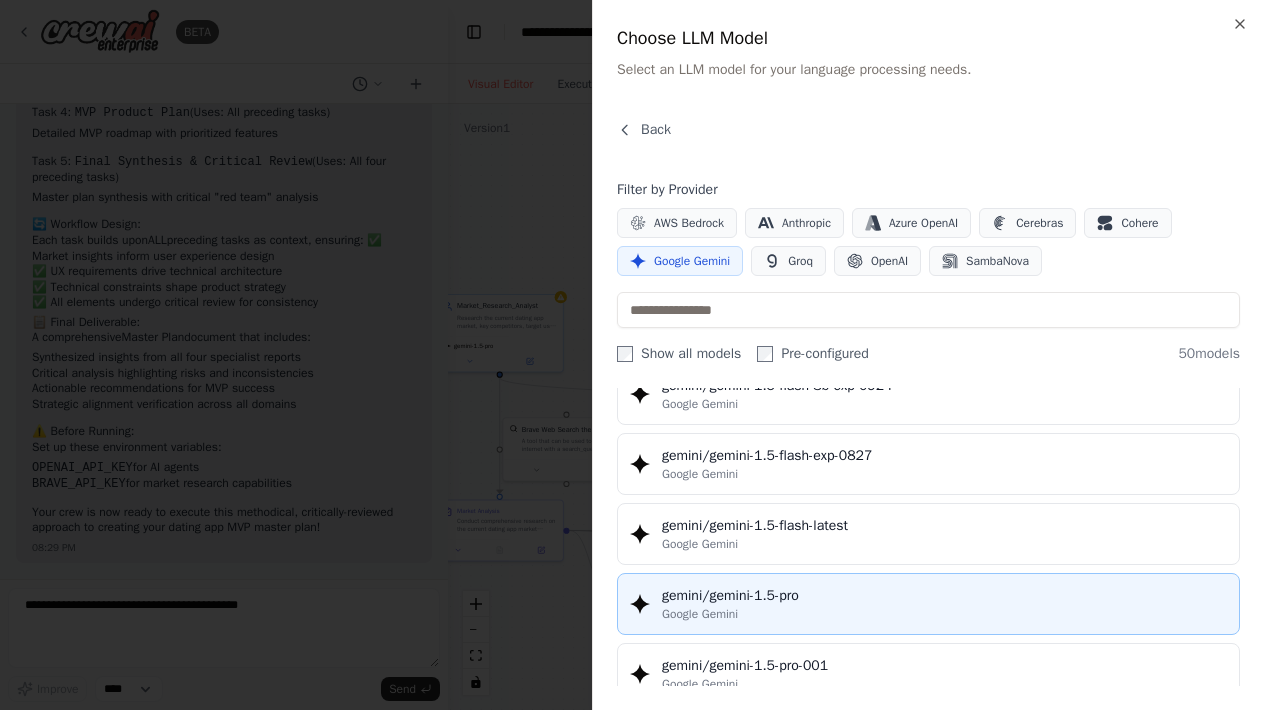 click on "gemini/gemini-1.5-pro" at bounding box center [944, 596] 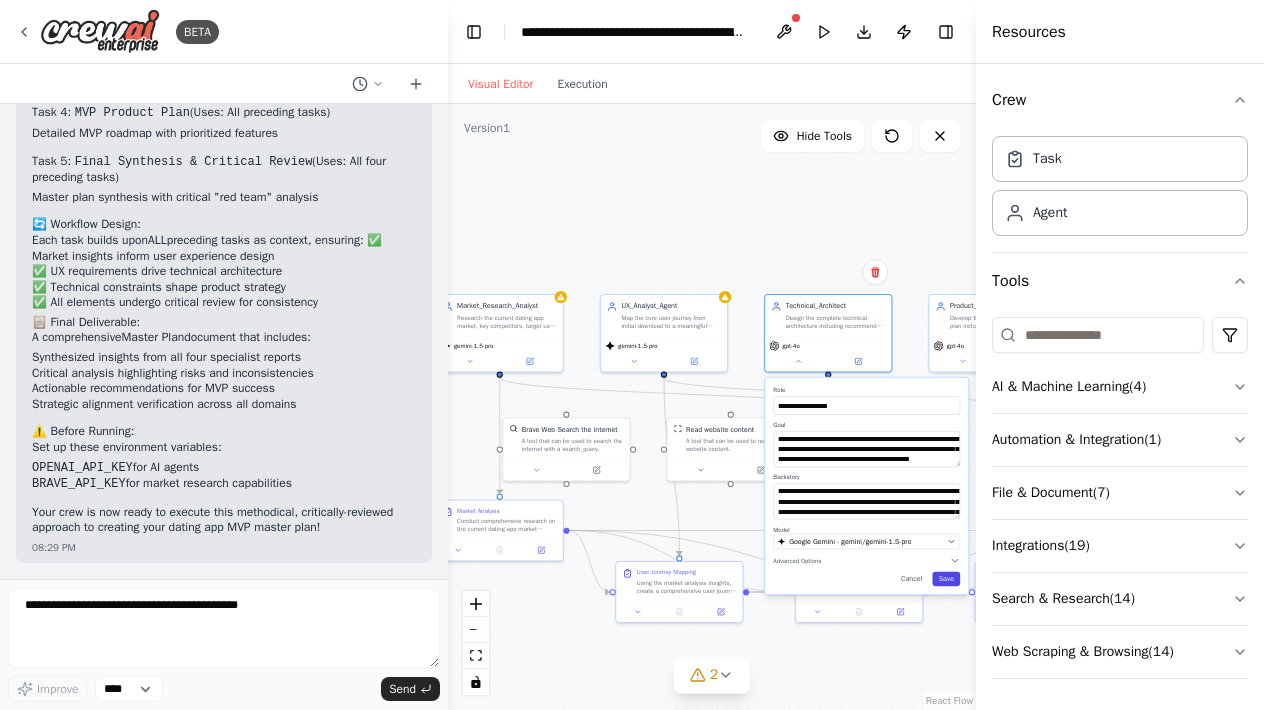 click on "Save" at bounding box center [947, 579] 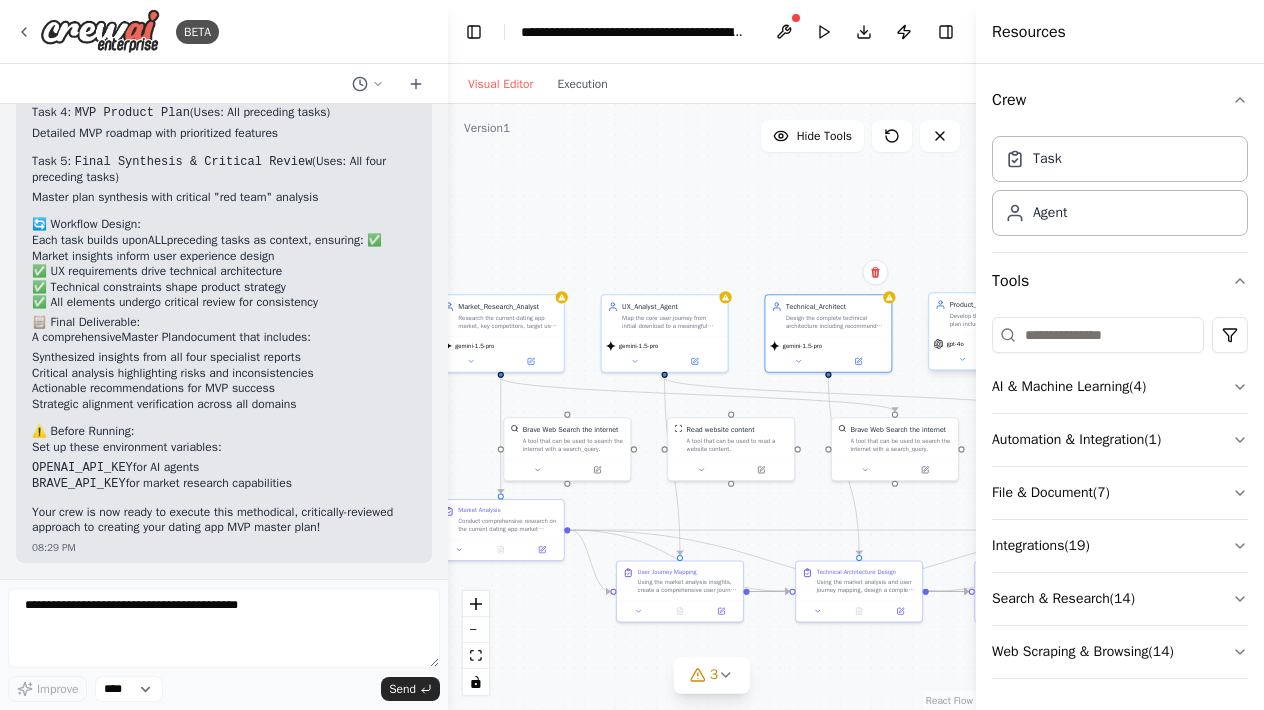 click 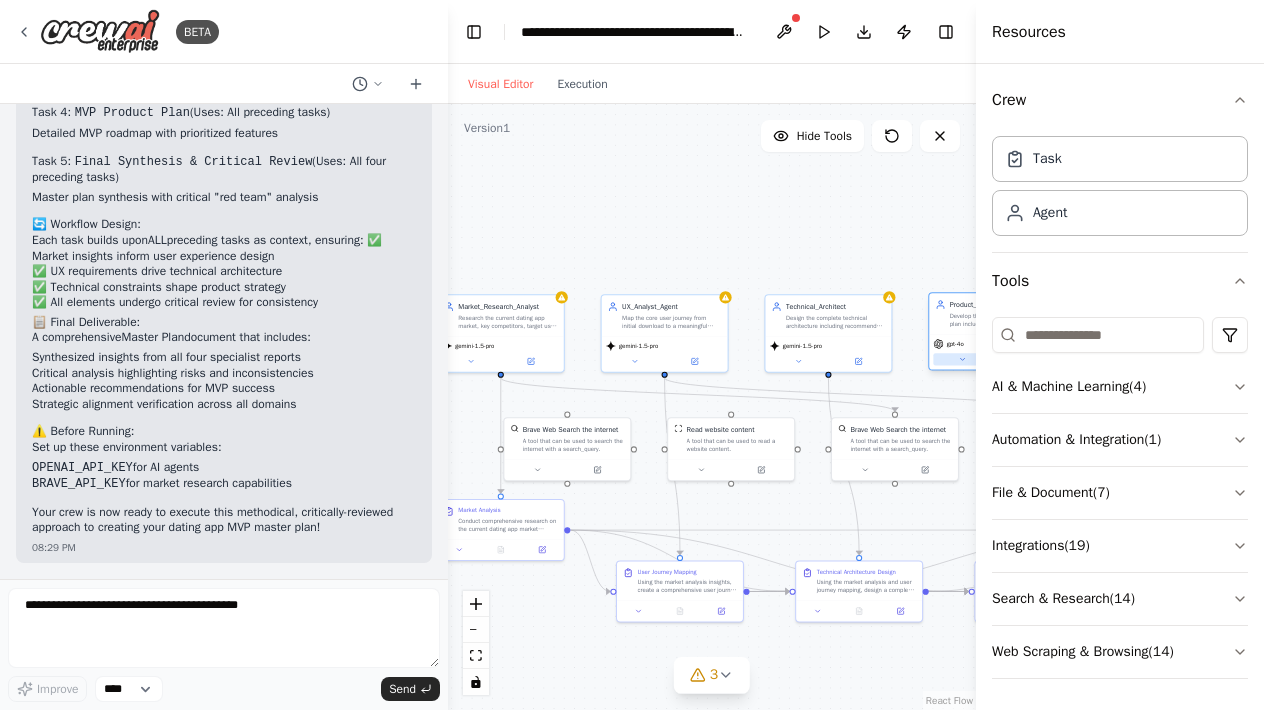 click at bounding box center [962, 359] 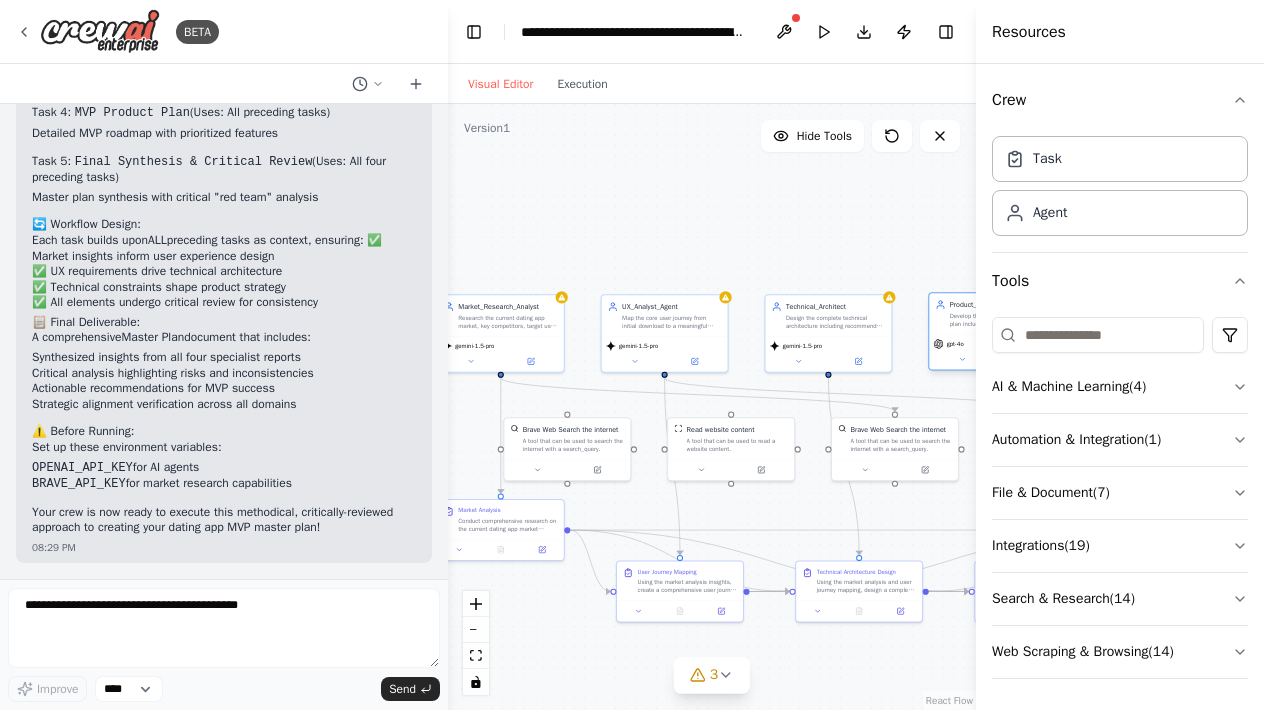 click on "gpt-4o" at bounding box center (955, 344) 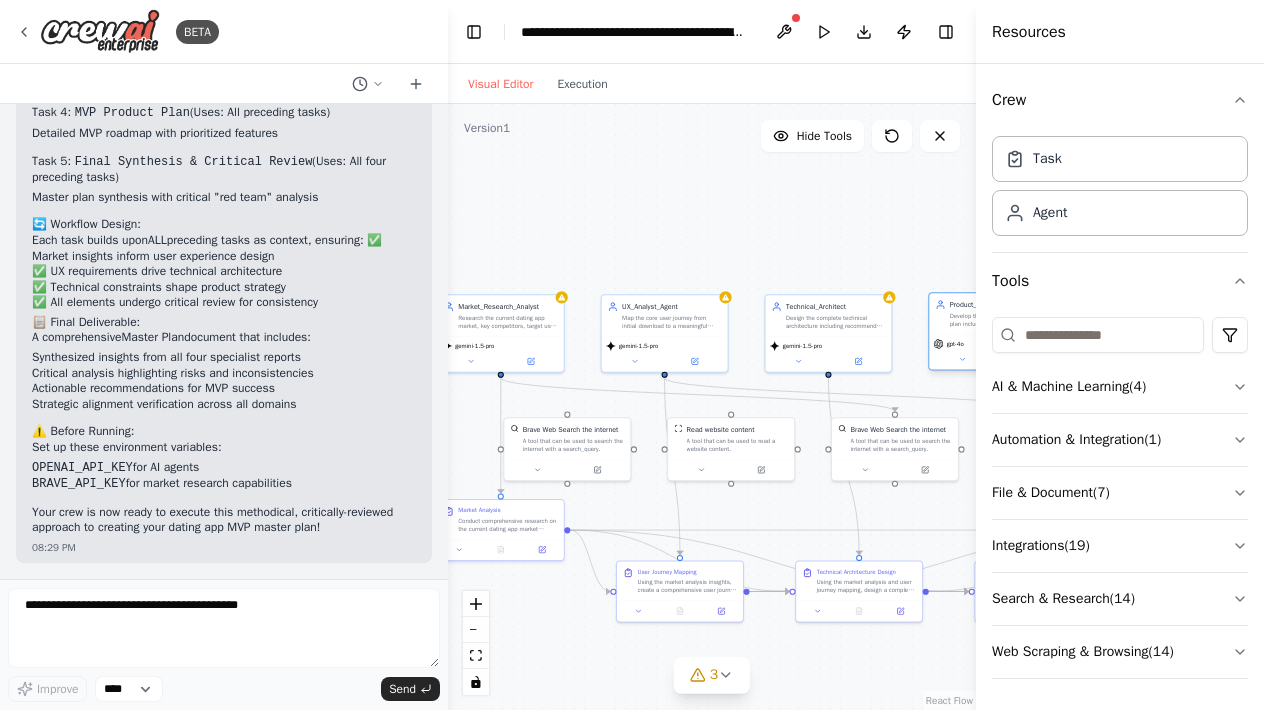 click on "gpt-4o" at bounding box center [992, 351] 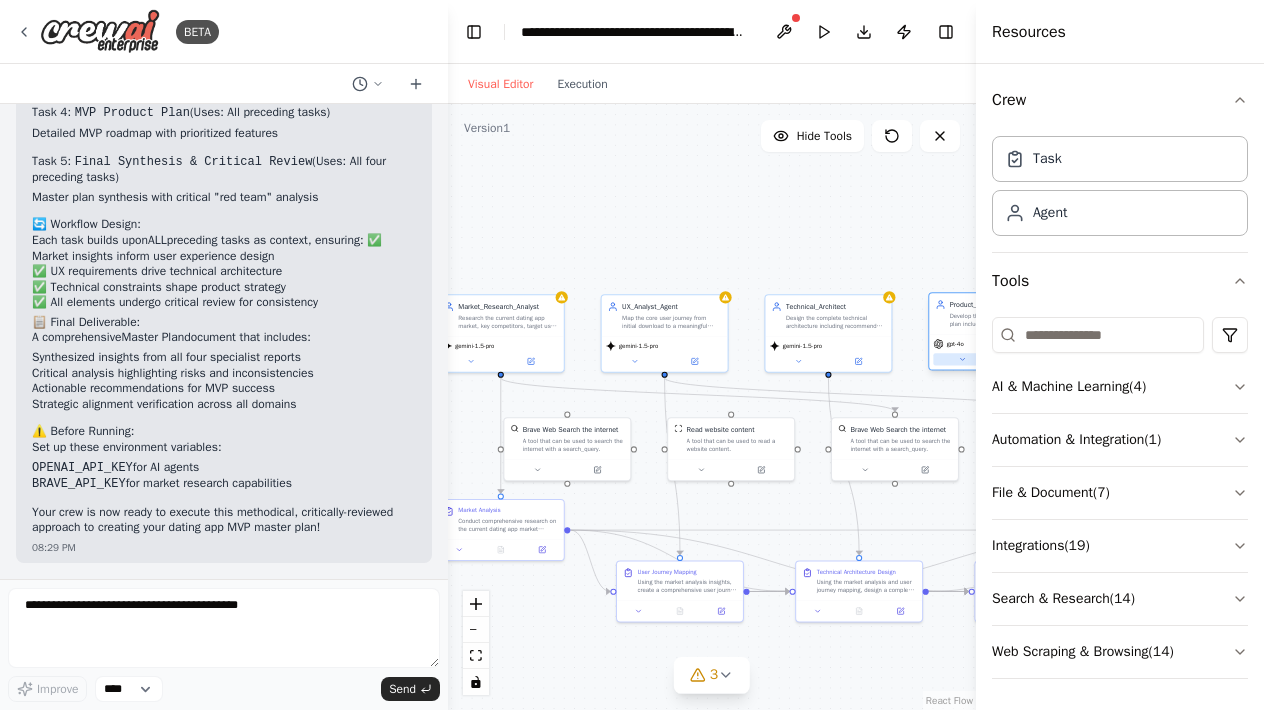click at bounding box center [962, 359] 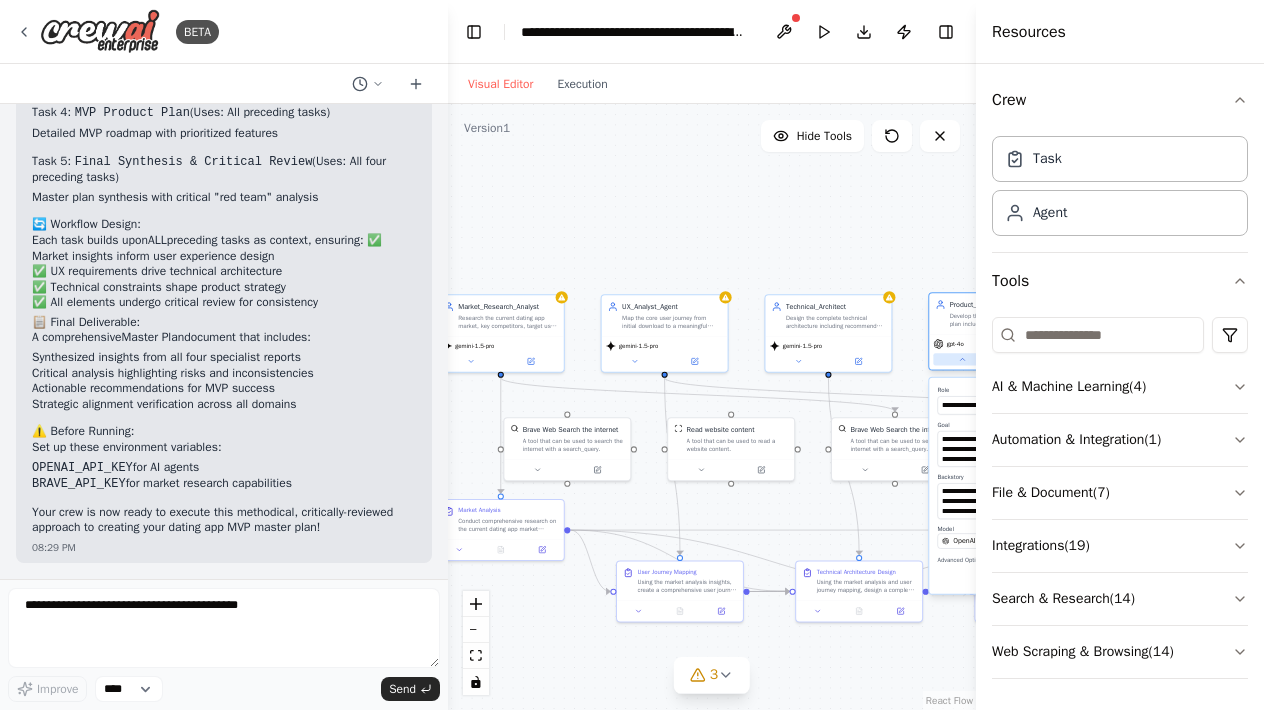 click at bounding box center [962, 359] 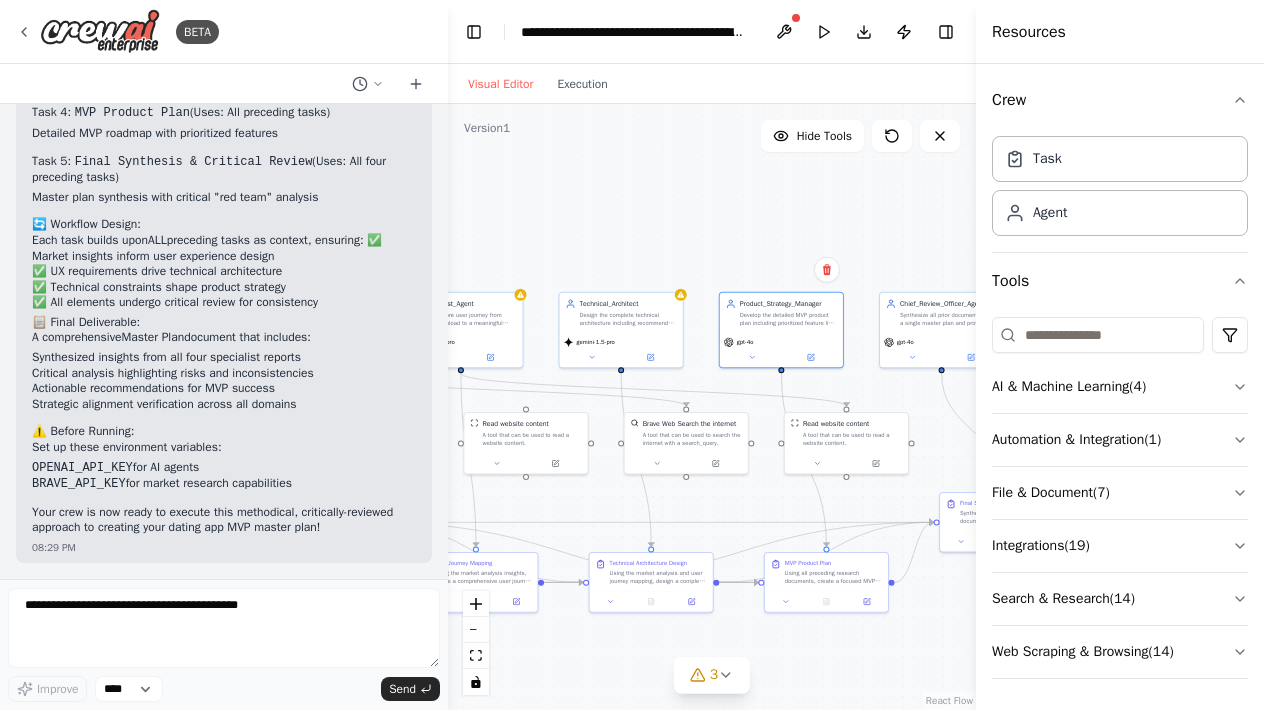 drag, startPoint x: 885, startPoint y: 244, endPoint x: 675, endPoint y: 237, distance: 210.11664 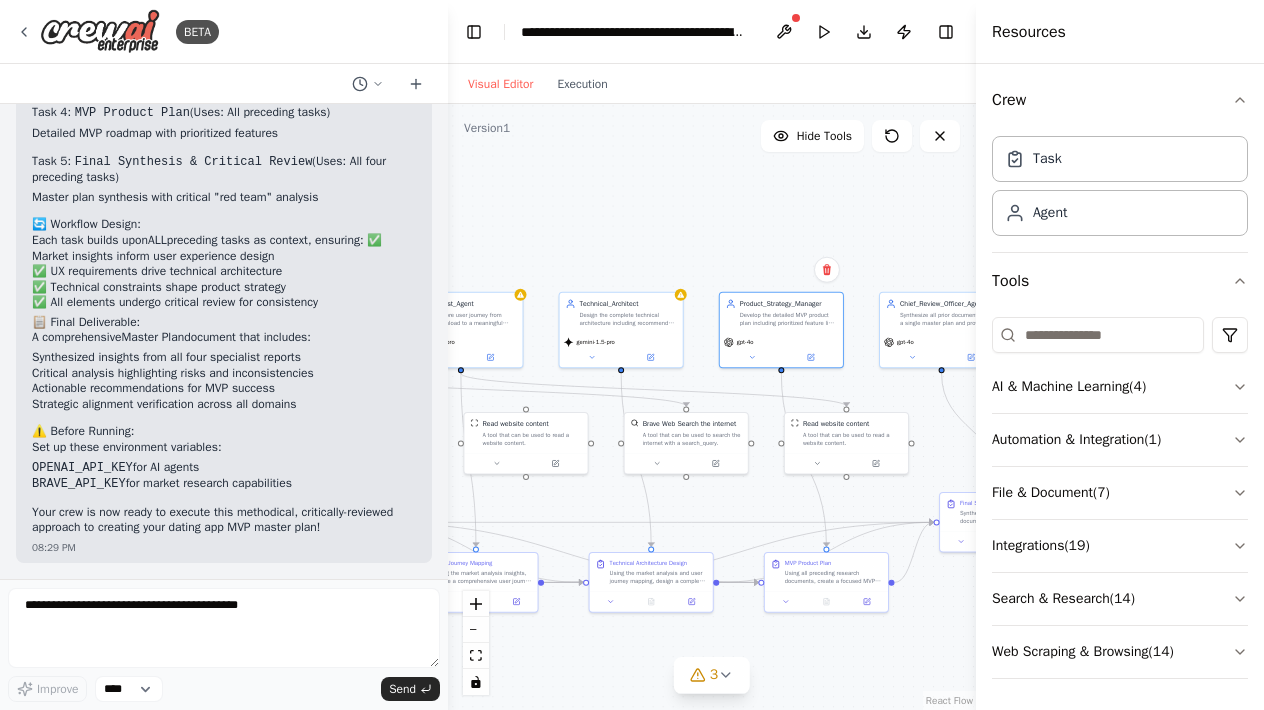 click on ".deletable-edge-delete-btn {
width: 20px;
height: 20px;
border: 0px solid #ffffff;
color: #6b7280;
background-color: #f8fafc;
cursor: pointer;
border-radius: 50%;
font-size: 12px;
padding: 3px;
display: flex;
align-items: center;
justify-content: center;
transition: all 0.2s cubic-bezier(0.4, 0, 0.2, 1);
box-shadow: 0 2px 4px rgba(0, 0, 0, 0.1);
}
.deletable-edge-delete-btn:hover {
background-color: #ef4444;
color: #ffffff;
border-color: #dc2626;
transform: scale(1.1);
box-shadow: 0 4px 12px rgba(239, 68, 68, 0.4);
}
.deletable-edge-delete-btn:active {
transform: scale(0.95);
box-shadow: 0 2px 4px rgba(239, 68, 68, 0.3);
}
Brave Web Search the internet Read website content gemini-1.5-pro" at bounding box center (712, 407) 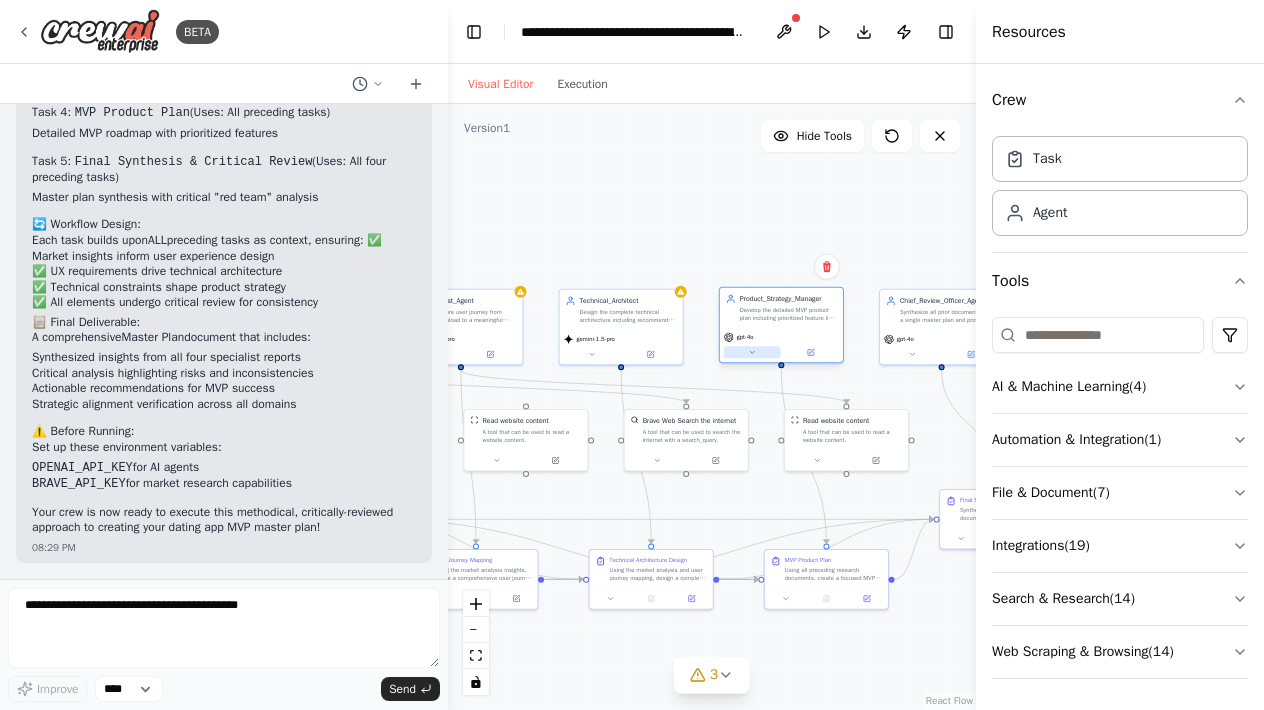 click 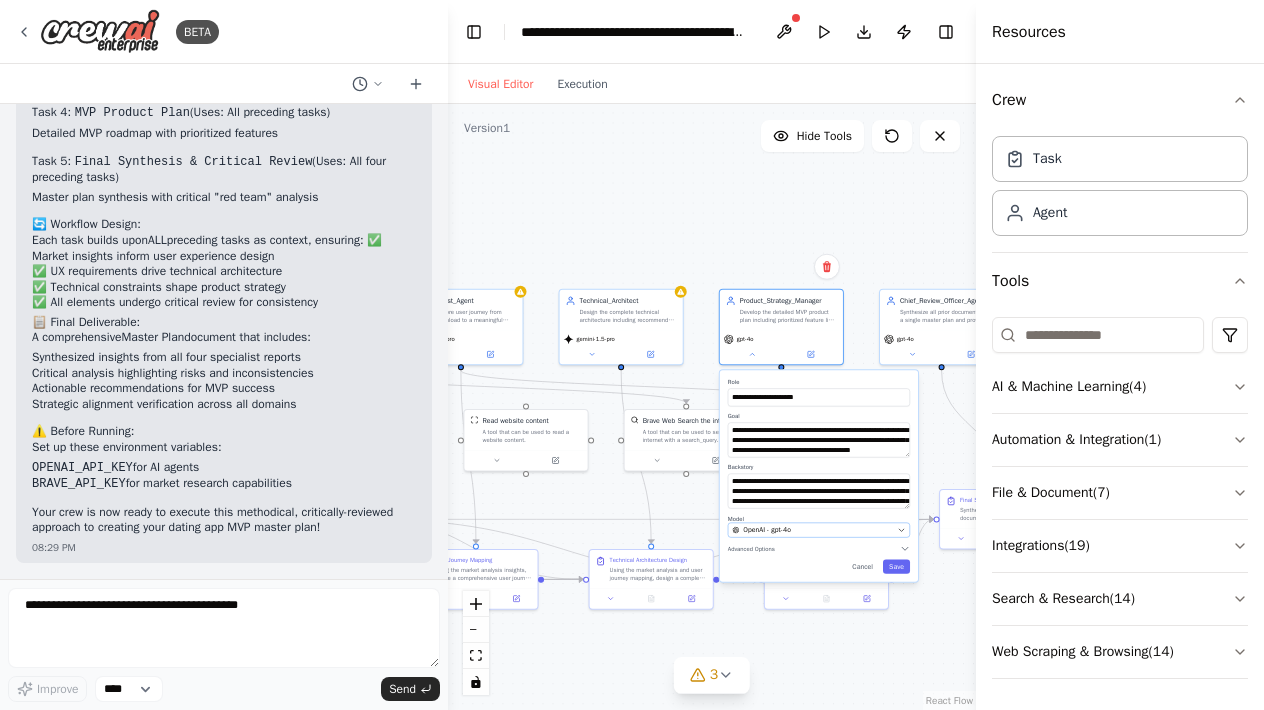 click on "OpenAI - gpt-4o" at bounding box center (812, 530) 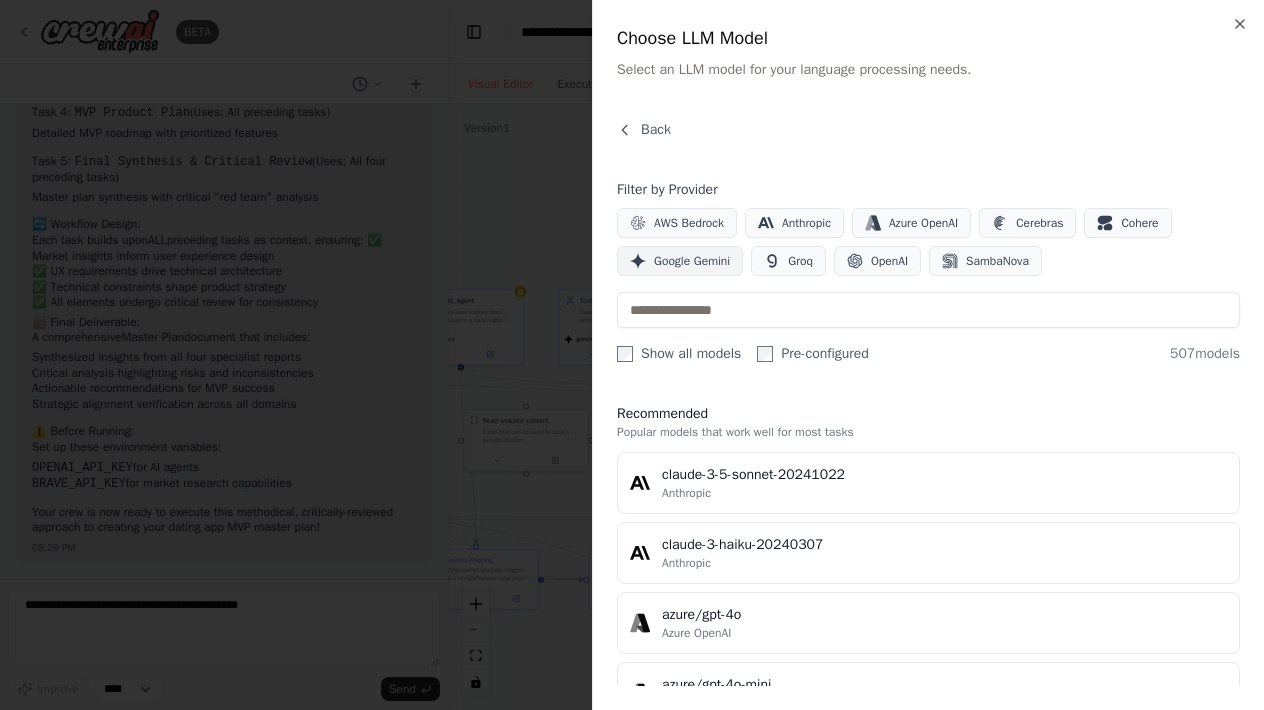 click on "Google Gemini" at bounding box center (680, 261) 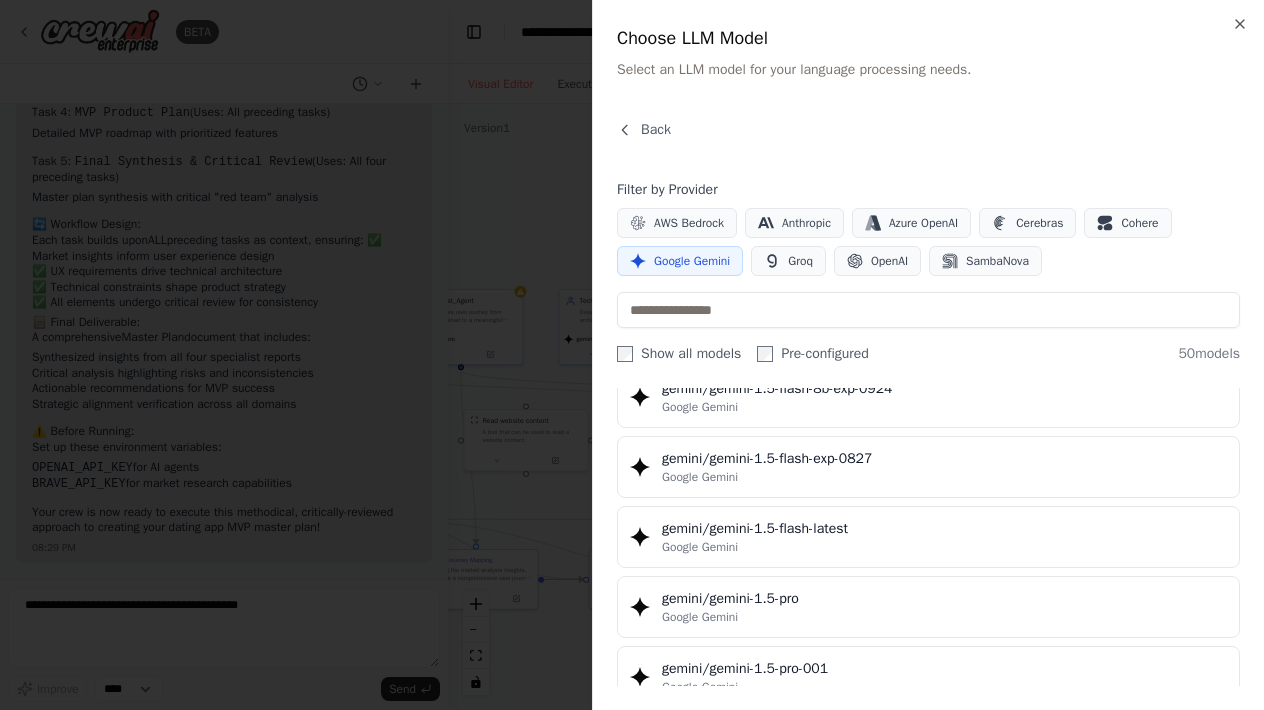 scroll, scrollTop: 495, scrollLeft: 0, axis: vertical 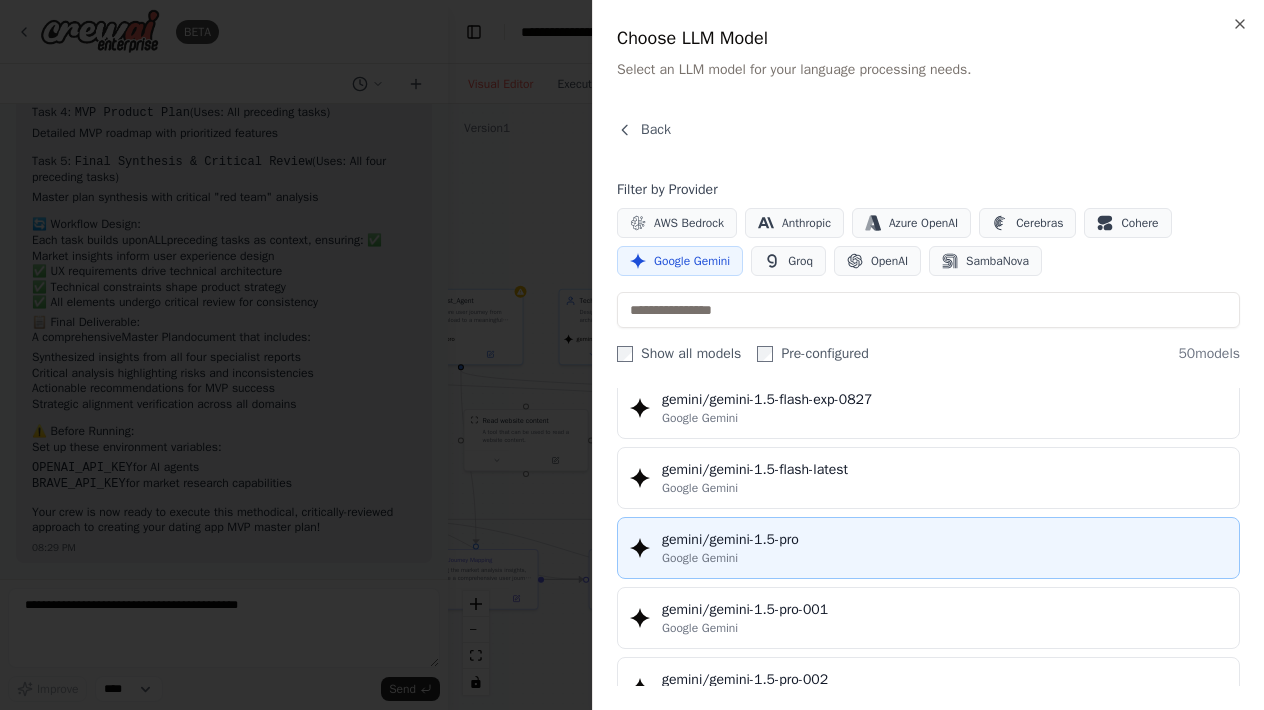 click on "gemini/gemini-1.5-pro" at bounding box center [944, 540] 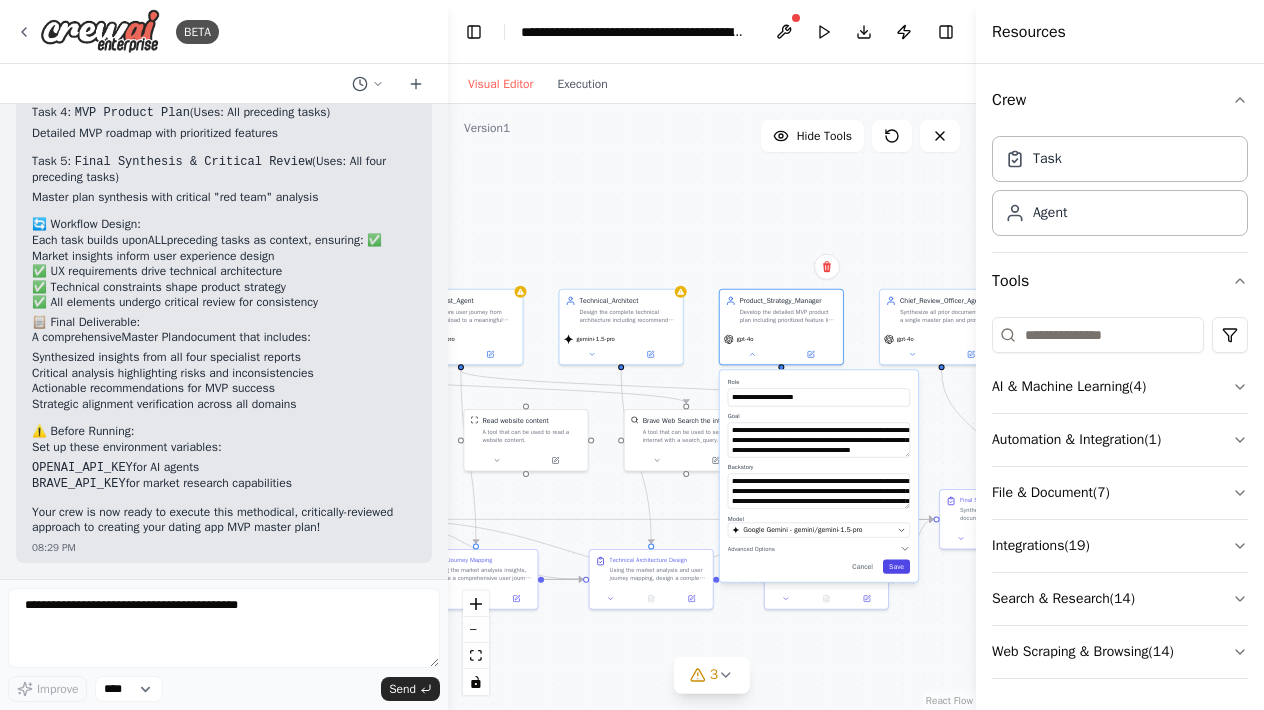 click on "Save" at bounding box center [896, 567] 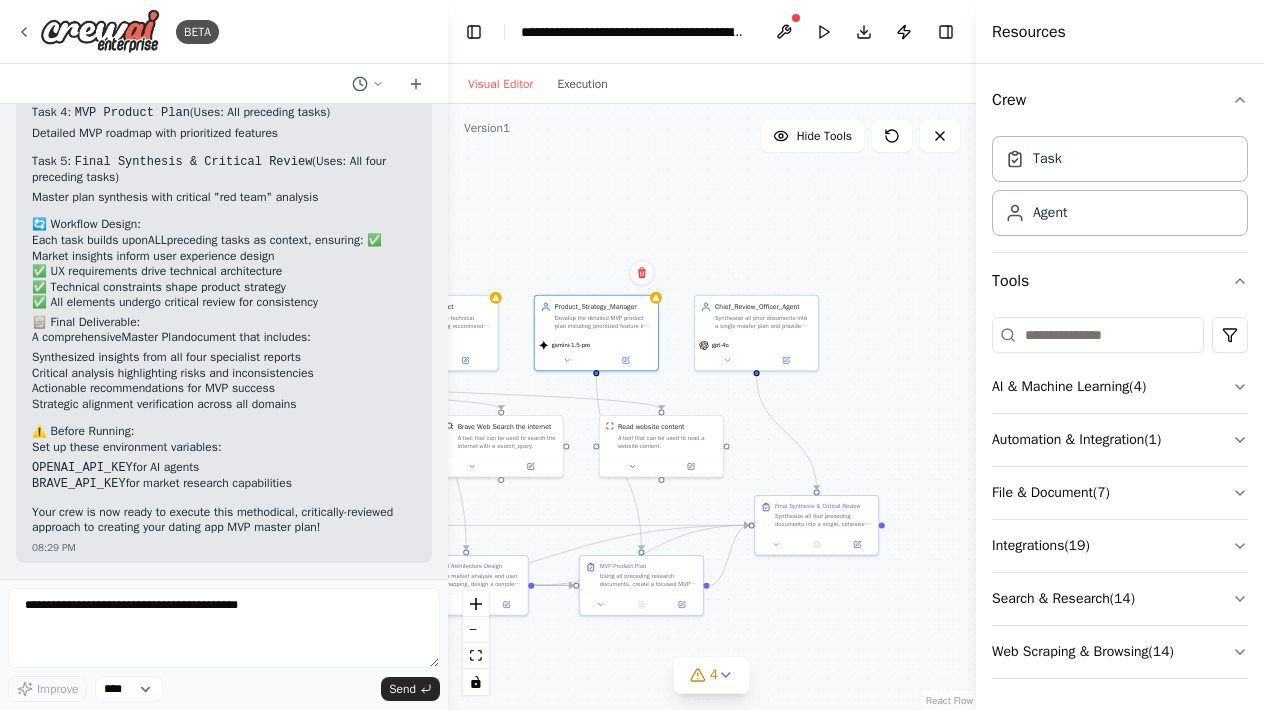 drag, startPoint x: 902, startPoint y: 230, endPoint x: 720, endPoint y: 236, distance: 182.09888 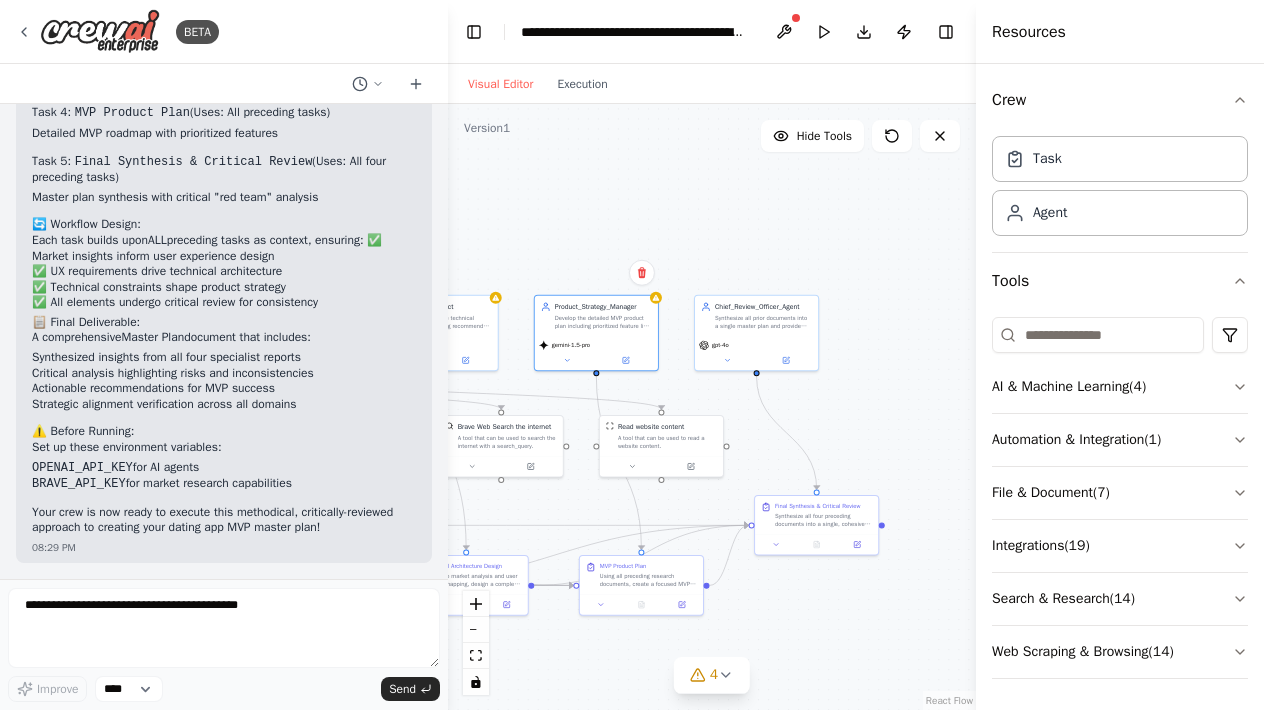 click on ".deletable-edge-delete-btn {
width: 20px;
height: 20px;
border: 0px solid #ffffff;
color: #6b7280;
background-color: #f8fafc;
cursor: pointer;
border-radius: 50%;
font-size: 12px;
padding: 3px;
display: flex;
align-items: center;
justify-content: center;
transition: all 0.2s cubic-bezier(0.4, 0, 0.2, 1);
box-shadow: 0 2px 4px rgba(0, 0, 0, 0.1);
}
.deletable-edge-delete-btn:hover {
background-color: #ef4444;
color: #ffffff;
border-color: #dc2626;
transform: scale(1.1);
box-shadow: 0 4px 12px rgba(239, 68, 68, 0.4);
}
.deletable-edge-delete-btn:active {
transform: scale(0.95);
box-shadow: 0 2px 4px rgba(239, 68, 68, 0.3);
}
Brave Web Search the internet Read website content gemini-1.5-pro" at bounding box center [712, 407] 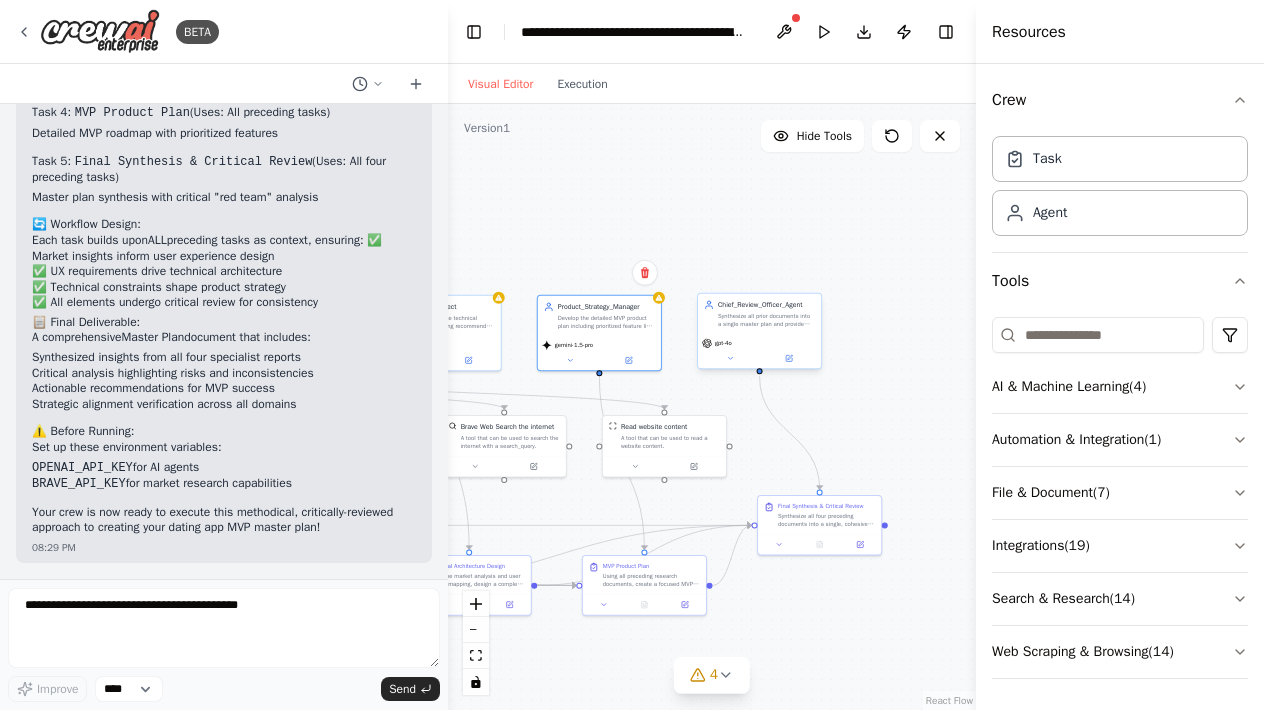click on "gpt-4o" at bounding box center (759, 351) 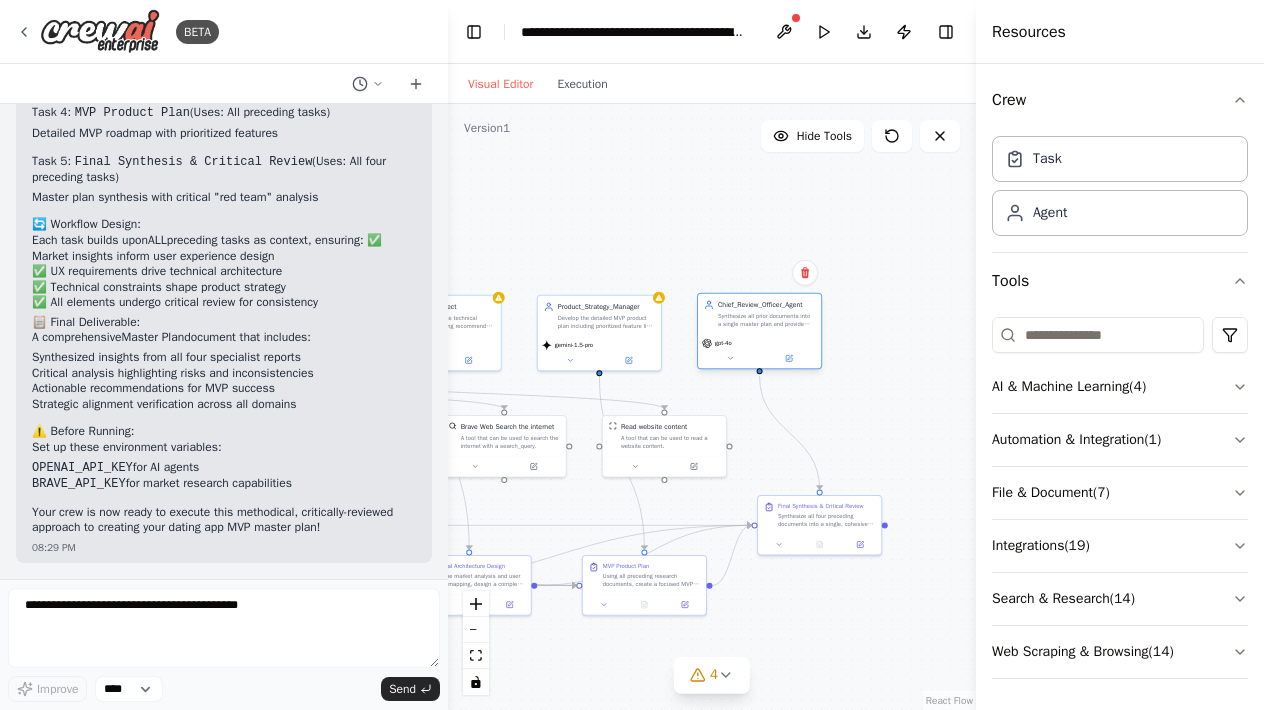 click on "gpt-4o" at bounding box center (759, 351) 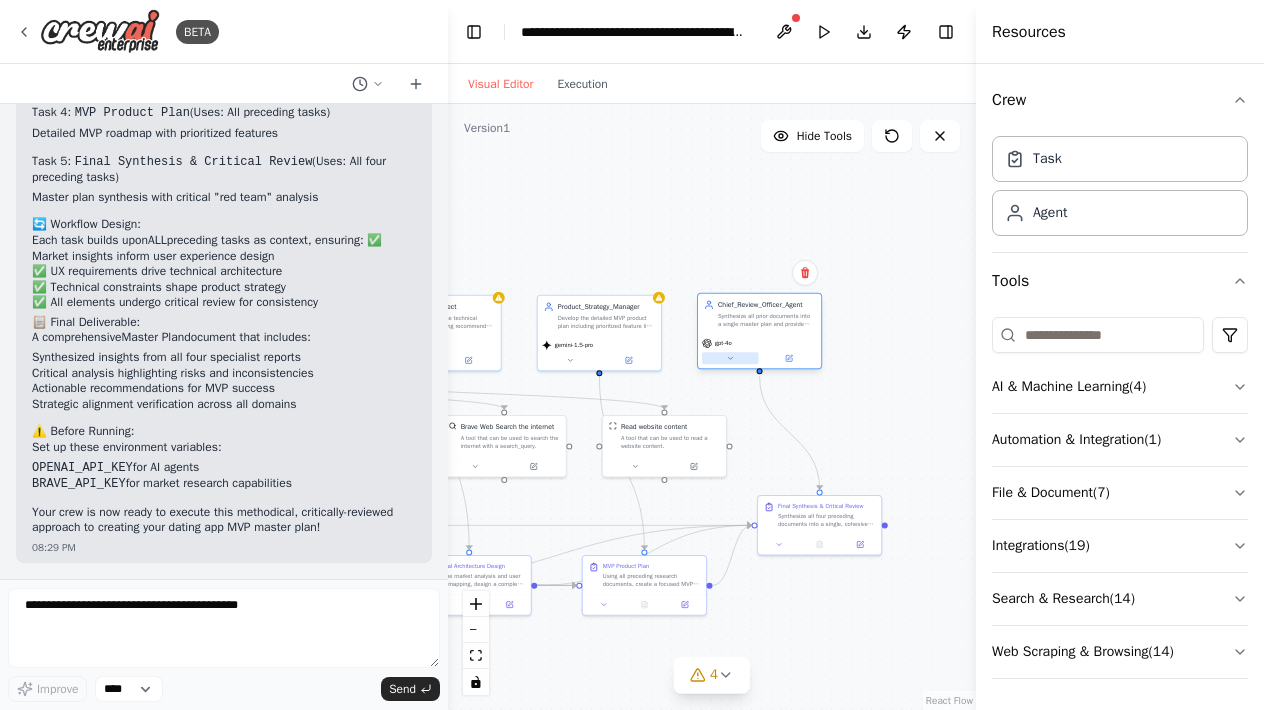 click 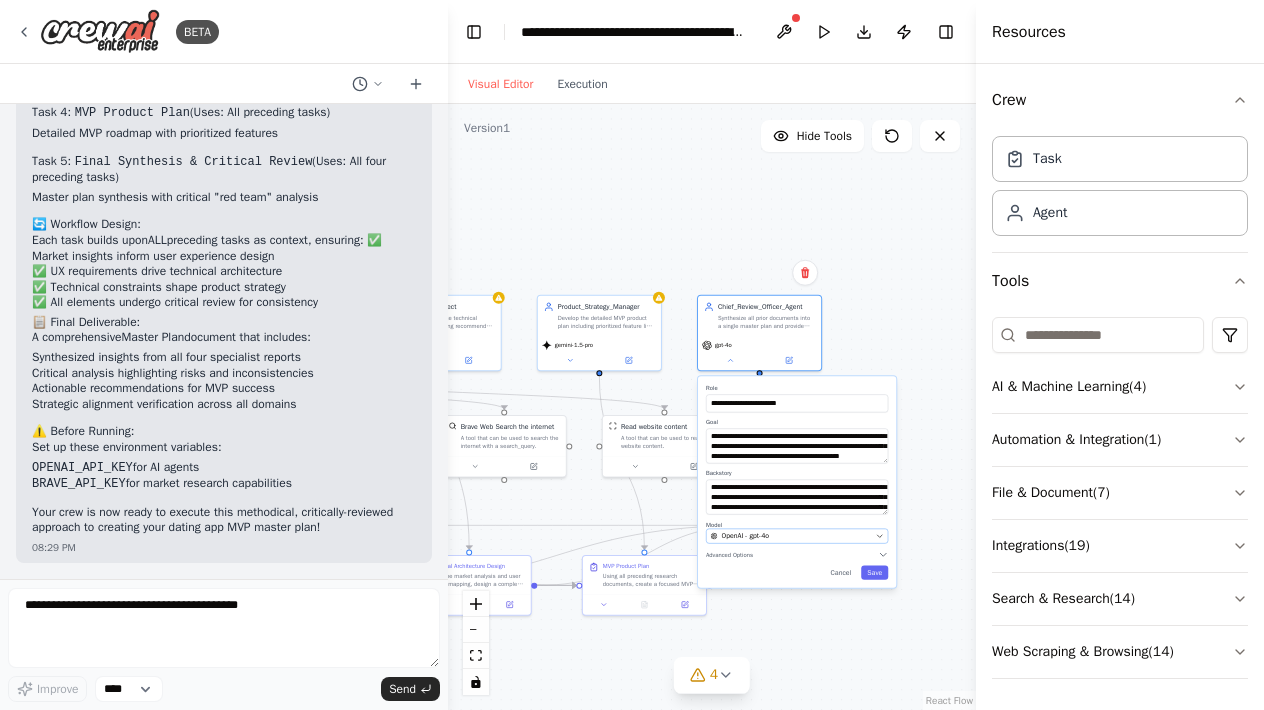 click on "OpenAI - gpt-4o" at bounding box center [791, 536] 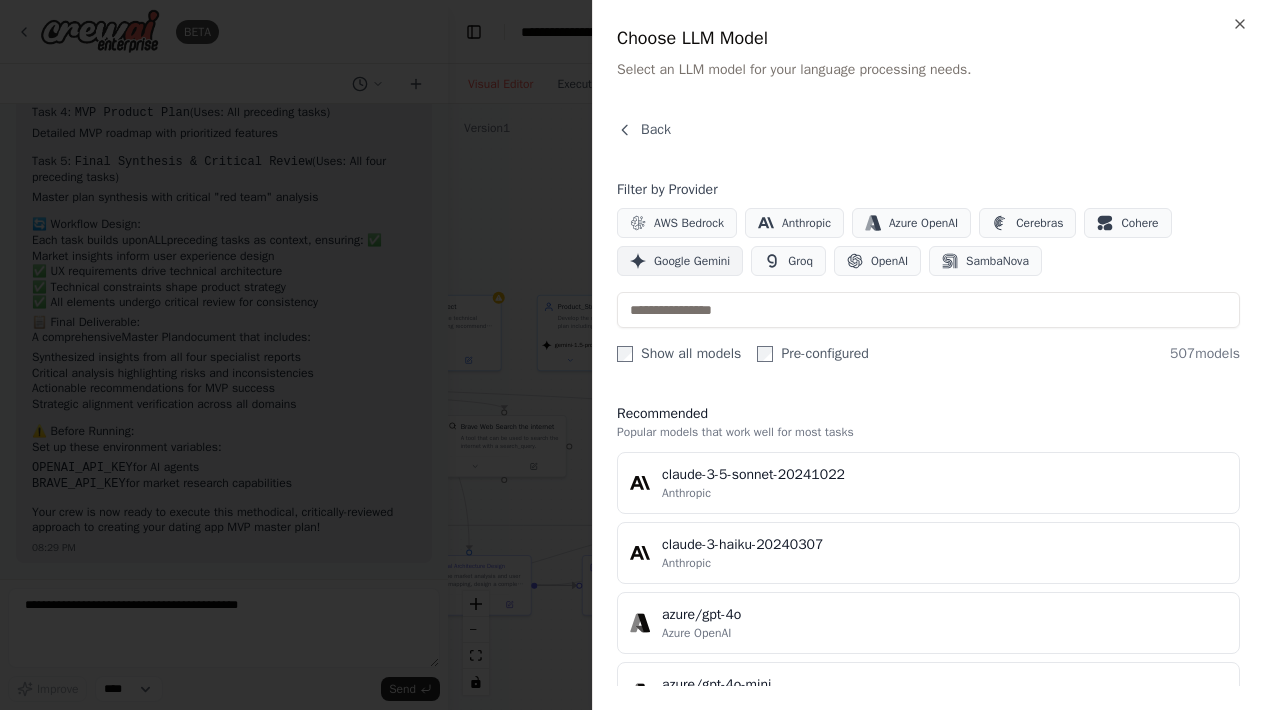 click on "Google Gemini" at bounding box center (692, 261) 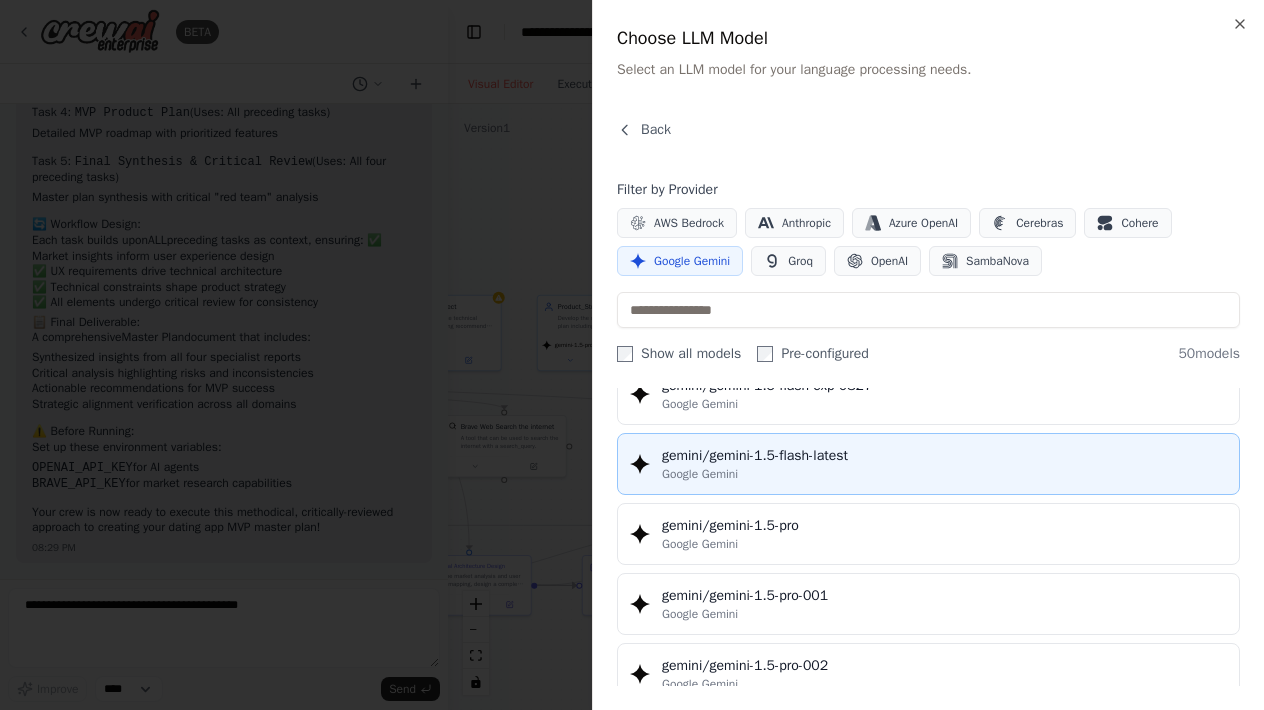 scroll, scrollTop: 508, scrollLeft: 0, axis: vertical 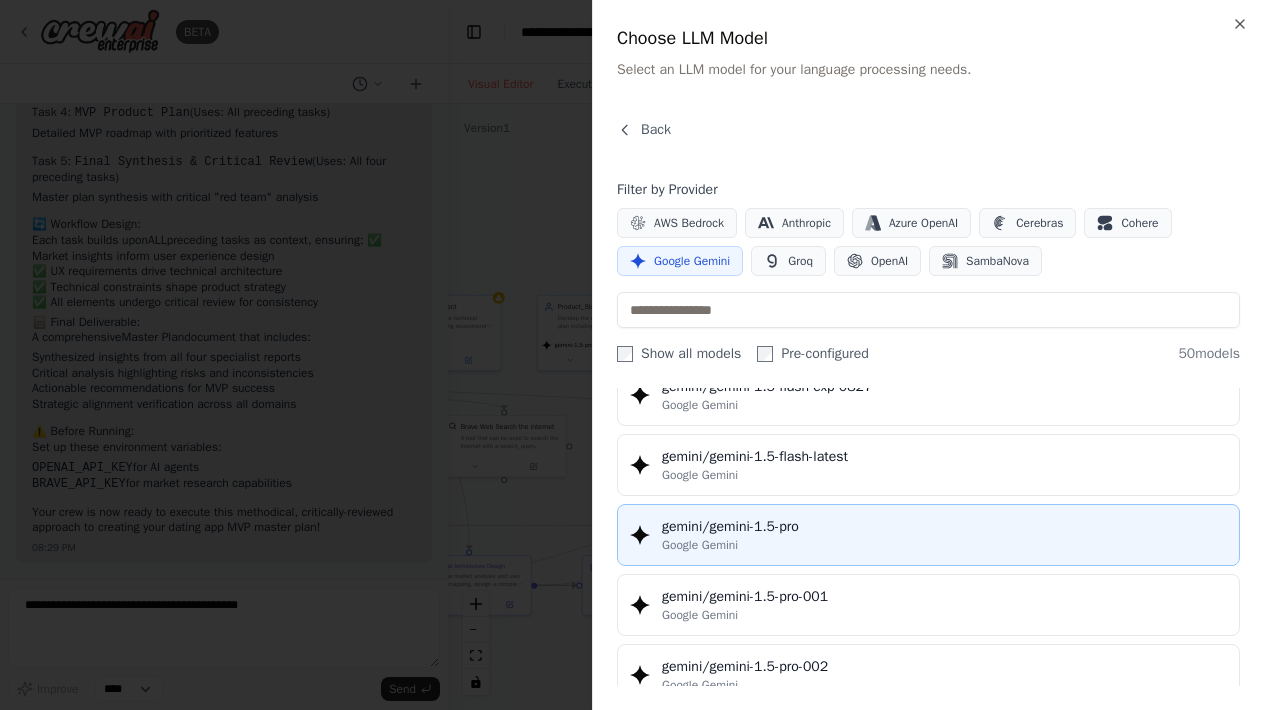 click on "gemini/gemini-1.5-pro Google Gemini" at bounding box center (928, 535) 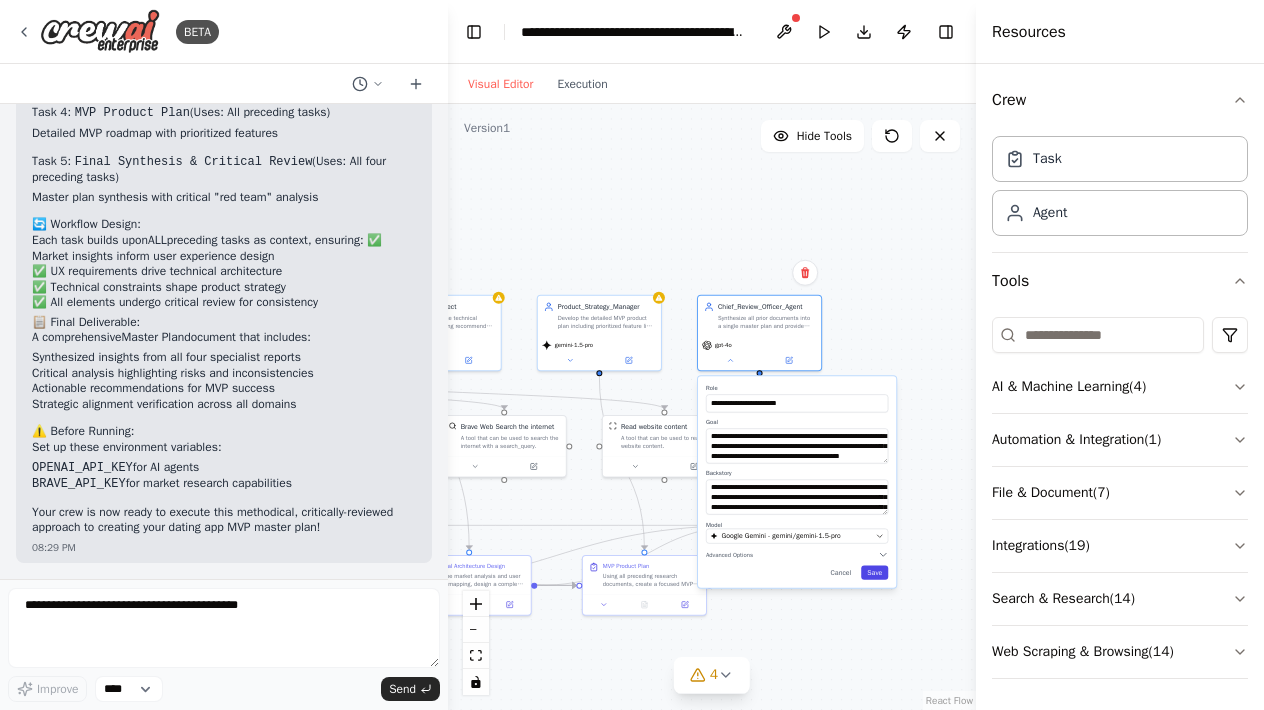 click on "Save" at bounding box center (874, 573) 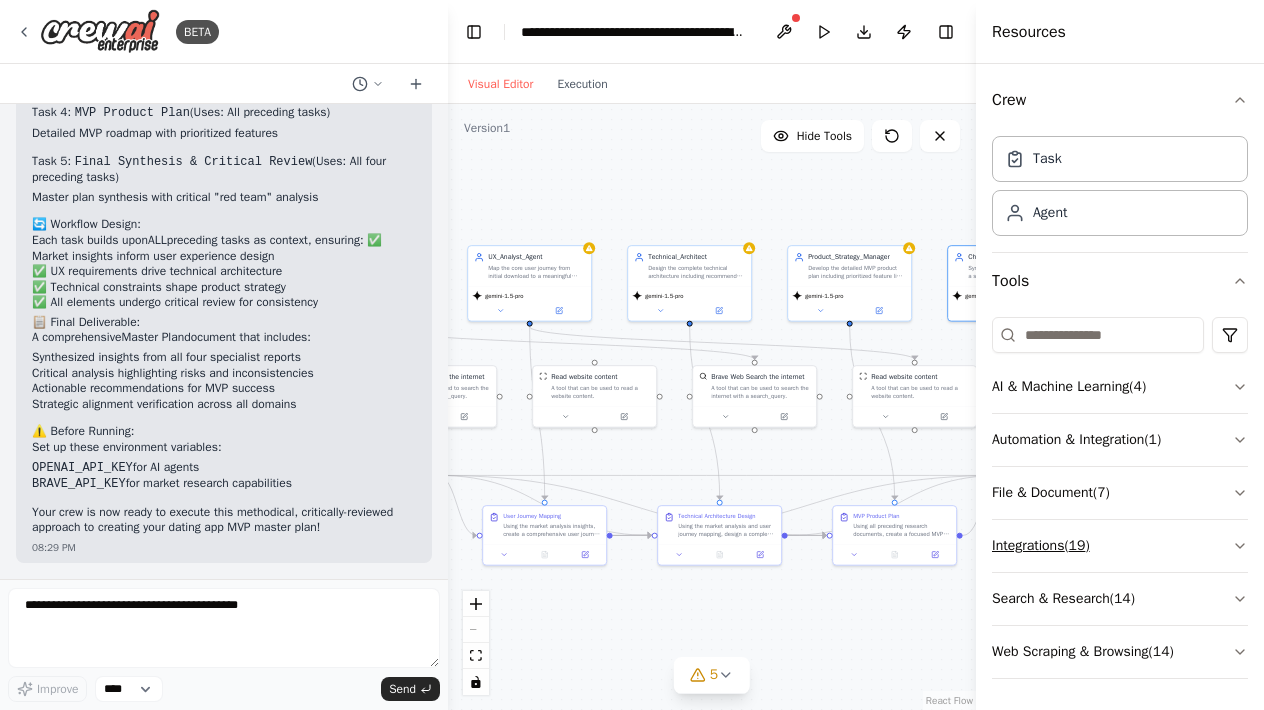 drag, startPoint x: 803, startPoint y: 603, endPoint x: 1045, endPoint y: 553, distance: 247.11131 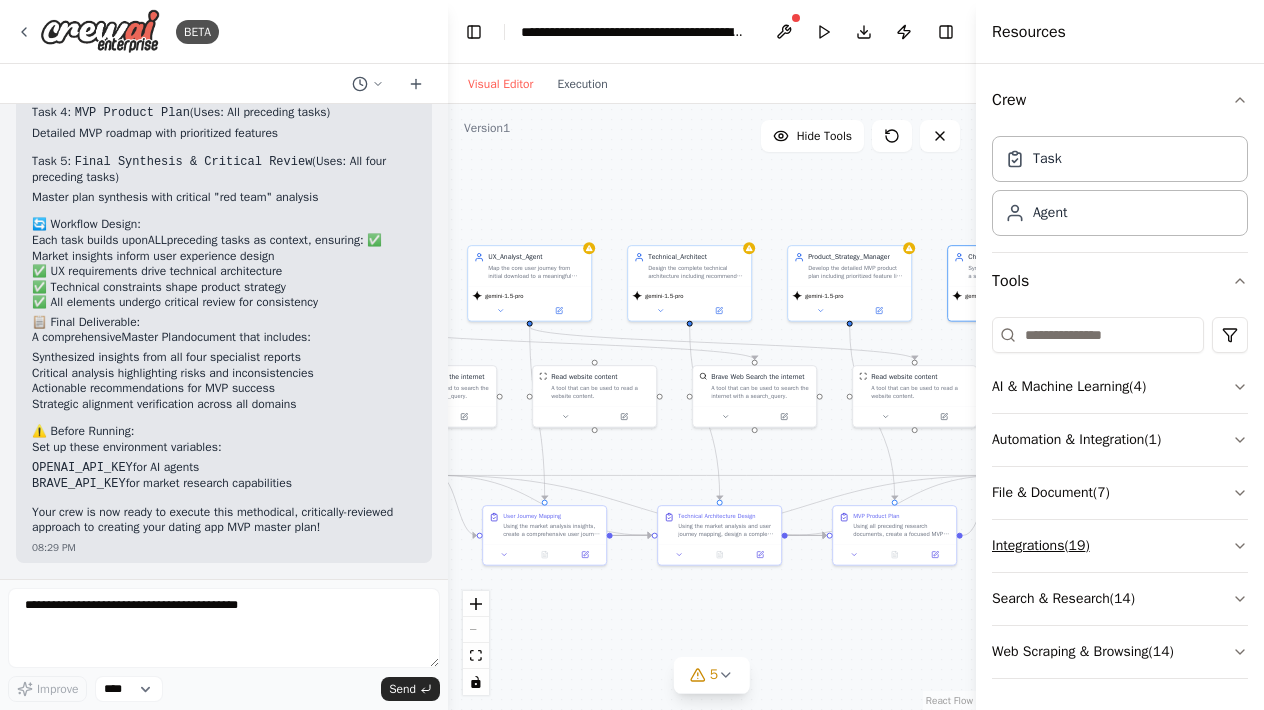click on "BETA Technical Specification and MVP Plan for a New Dating App 08:23 PM ▶ Thought process I'll help you create a comprehensive technical specification and MVP plan for a new dating app. Let me first check what tools are available and then set up a specialized crew to handle this complex project. 08:23 PM Getting the list of ready-to-use tools Let me also check what search tools are available for research: 08:23 PM Searching tool search web research Perfect! Now I'll create a specialized crew to develop your dating app technical specification and MVP plan. Let me start by creating the agents: 08:23 PM Creating Market Research Analyst agent with the following tools: Brave Web Search the internet Creating Technical Architect agent with the following tools: Read website content Creating Product Strategy Manager agent Now let me create the tasks to systematically develop your dating app specification and MVP plan: 08:23 PM Creating task Dating App Market Analysis Creating task Technical Architecture Design" at bounding box center (632, 355) 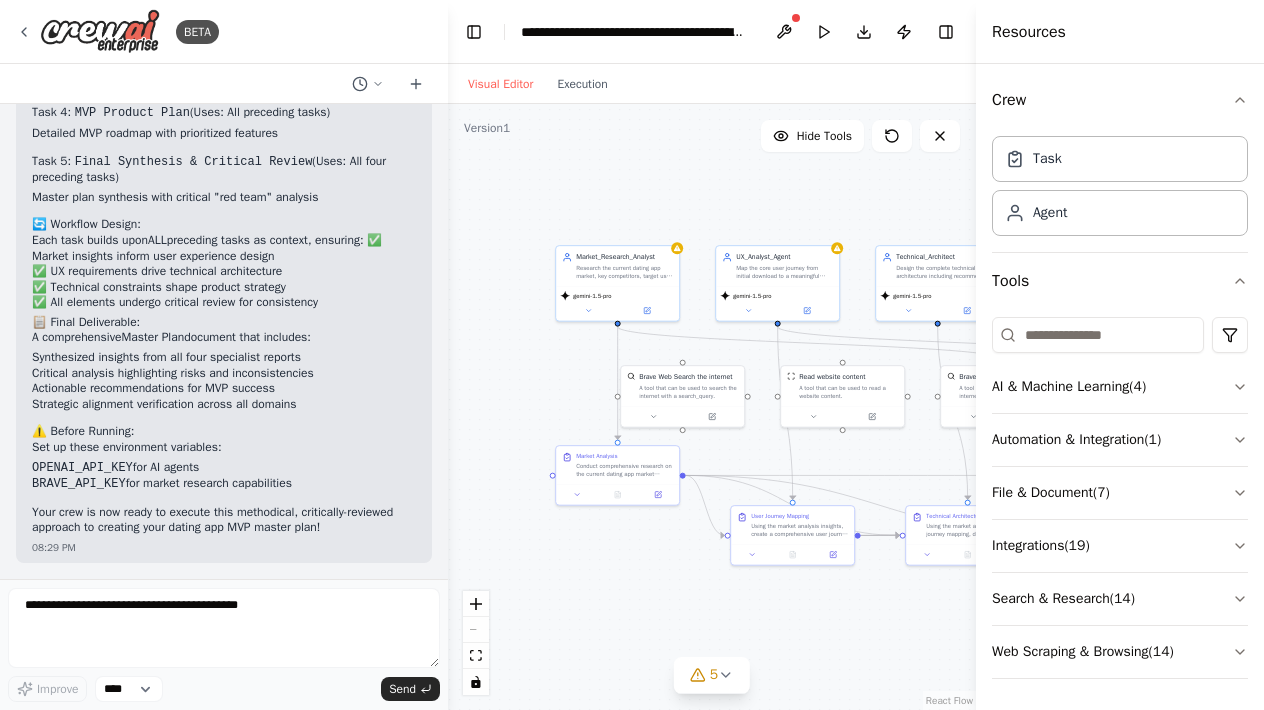 drag, startPoint x: 709, startPoint y: 603, endPoint x: 958, endPoint y: 601, distance: 249.00803 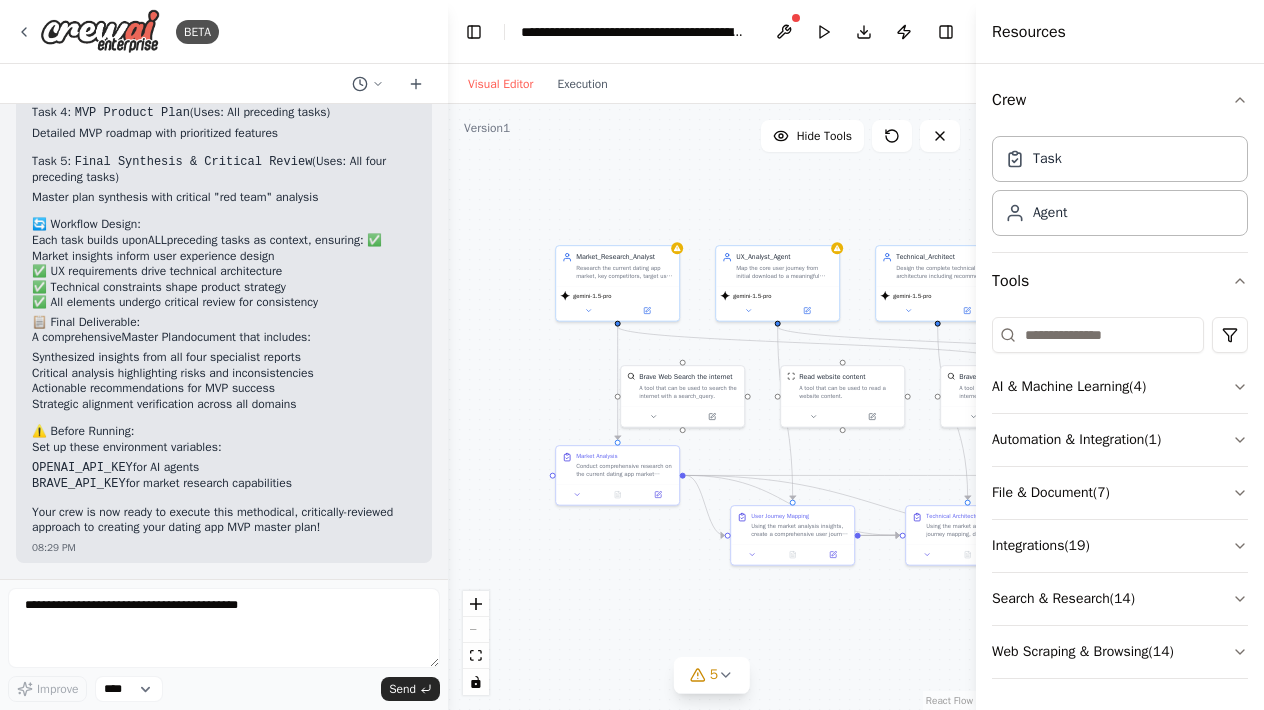 click on ".deletable-edge-delete-btn {
width: 20px;
height: 20px;
border: 0px solid #ffffff;
color: #6b7280;
background-color: #f8fafc;
cursor: pointer;
border-radius: 50%;
font-size: 12px;
padding: 3px;
display: flex;
align-items: center;
justify-content: center;
transition: all 0.2s cubic-bezier(0.4, 0, 0.2, 1);
box-shadow: 0 2px 4px rgba(0, 0, 0, 0.1);
}
.deletable-edge-delete-btn:hover {
background-color: #ef4444;
color: #ffffff;
border-color: #dc2626;
transform: scale(1.1);
box-shadow: 0 4px 12px rgba(239, 68, 68, 0.4);
}
.deletable-edge-delete-btn:active {
transform: scale(0.95);
box-shadow: 0 2px 4px rgba(239, 68, 68, 0.3);
}
Brave Web Search the internet Read website content gemini-1.5-pro" at bounding box center [712, 407] 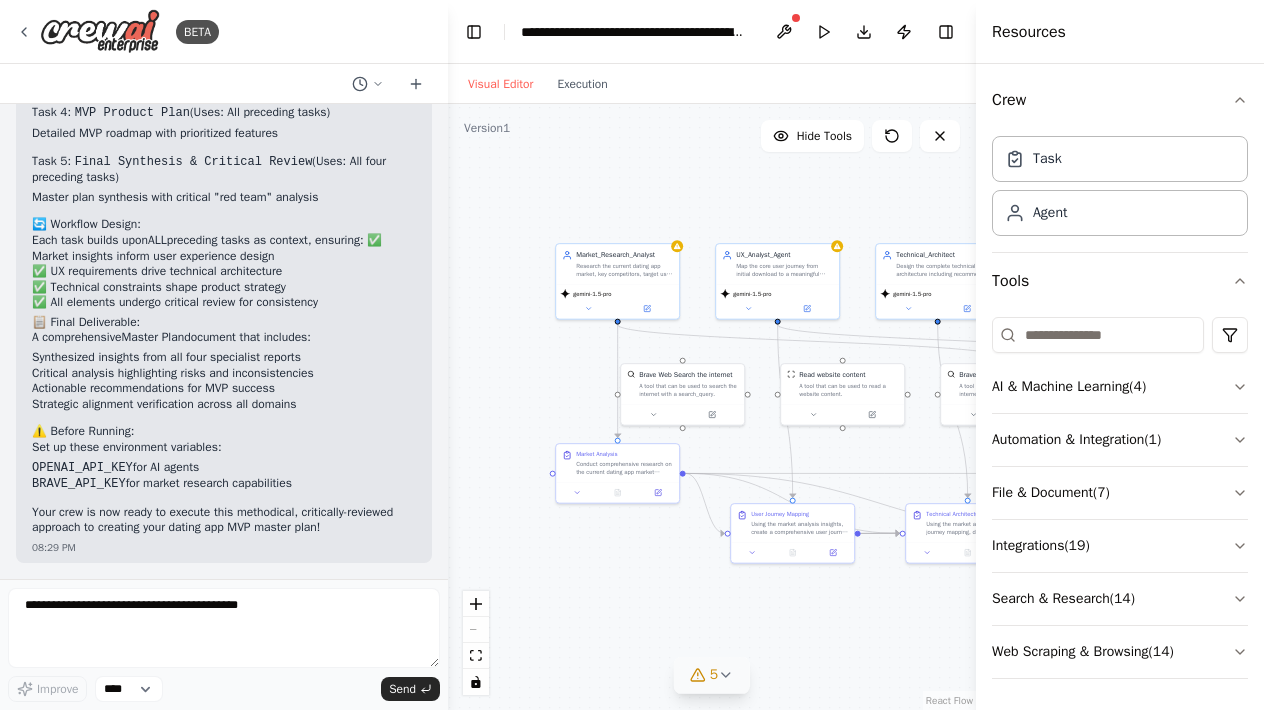 click 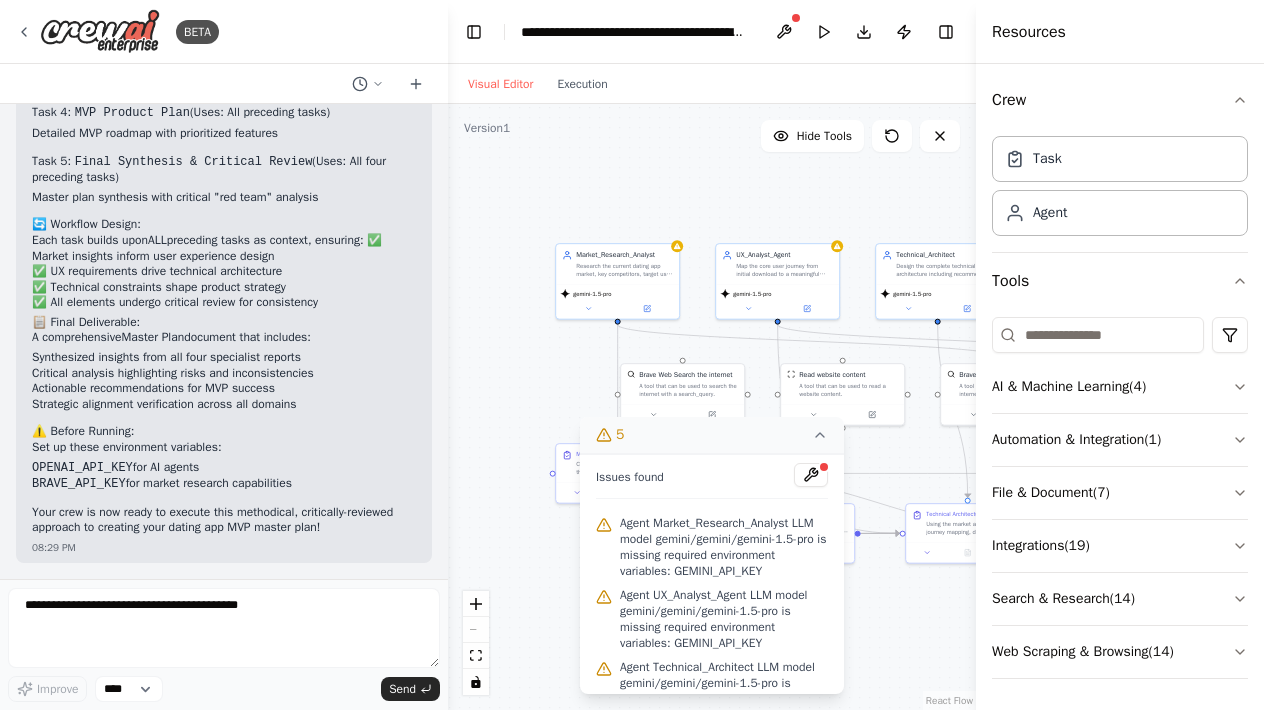 click on ".deletable-edge-delete-btn {
width: 20px;
height: 20px;
border: 0px solid #ffffff;
color: #6b7280;
background-color: #f8fafc;
cursor: pointer;
border-radius: 50%;
font-size: 12px;
padding: 3px;
display: flex;
align-items: center;
justify-content: center;
transition: all 0.2s cubic-bezier(0.4, 0, 0.2, 1);
box-shadow: 0 2px 4px rgba(0, 0, 0, 0.1);
}
.deletable-edge-delete-btn:hover {
background-color: #ef4444;
color: #ffffff;
border-color: #dc2626;
transform: scale(1.1);
box-shadow: 0 4px 12px rgba(239, 68, 68, 0.4);
}
.deletable-edge-delete-btn:active {
transform: scale(0.95);
box-shadow: 0 2px 4px rgba(239, 68, 68, 0.3);
}
Brave Web Search the internet Read website content gemini-1.5-pro" at bounding box center (712, 407) 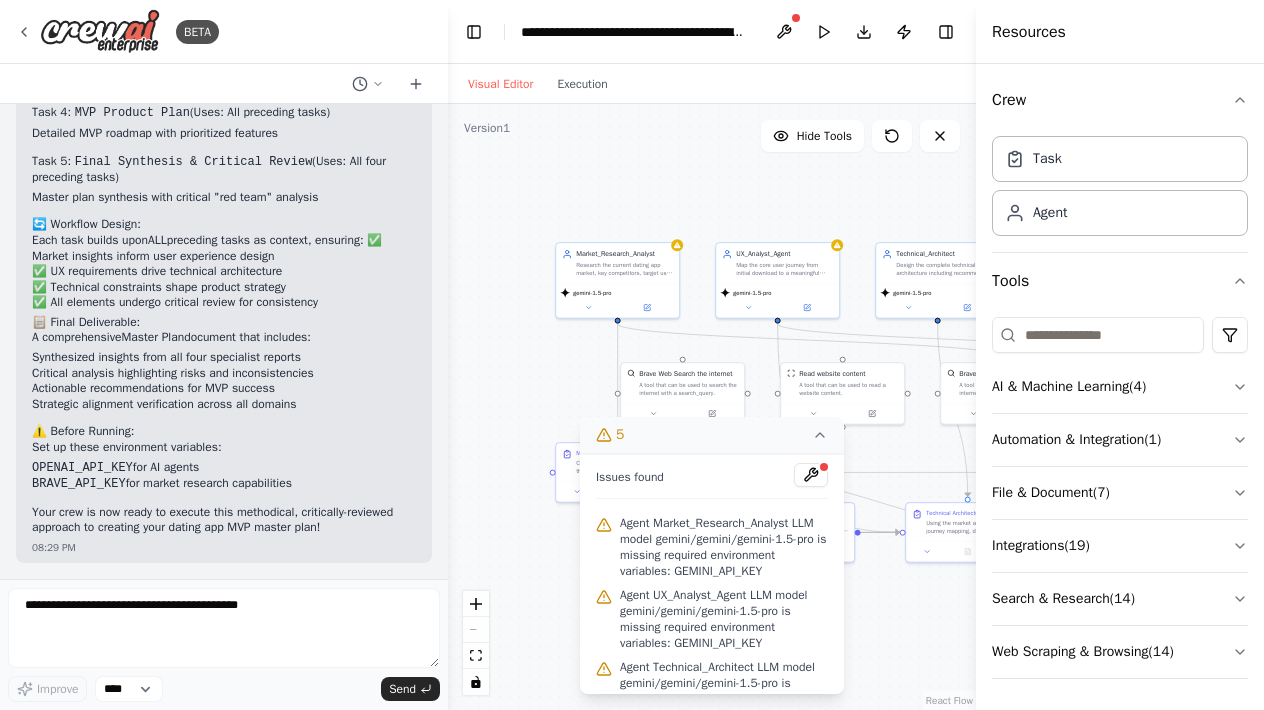 click on ".deletable-edge-delete-btn {
width: 20px;
height: 20px;
border: 0px solid #ffffff;
color: #6b7280;
background-color: #f8fafc;
cursor: pointer;
border-radius: 50%;
font-size: 12px;
padding: 3px;
display: flex;
align-items: center;
justify-content: center;
transition: all 0.2s cubic-bezier(0.4, 0, 0.2, 1);
box-shadow: 0 2px 4px rgba(0, 0, 0, 0.1);
}
.deletable-edge-delete-btn:hover {
background-color: #ef4444;
color: #ffffff;
border-color: #dc2626;
transform: scale(1.1);
box-shadow: 0 4px 12px rgba(239, 68, 68, 0.4);
}
.deletable-edge-delete-btn:active {
transform: scale(0.95);
box-shadow: 0 2px 4px rgba(239, 68, 68, 0.3);
}
Brave Web Search the internet Read website content gemini-1.5-pro" at bounding box center [712, 407] 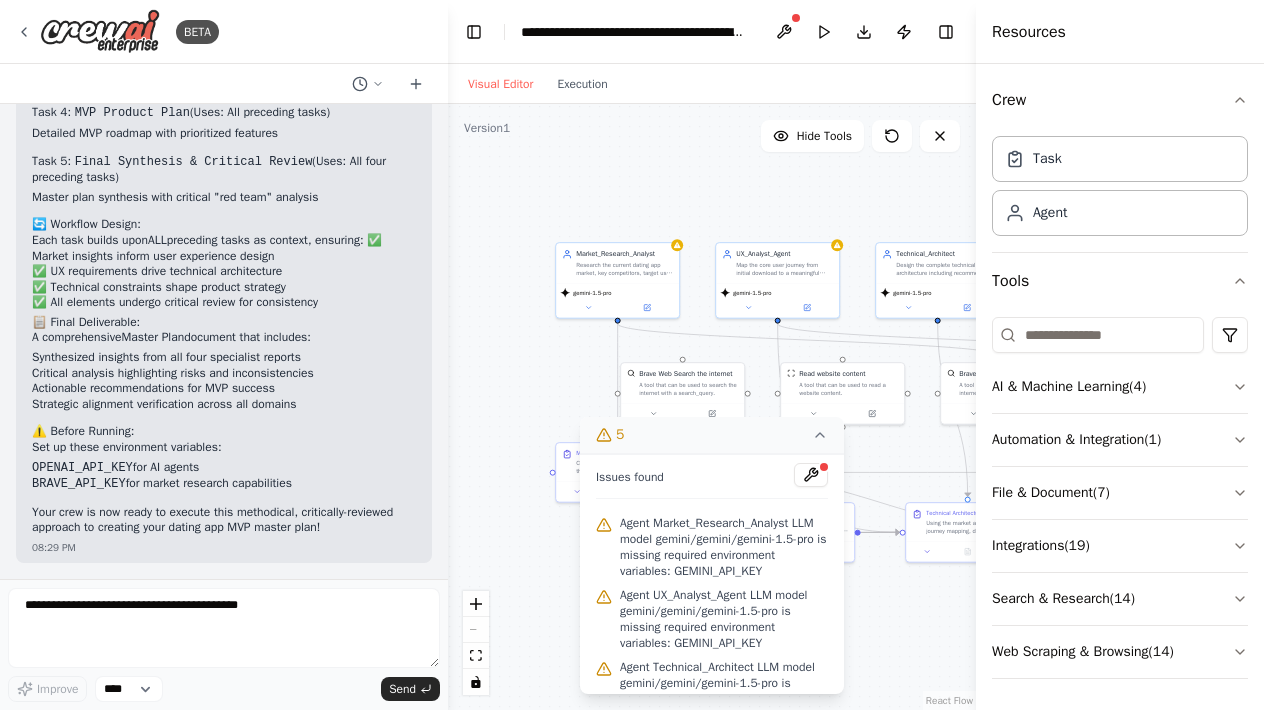 click on "Visual Editor" at bounding box center [500, 84] 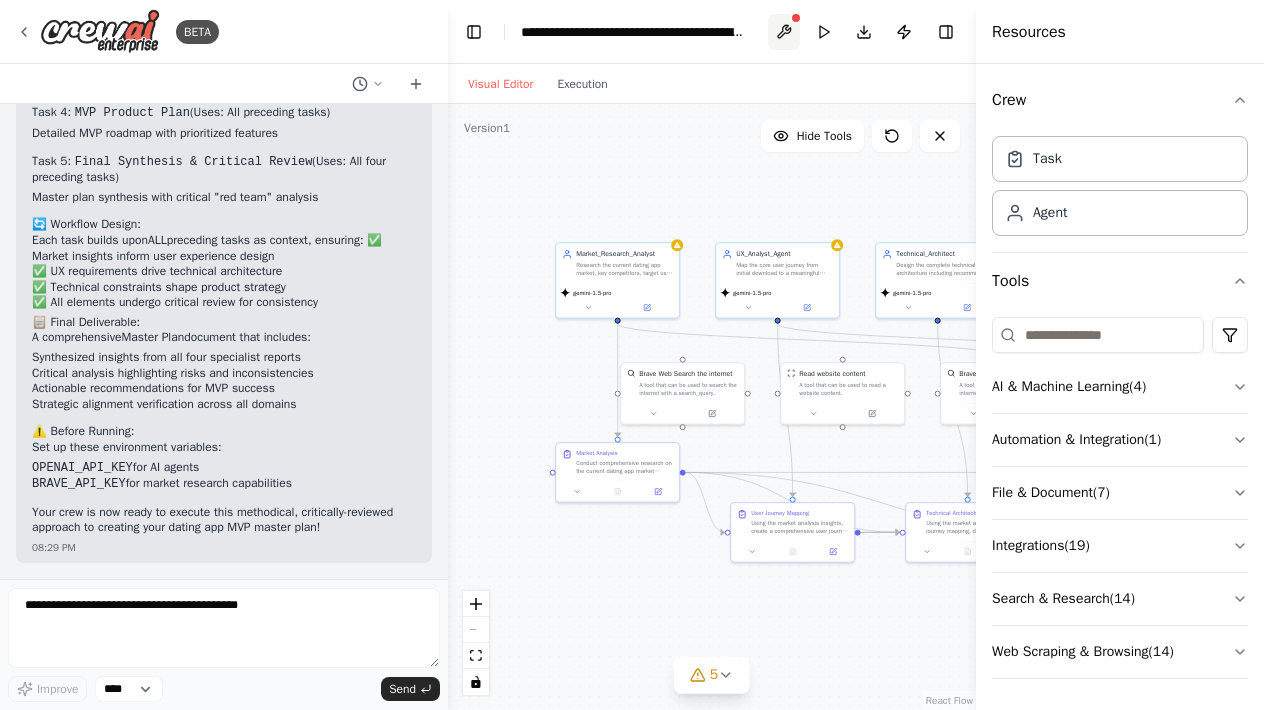 click at bounding box center [784, 32] 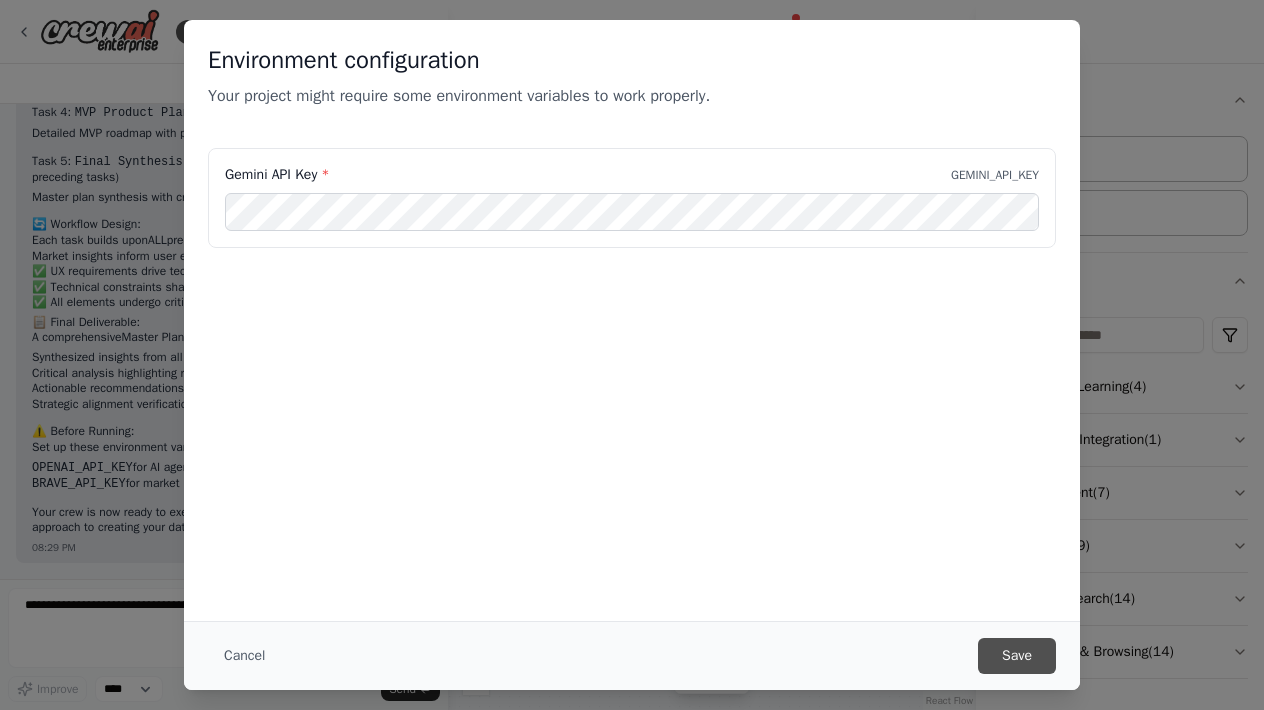 click on "Save" at bounding box center (1017, 656) 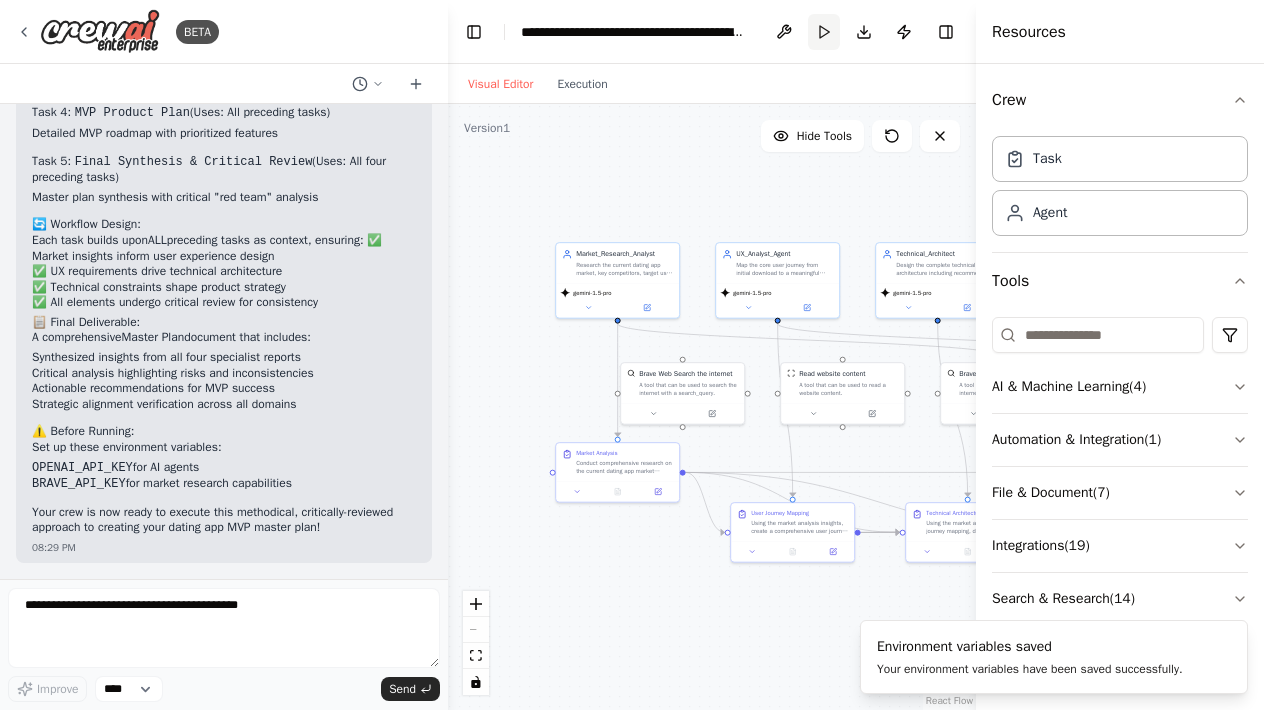 click on "Run" at bounding box center [824, 32] 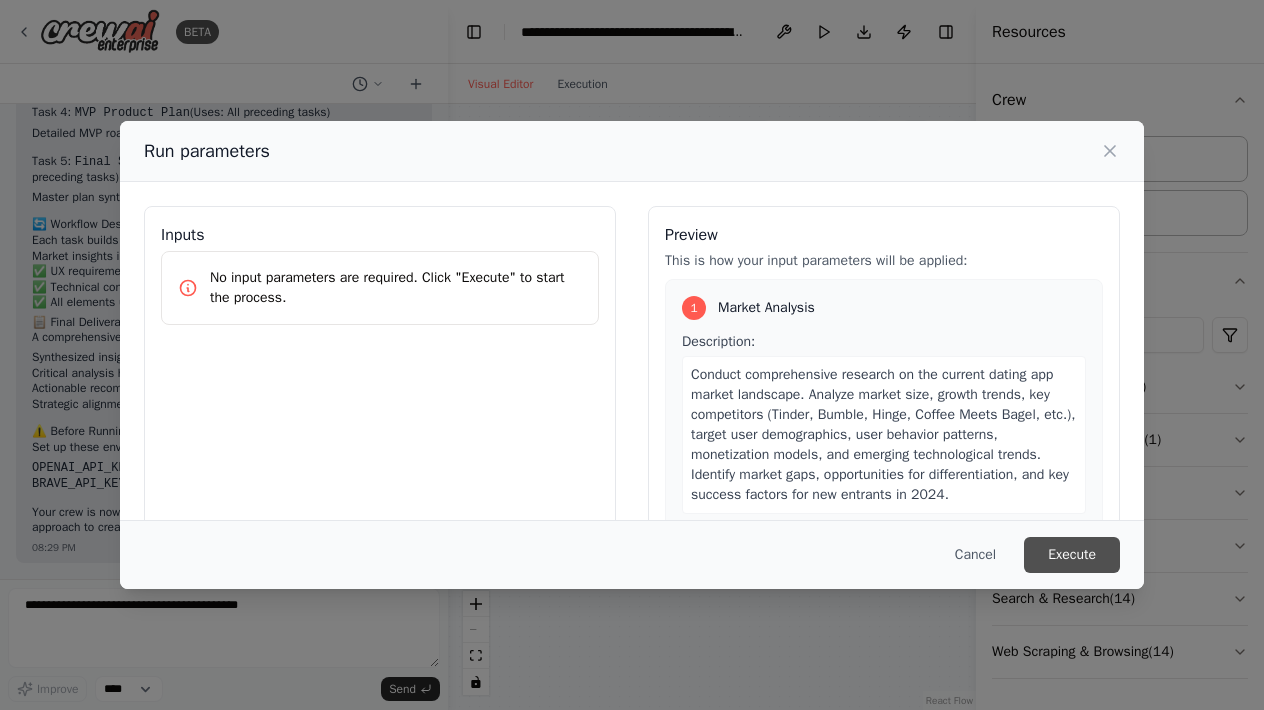click on "Execute" at bounding box center (1072, 555) 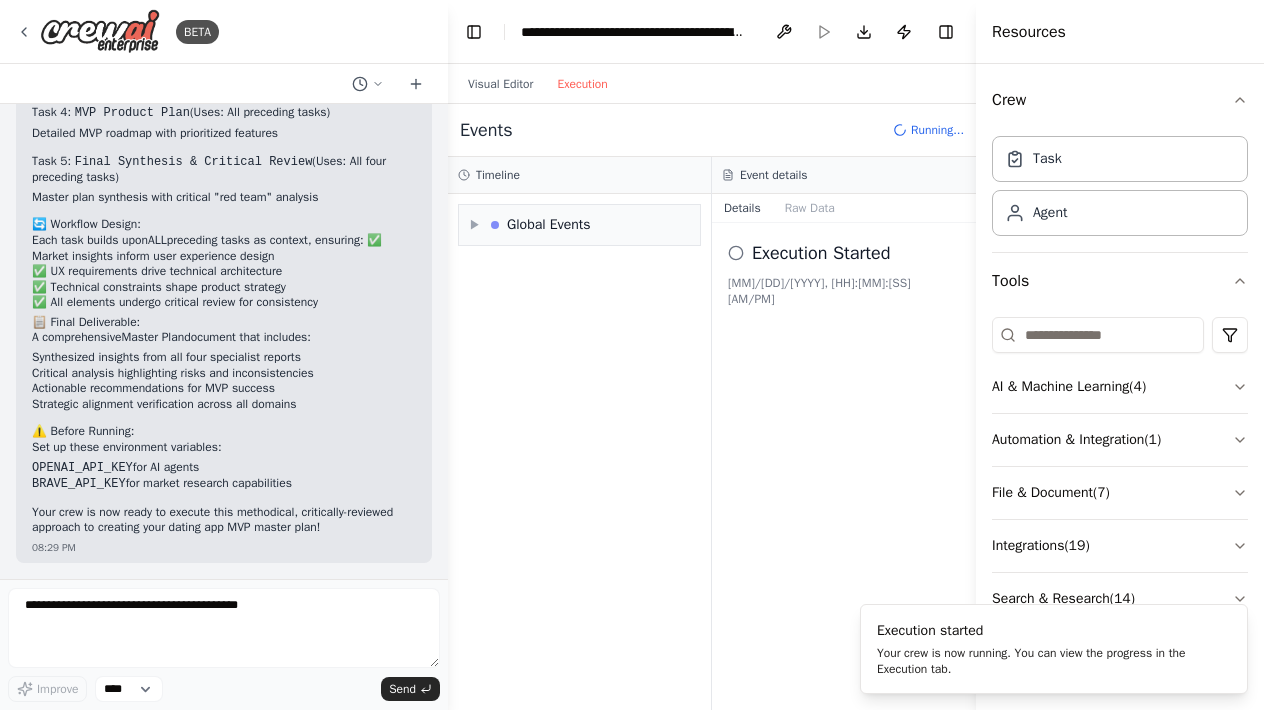 click on "Execution" at bounding box center [582, 84] 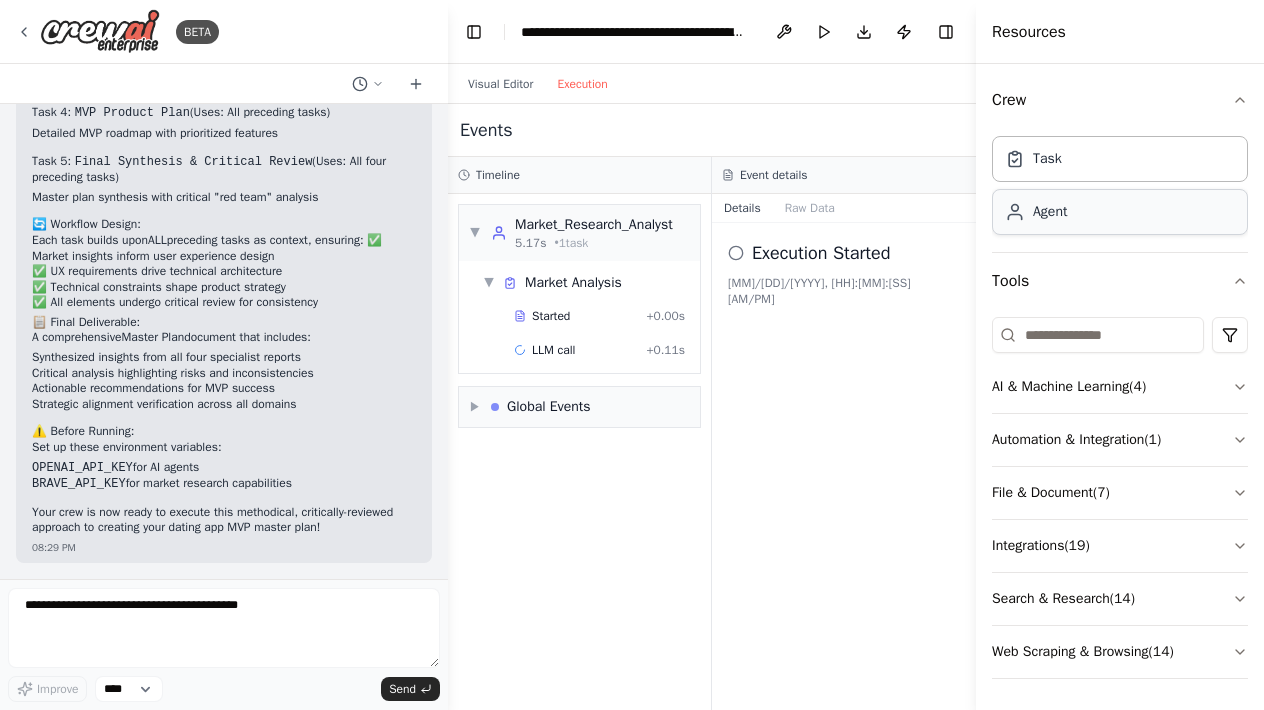 click 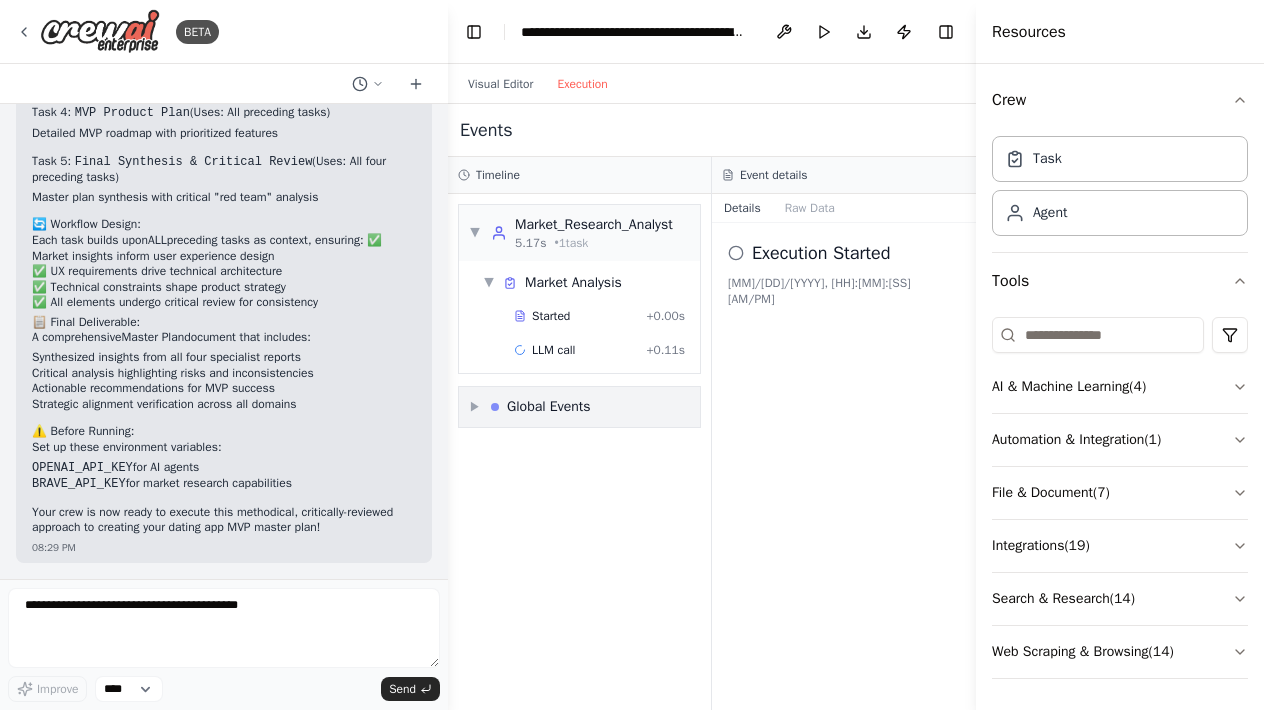 click on "▶" at bounding box center (475, 407) 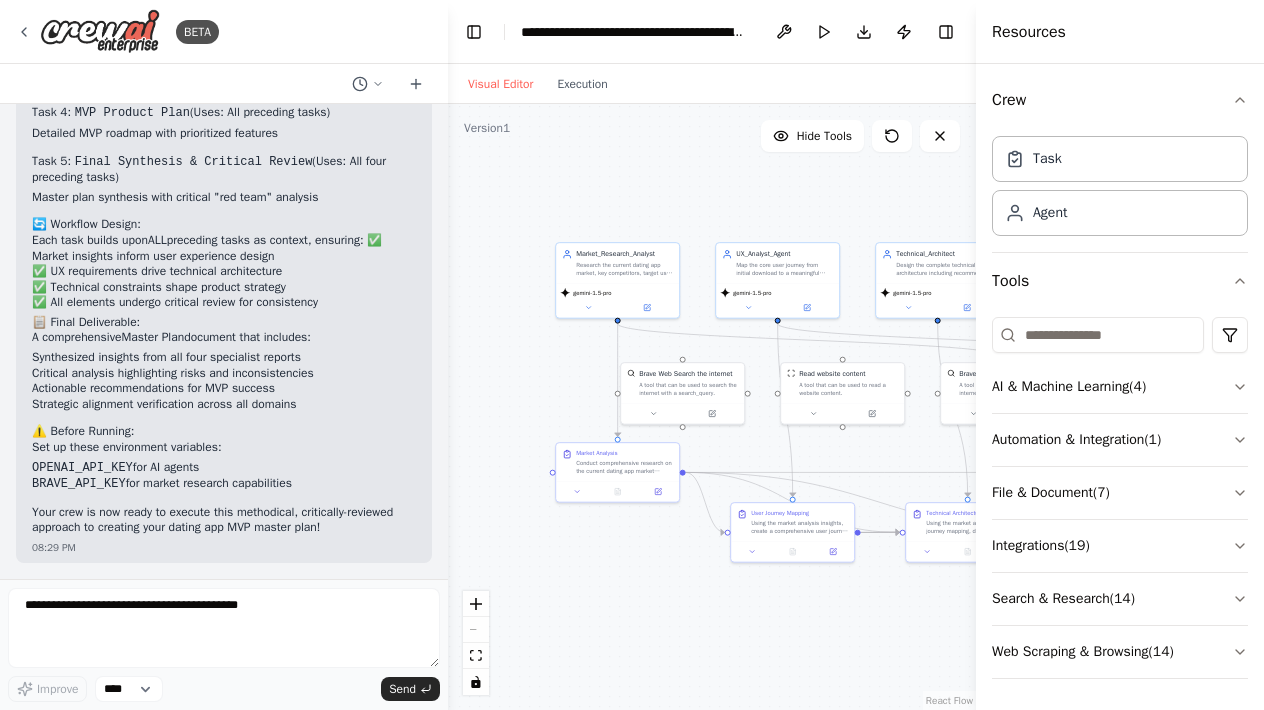 click on "Visual Editor" at bounding box center [500, 84] 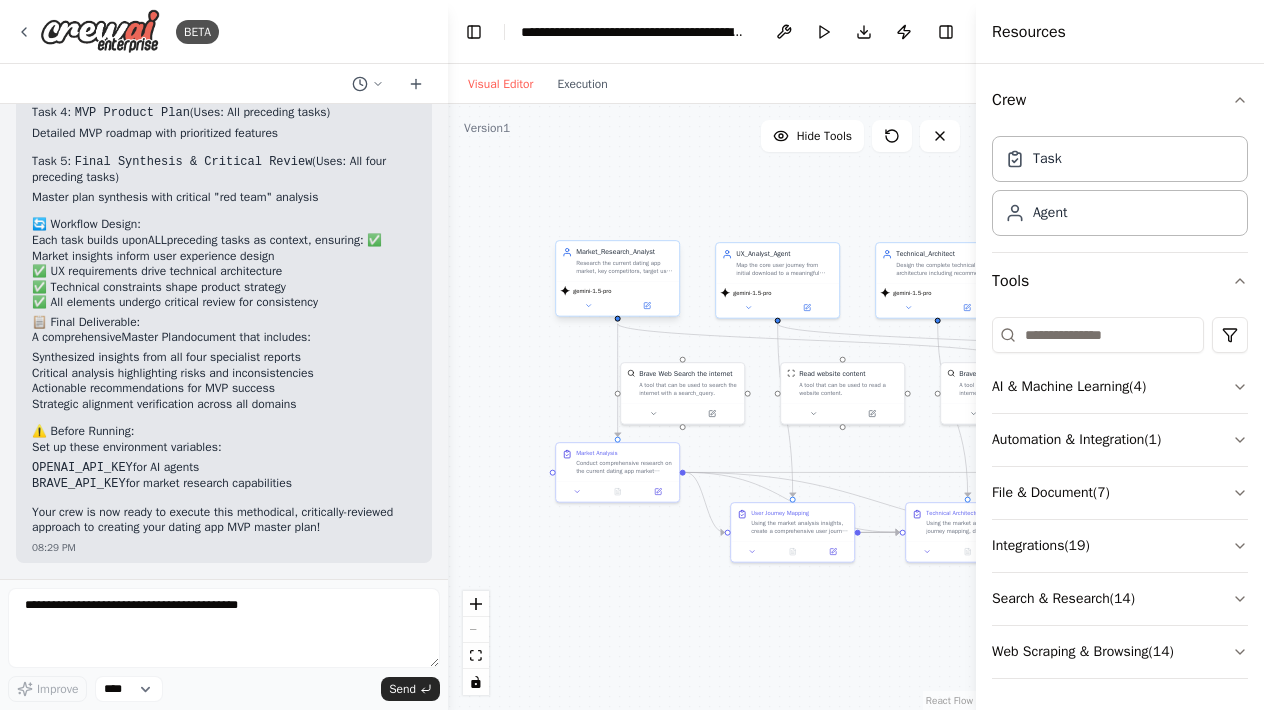 click on "Research the current dating app market, key competitors, target user demographics, and emerging technological trends to provide comprehensive market intelligence for MVP planning" at bounding box center (624, 267) 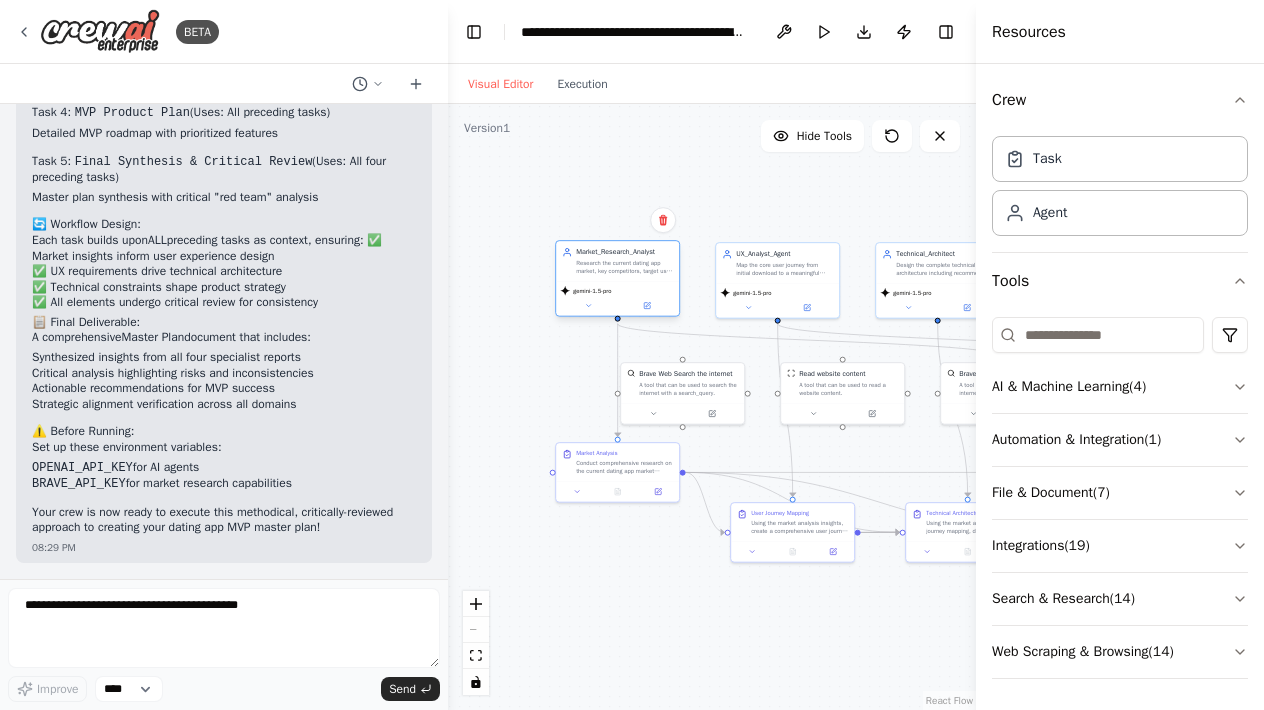 click on "Market_Research_Analyst Research the current dating app market, key competitors, target user demographics, and emerging technological trends to provide comprehensive market intelligence for MVP planning" at bounding box center (617, 261) 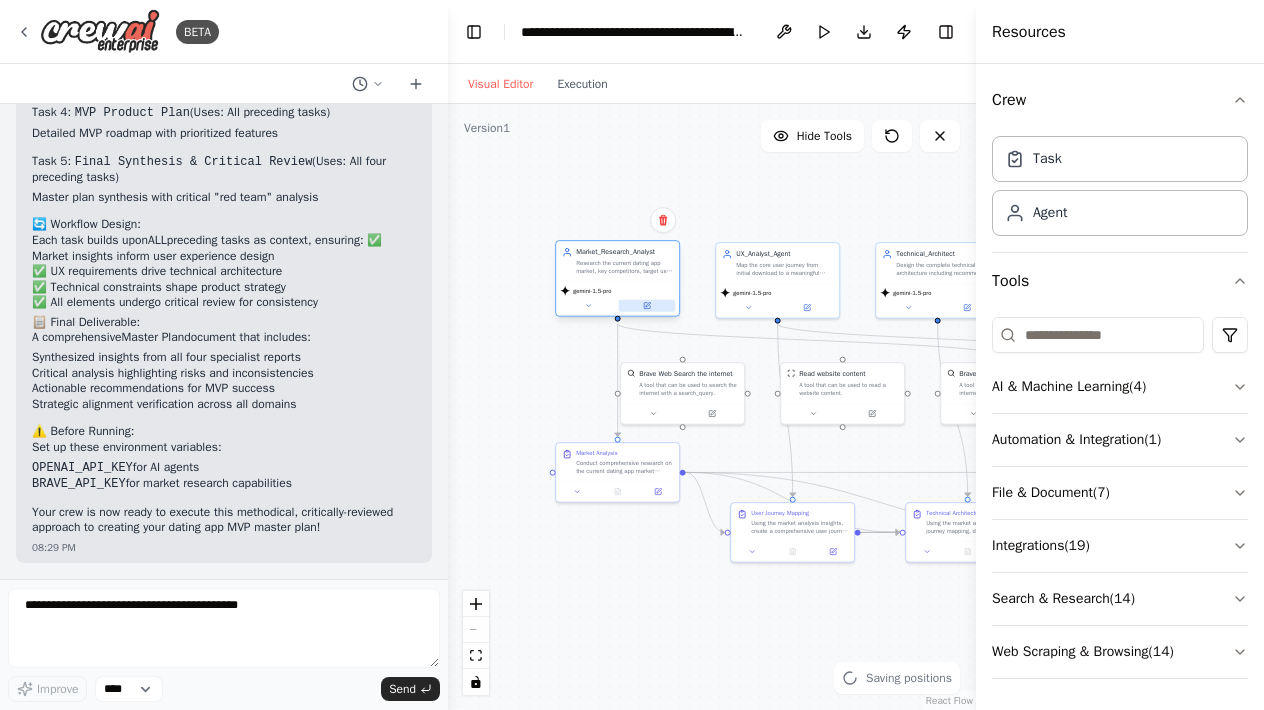 click at bounding box center (647, 306) 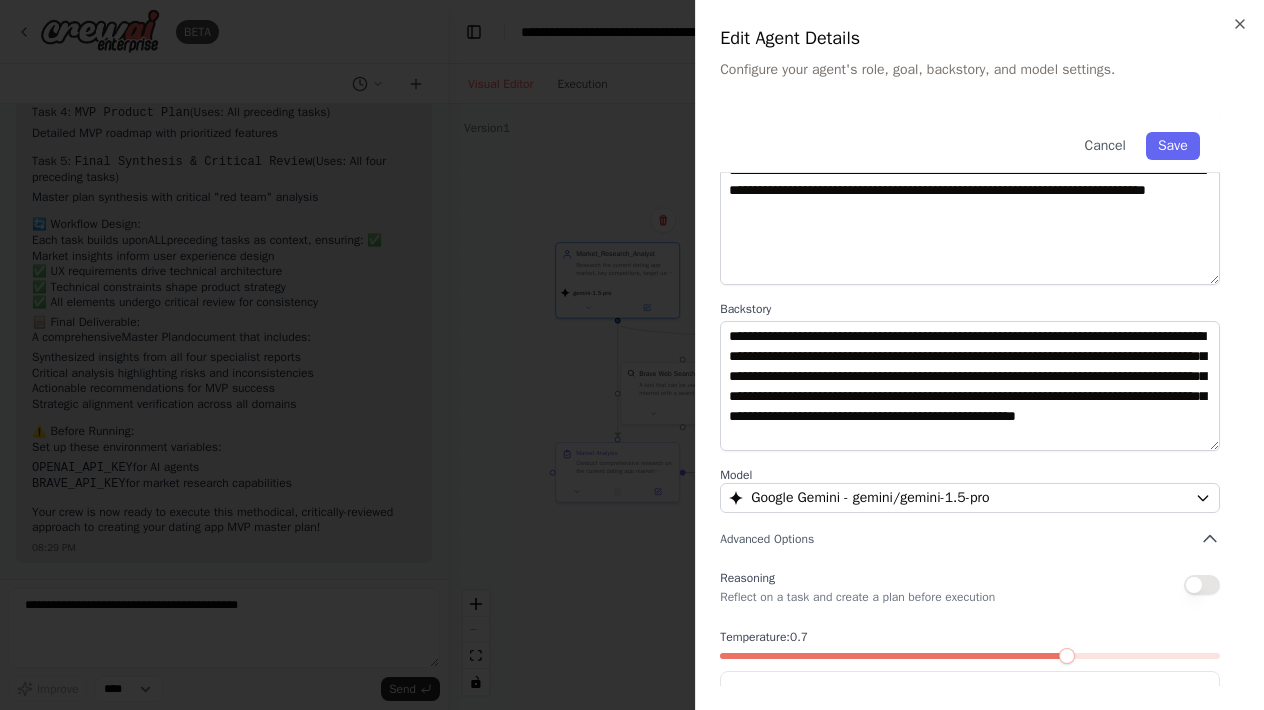 scroll, scrollTop: 151, scrollLeft: 0, axis: vertical 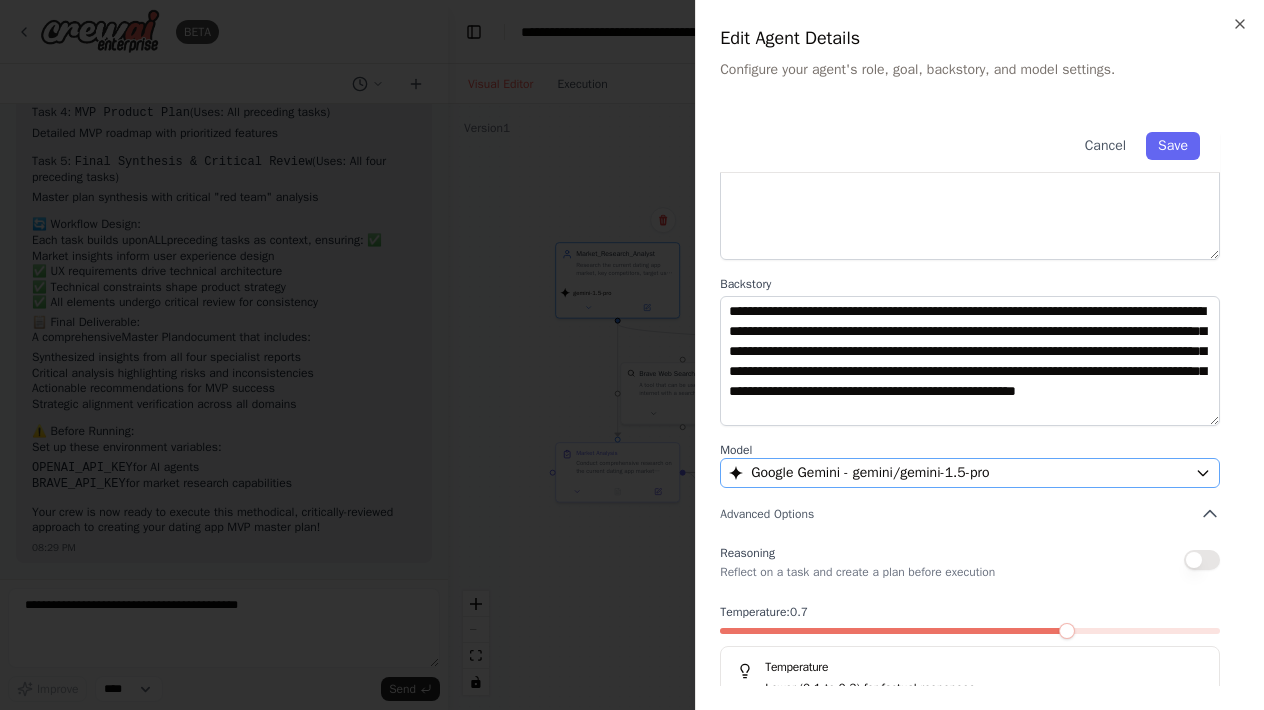 click on "Google Gemini - gemini/gemini-1.5-pro" at bounding box center (870, 473) 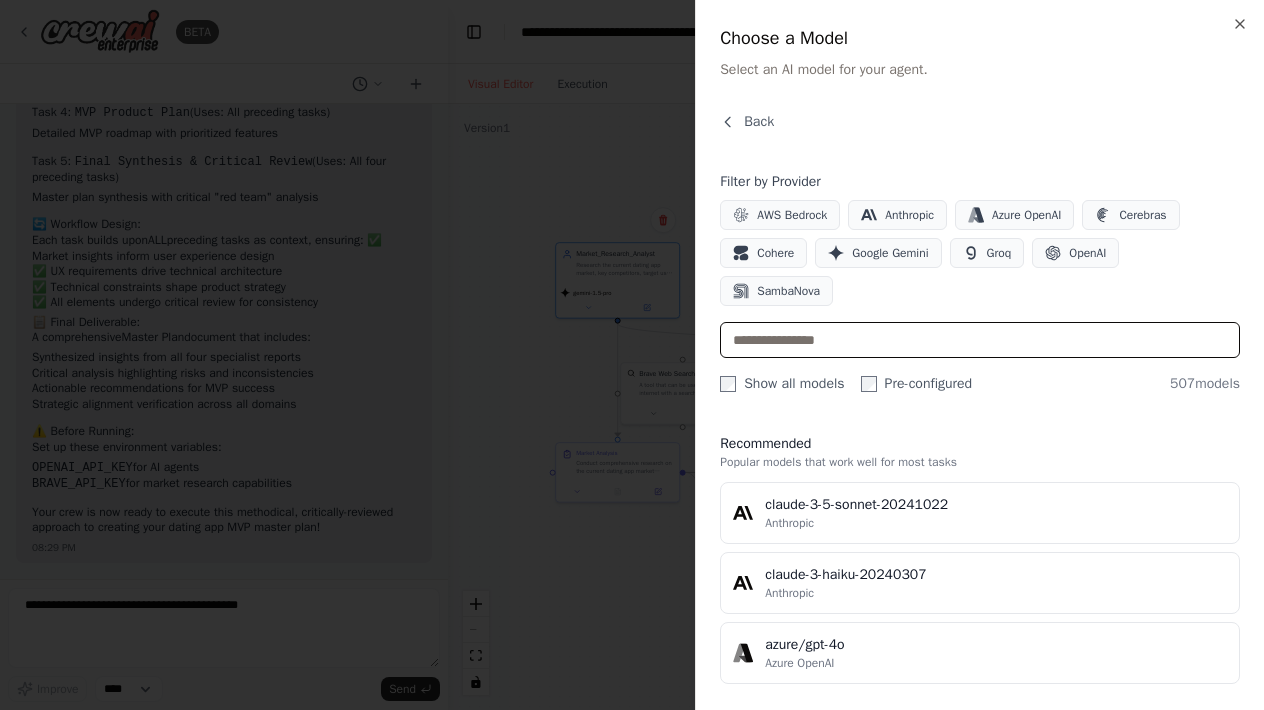 click at bounding box center [980, 340] 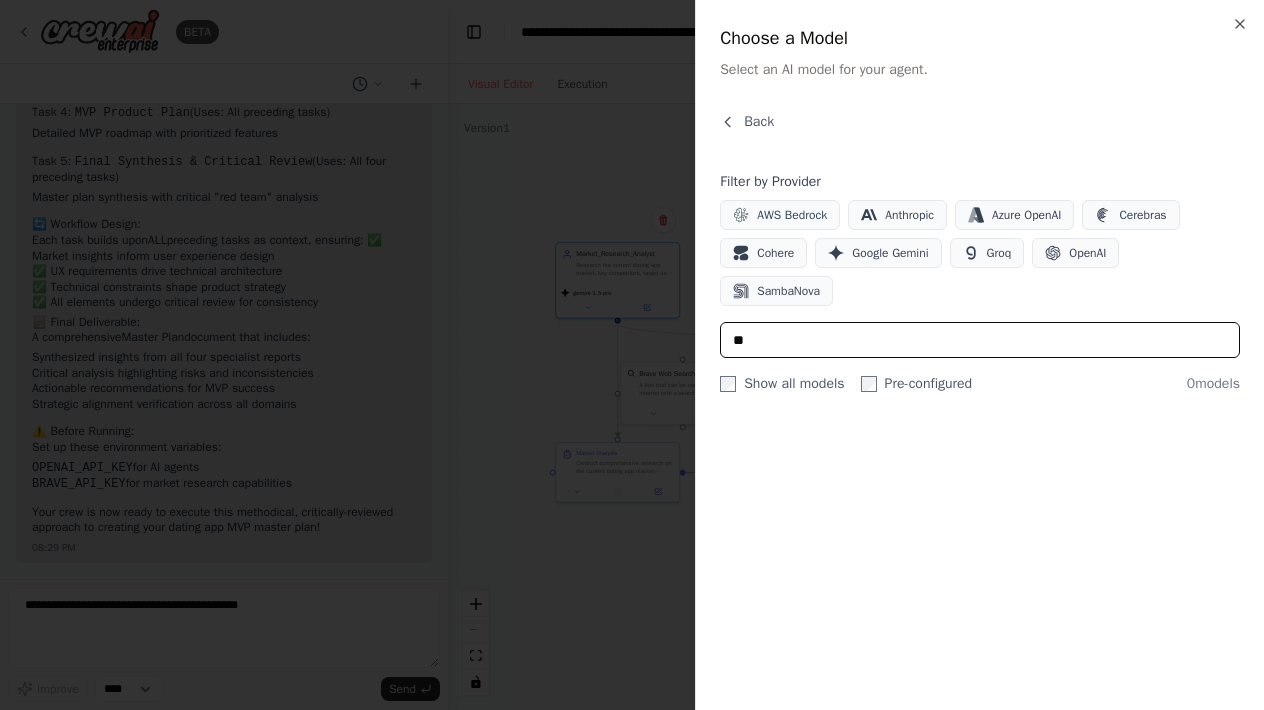 type on "*" 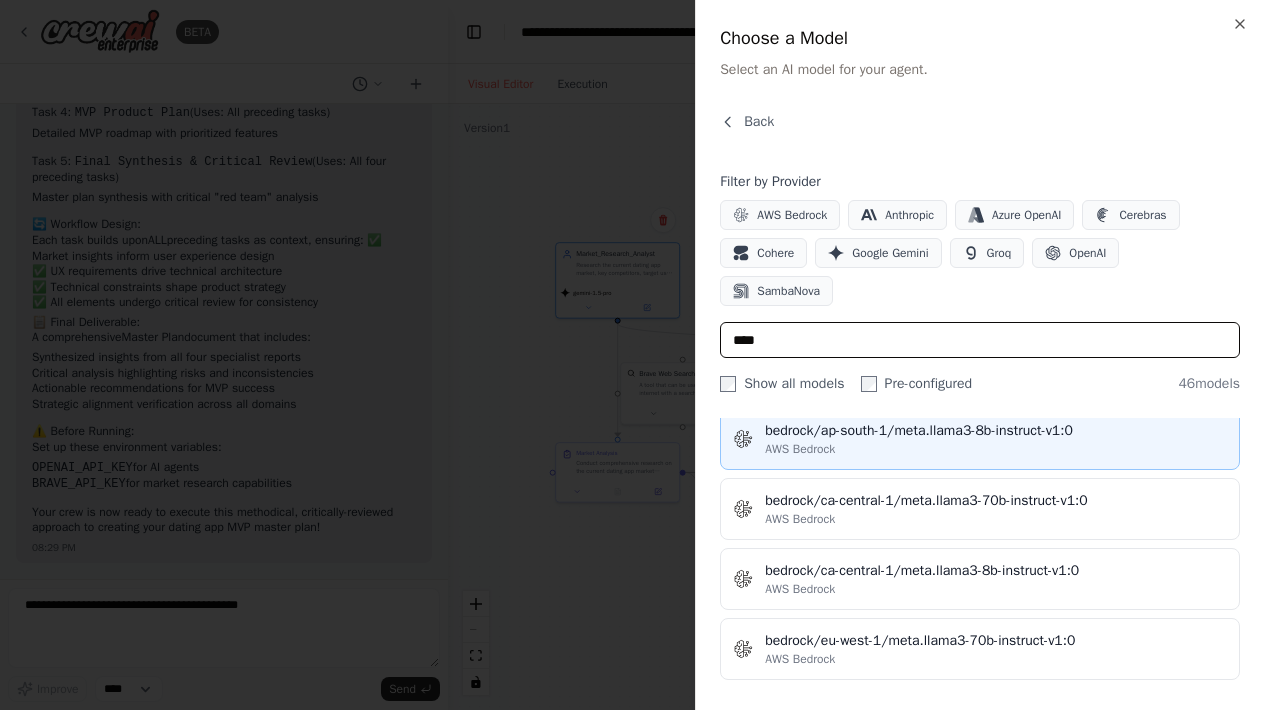 scroll, scrollTop: 249, scrollLeft: 0, axis: vertical 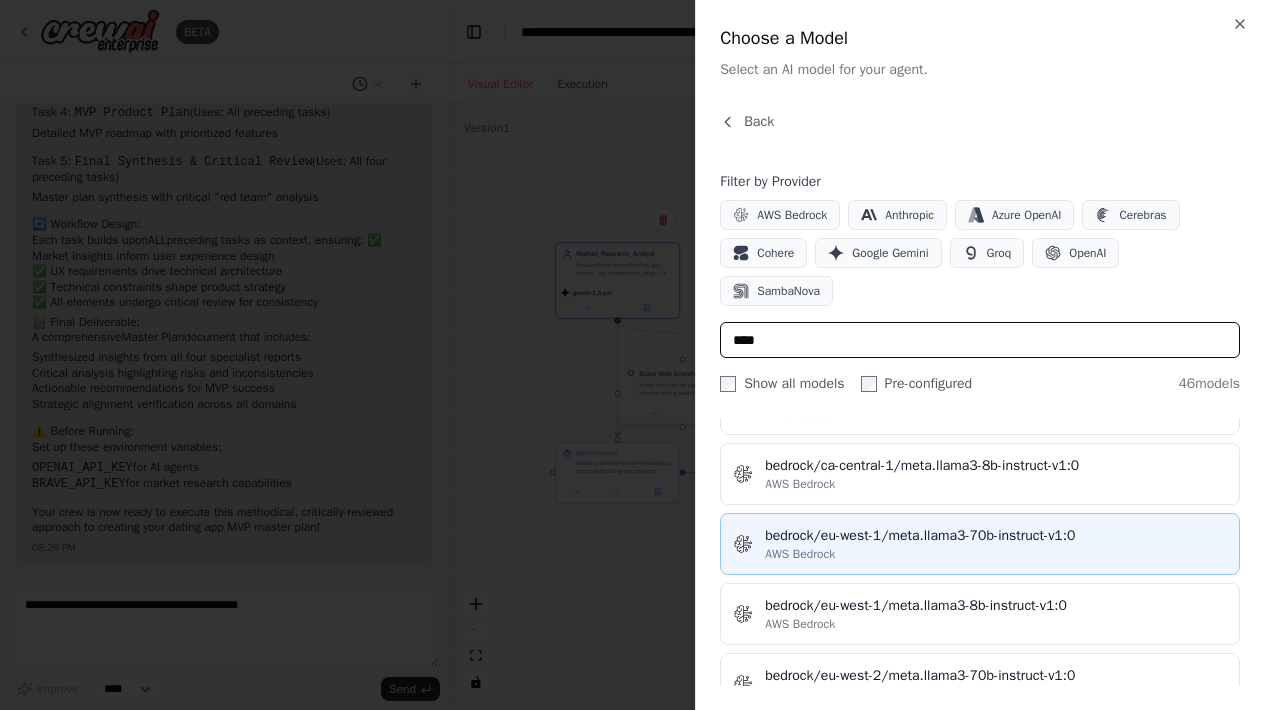 type on "****" 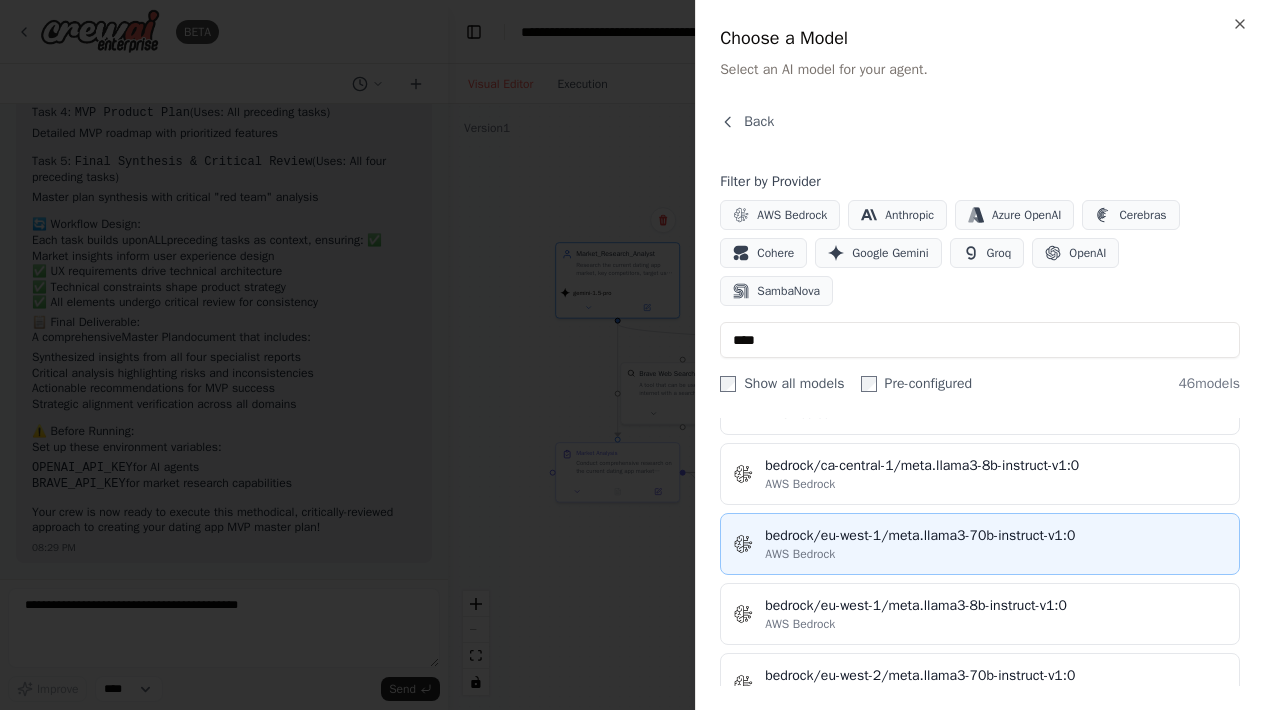 click on "AWS Bedrock" at bounding box center (996, 554) 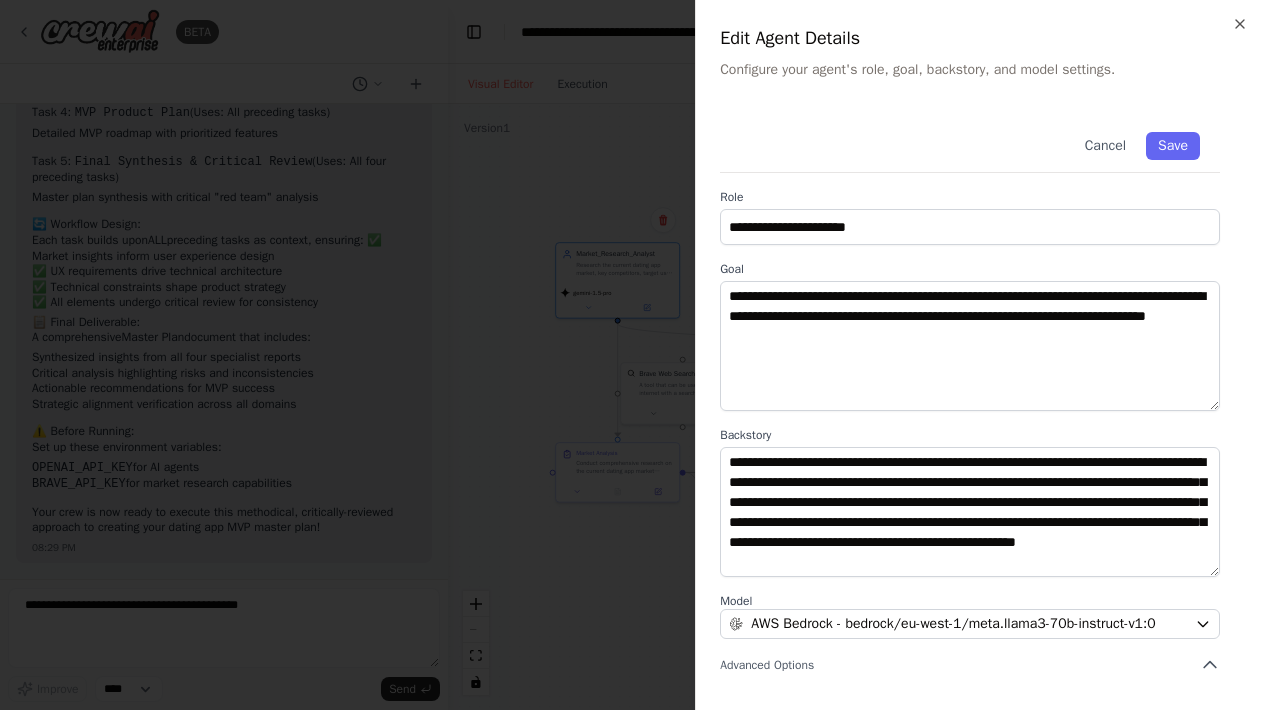 scroll, scrollTop: 0, scrollLeft: 0, axis: both 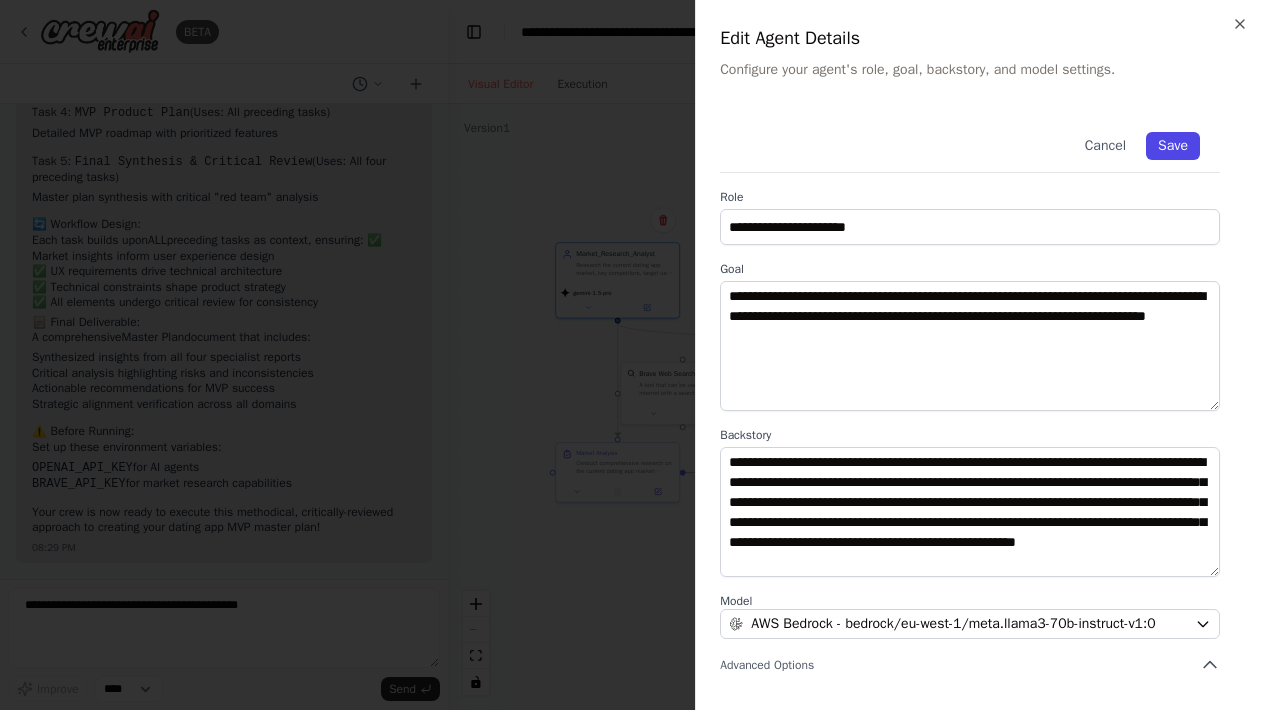 click on "Save" at bounding box center [1173, 146] 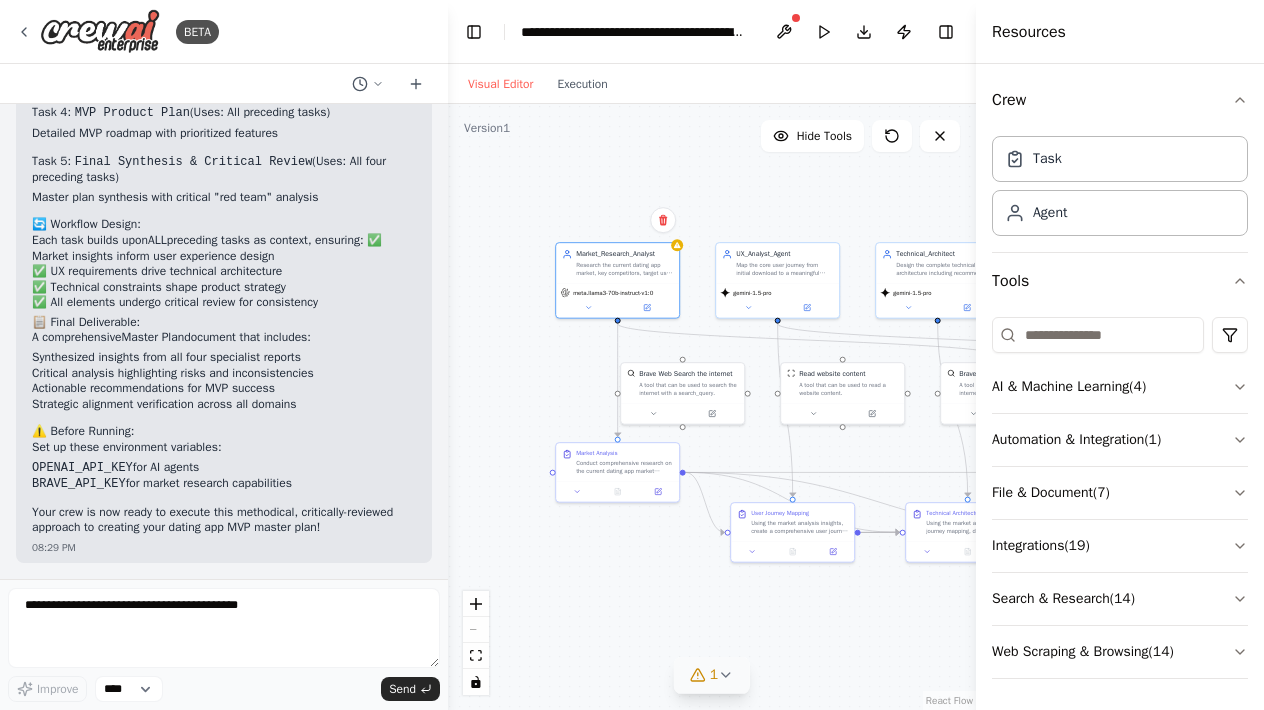 click 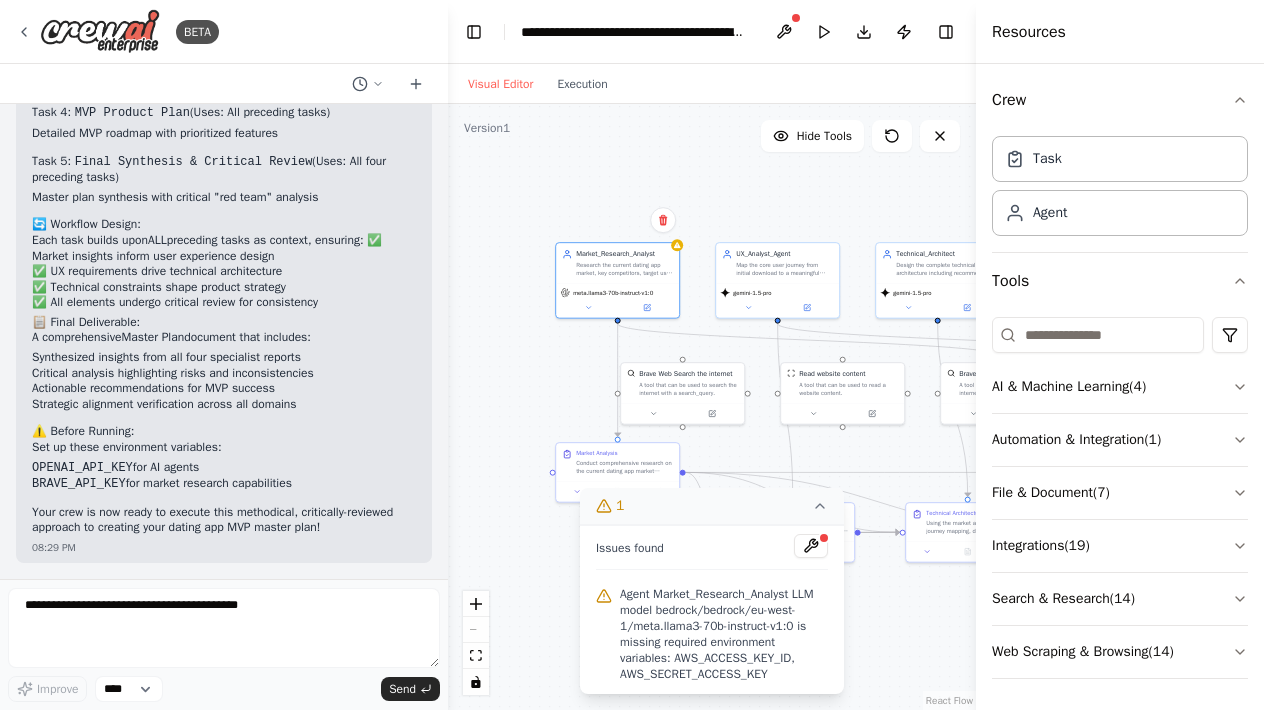 click on "Agent Market_Research_Analyst LLM model bedrock/bedrock/eu-west-1/meta.llama3-70b-instruct-v1:0 is missing required environment variables: AWS_ACCESS_KEY_ID, AWS_SECRET_ACCESS_KEY" at bounding box center [724, 634] 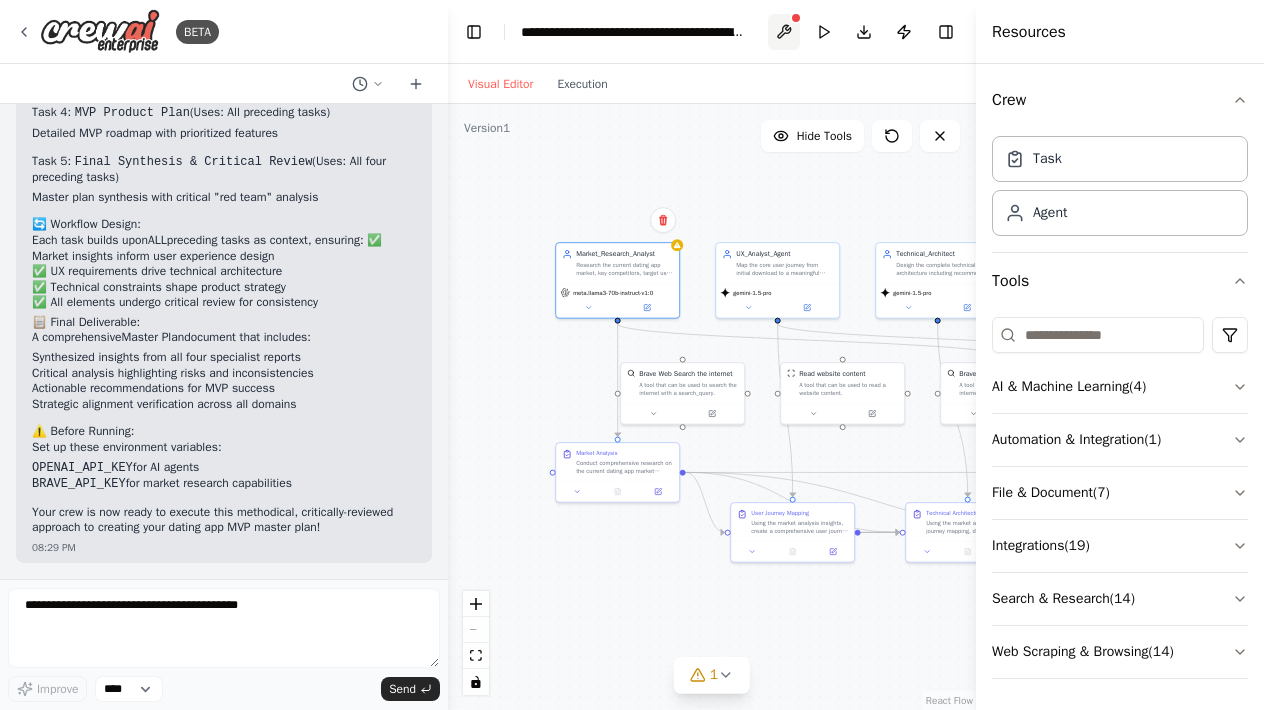 click at bounding box center (784, 32) 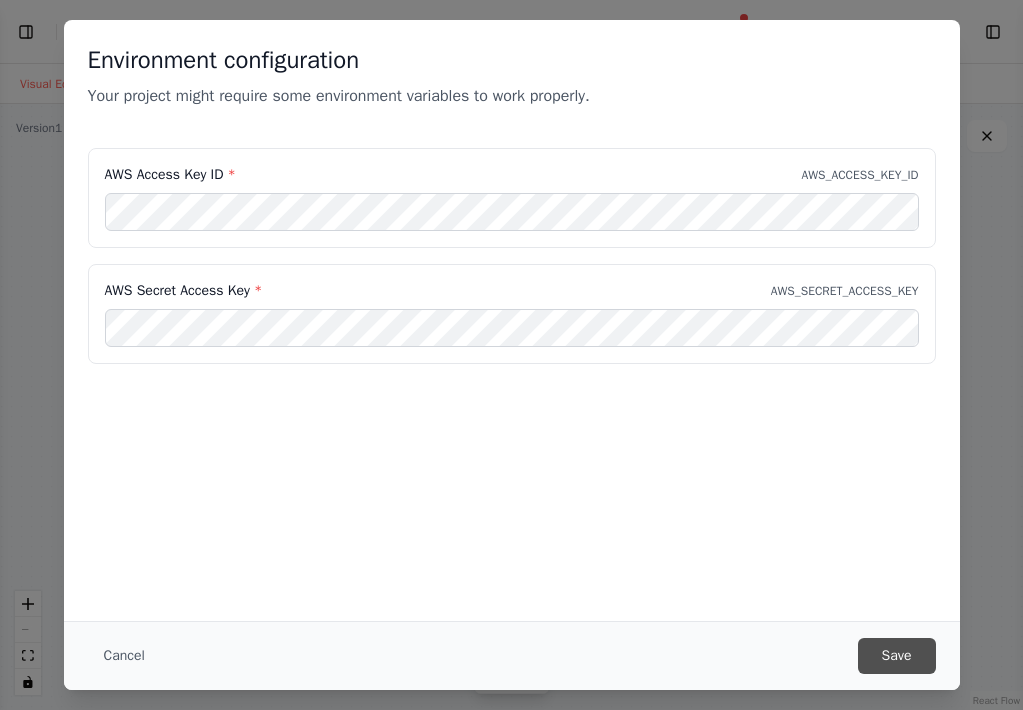 click on "Save" at bounding box center (897, 656) 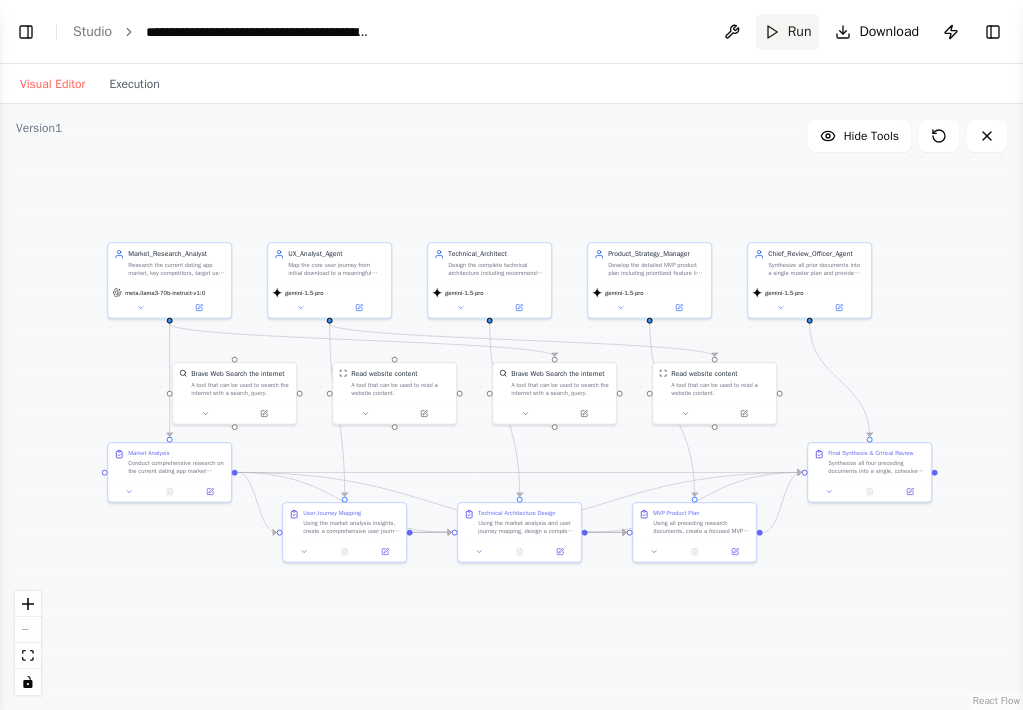click on "Run" at bounding box center [788, 32] 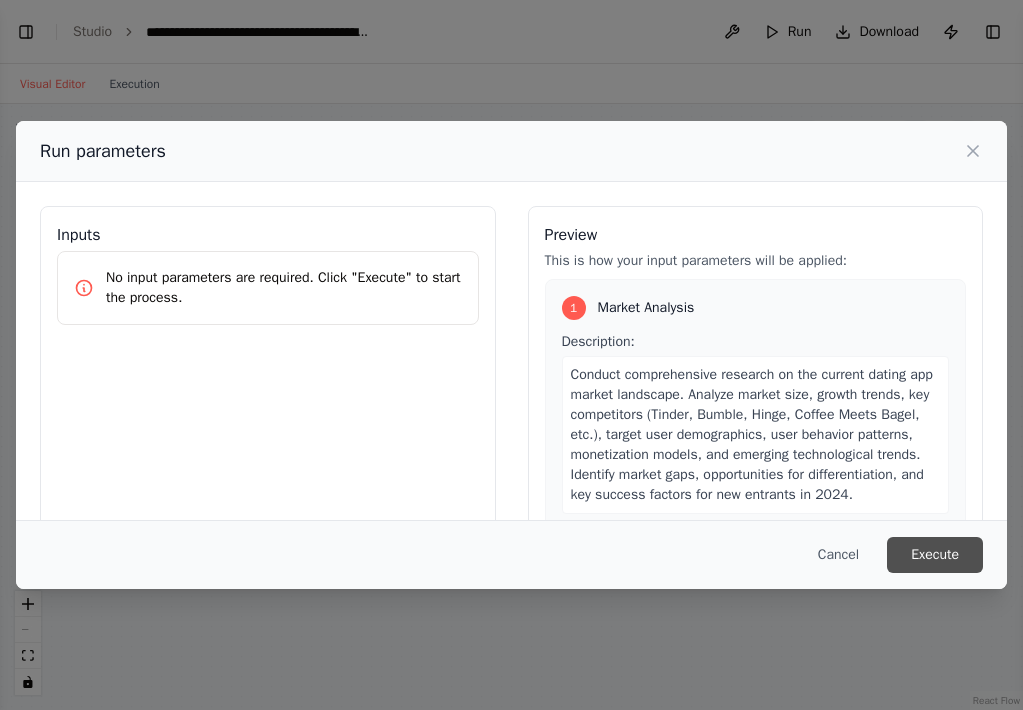 click on "Execute" at bounding box center (935, 555) 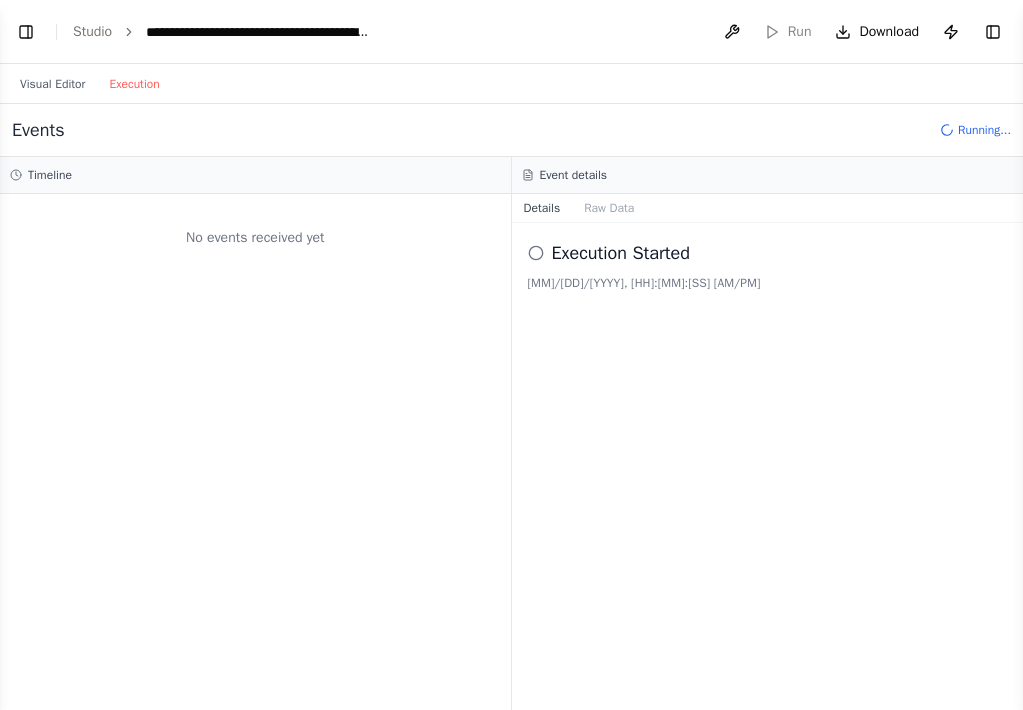 click on "Execution" at bounding box center [134, 84] 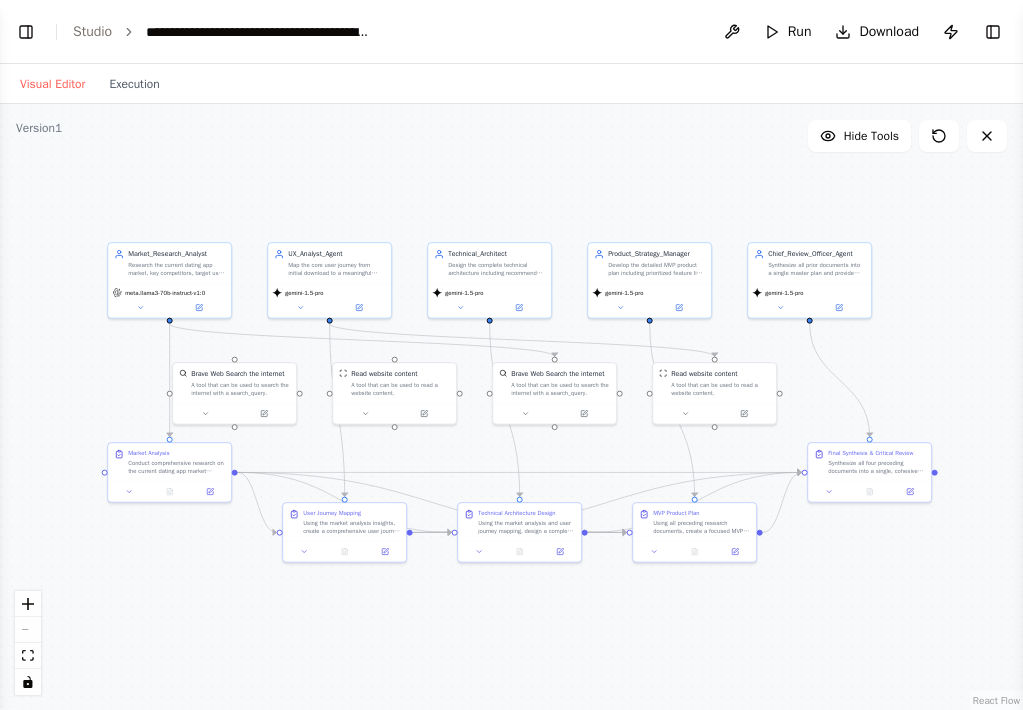 click on "Visual Editor" at bounding box center [52, 84] 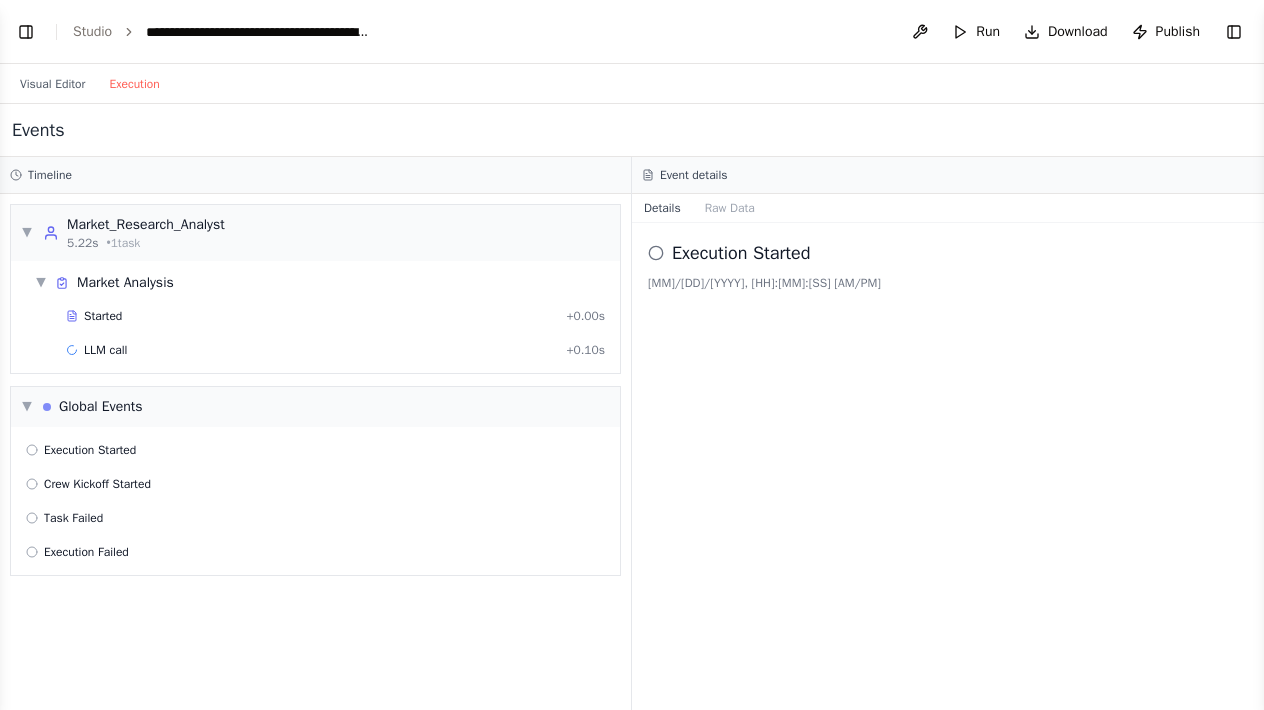 click on "Execution" at bounding box center (134, 84) 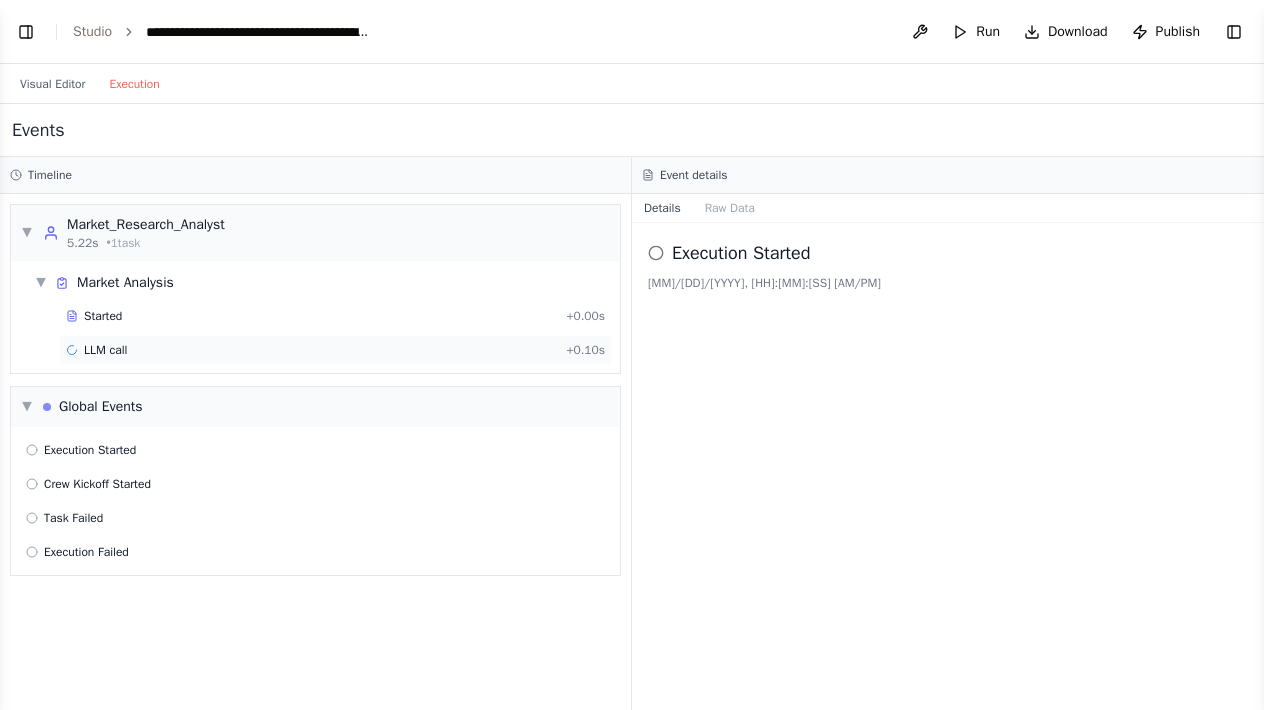 click on "LLM call" at bounding box center [105, 350] 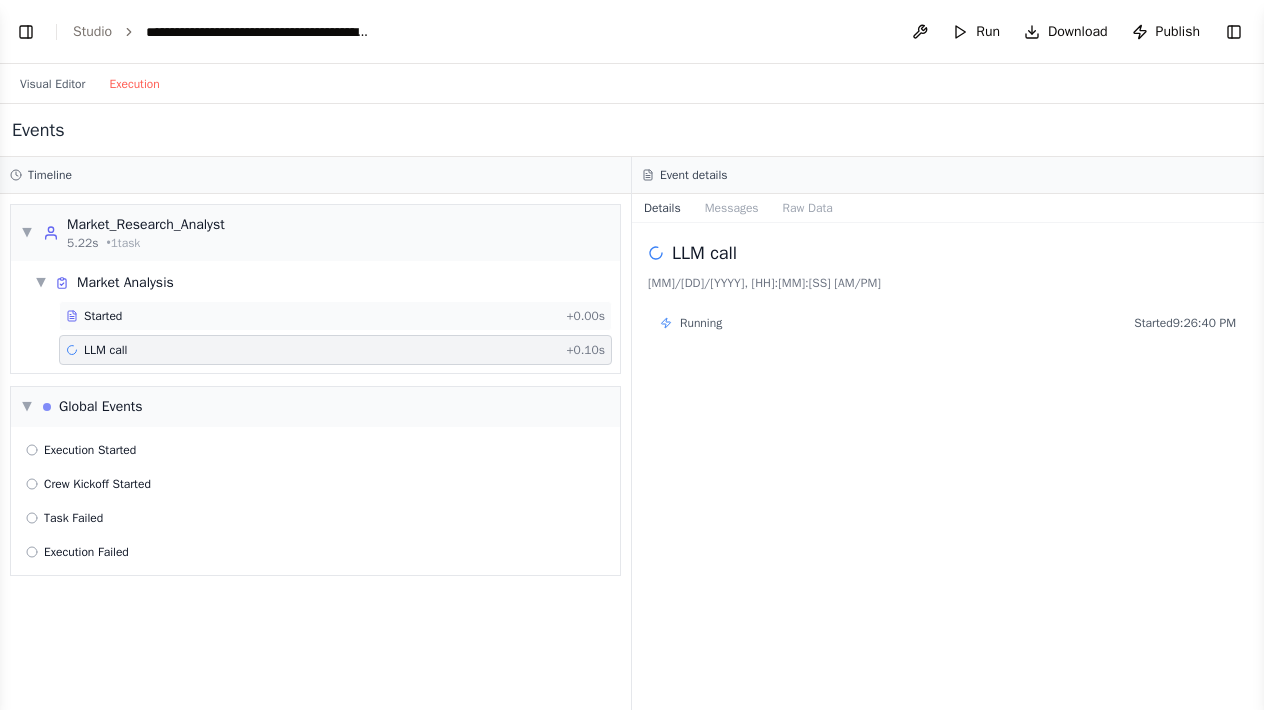 click on "Started + 0.00s" at bounding box center [335, 316] 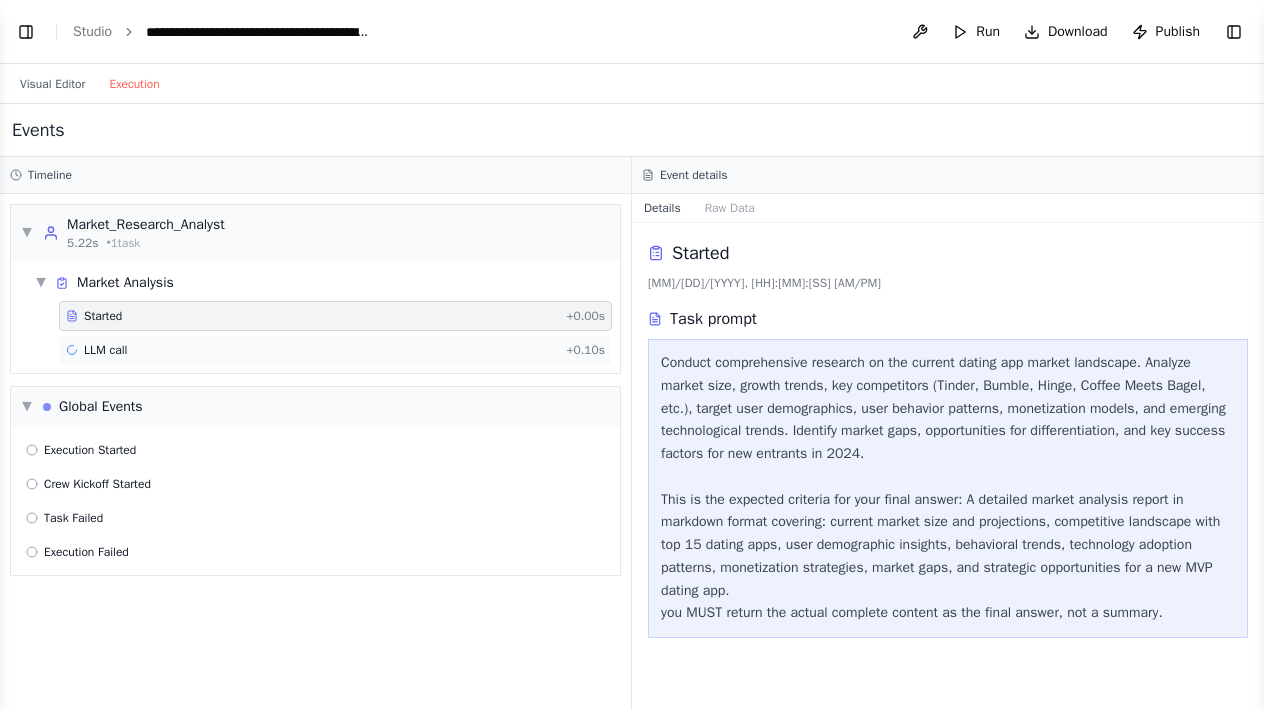 scroll, scrollTop: 0, scrollLeft: 0, axis: both 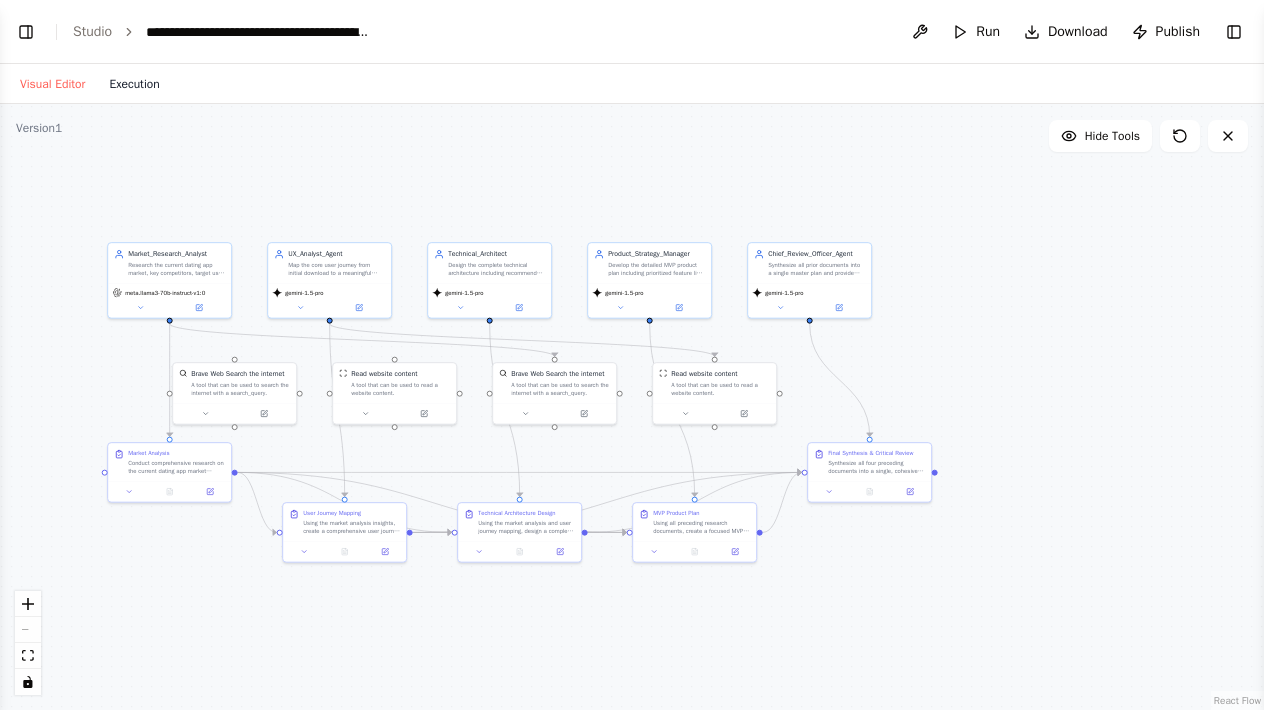 drag, startPoint x: 83, startPoint y: 84, endPoint x: 107, endPoint y: 88, distance: 24.33105 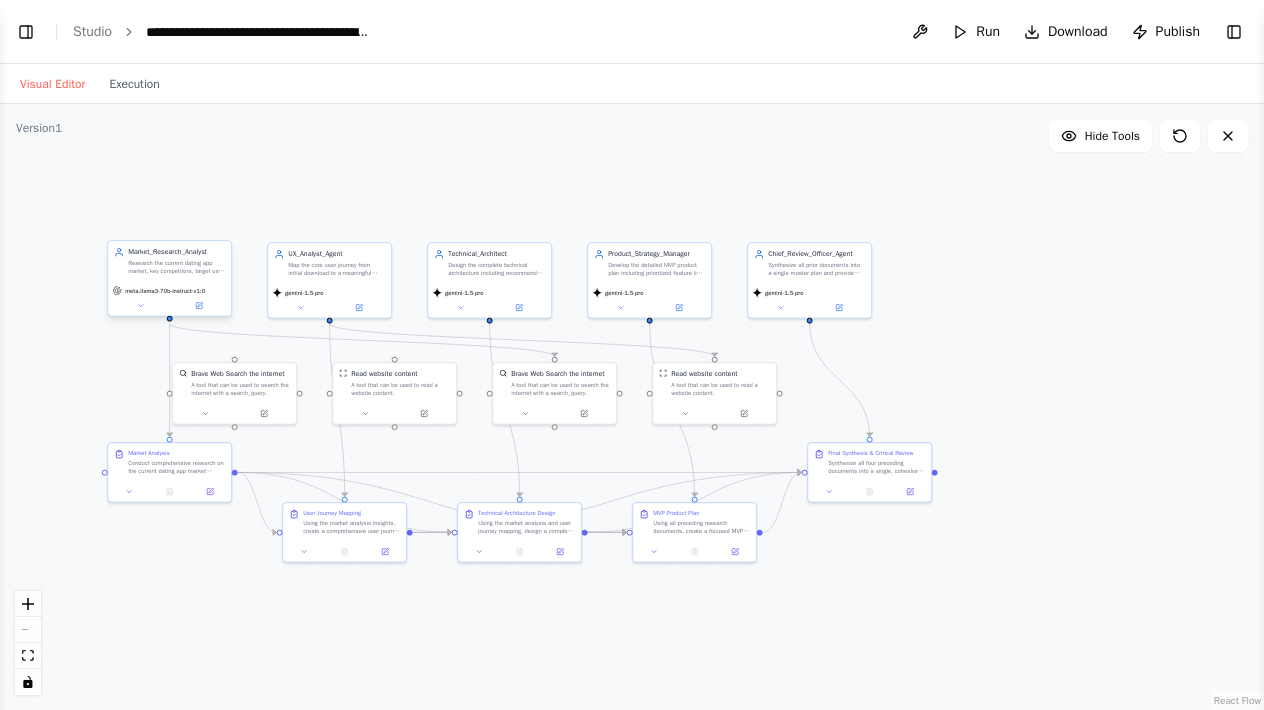 click on "meta.llama3-70b-instruct-v1:0" at bounding box center [165, 291] 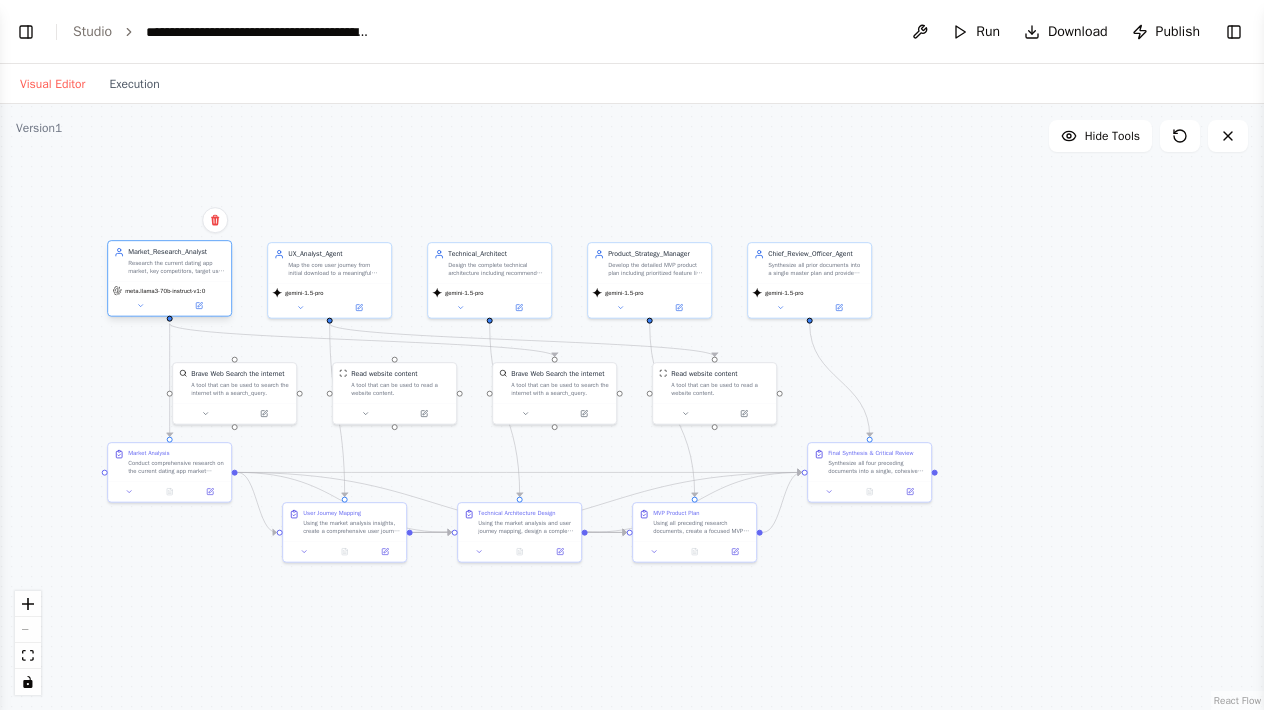 click on "meta.llama3-70b-instruct-v1:0" at bounding box center [158, 291] 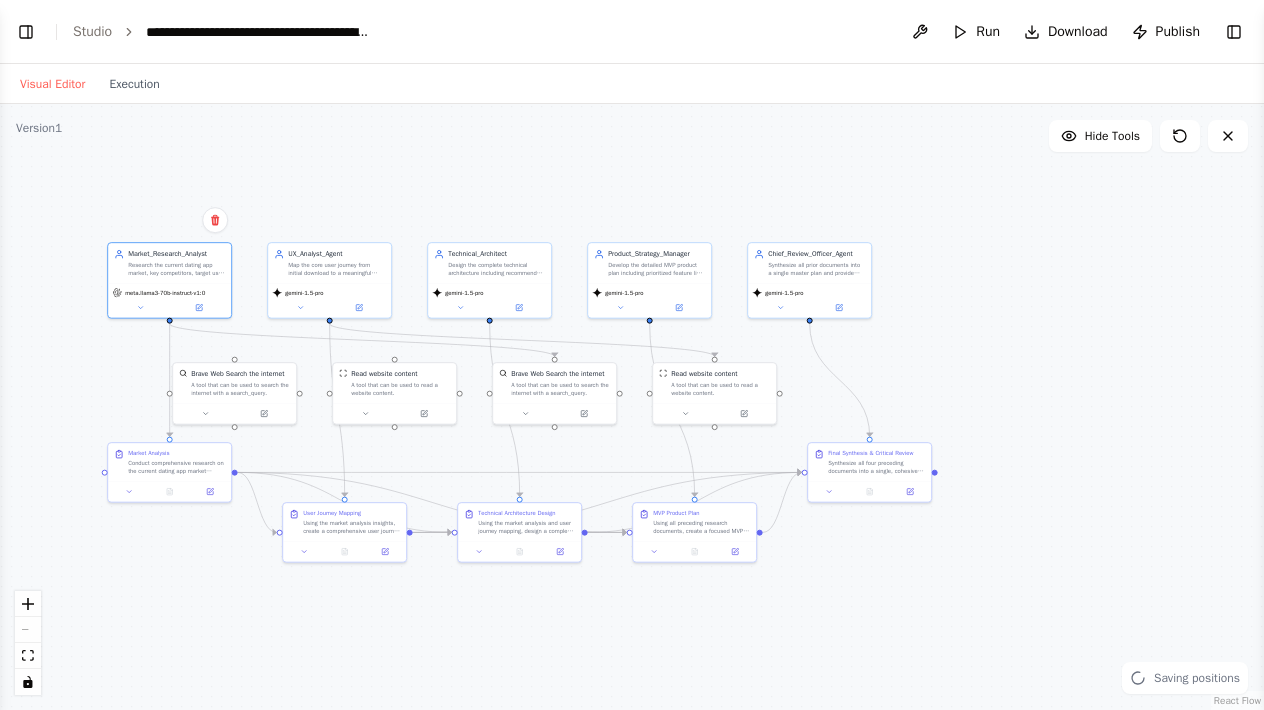 click on ".deletable-edge-delete-btn {
width: 20px;
height: 20px;
border: 0px solid #ffffff;
color: #6b7280;
background-color: #f8fafc;
cursor: pointer;
border-radius: 50%;
font-size: 12px;
padding: 3px;
display: flex;
align-items: center;
justify-content: center;
transition: all 0.2s cubic-bezier(0.4, 0, 0.2, 1);
box-shadow: 0 2px 4px rgba(0, 0, 0, 0.1);
}
.deletable-edge-delete-btn:hover {
background-color: #ef4444;
color: #ffffff;
border-color: #dc2626;
transform: scale(1.1);
box-shadow: 0 4px 12px rgba(239, 68, 68, 0.4);
}
.deletable-edge-delete-btn:active {
transform: scale(0.95);
box-shadow: 0 2px 4px rgba(239, 68, 68, 0.3);
}
Brave Web Search the internet Read website content UX_Analyst_Agent" at bounding box center (632, 407) 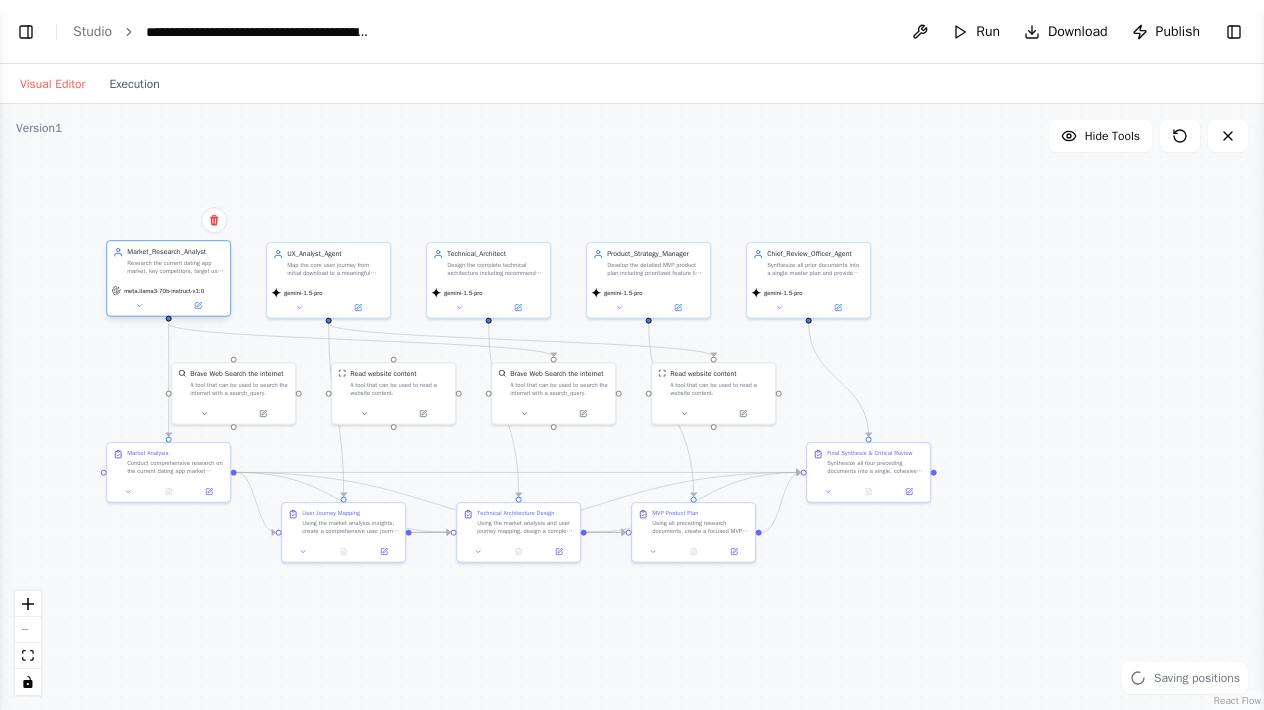 click on "meta.llama3-70b-instruct-v1:0" at bounding box center [168, 298] 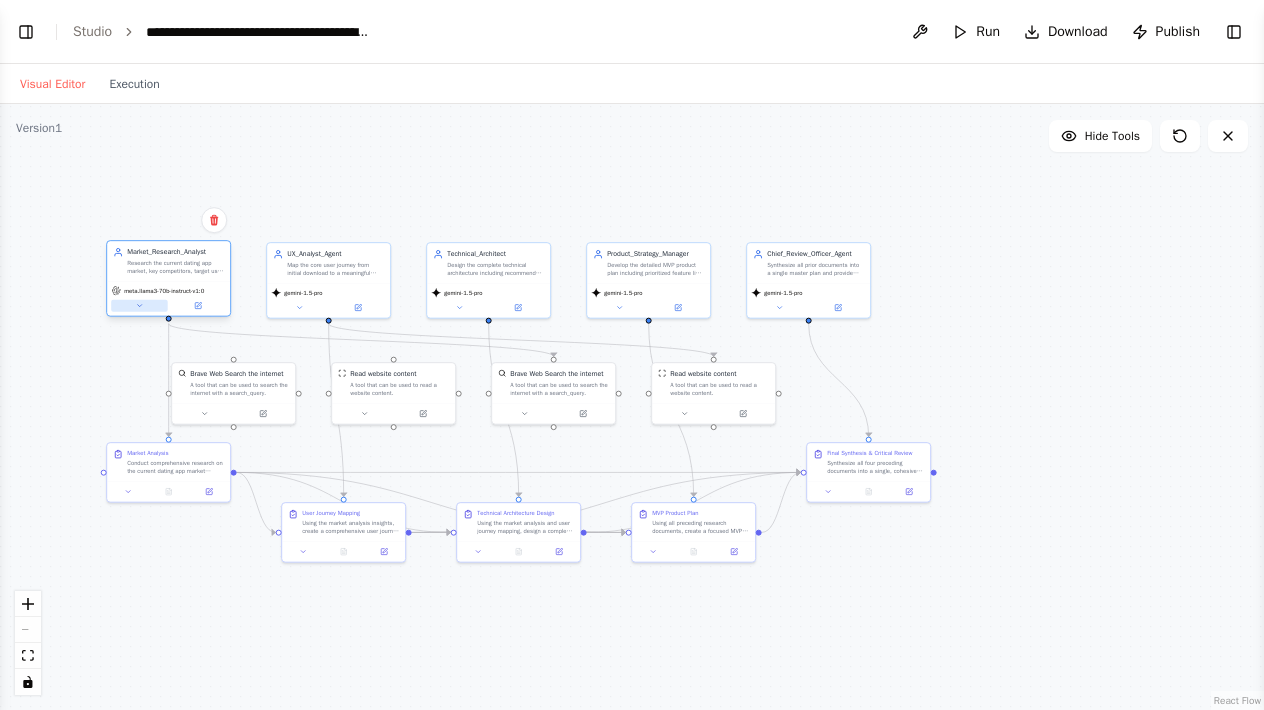 click 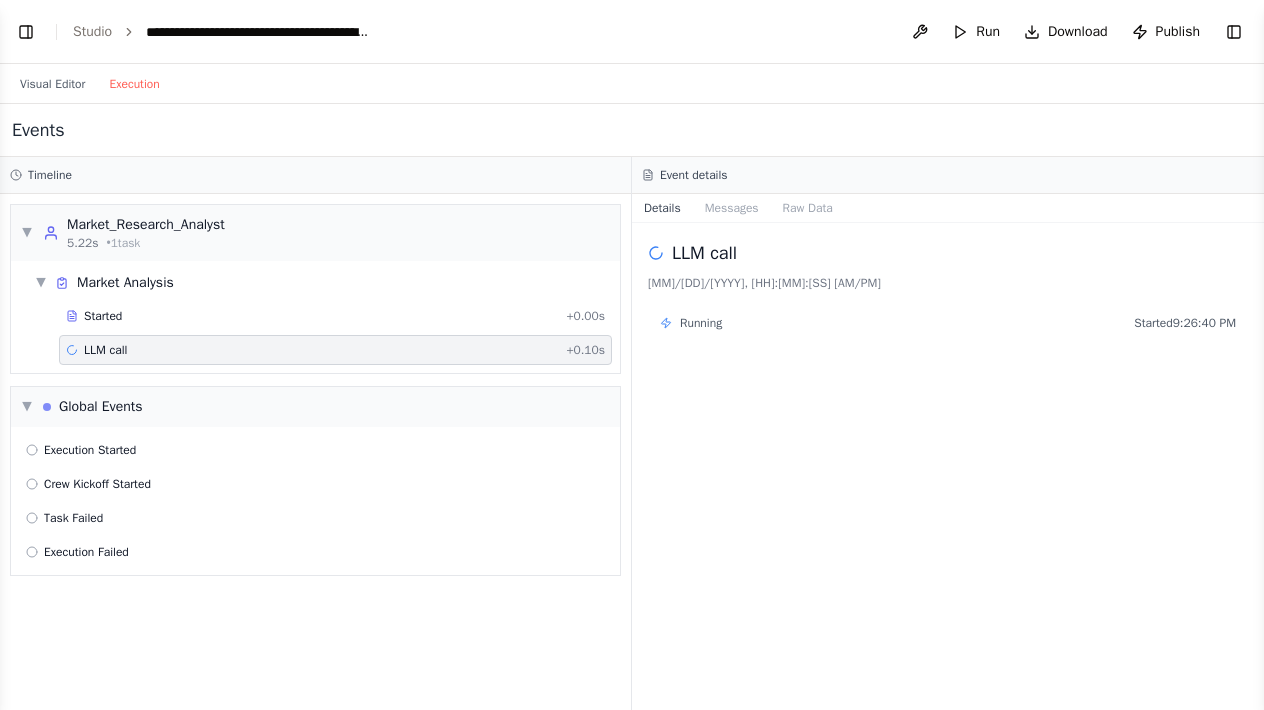 click on "Execution" at bounding box center [134, 84] 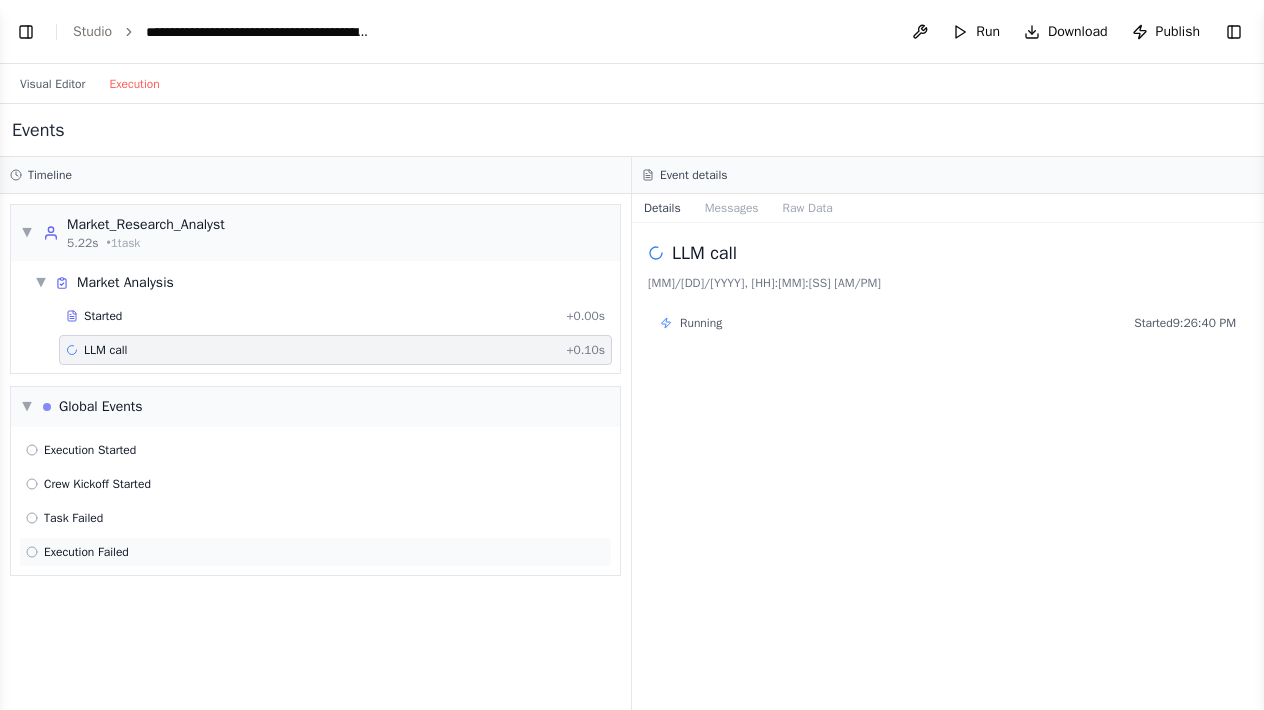 click on "Execution Failed" at bounding box center (315, 552) 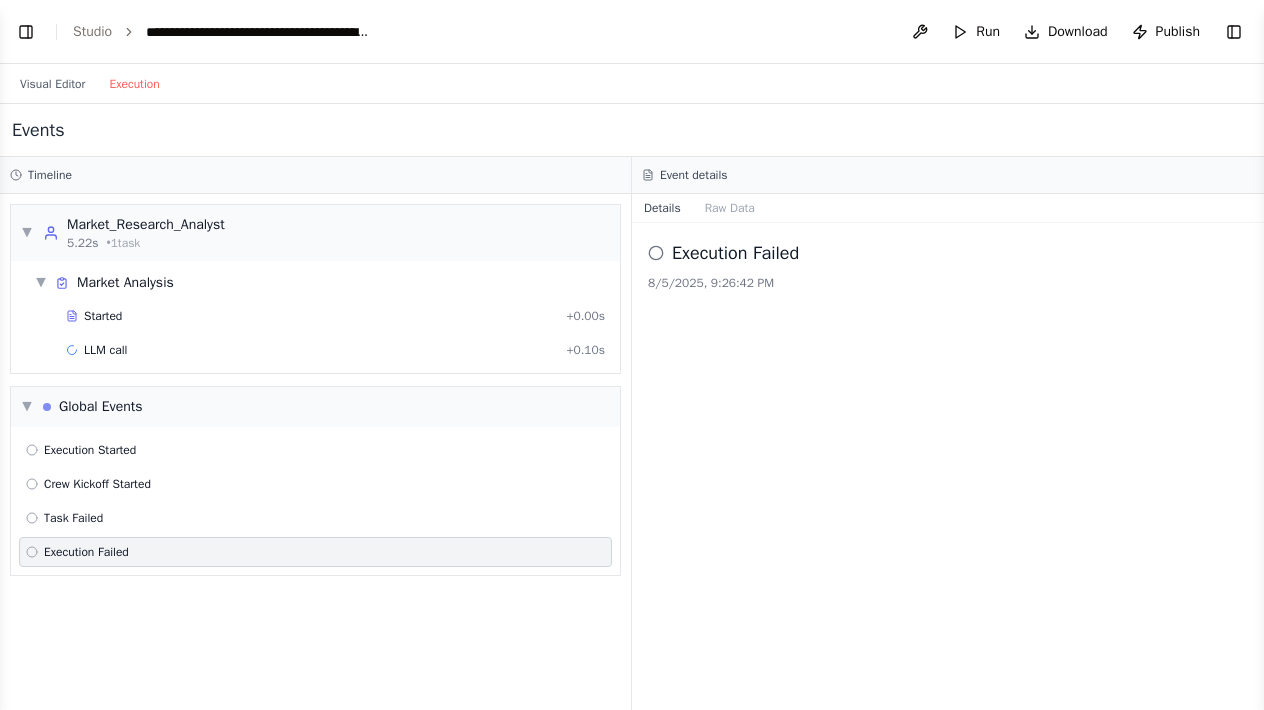 click on "8/5/2025, 9:26:42 PM" at bounding box center (948, 283) 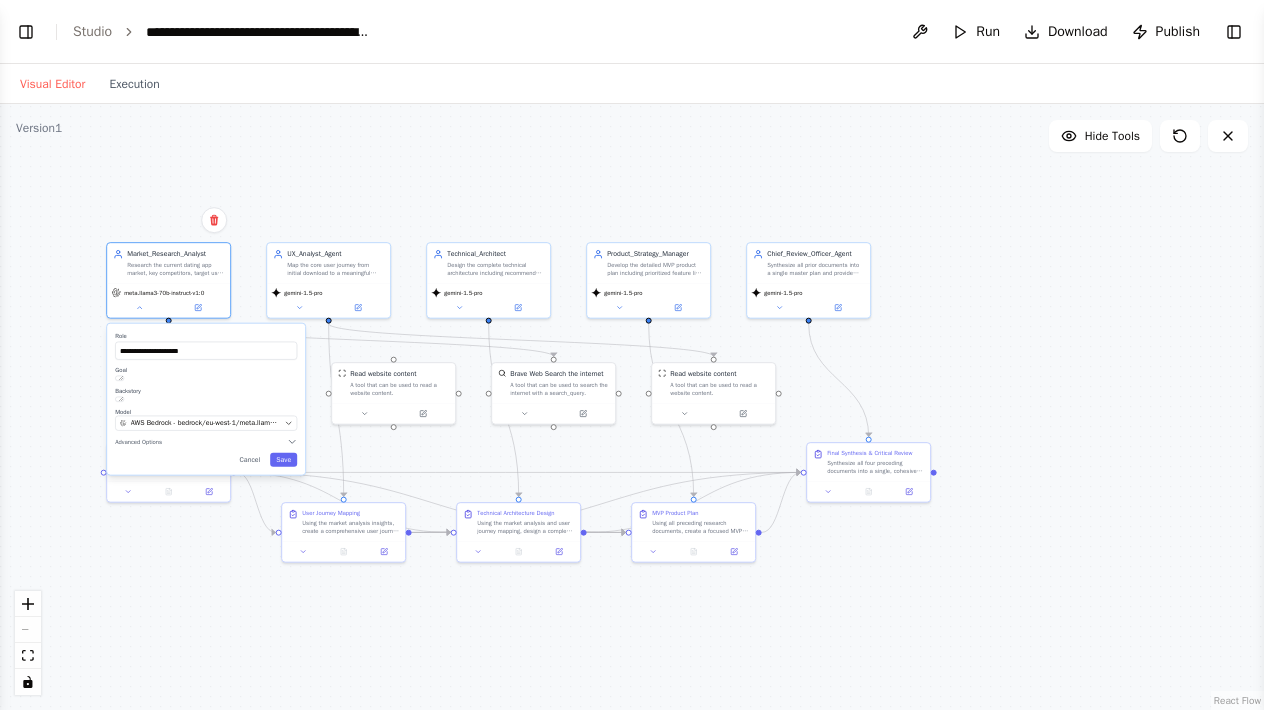 click on "Visual Editor" at bounding box center (52, 84) 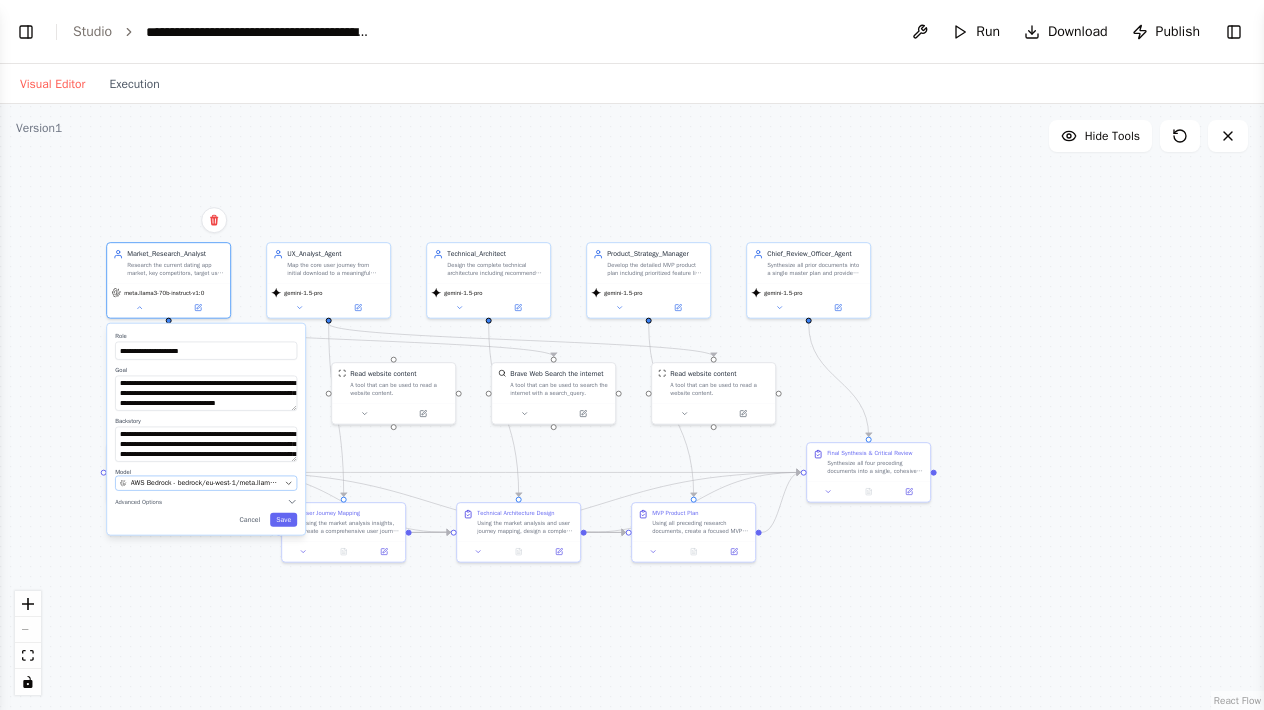 click on "AWS Bedrock - bedrock/eu-west-1/meta.llama3-70b-instruct-v1:0" at bounding box center [206, 483] 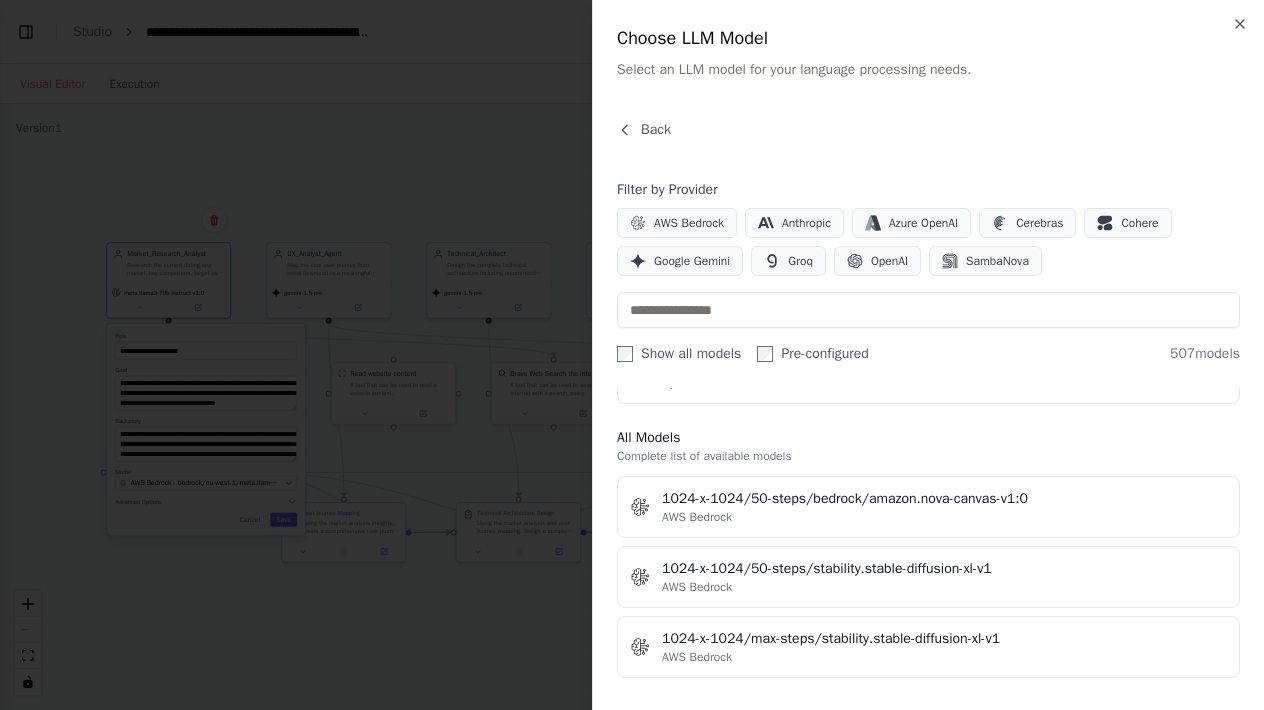 scroll, scrollTop: 552, scrollLeft: 0, axis: vertical 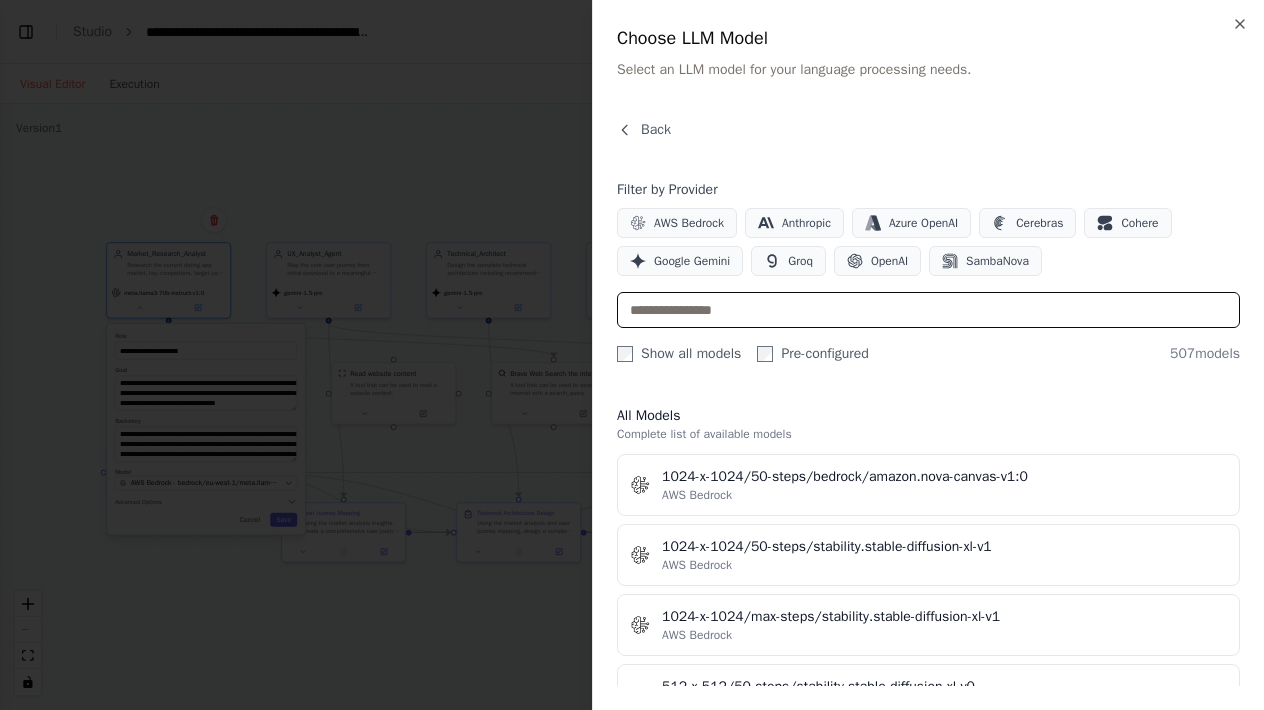 click at bounding box center (928, 310) 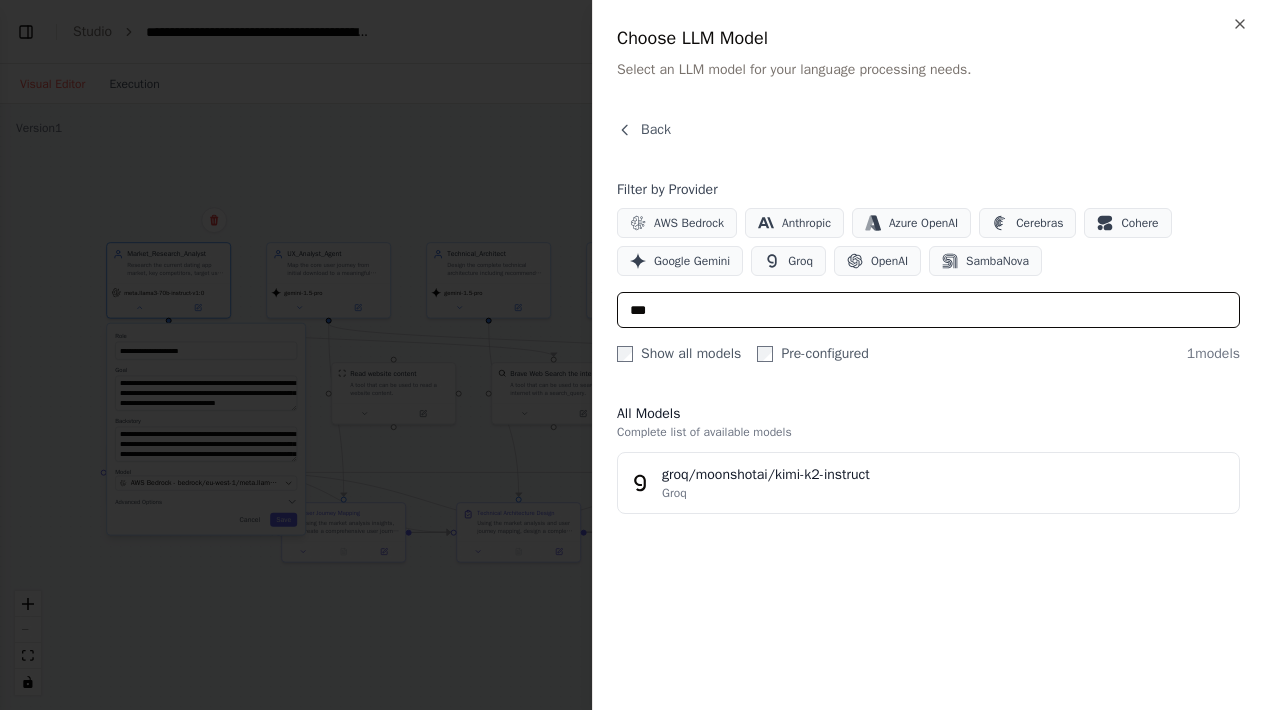 scroll, scrollTop: 0, scrollLeft: 0, axis: both 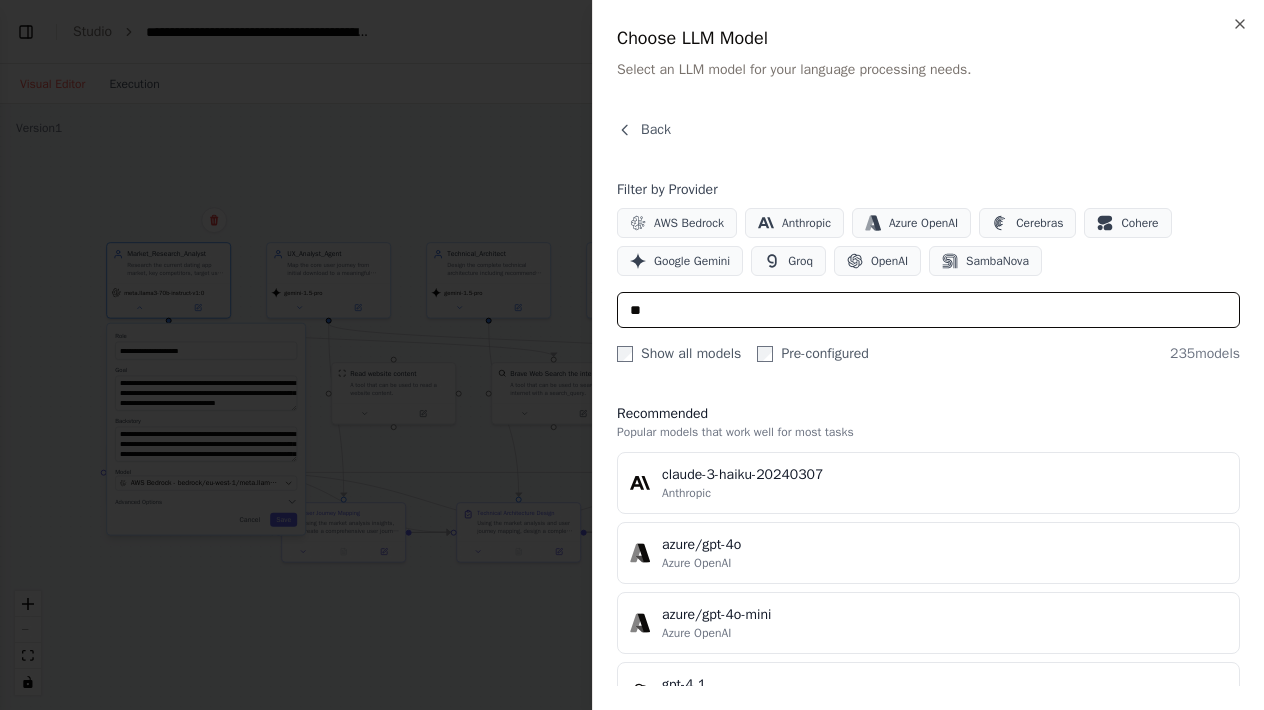 type on "*" 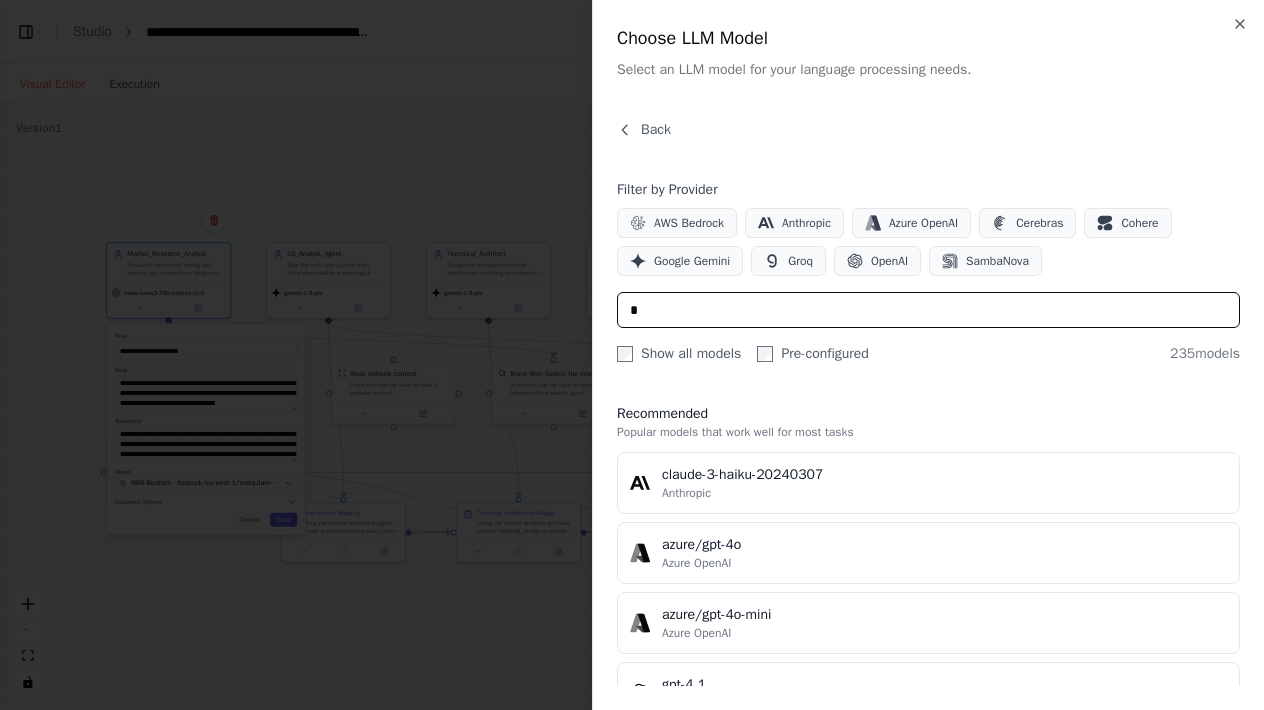 type 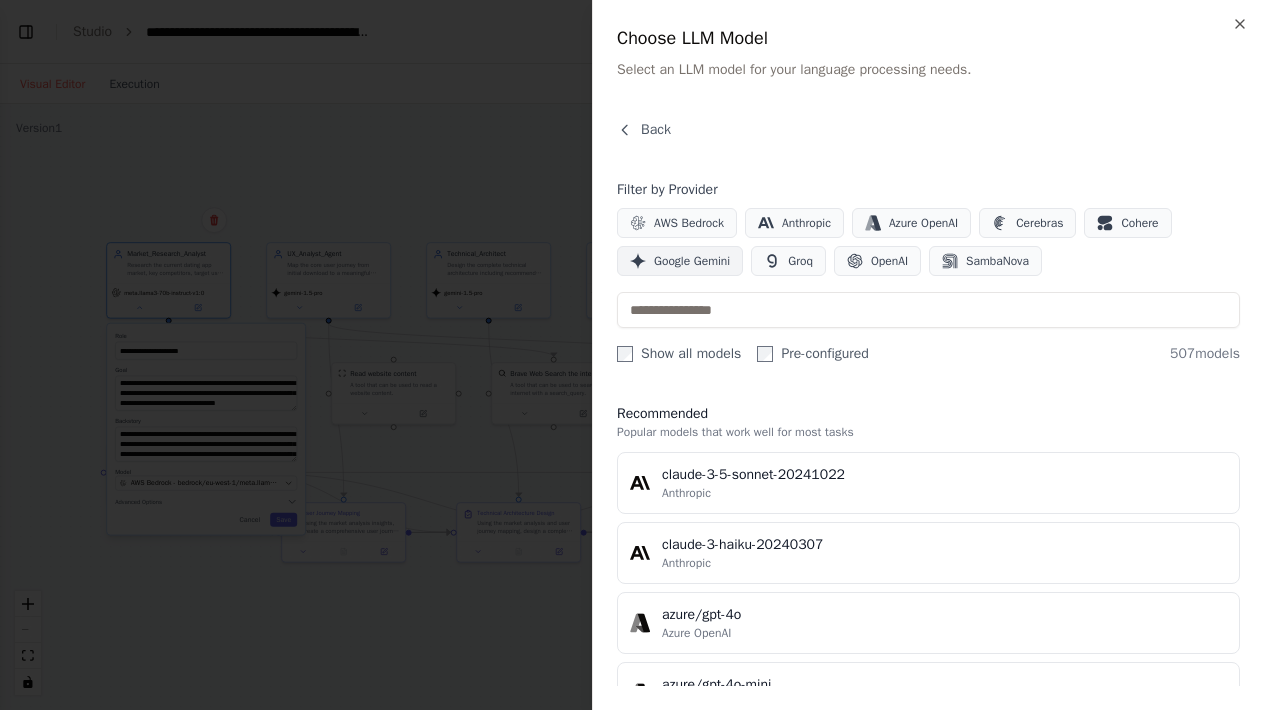 click on "Google Gemini" at bounding box center [692, 261] 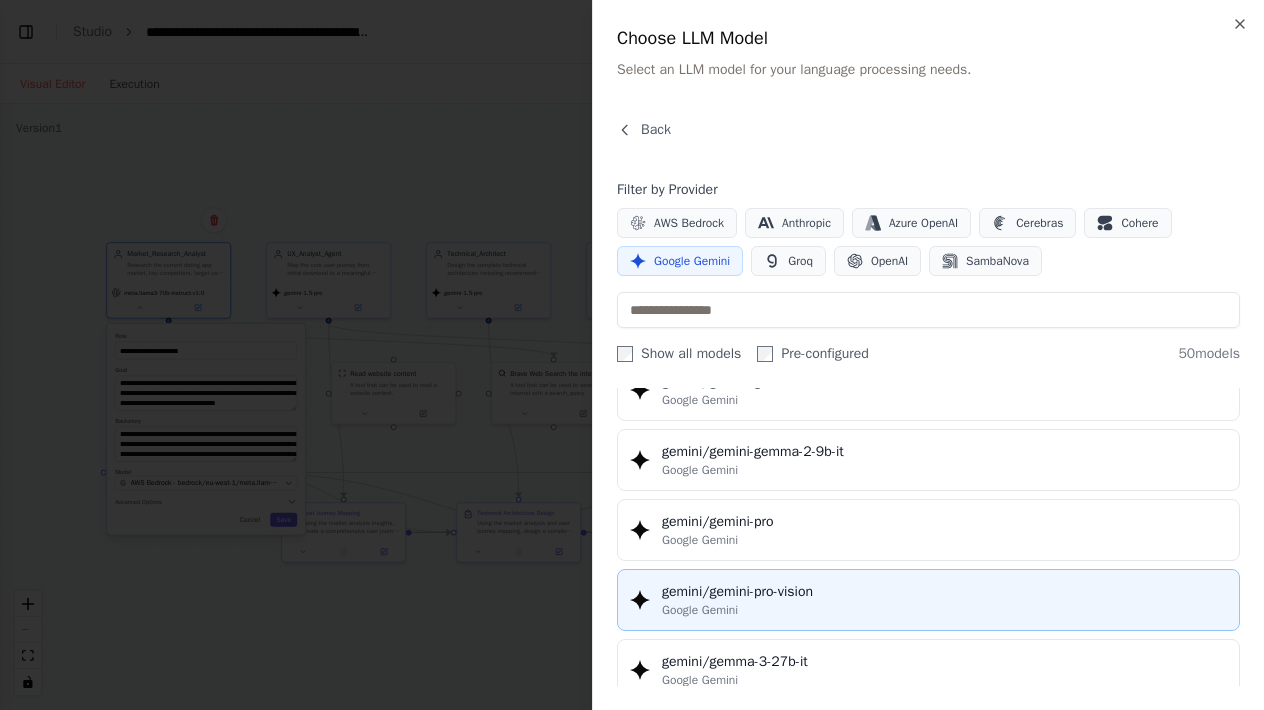 scroll, scrollTop: 2751, scrollLeft: 0, axis: vertical 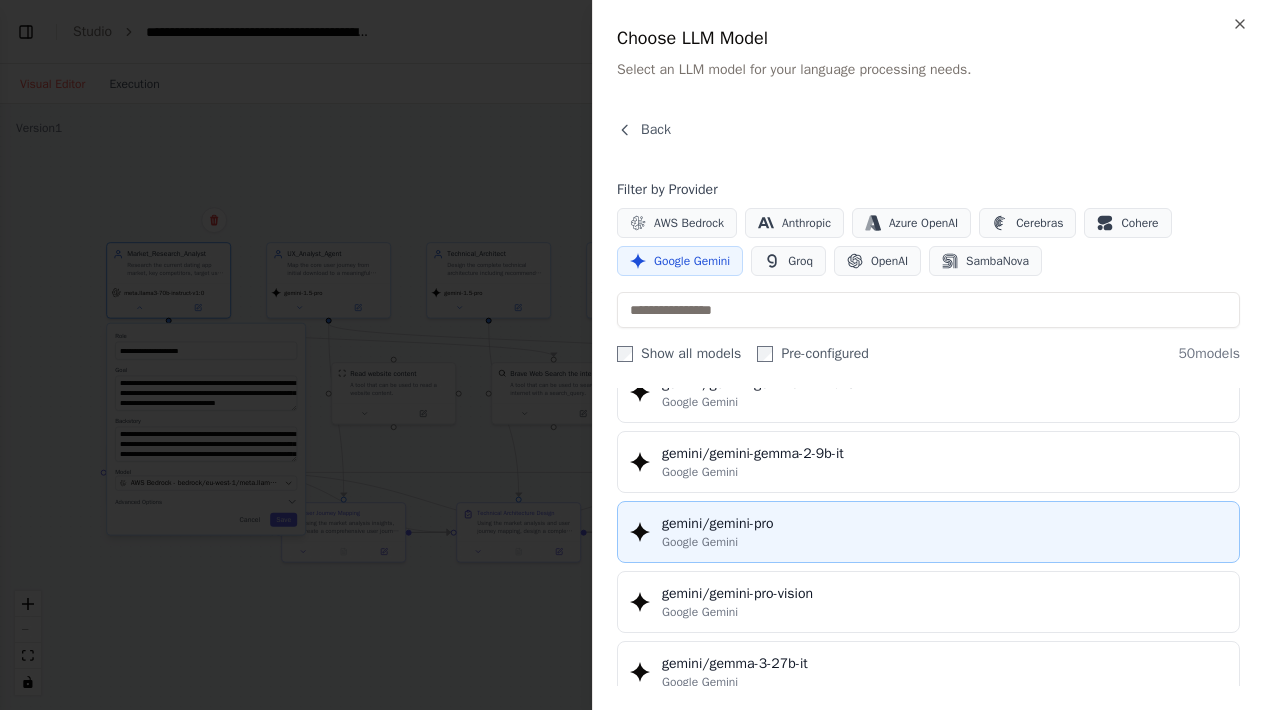 click on "Google Gemini" at bounding box center (944, 542) 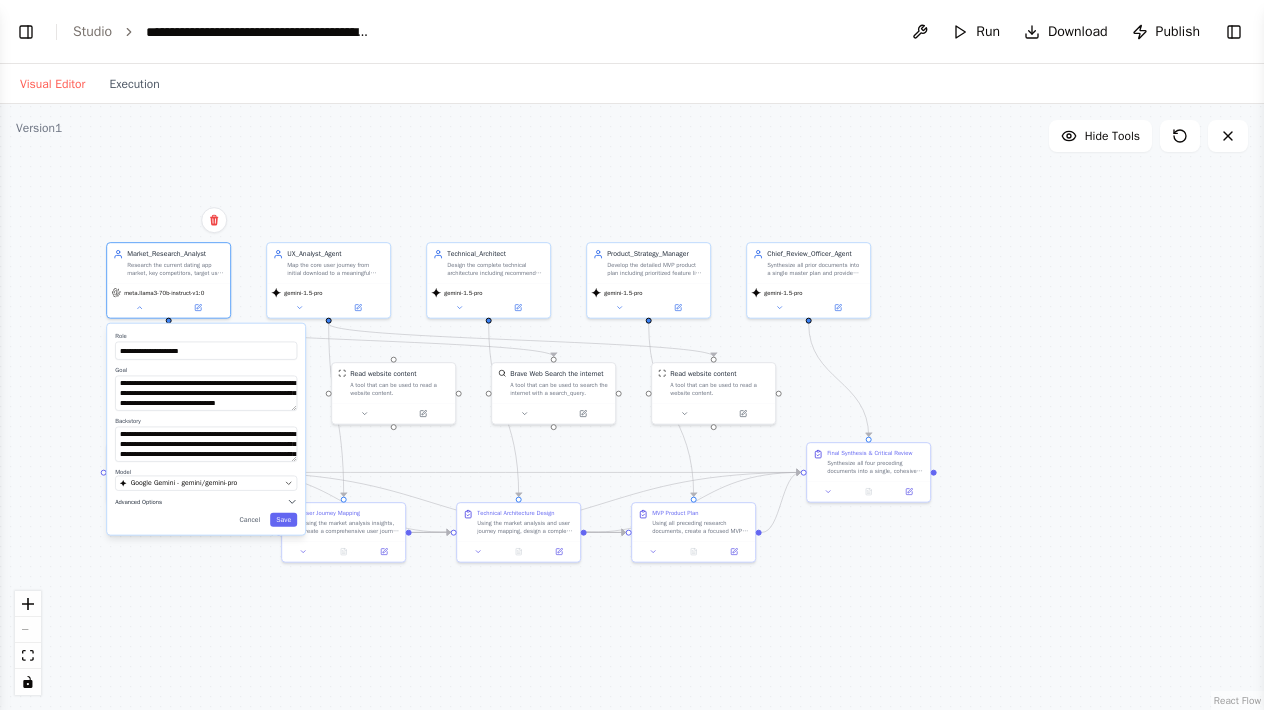 click on "Advanced Options" at bounding box center (206, 502) 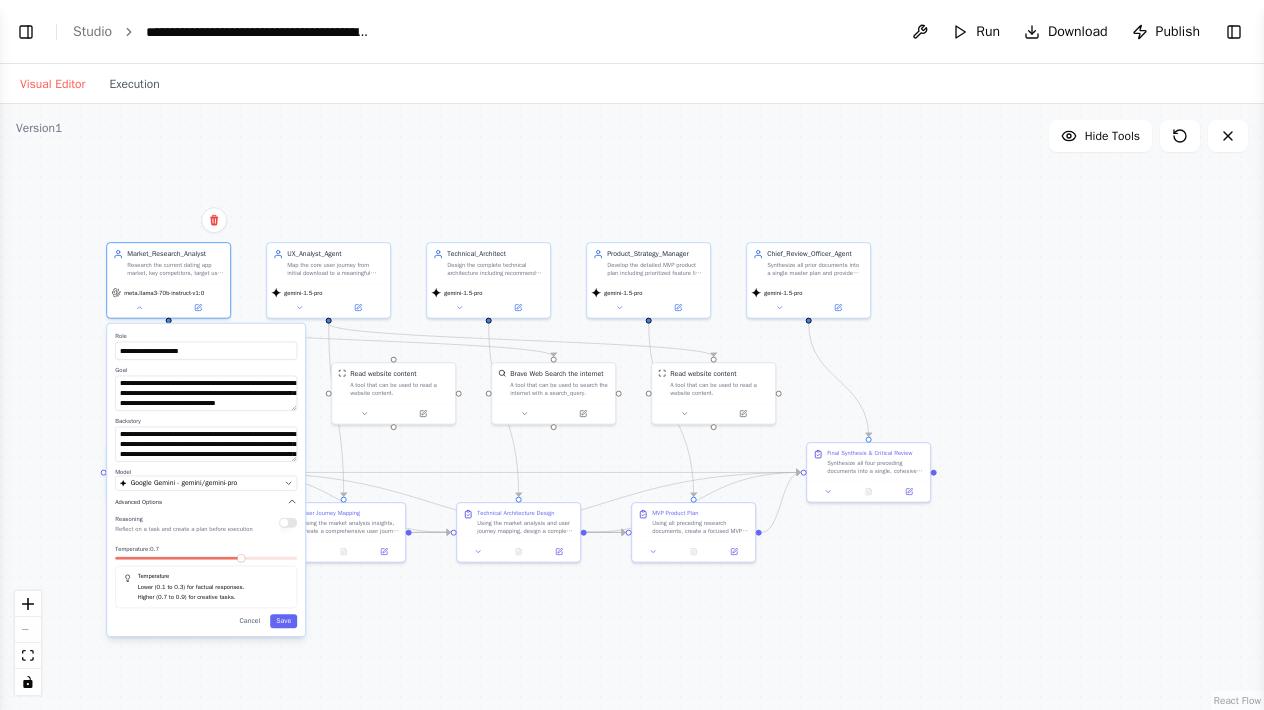 click on "Advanced Options" at bounding box center (206, 502) 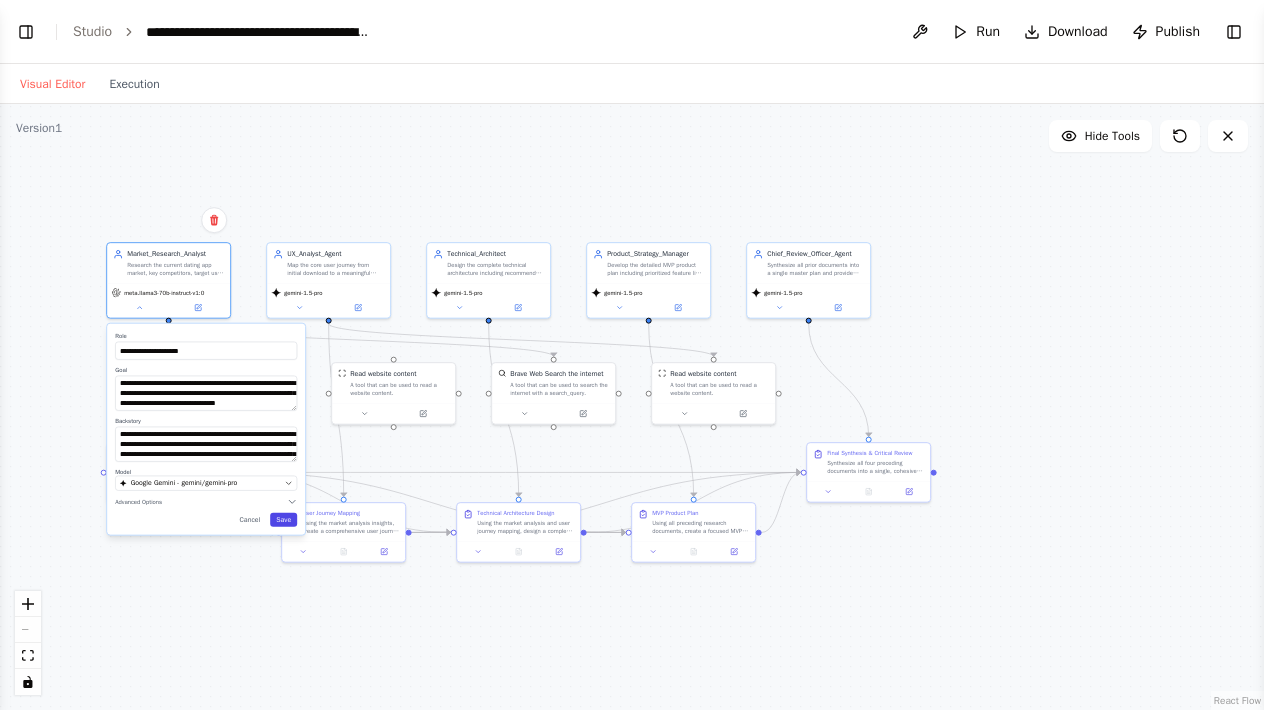 click on "Save" at bounding box center [283, 520] 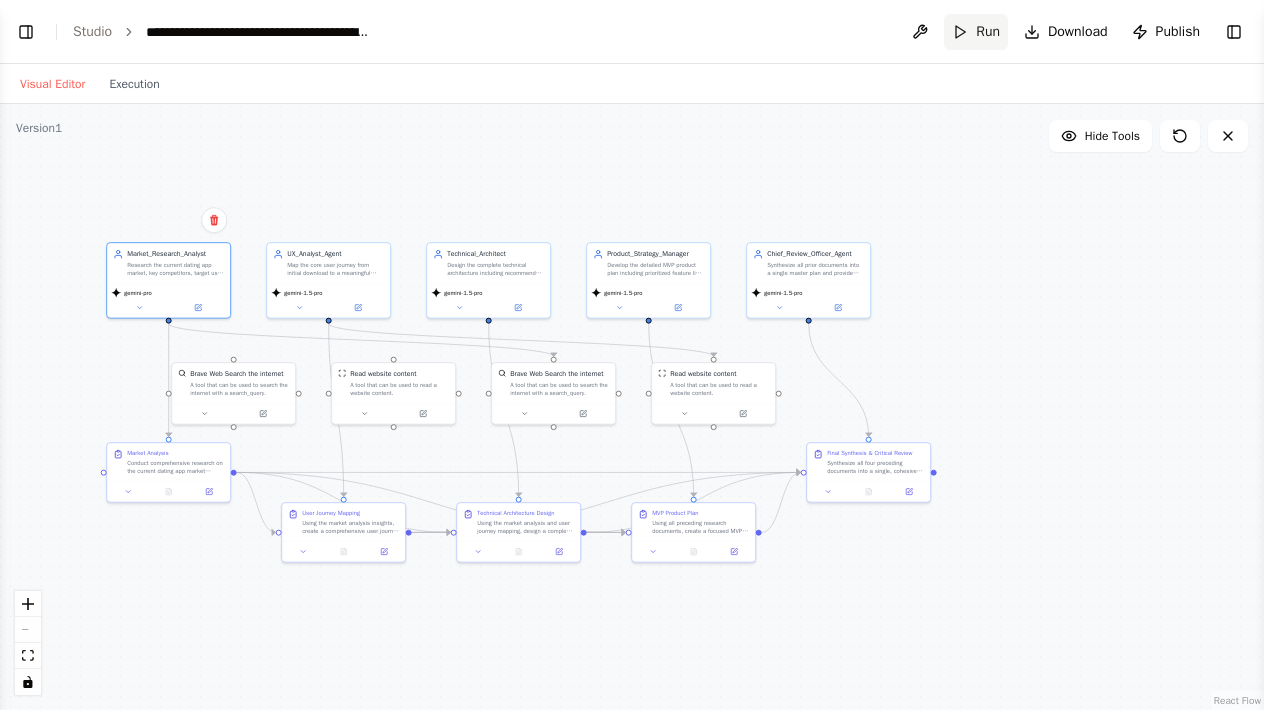 click on "Run" at bounding box center [976, 32] 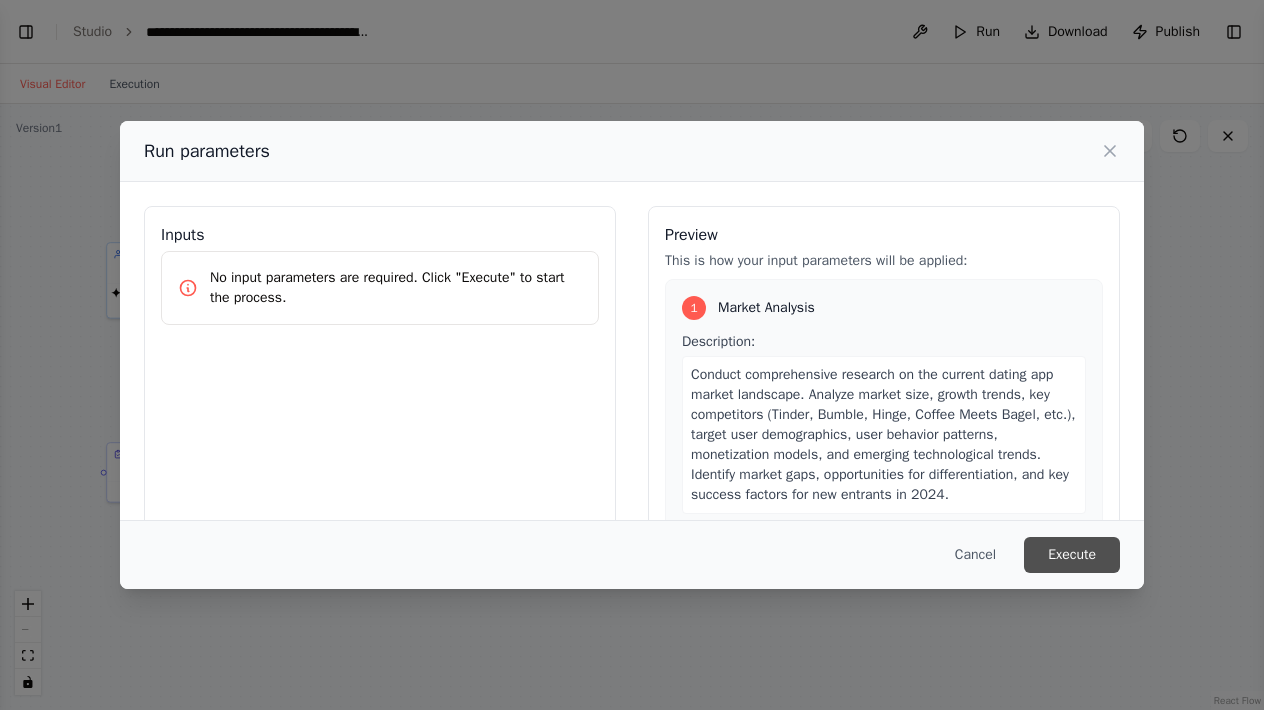 click on "Execute" at bounding box center (1072, 555) 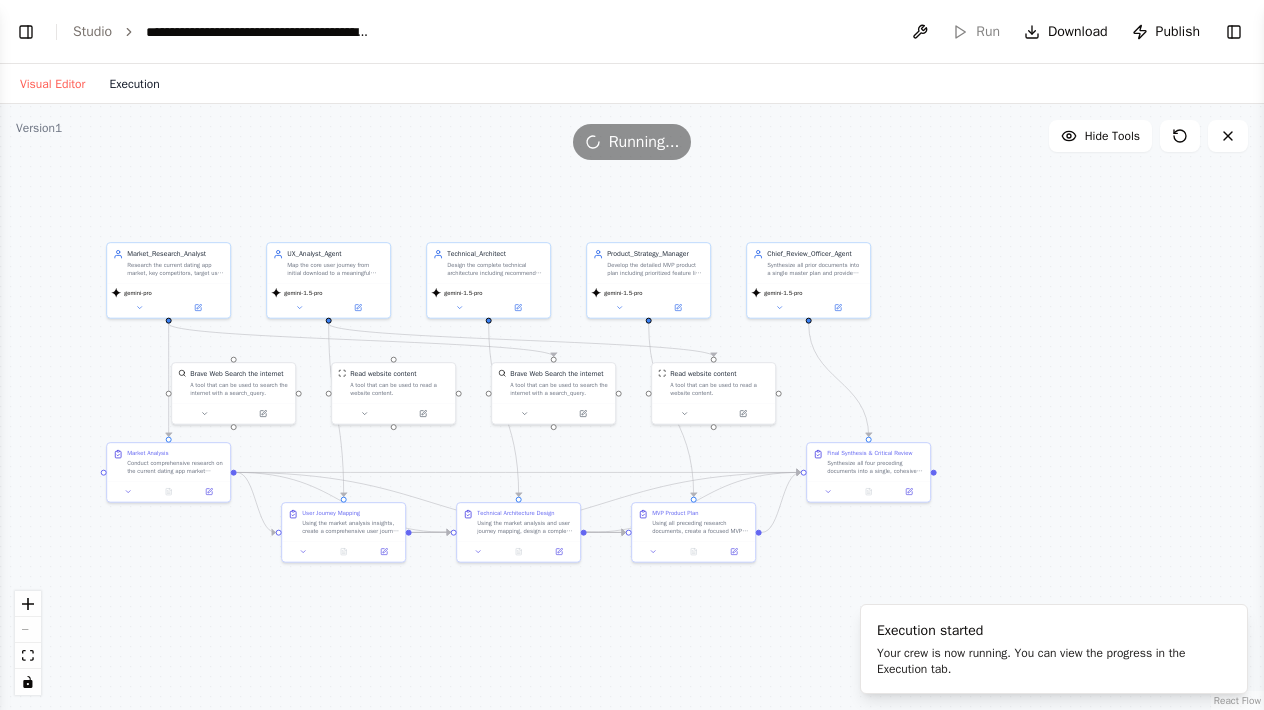 click on "Execution" at bounding box center [134, 84] 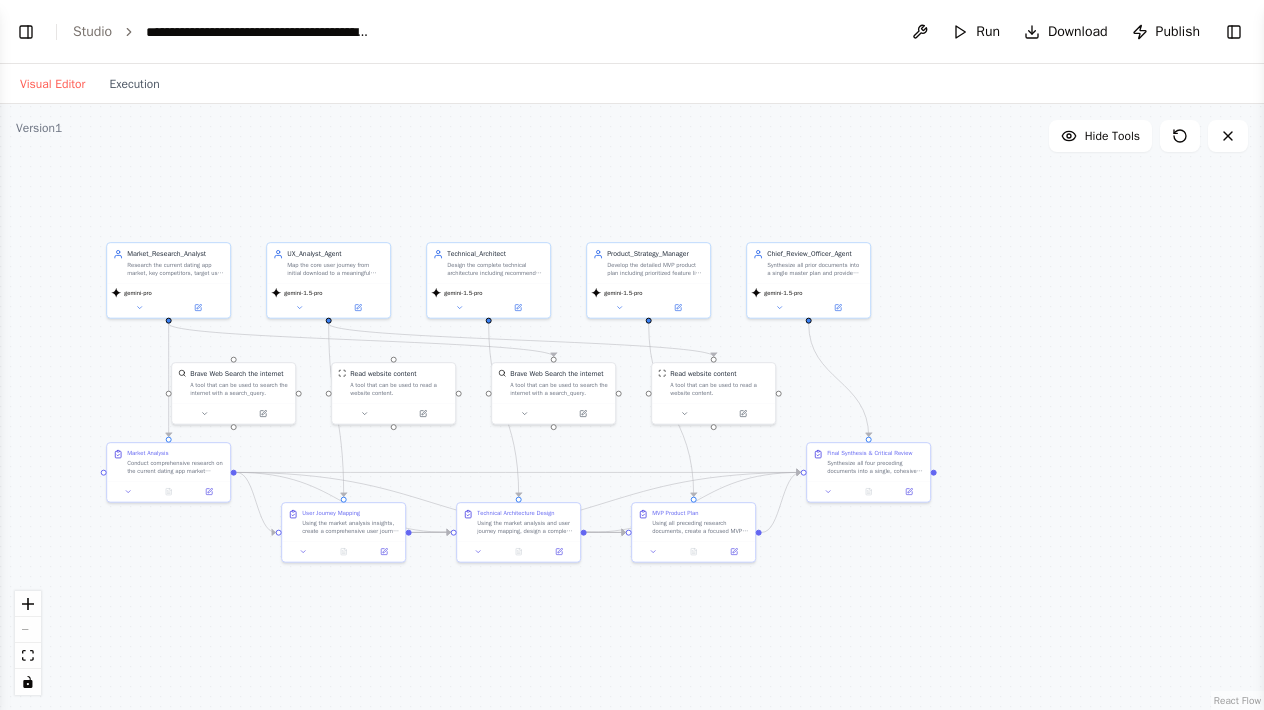 click on "Visual Editor" at bounding box center (52, 84) 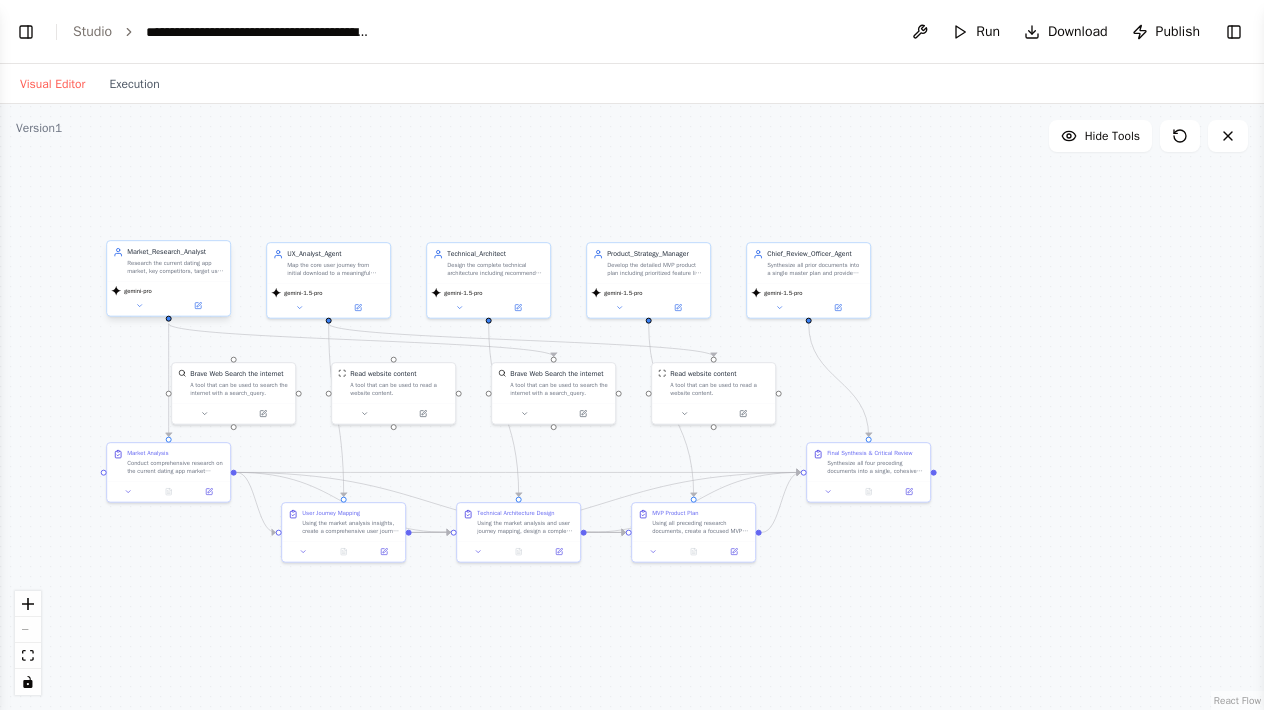 click on "gemini-pro" at bounding box center (137, 291) 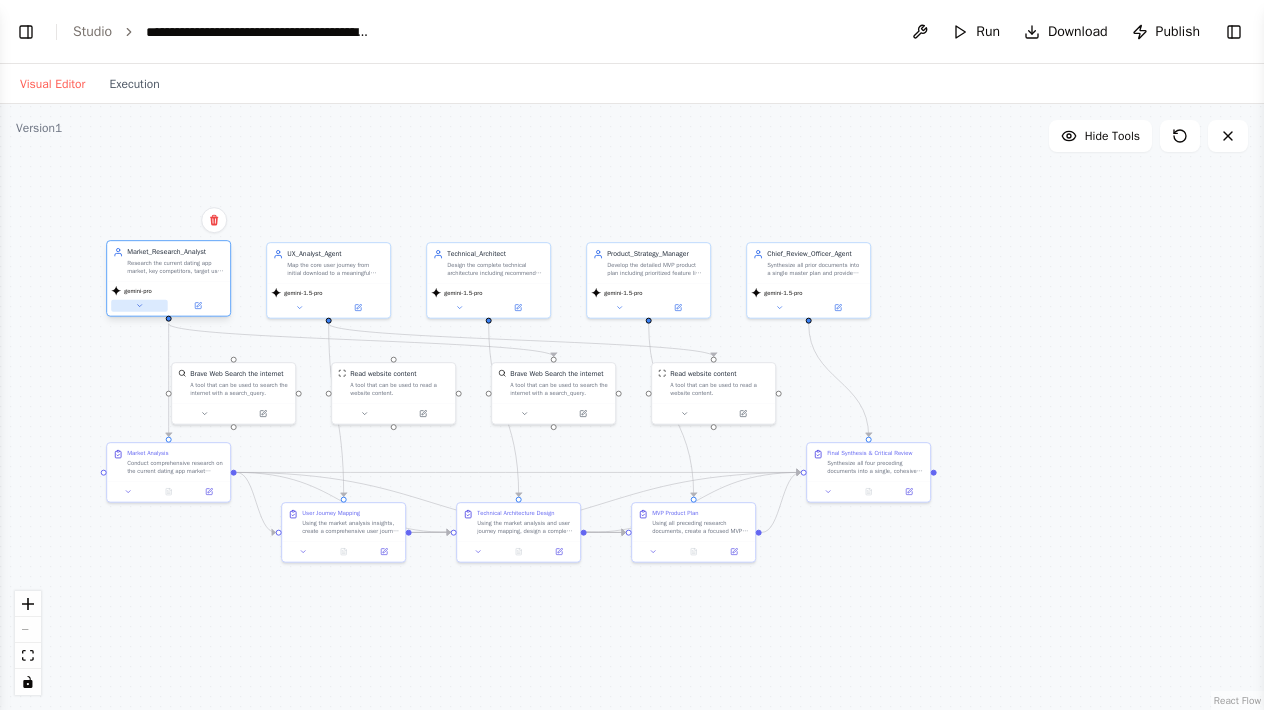 click at bounding box center (139, 306) 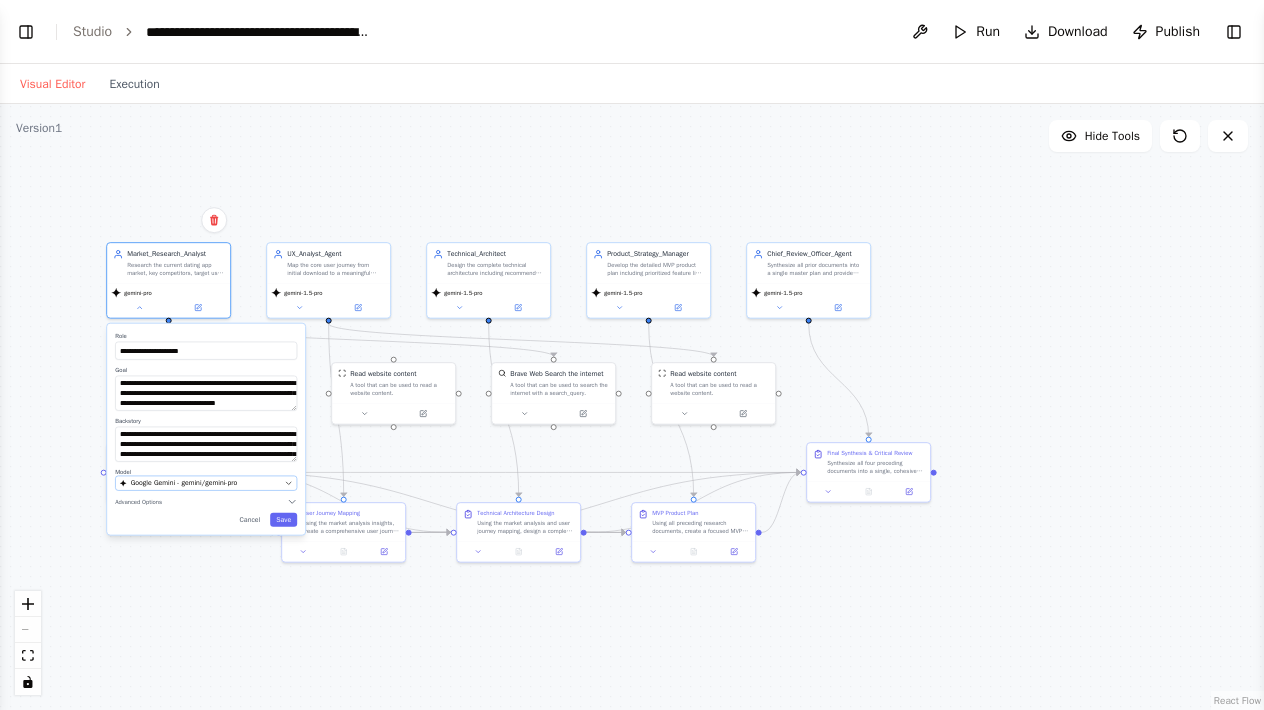 click on "Google Gemini - gemini/gemini-pro" at bounding box center [184, 483] 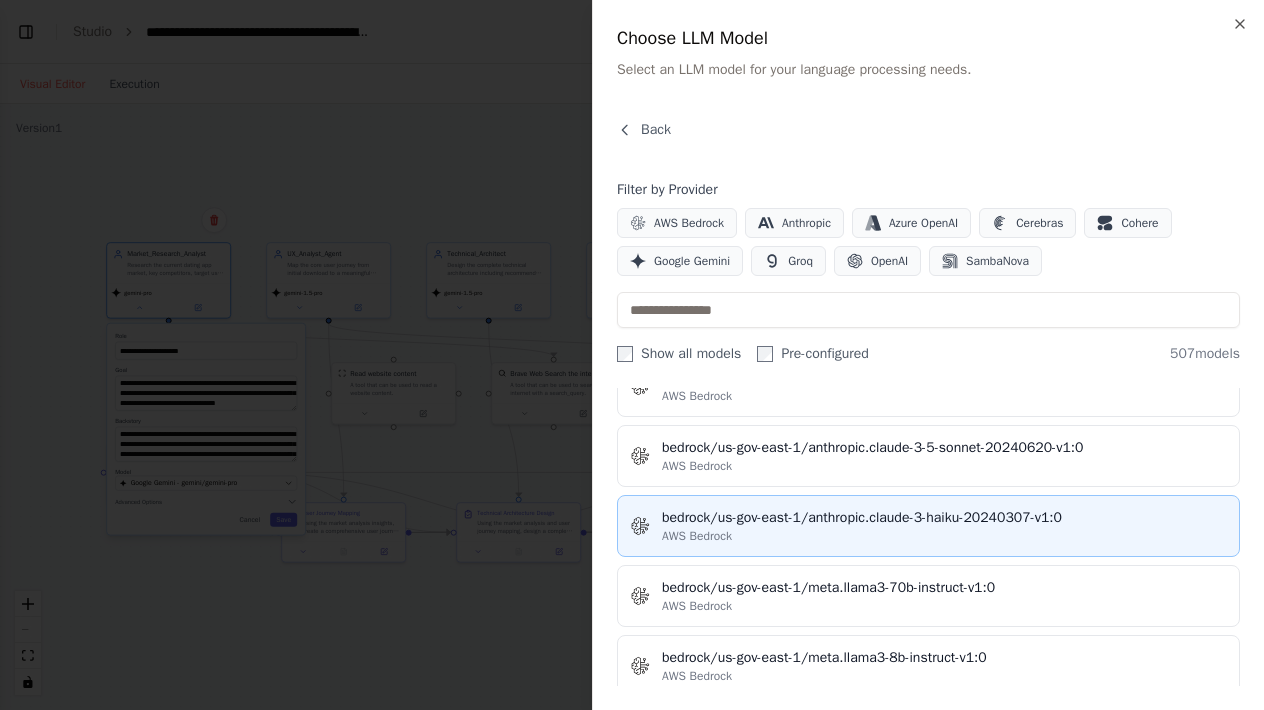 scroll, scrollTop: 6961, scrollLeft: 0, axis: vertical 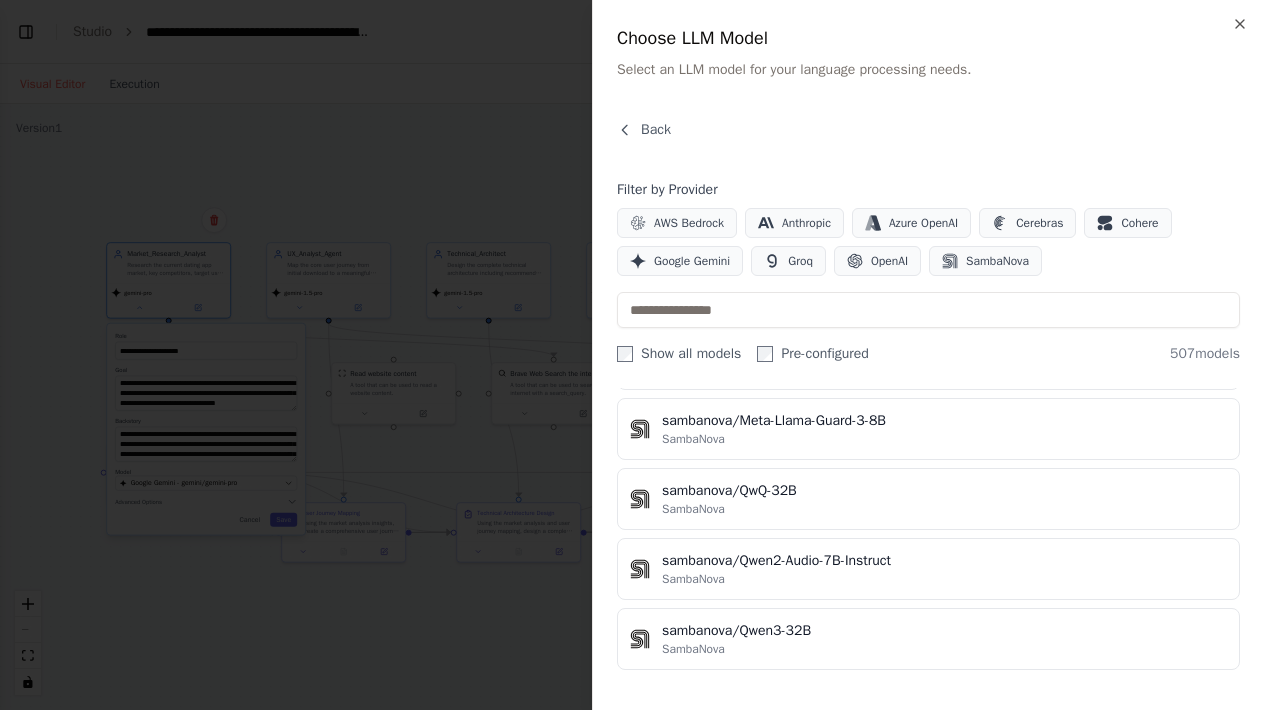click on "Filter by Provider AWS Bedrock Anthropic Azure OpenAI Cerebras Cohere Google Gemini Groq OpenAI SambaNova Show all models Pre-configured 507  models" at bounding box center (928, 272) 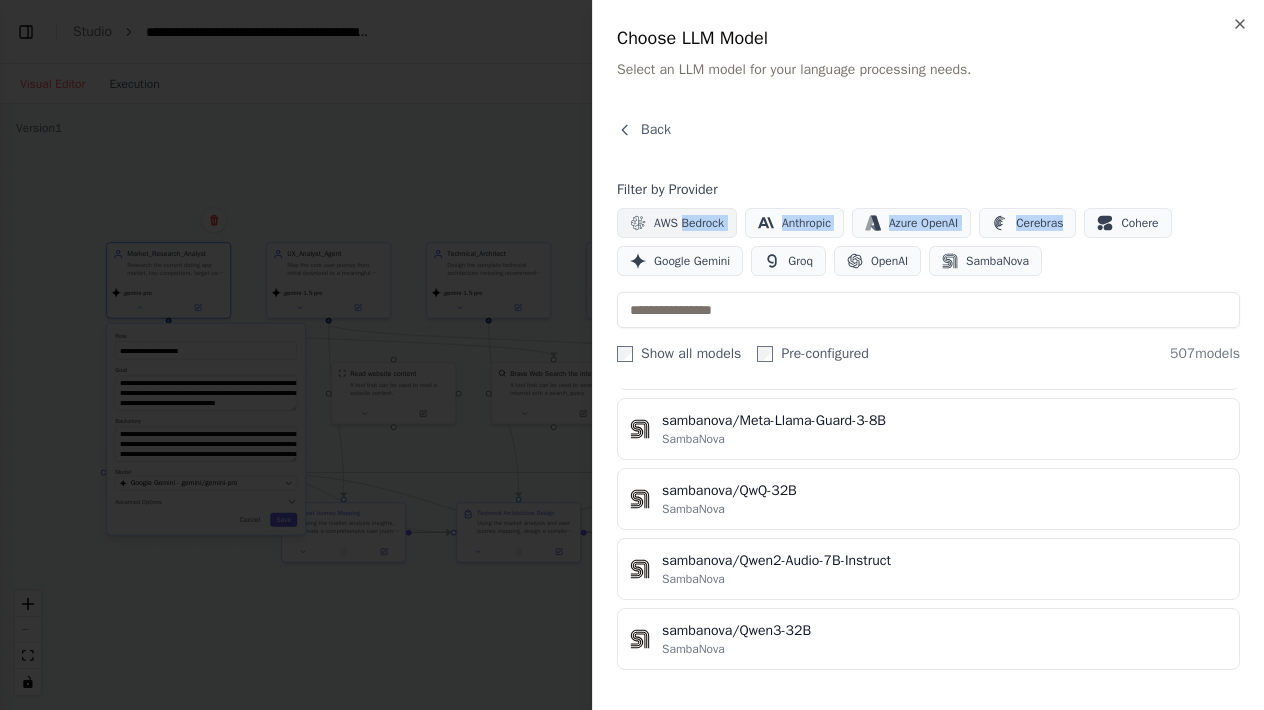 drag, startPoint x: 1087, startPoint y: 266, endPoint x: 687, endPoint y: 216, distance: 403.11288 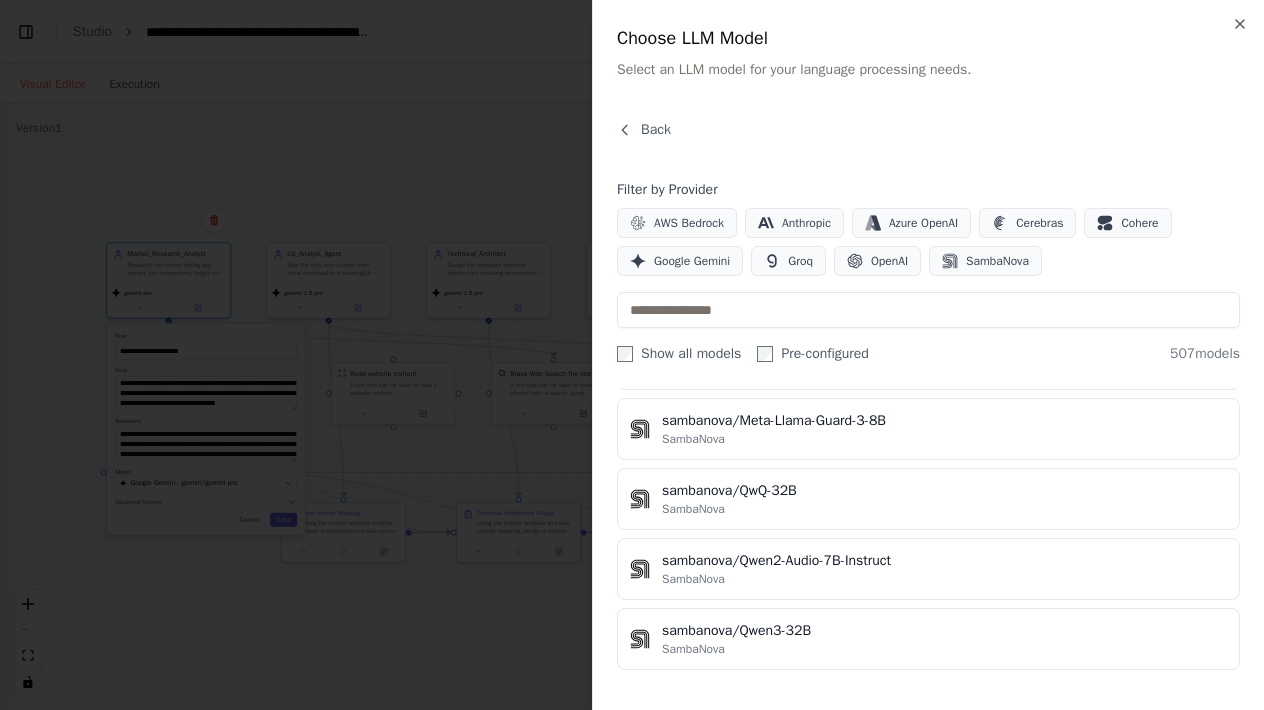 click on "Filter by Provider AWS Bedrock Anthropic Azure OpenAI Cerebras Cohere Google Gemini Groq OpenAI SambaNova" at bounding box center [928, 228] 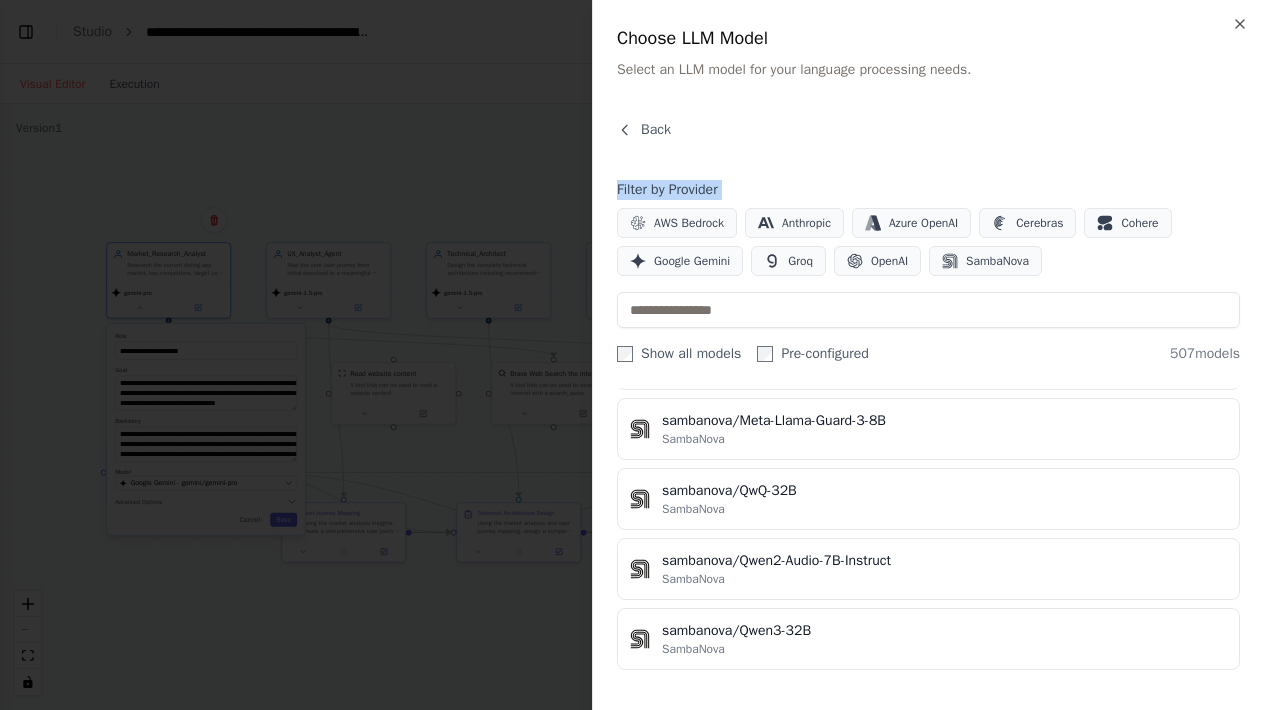 drag, startPoint x: 633, startPoint y: 200, endPoint x: 1081, endPoint y: 279, distance: 454.91208 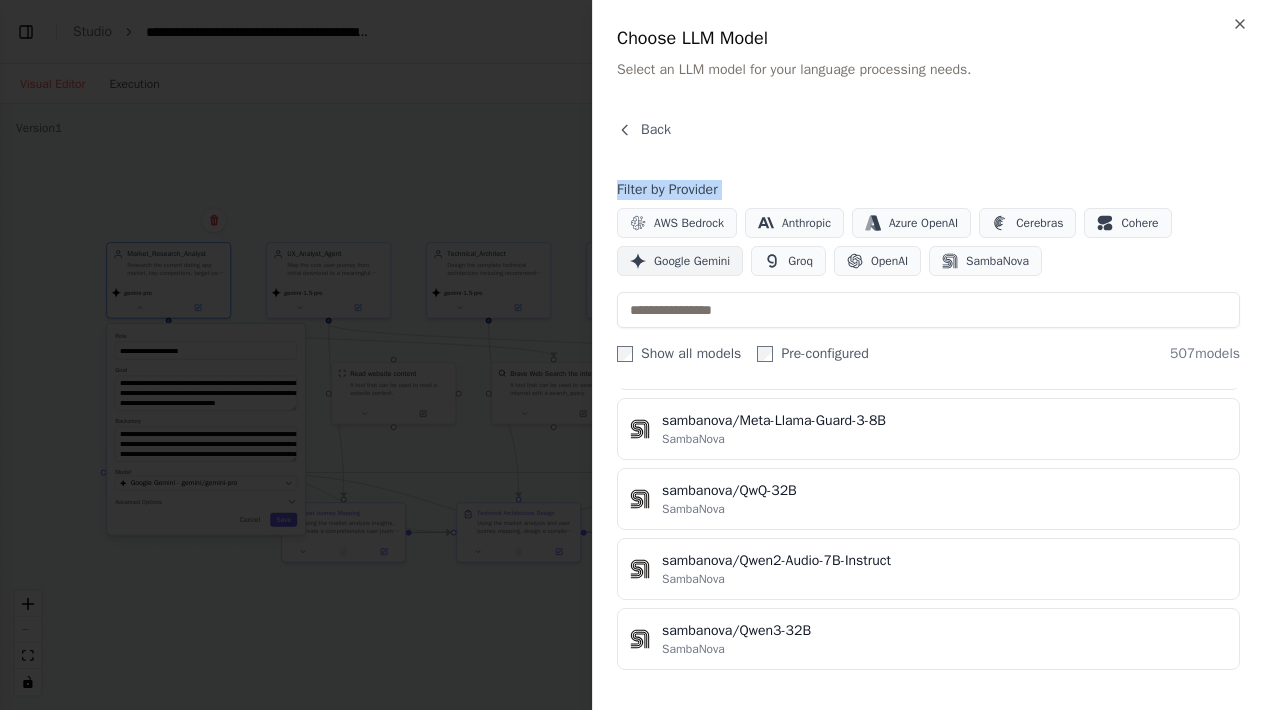 click on "Google Gemini" at bounding box center (692, 261) 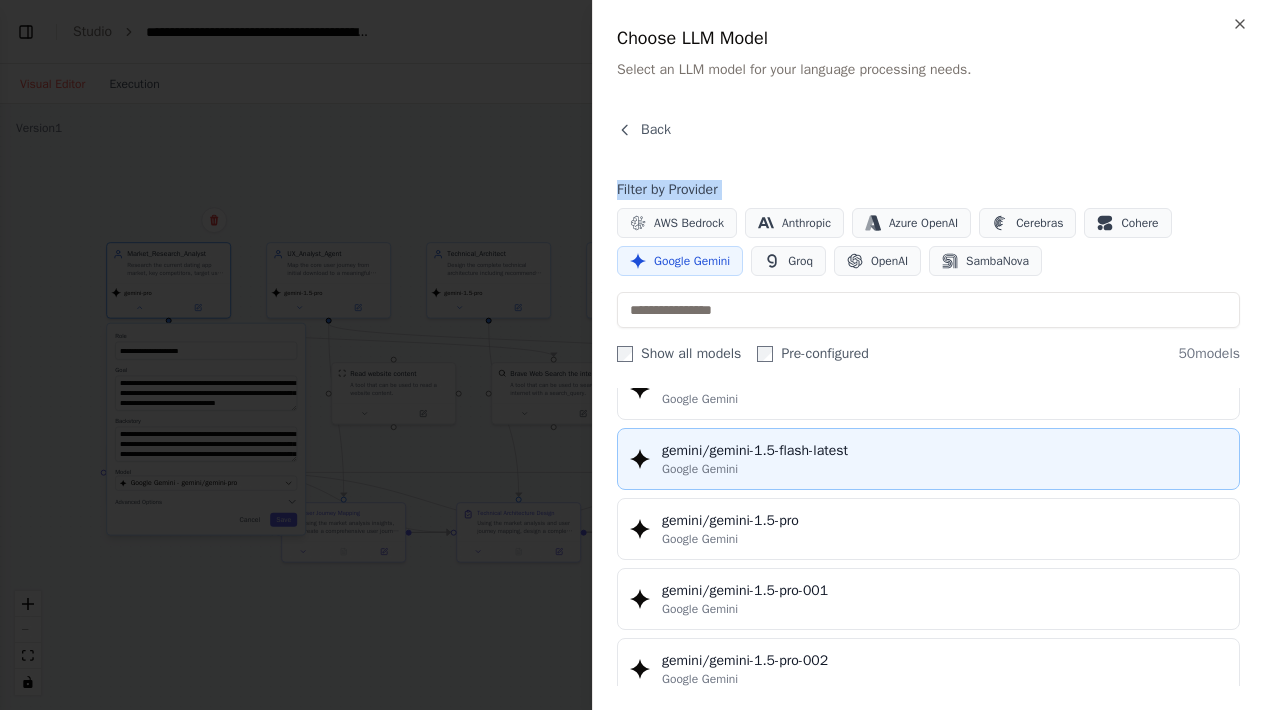 scroll, scrollTop: 516, scrollLeft: 0, axis: vertical 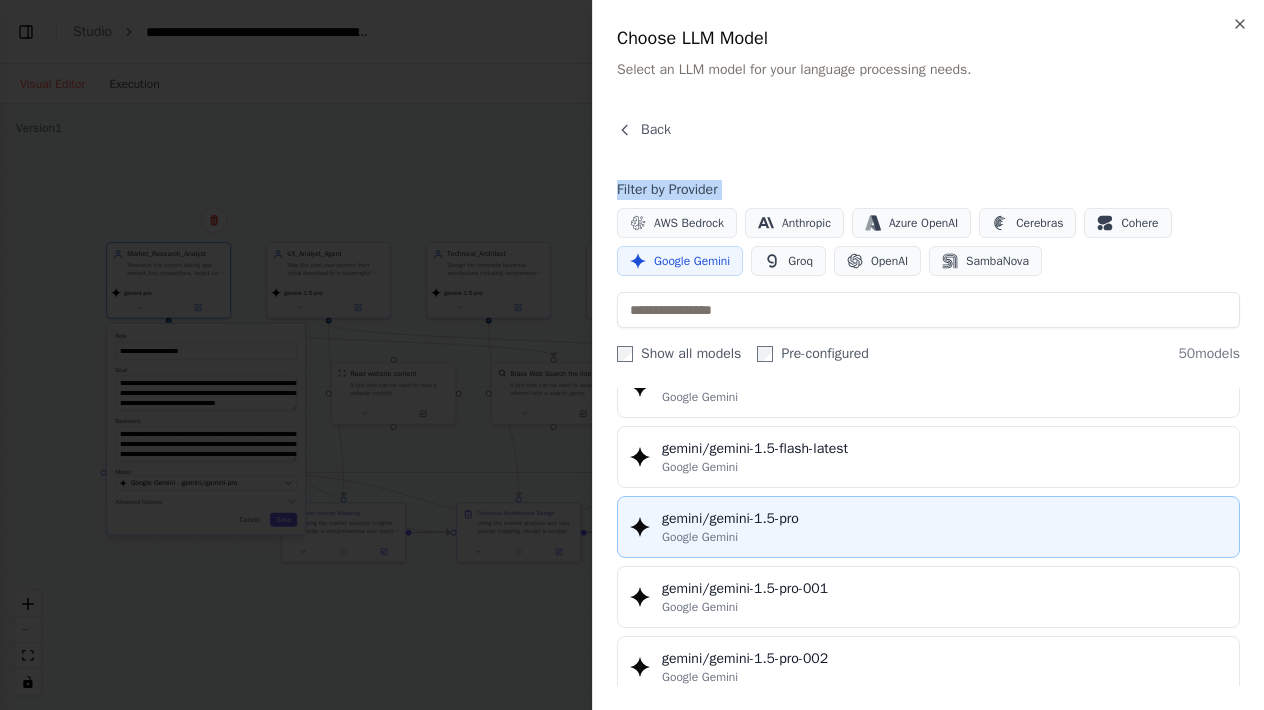 click on "gemini/gemini-1.5-pro" at bounding box center [944, 519] 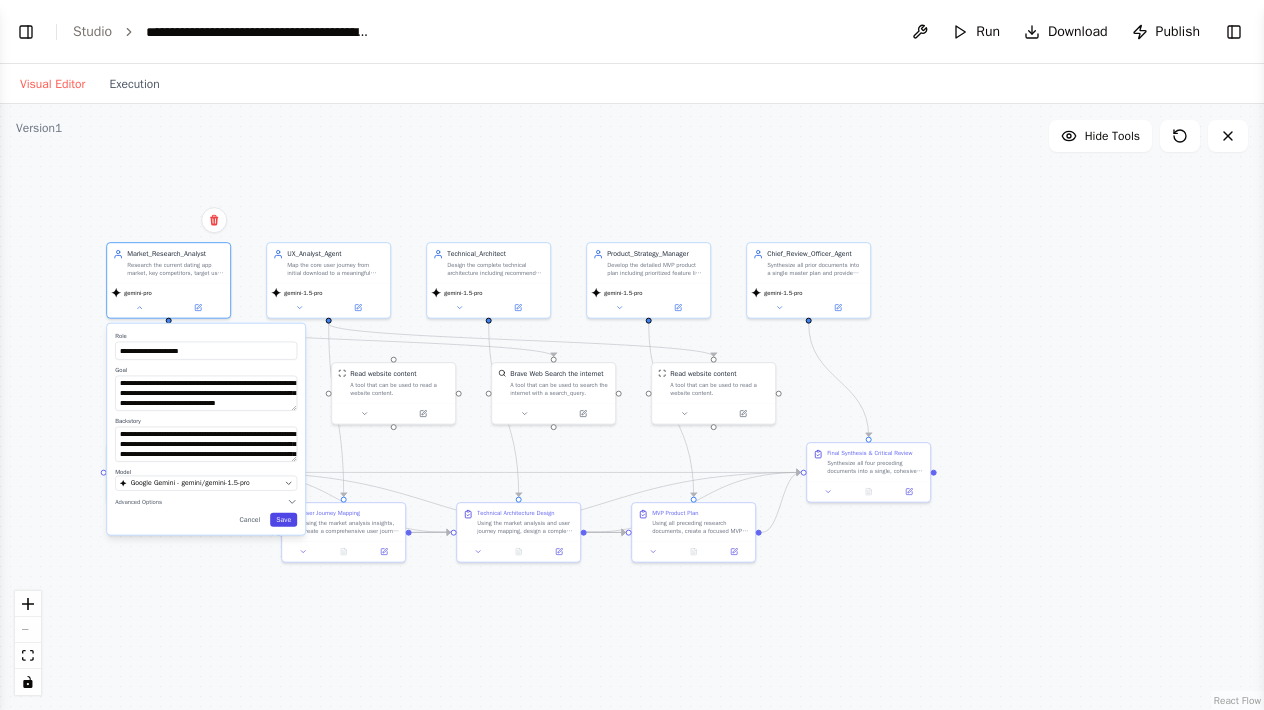 click on "Save" at bounding box center (283, 520) 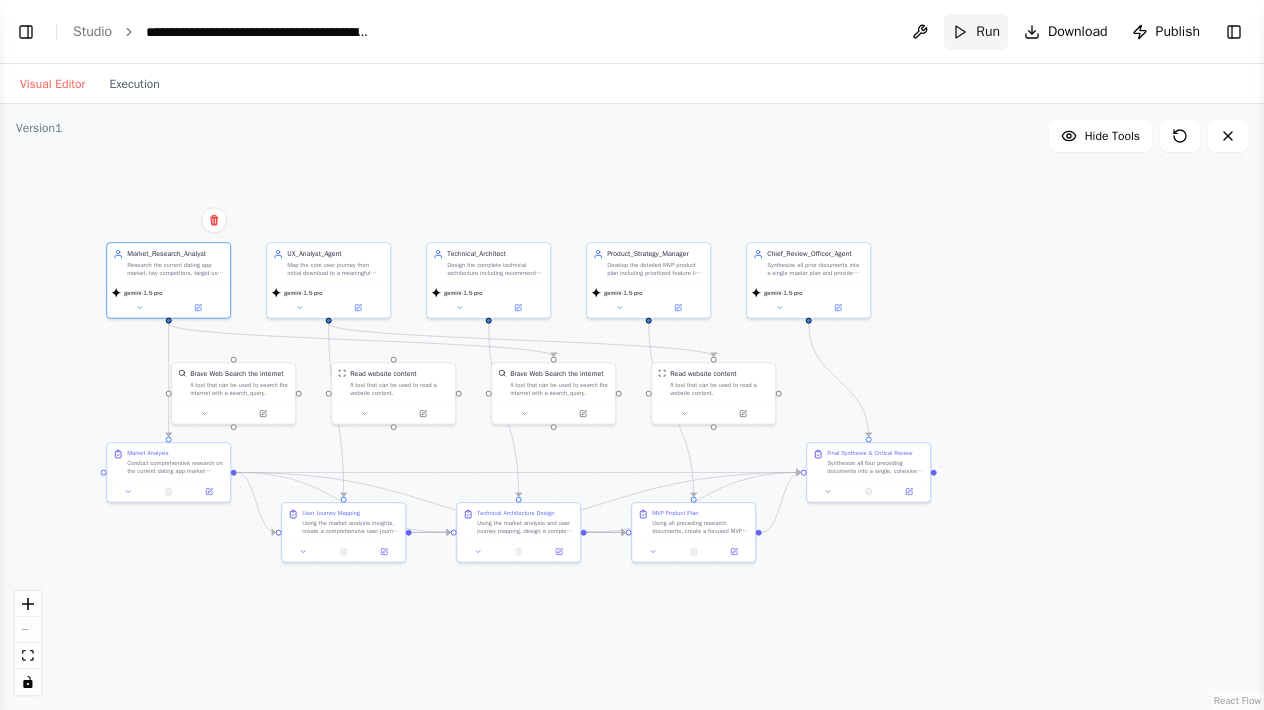click on "Run" at bounding box center (988, 32) 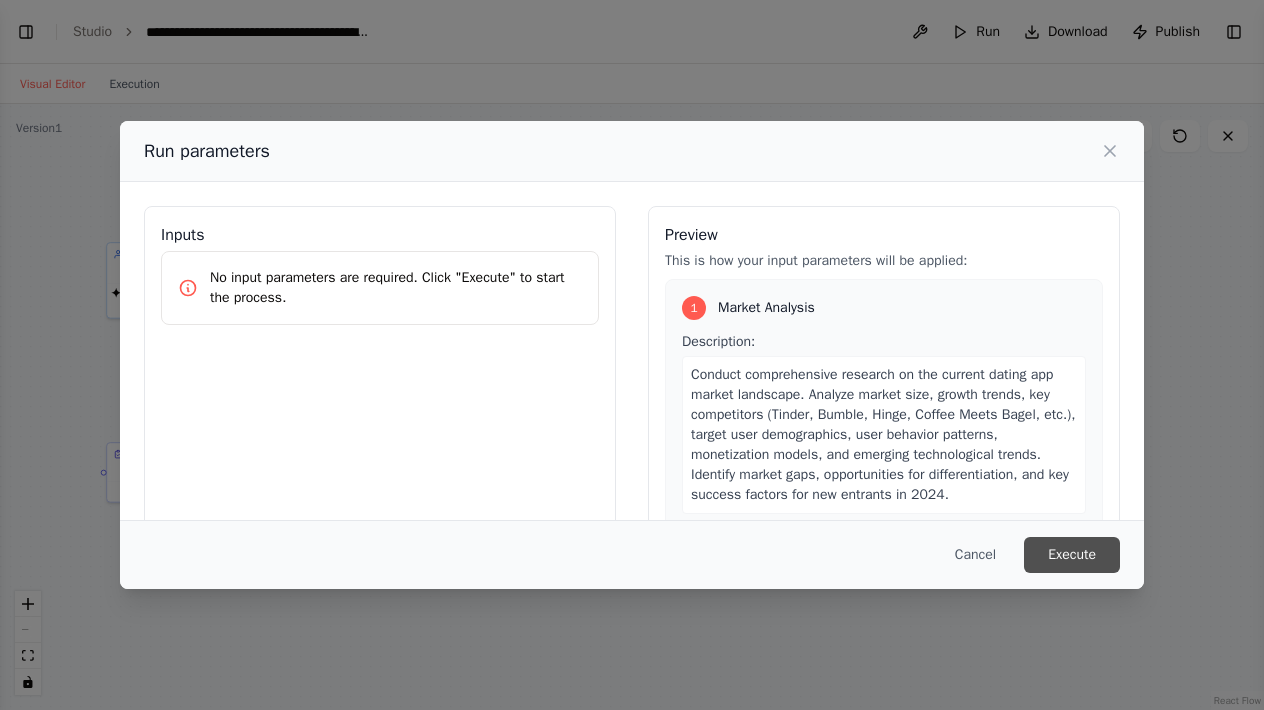click on "Execute" at bounding box center (1072, 555) 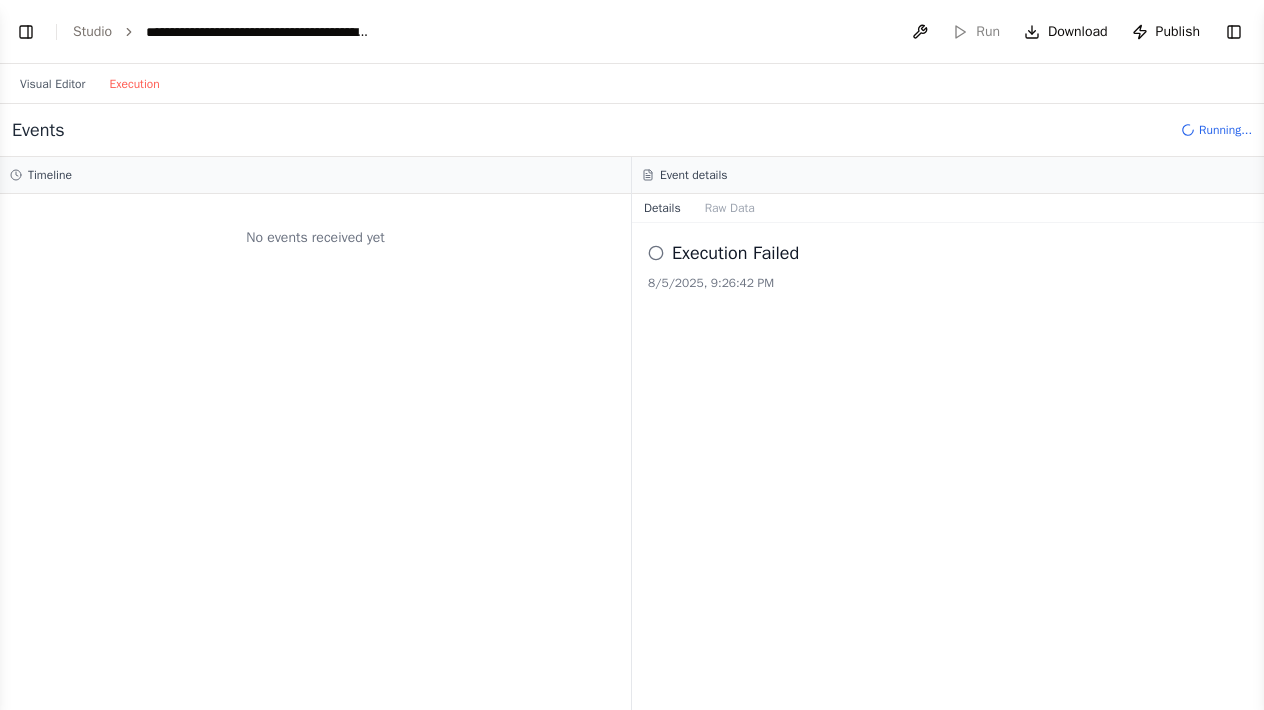 click on "Execution" at bounding box center [134, 84] 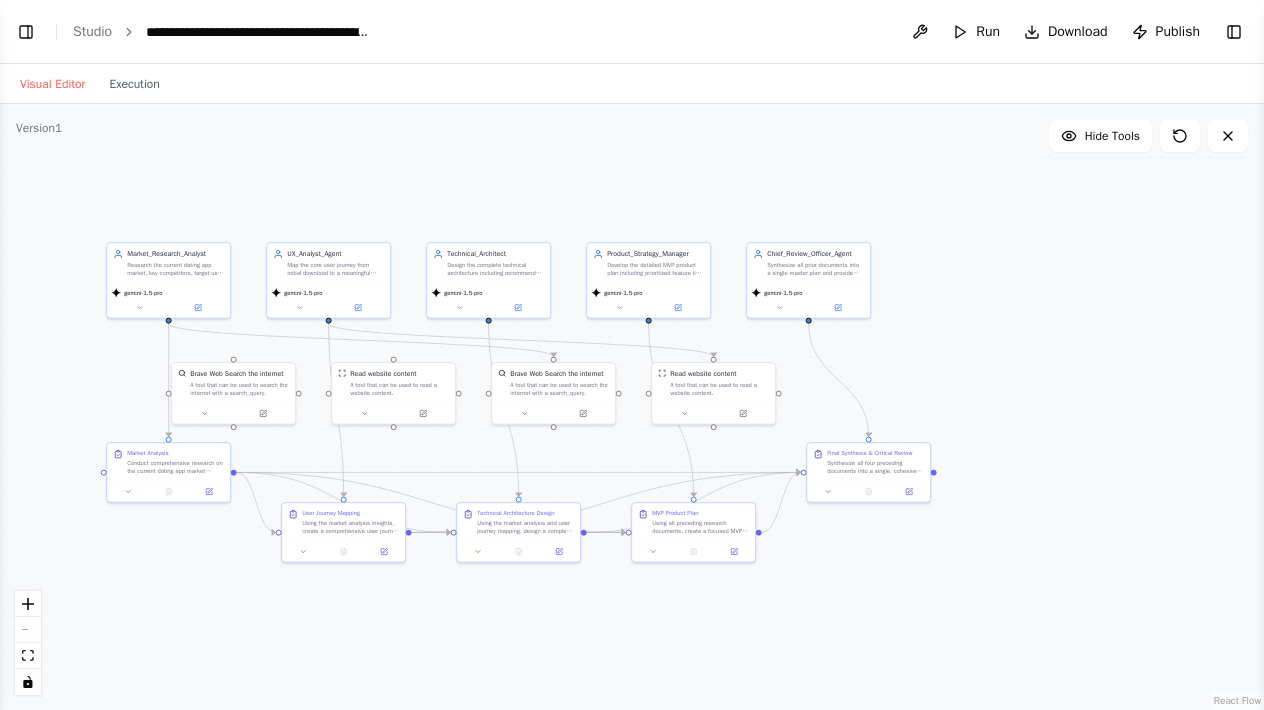 click on "Visual Editor" at bounding box center [52, 84] 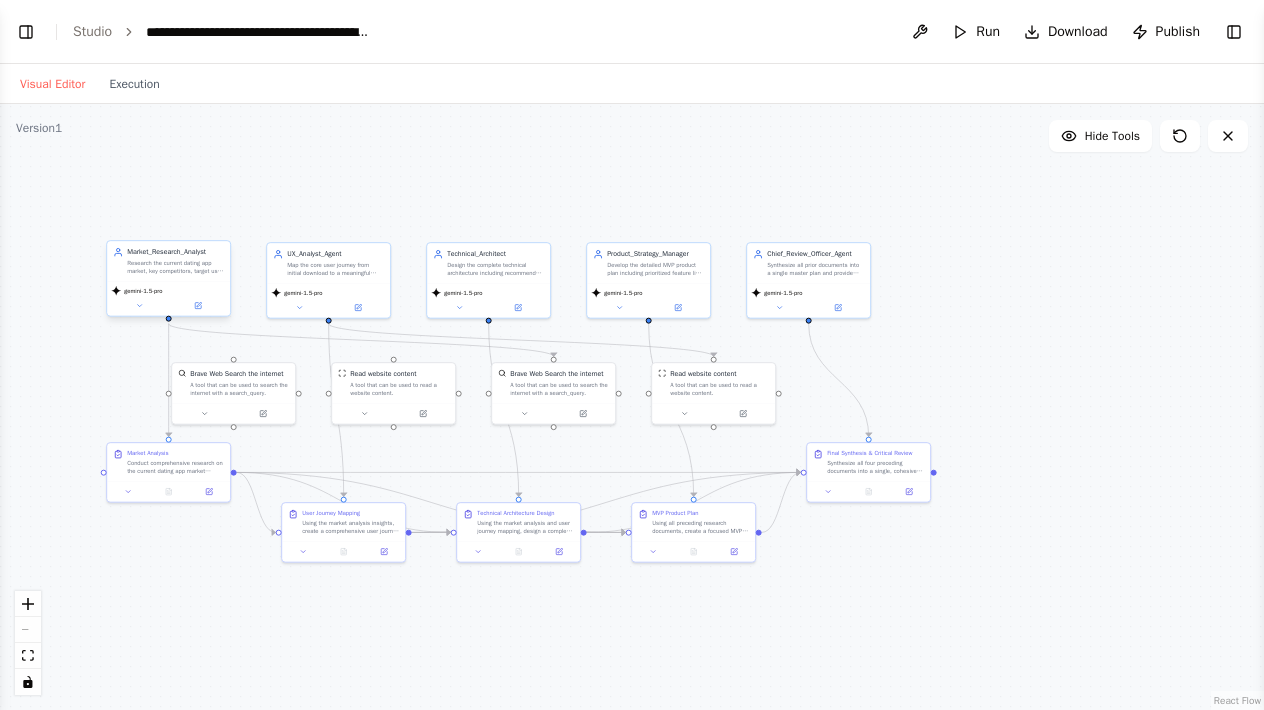 click on "gemini-1.5-pro" at bounding box center [168, 291] 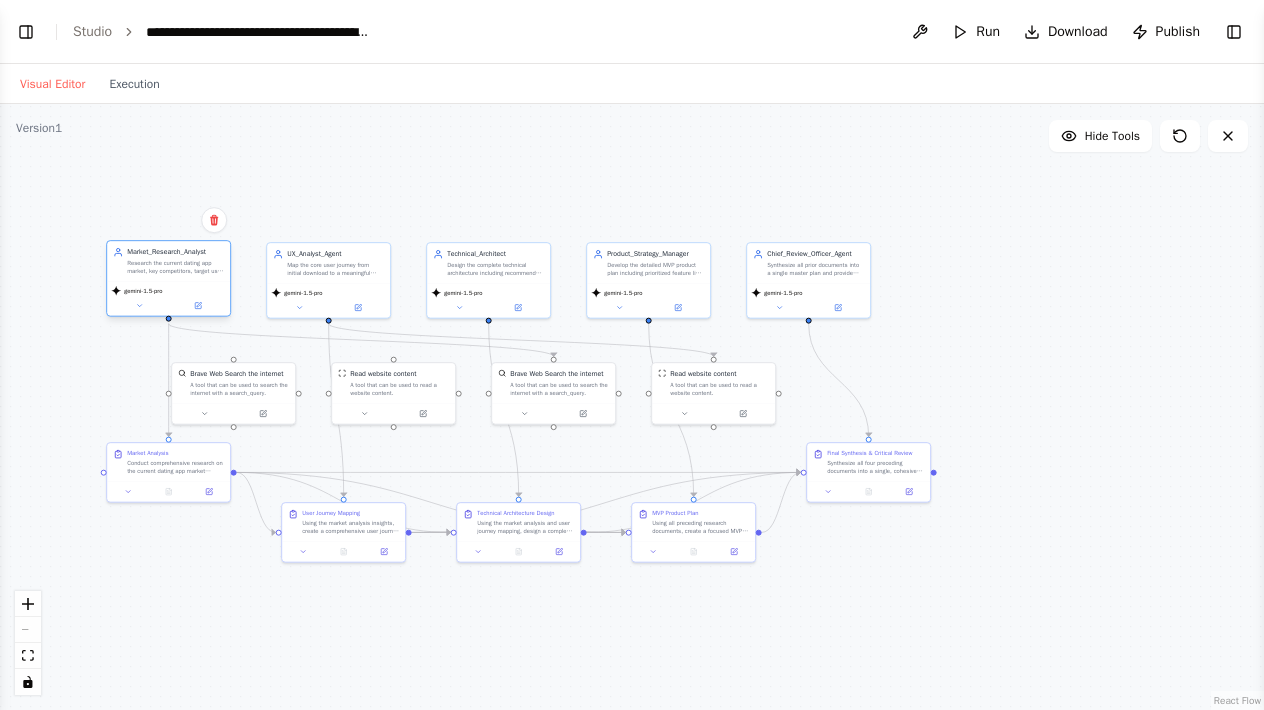 click on "gemini-1.5-pro" at bounding box center (143, 291) 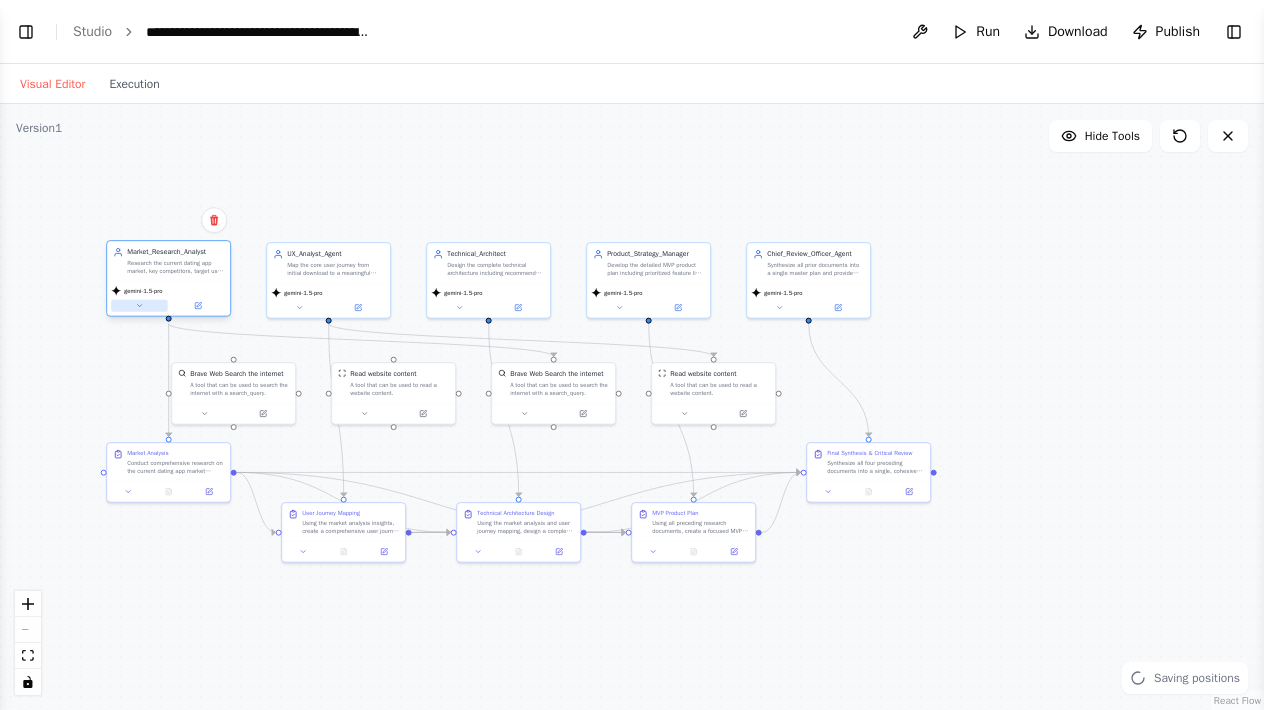 click 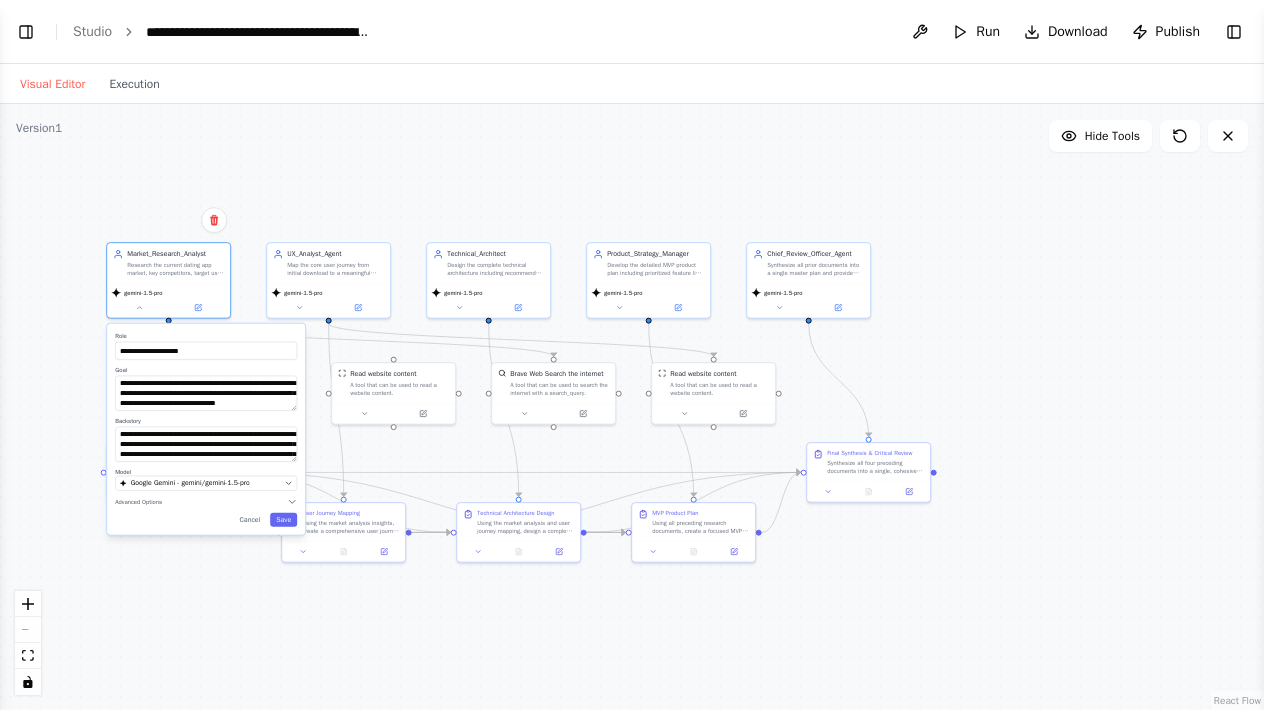 click on "Model" at bounding box center [206, 472] 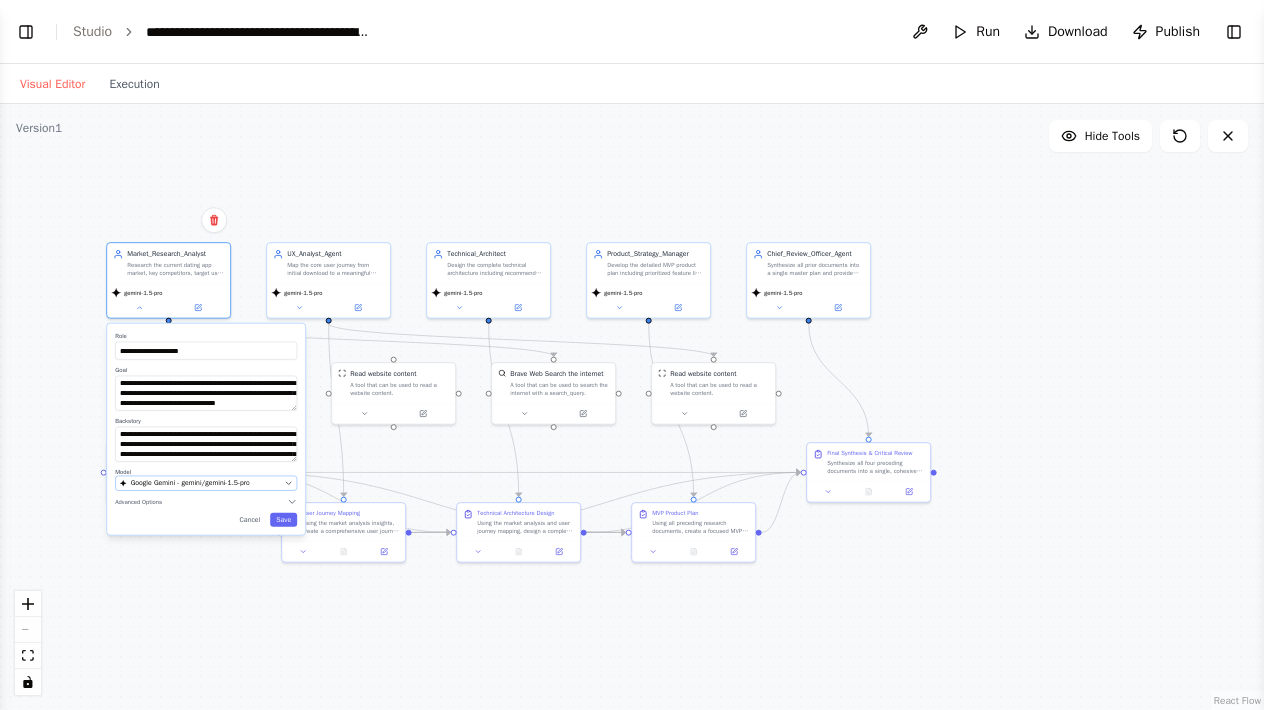 click on "Google Gemini - gemini/gemini-1.5-pro" at bounding box center [206, 483] 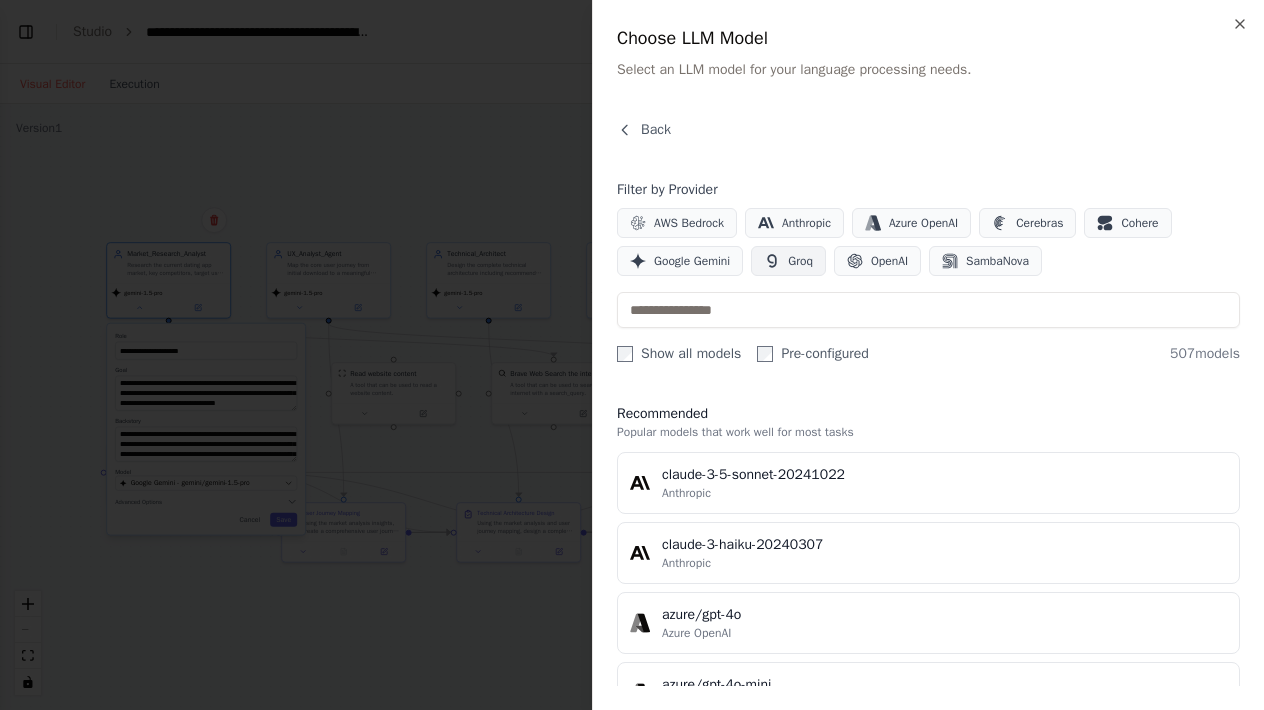 click on "Groq" at bounding box center (788, 261) 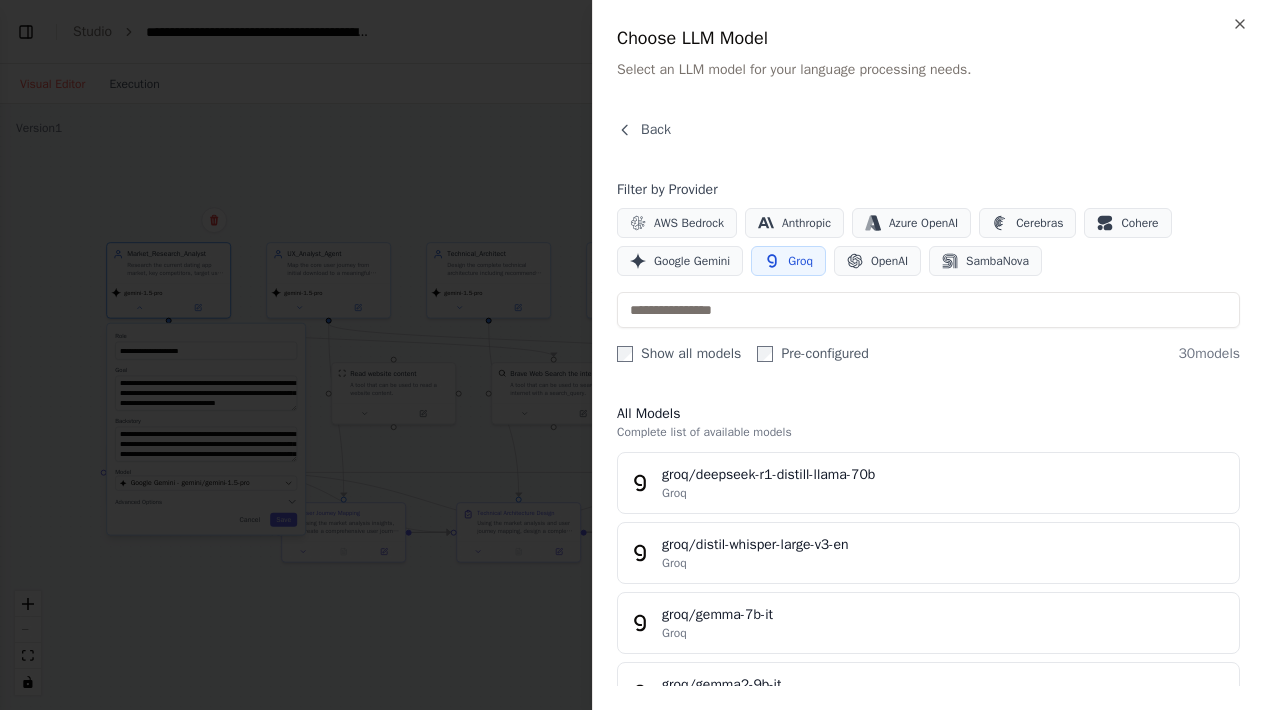 click on "Groq" at bounding box center [800, 261] 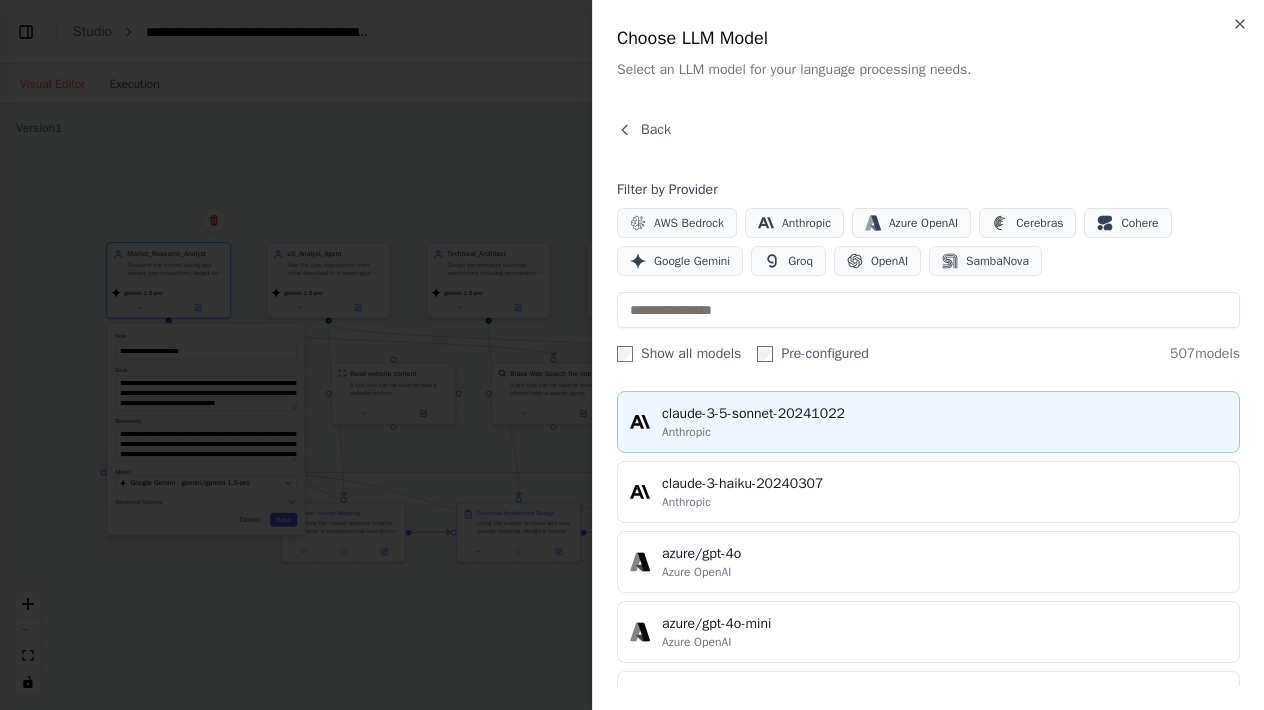 scroll, scrollTop: 59, scrollLeft: 0, axis: vertical 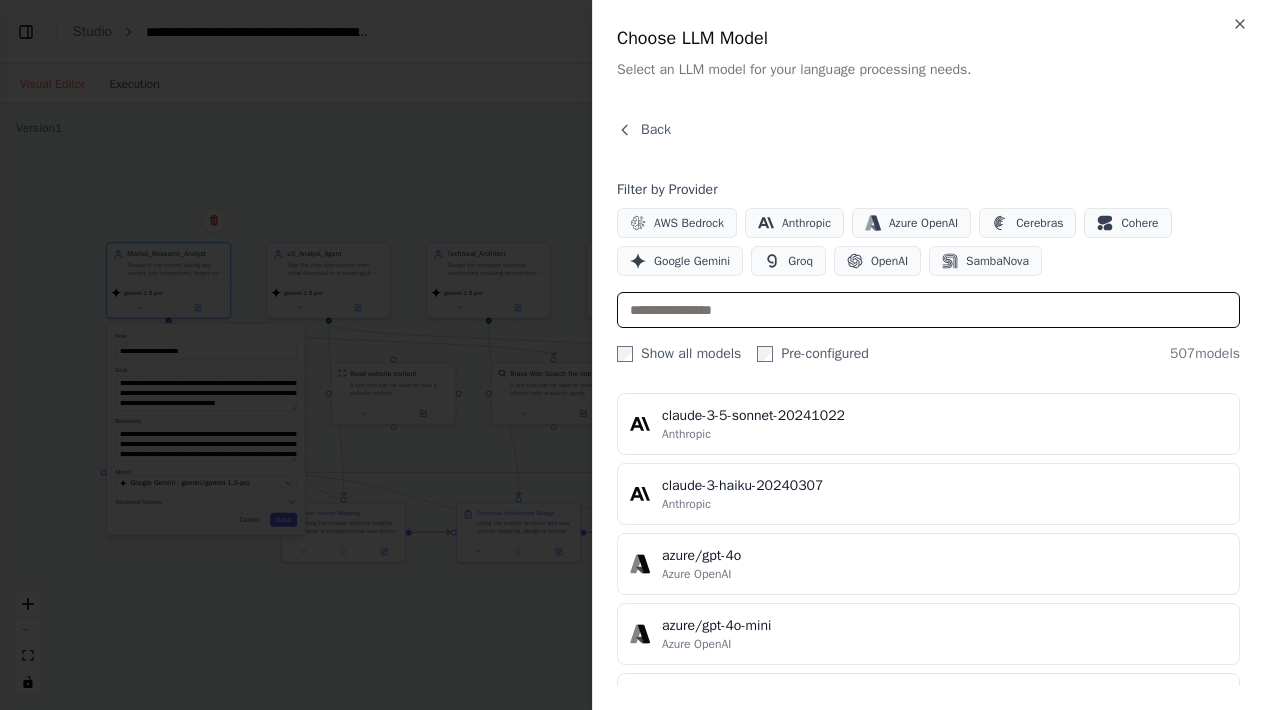 click at bounding box center (928, 310) 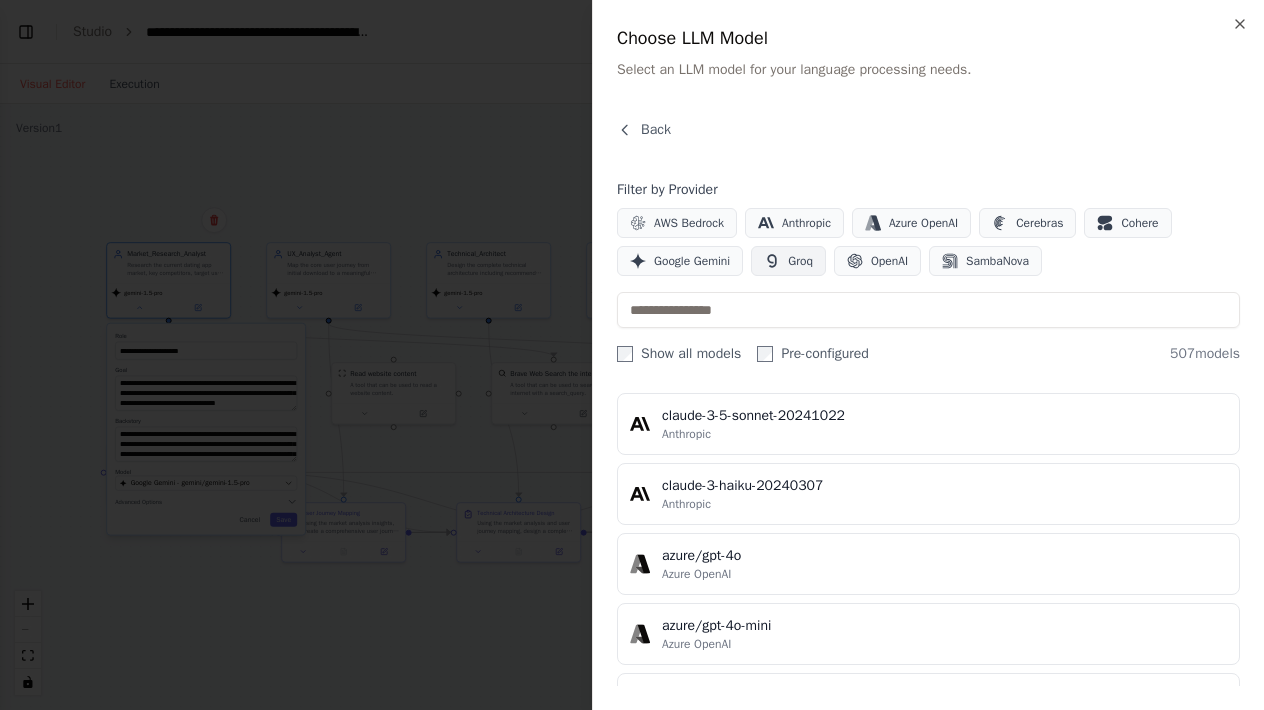 click on "Groq" at bounding box center (800, 261) 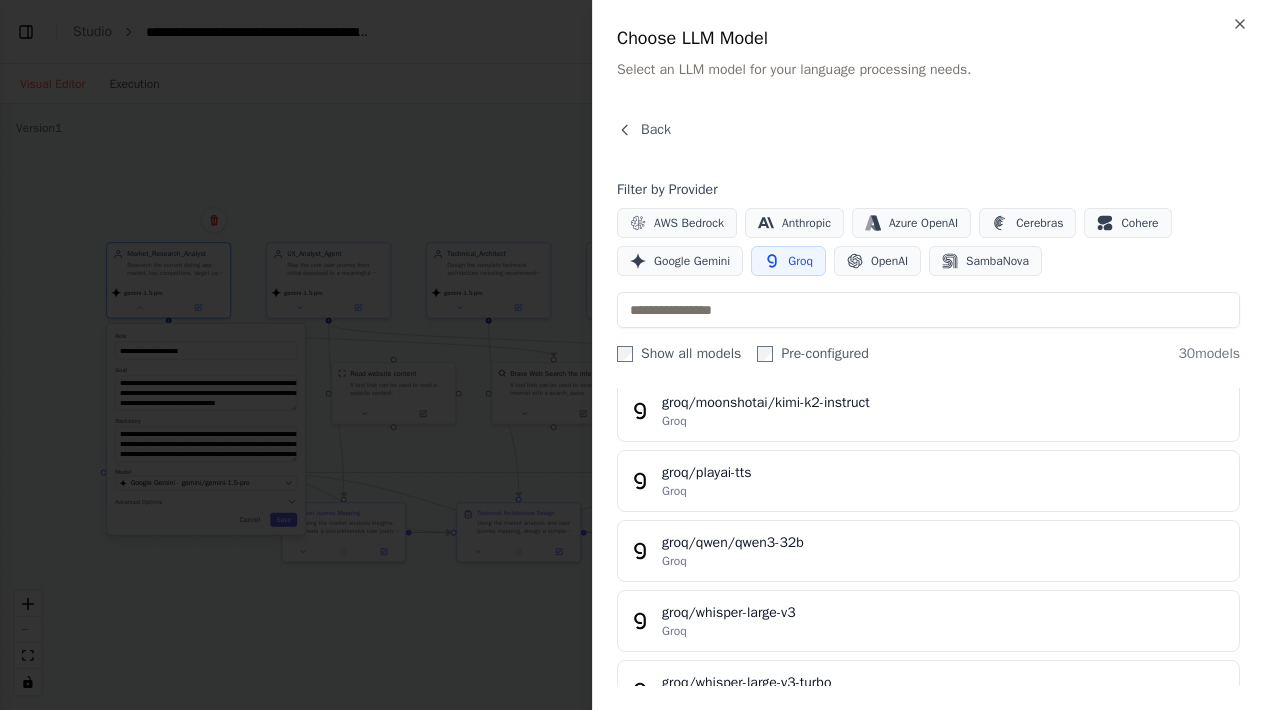 scroll, scrollTop: 1821, scrollLeft: 0, axis: vertical 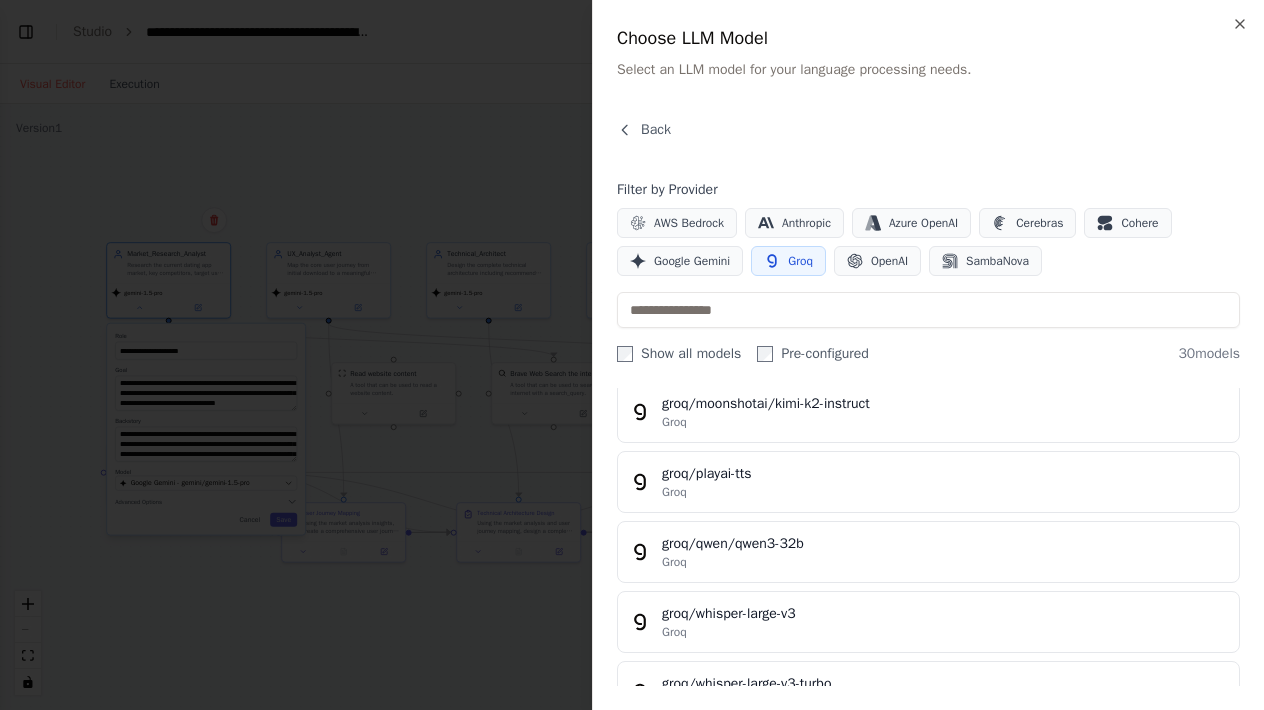 click at bounding box center (632, 355) 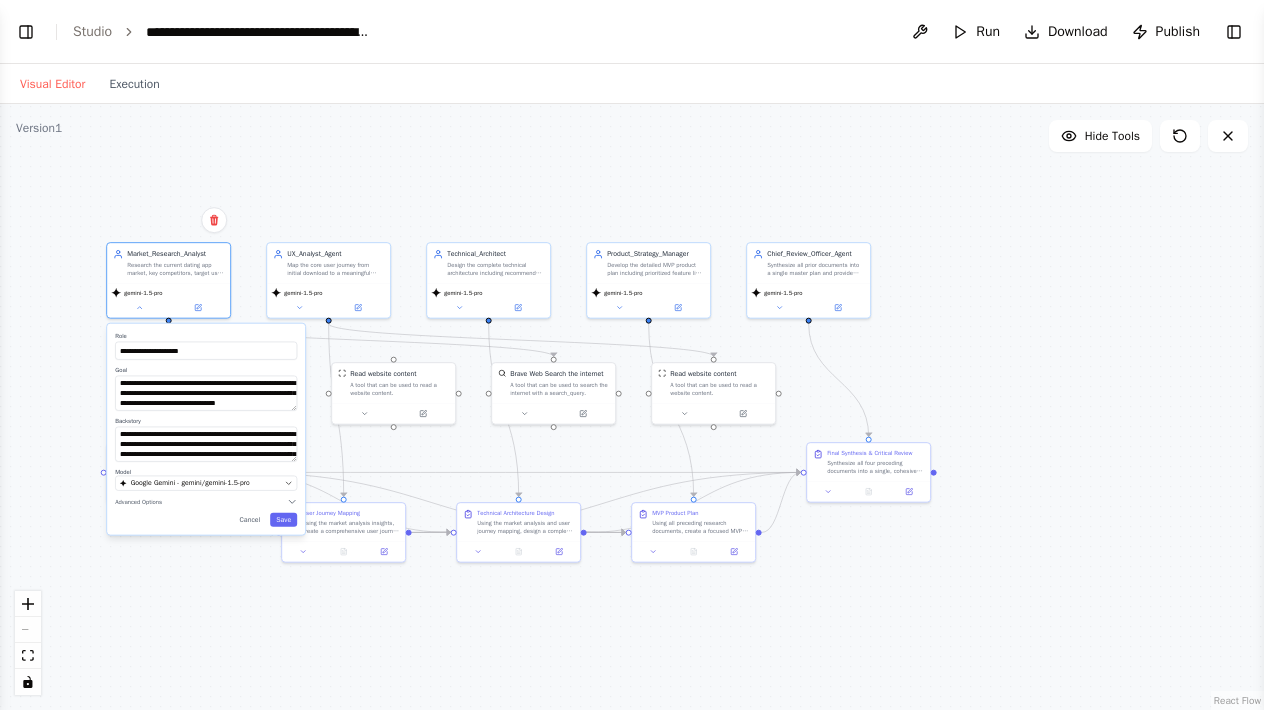 click on "**********" at bounding box center [206, 429] 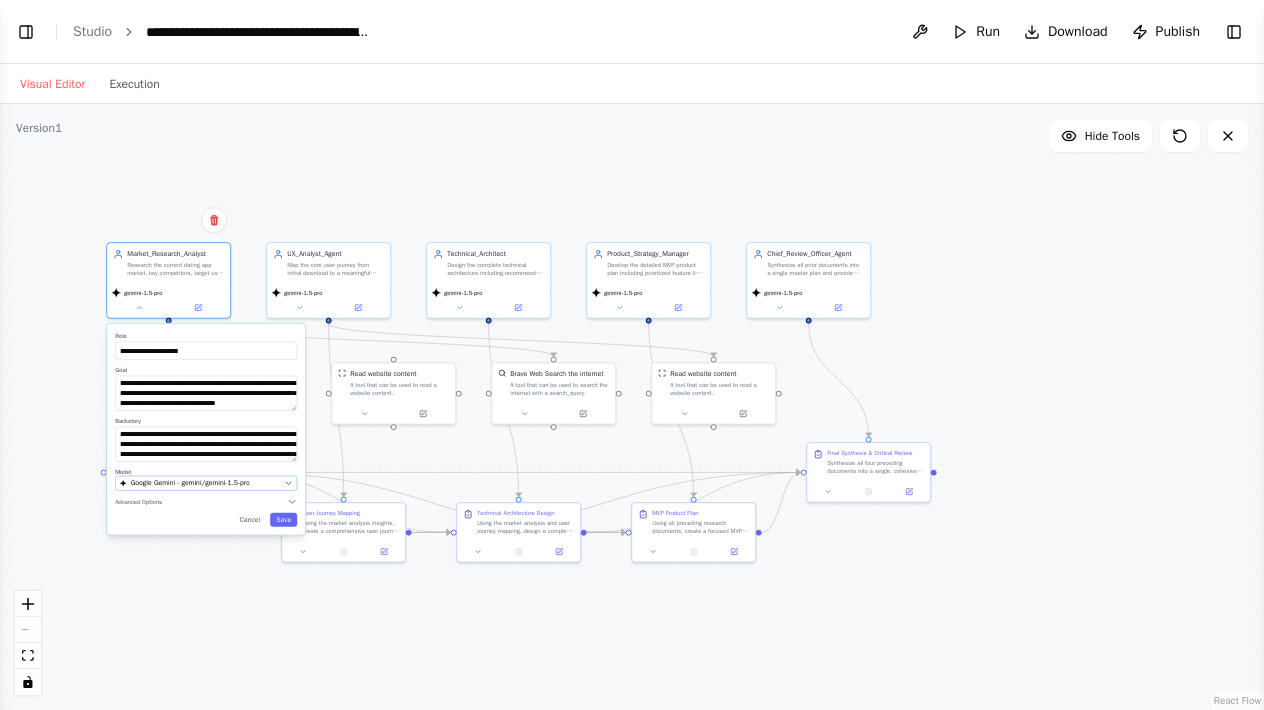 click on "Google Gemini - gemini/gemini-1.5-pro" at bounding box center (200, 483) 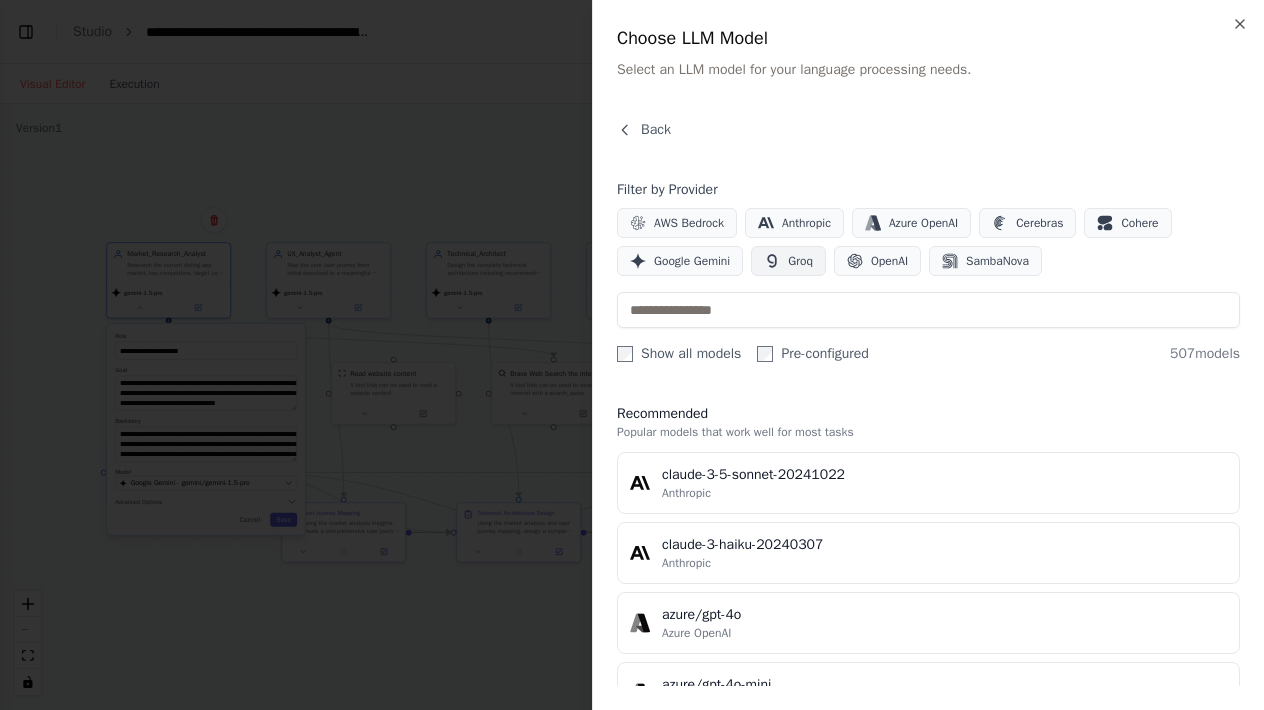 click on "Groq" at bounding box center [788, 261] 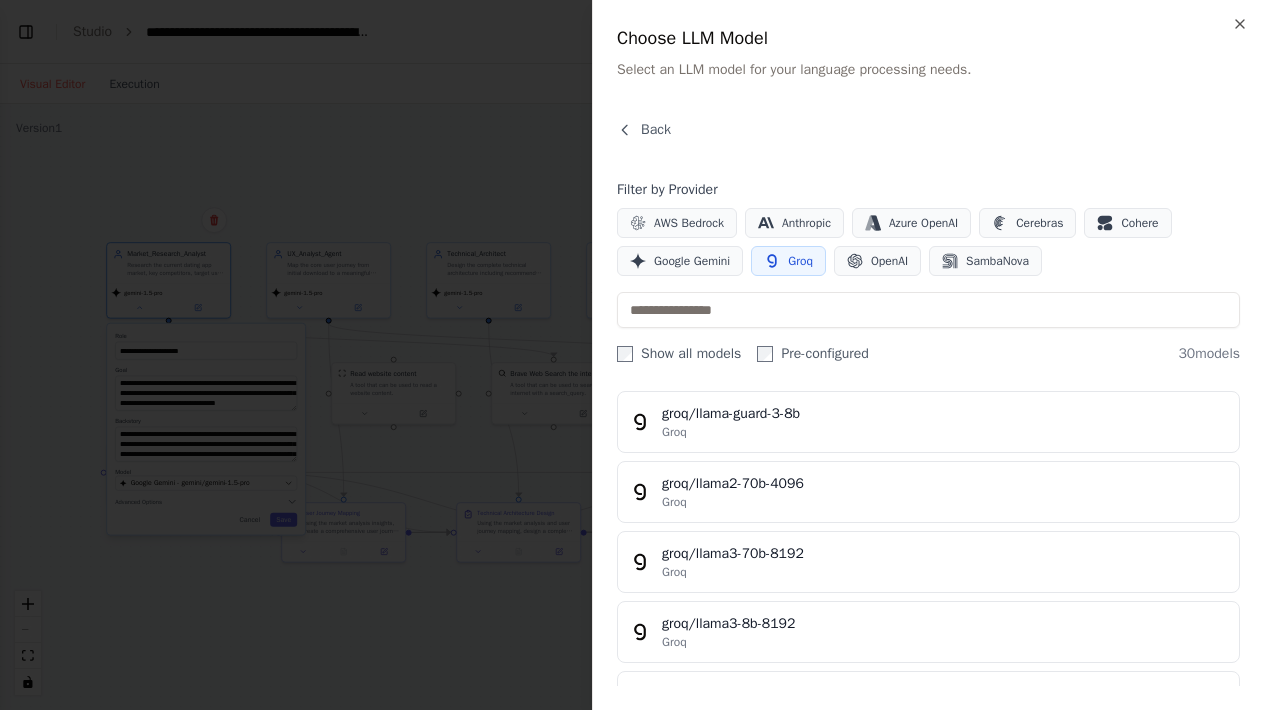 scroll, scrollTop: 1168, scrollLeft: 0, axis: vertical 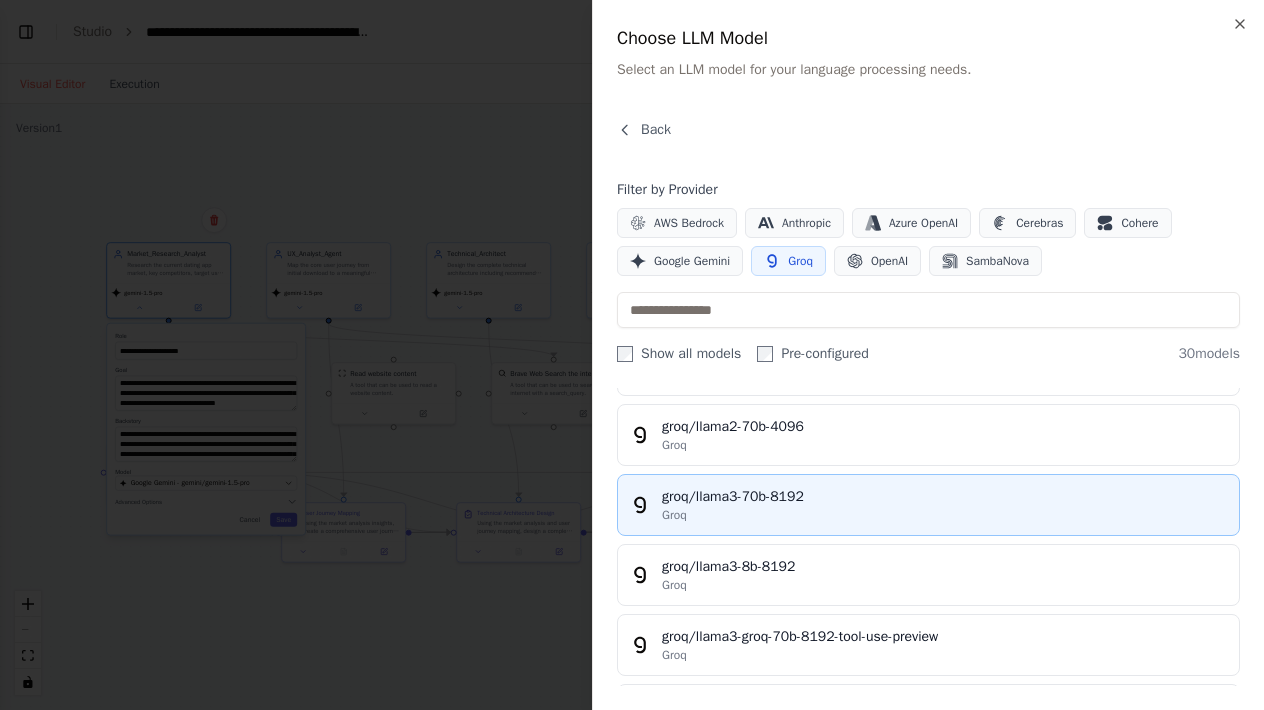 click on "groq/llama3-70b-8192" at bounding box center [944, 497] 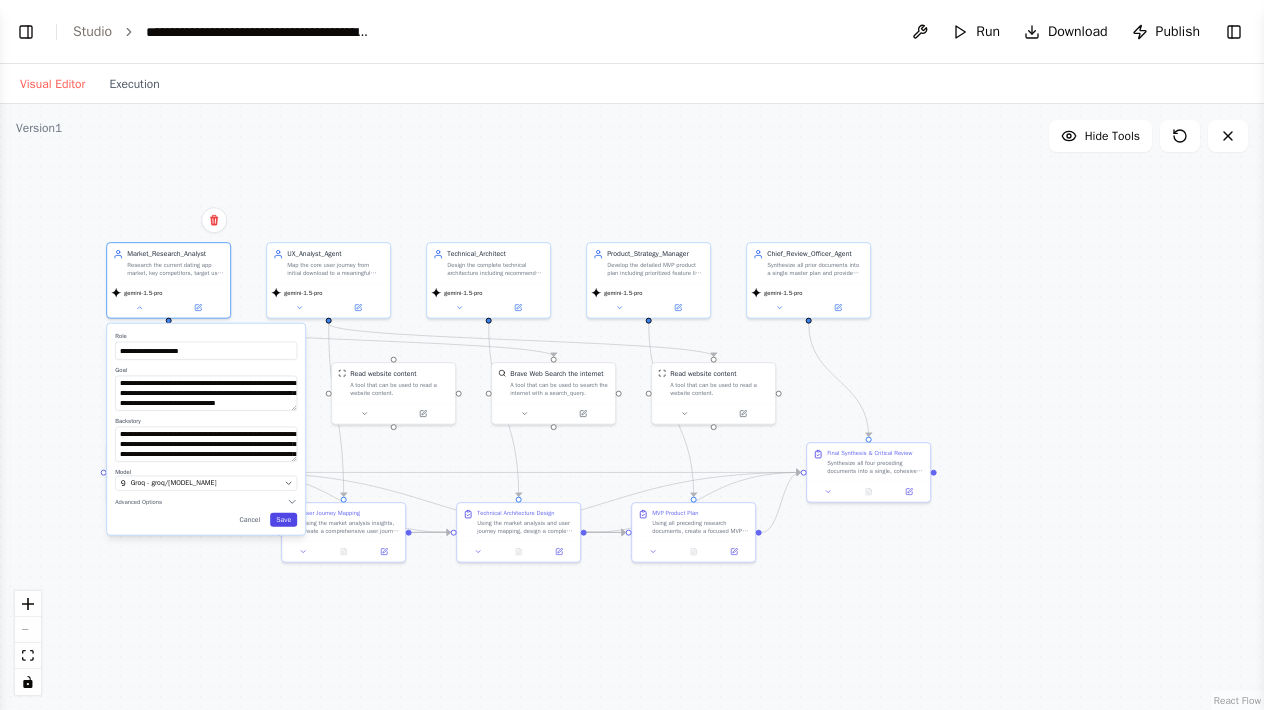 click on "Save" at bounding box center [283, 520] 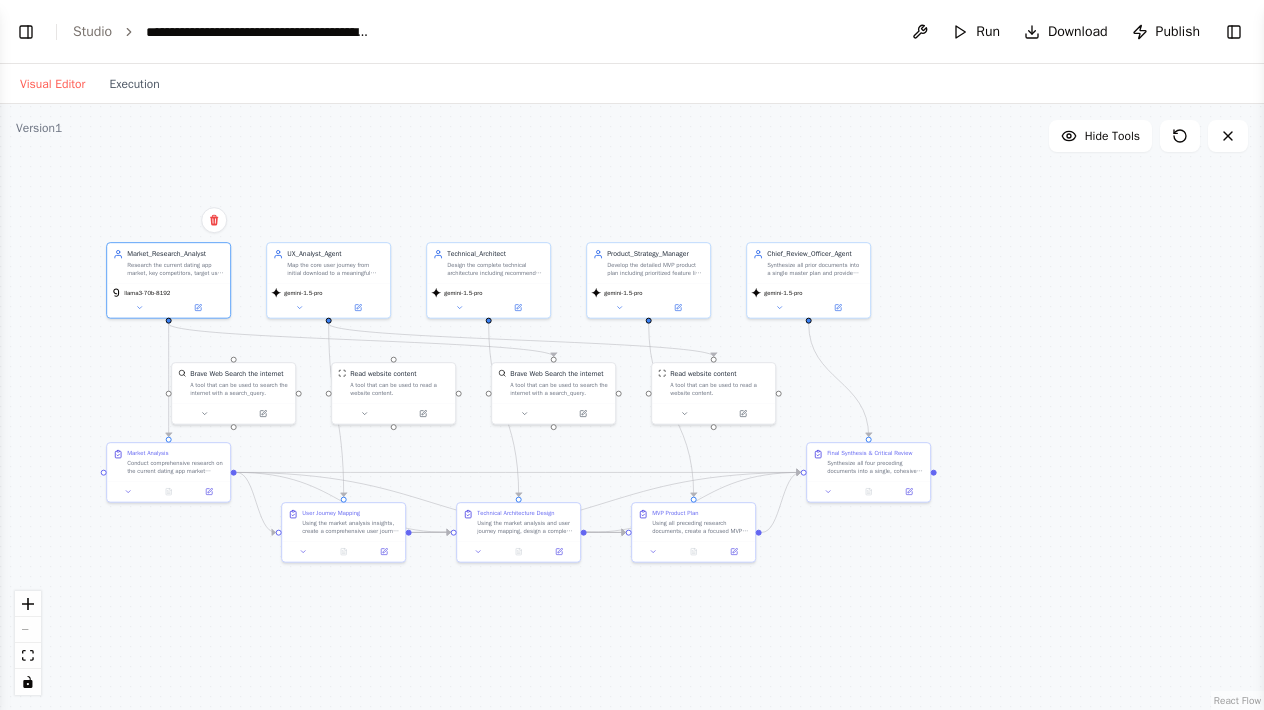 click on "**********" at bounding box center (632, 32) 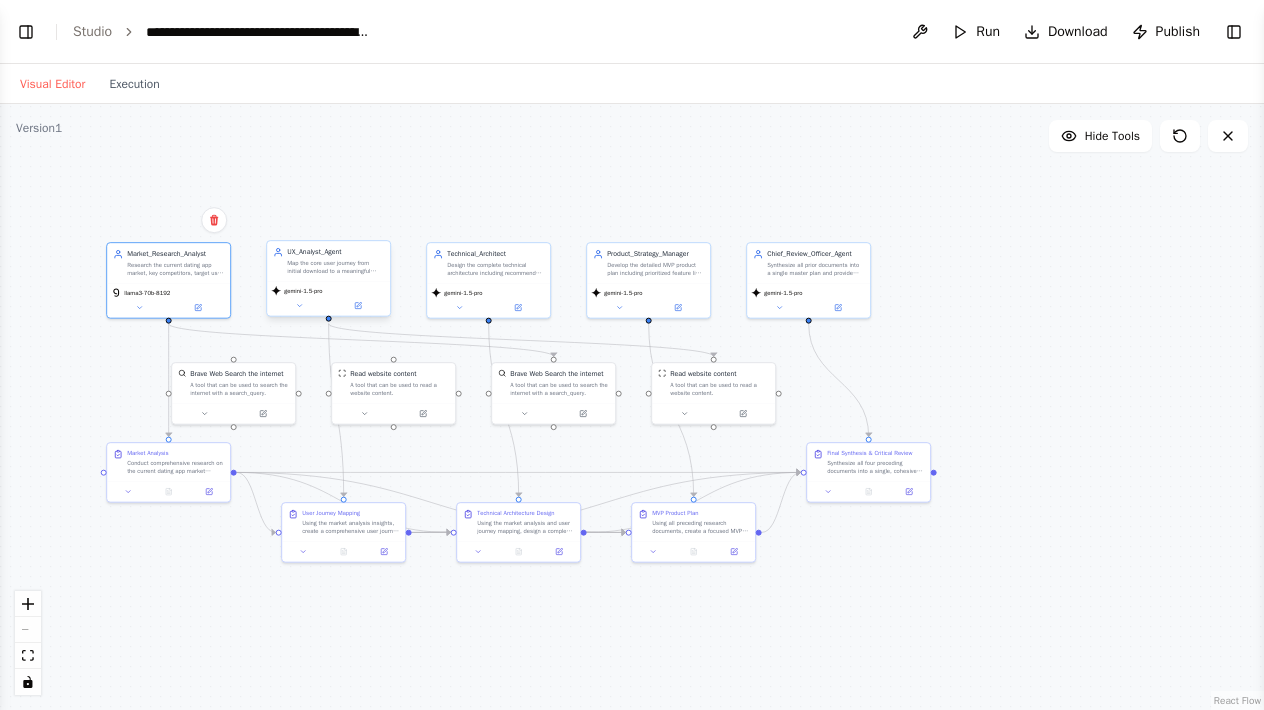 click on "gemini-1.5-pro" at bounding box center [303, 291] 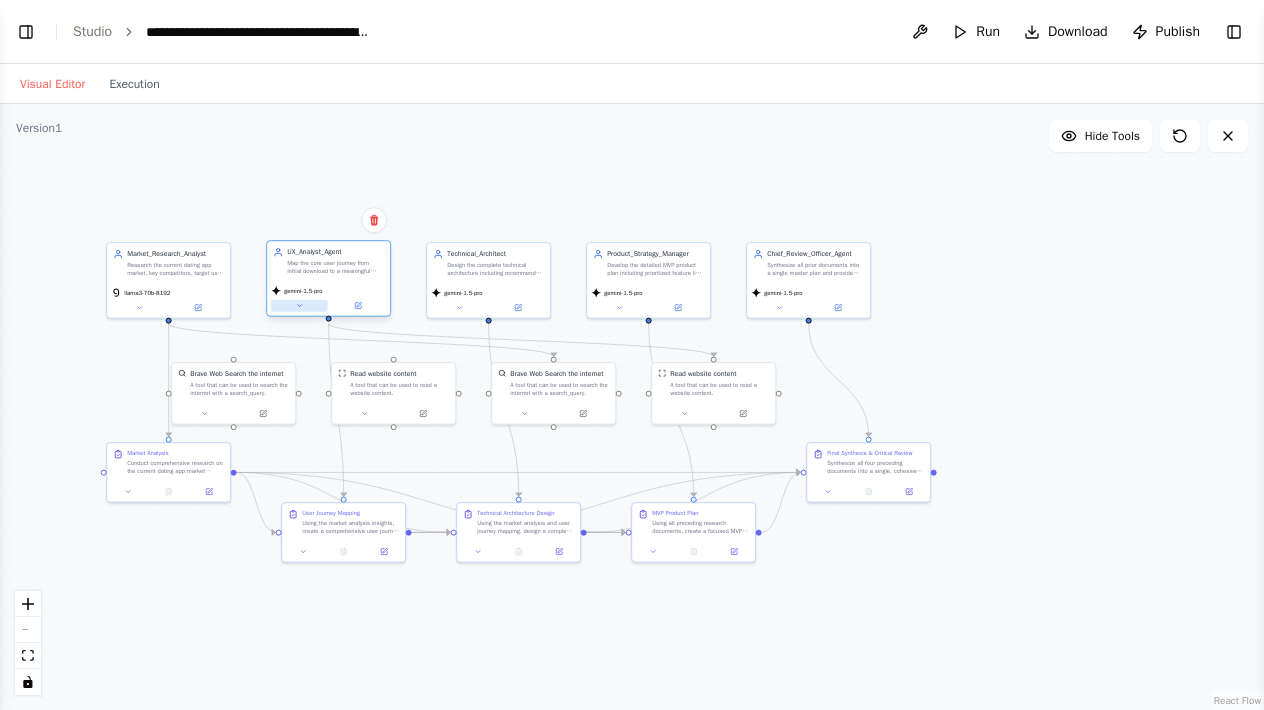 click 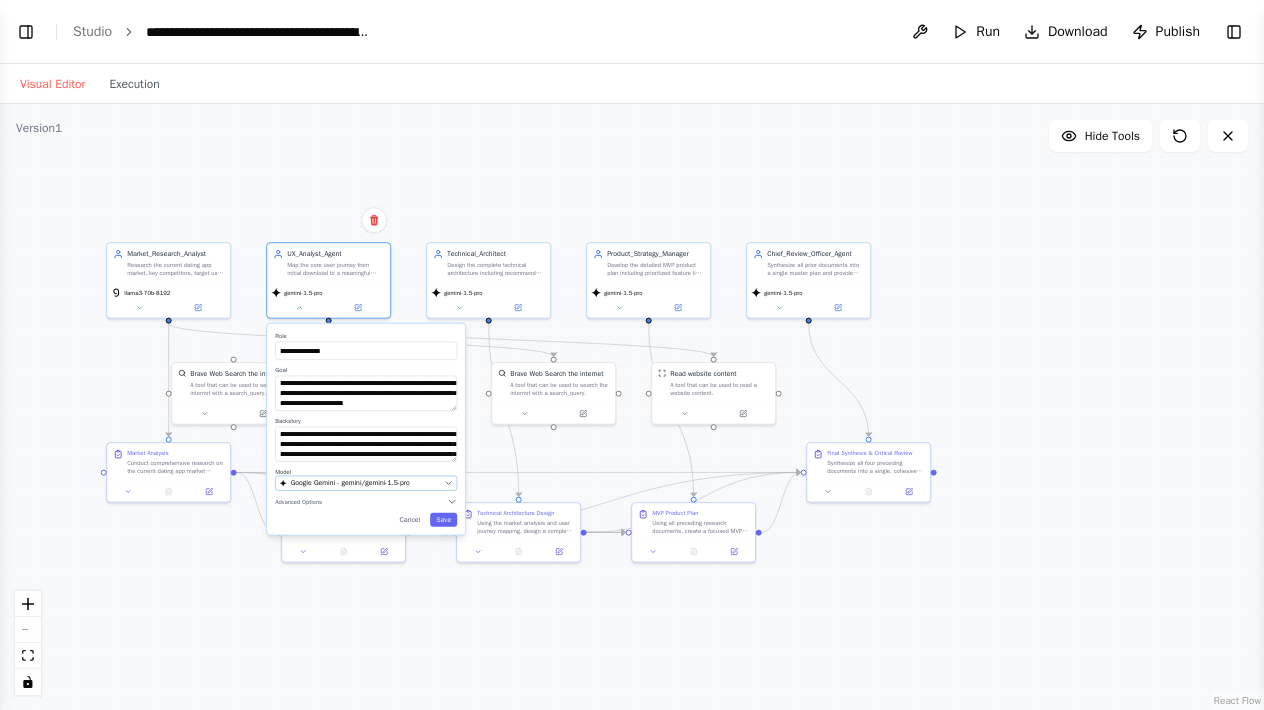 click on "Google Gemini - gemini/gemini-1.5-pro" at bounding box center [350, 483] 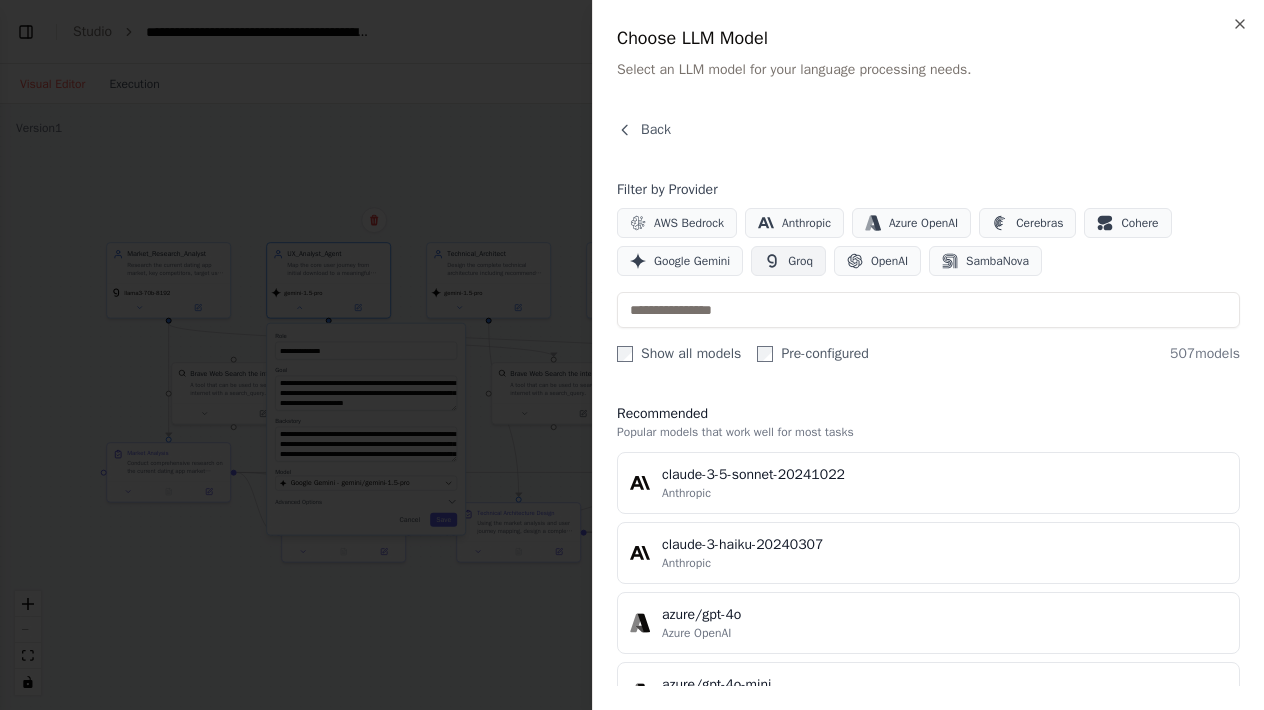 click on "Groq" at bounding box center (800, 261) 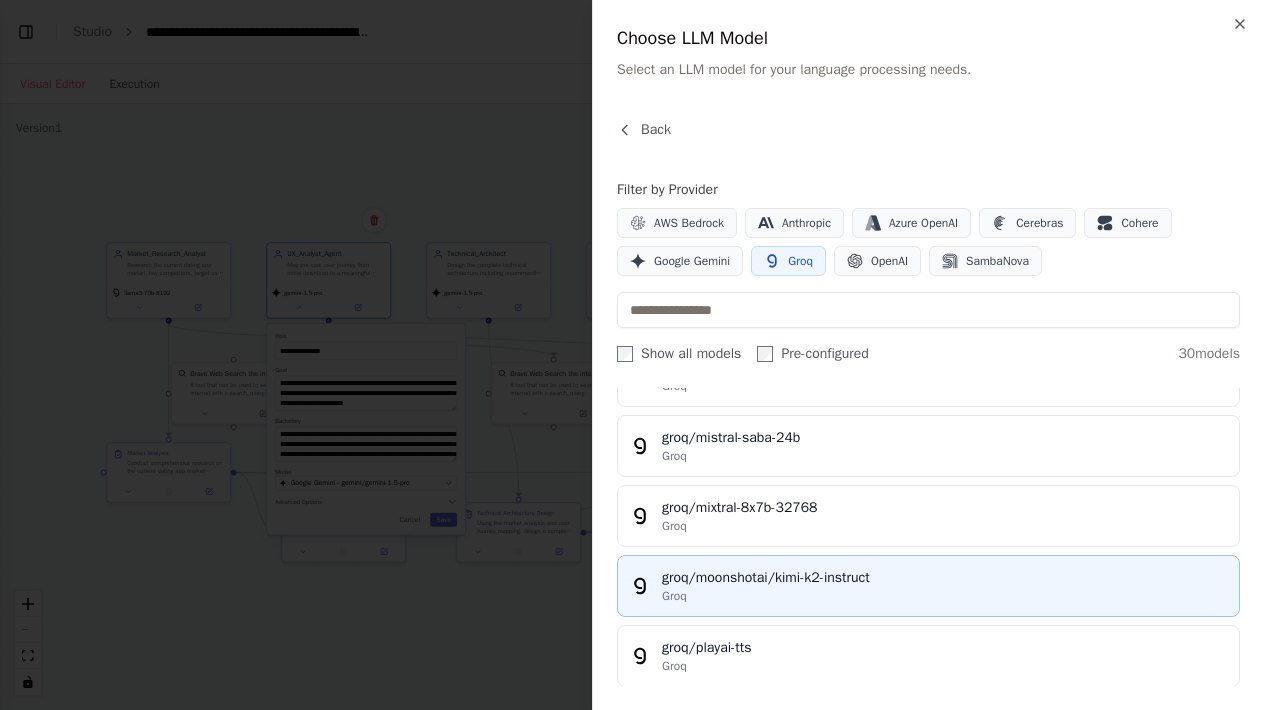 scroll, scrollTop: 1645, scrollLeft: 0, axis: vertical 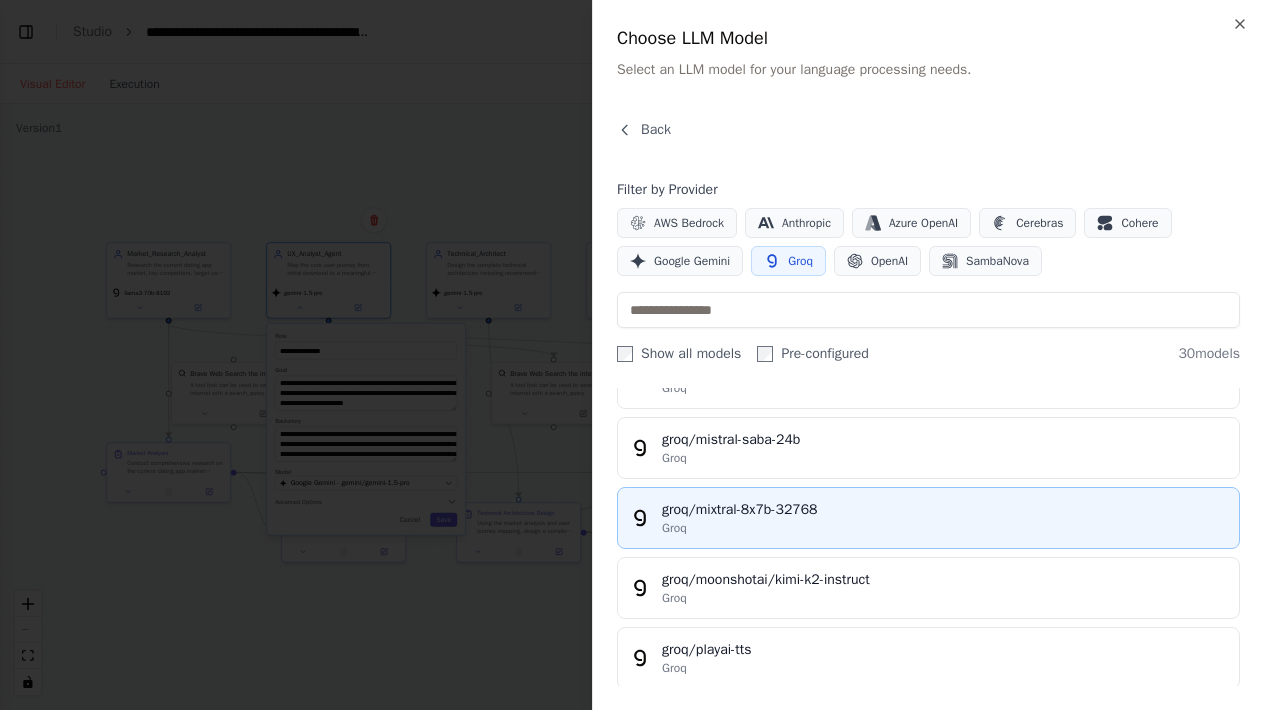 click on "groq/mixtral-8x7b-32768" at bounding box center [944, 510] 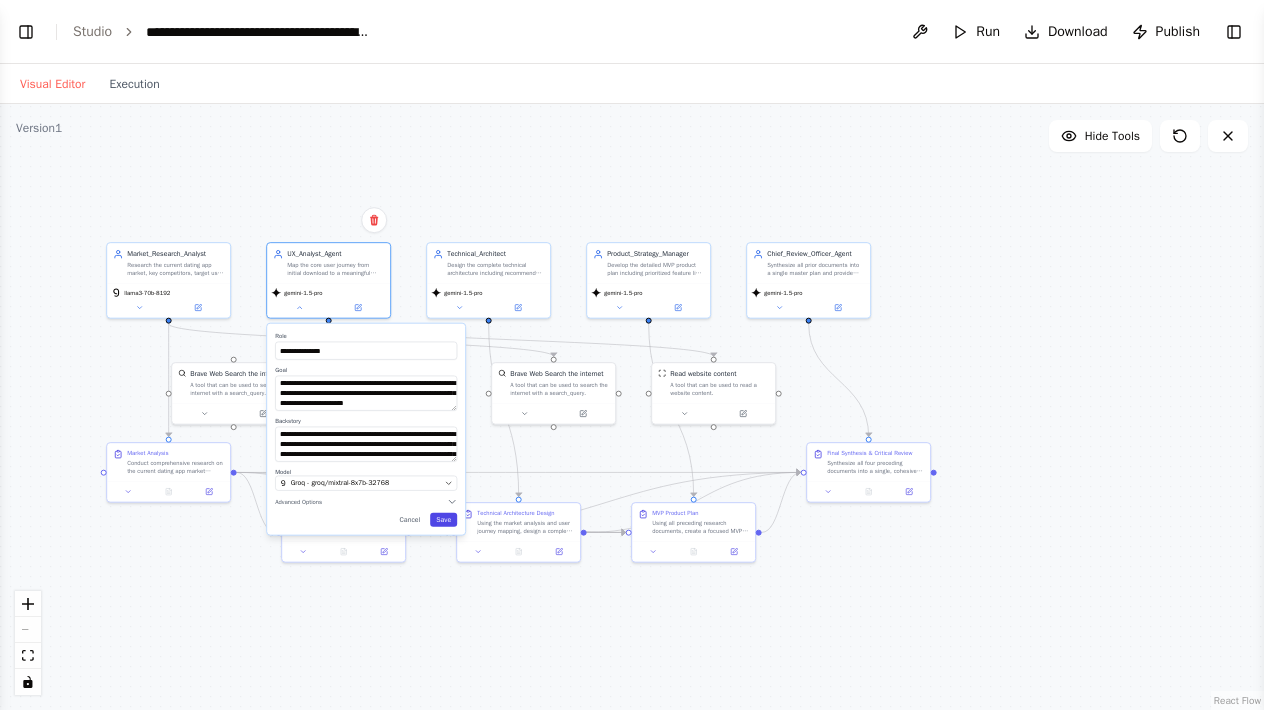 click on "Save" at bounding box center (443, 520) 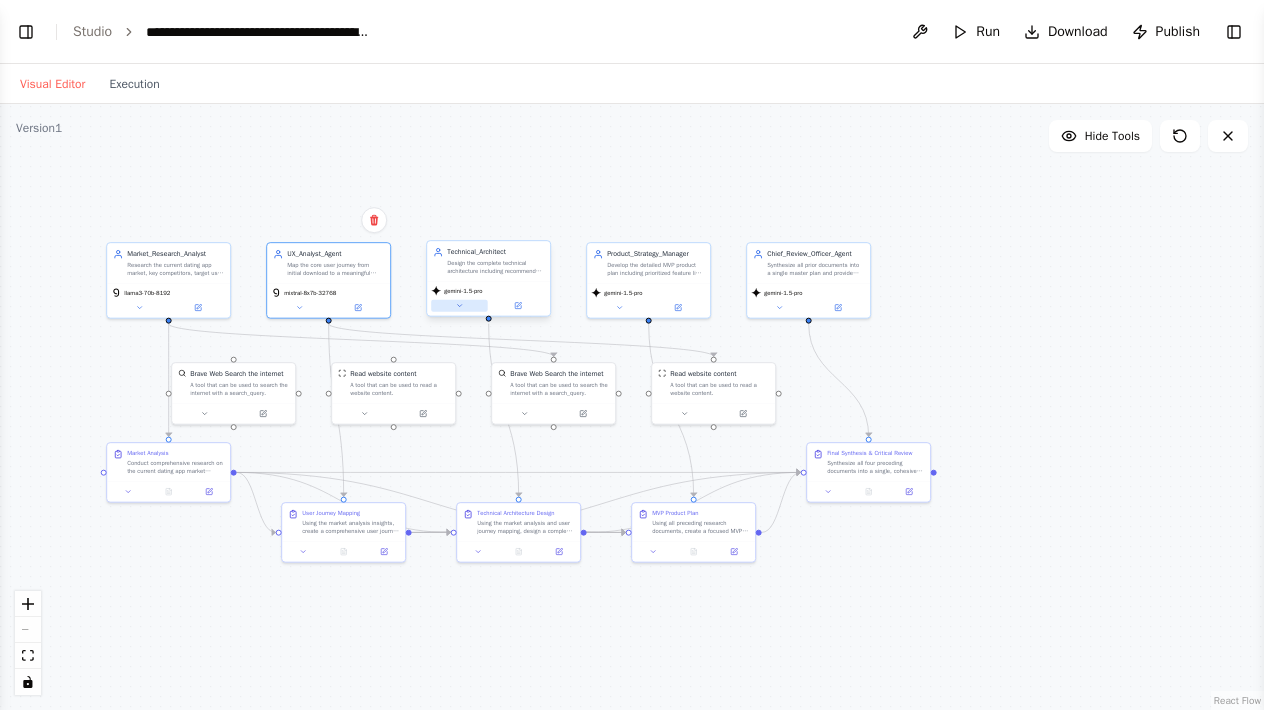 click 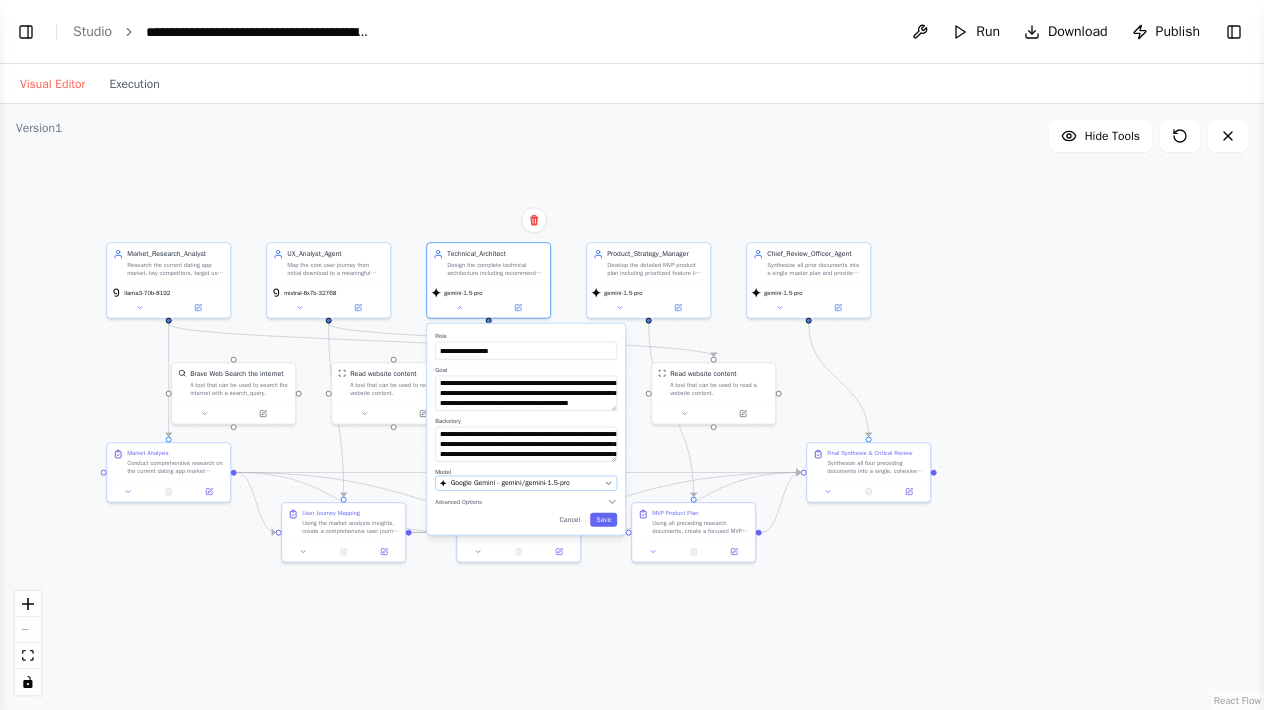 click on "Google Gemini - gemini/gemini-1.5-pro" at bounding box center (510, 483) 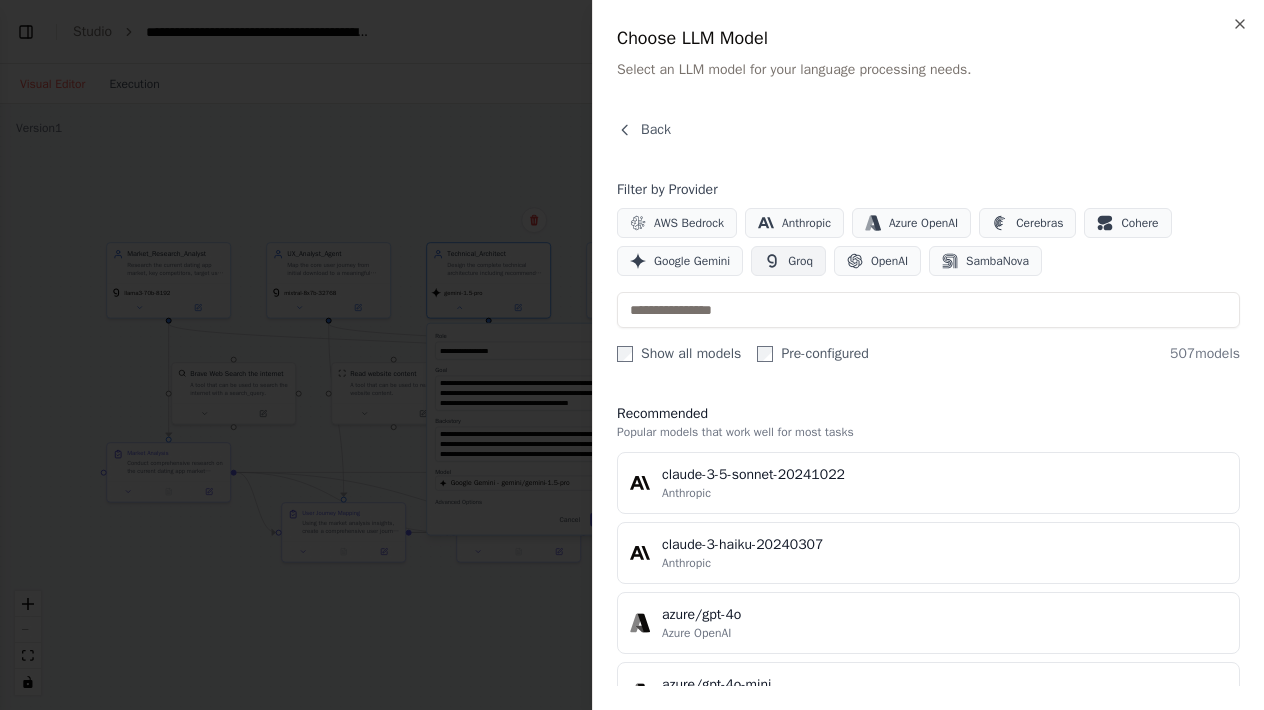 click on "Groq" at bounding box center [800, 261] 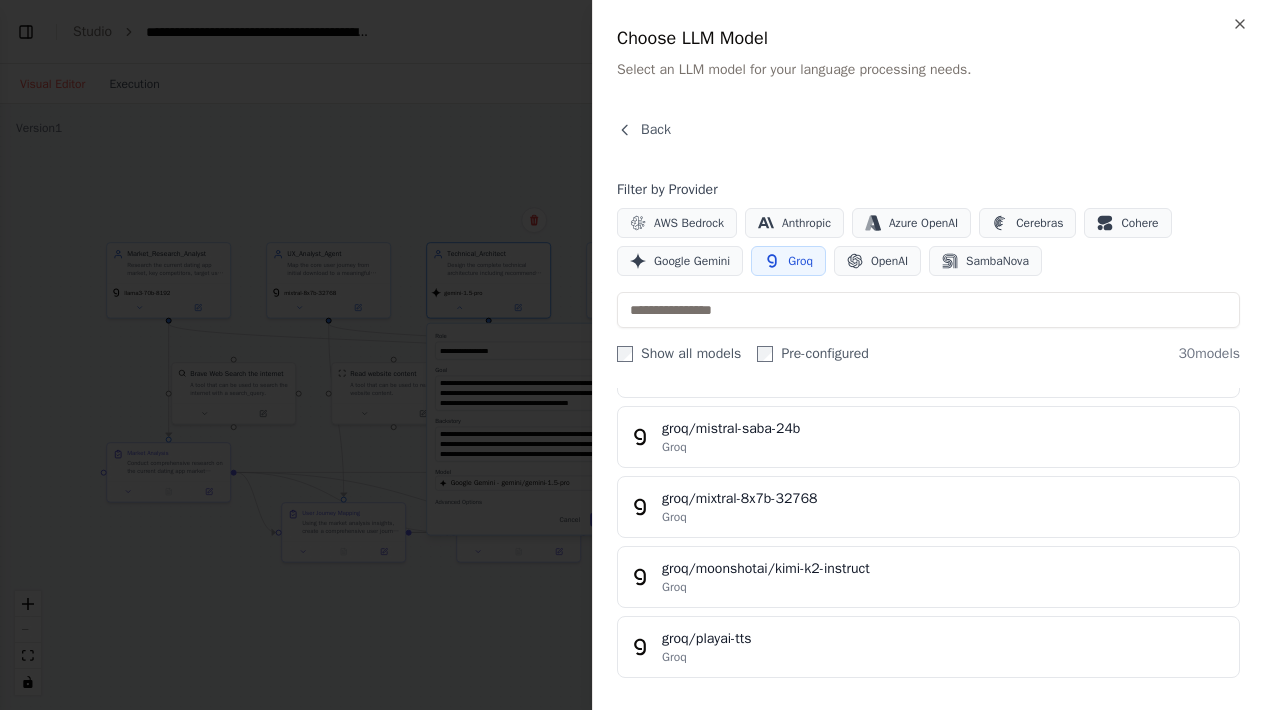 scroll, scrollTop: 1648, scrollLeft: 0, axis: vertical 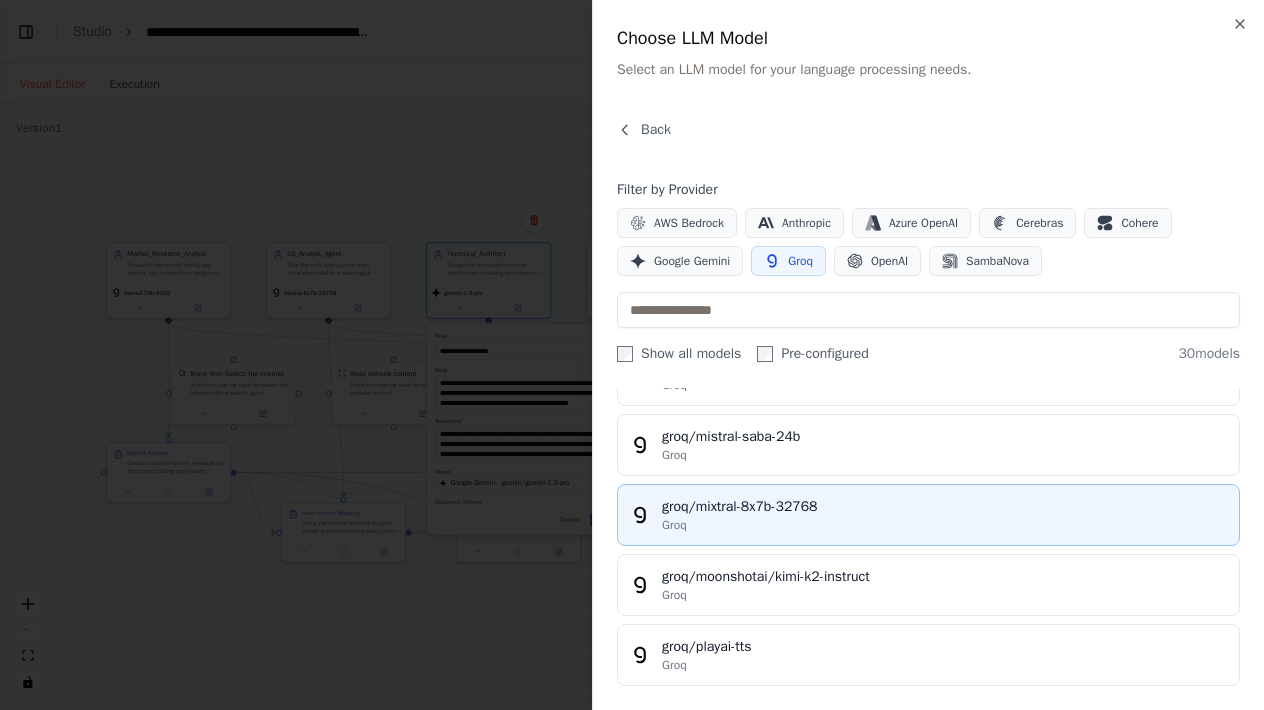 click on "groq/mixtral-8x7b-32768" at bounding box center [944, 507] 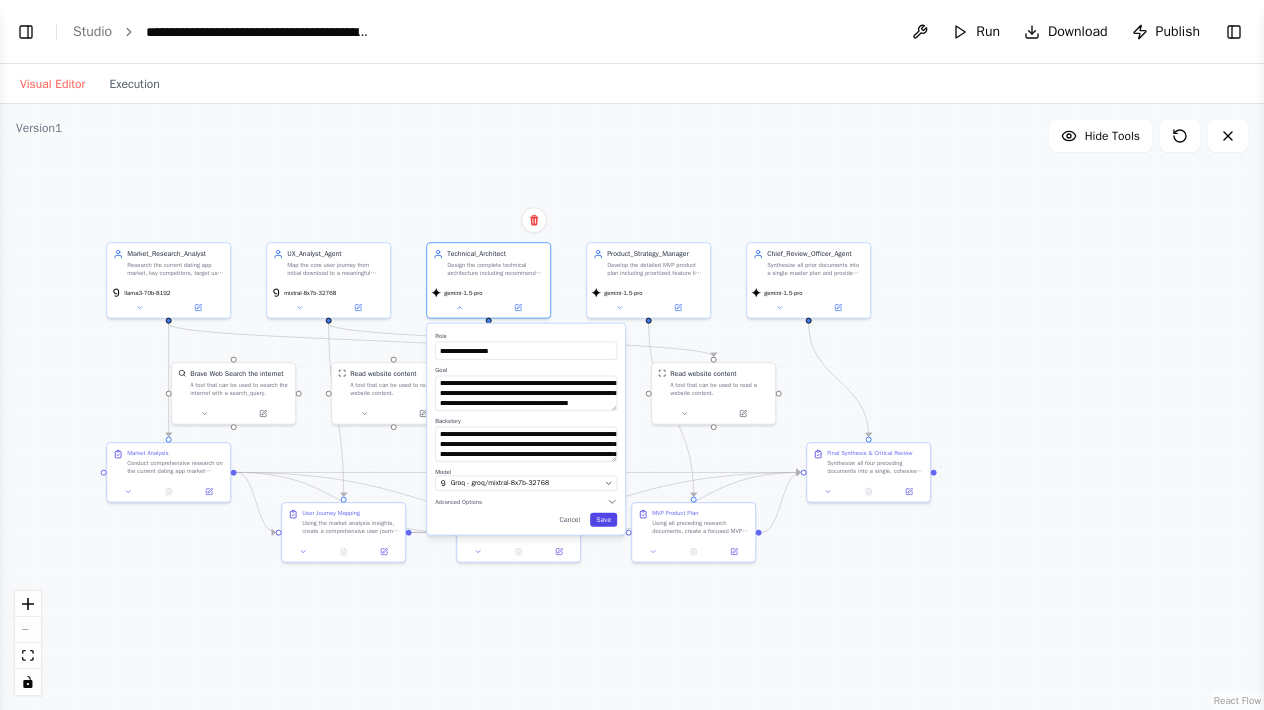 click on "Save" at bounding box center (603, 520) 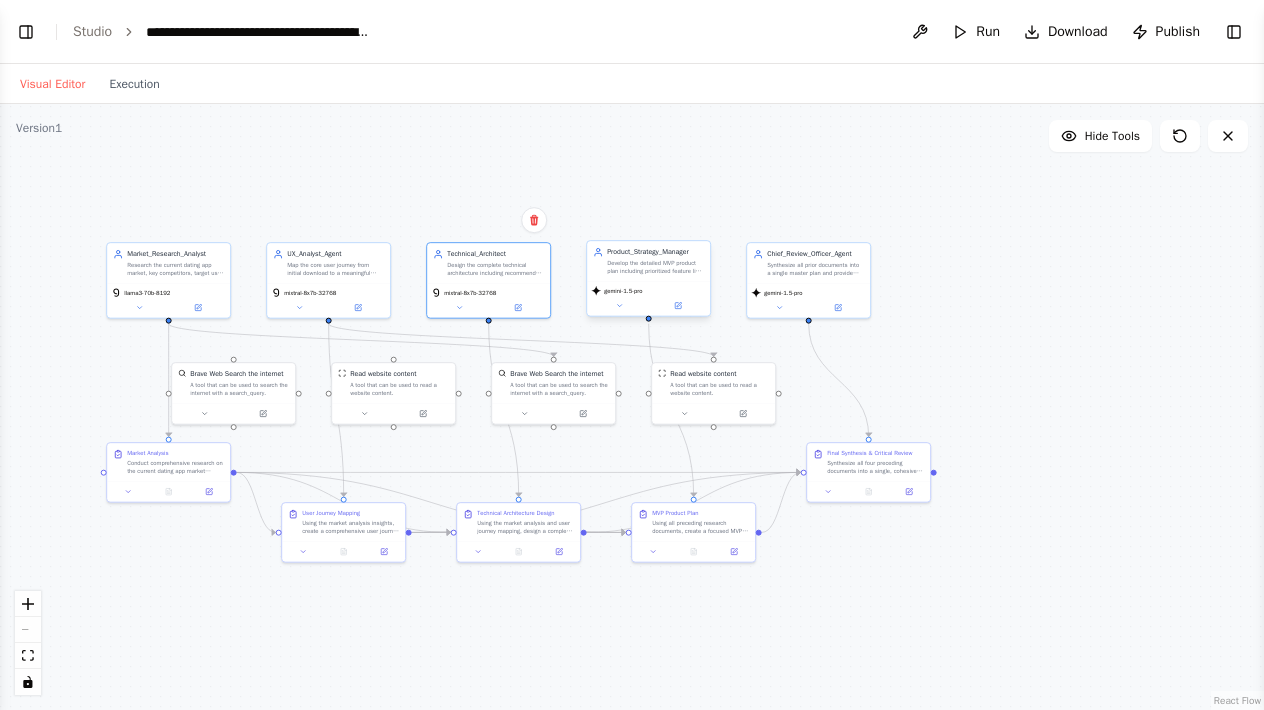 click on "gemini-1.5-pro" at bounding box center (623, 291) 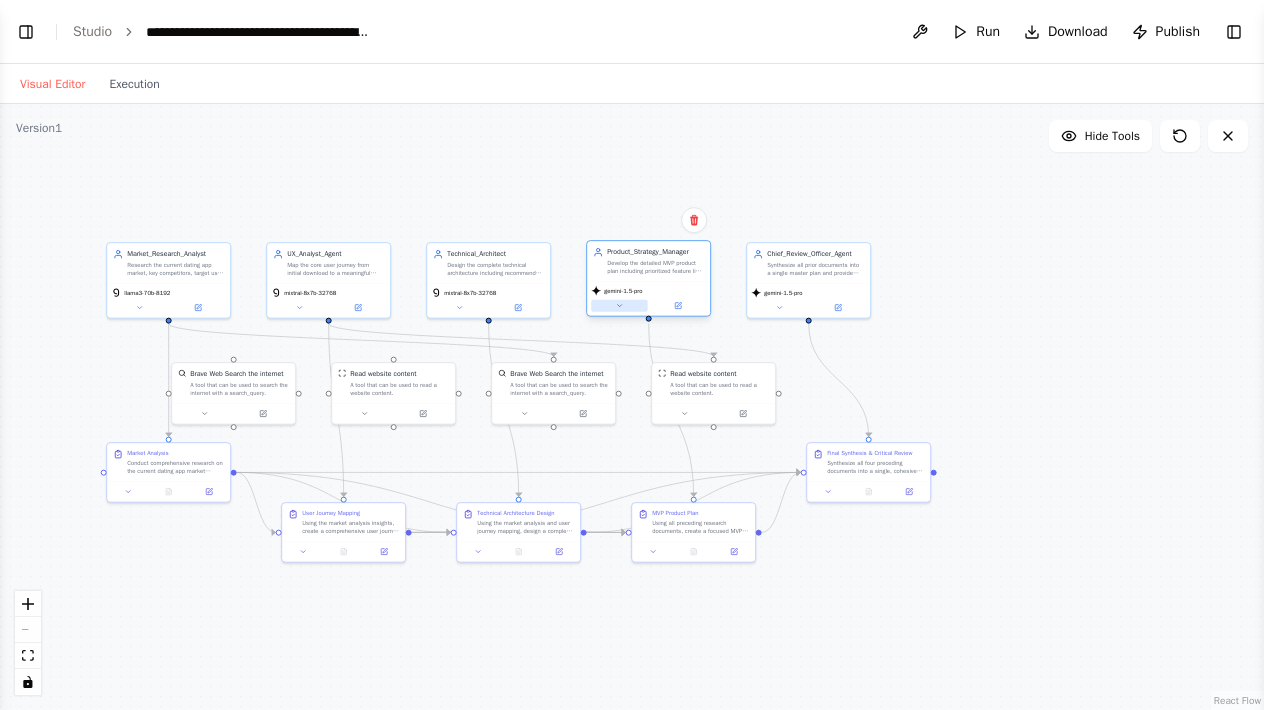 click at bounding box center (619, 306) 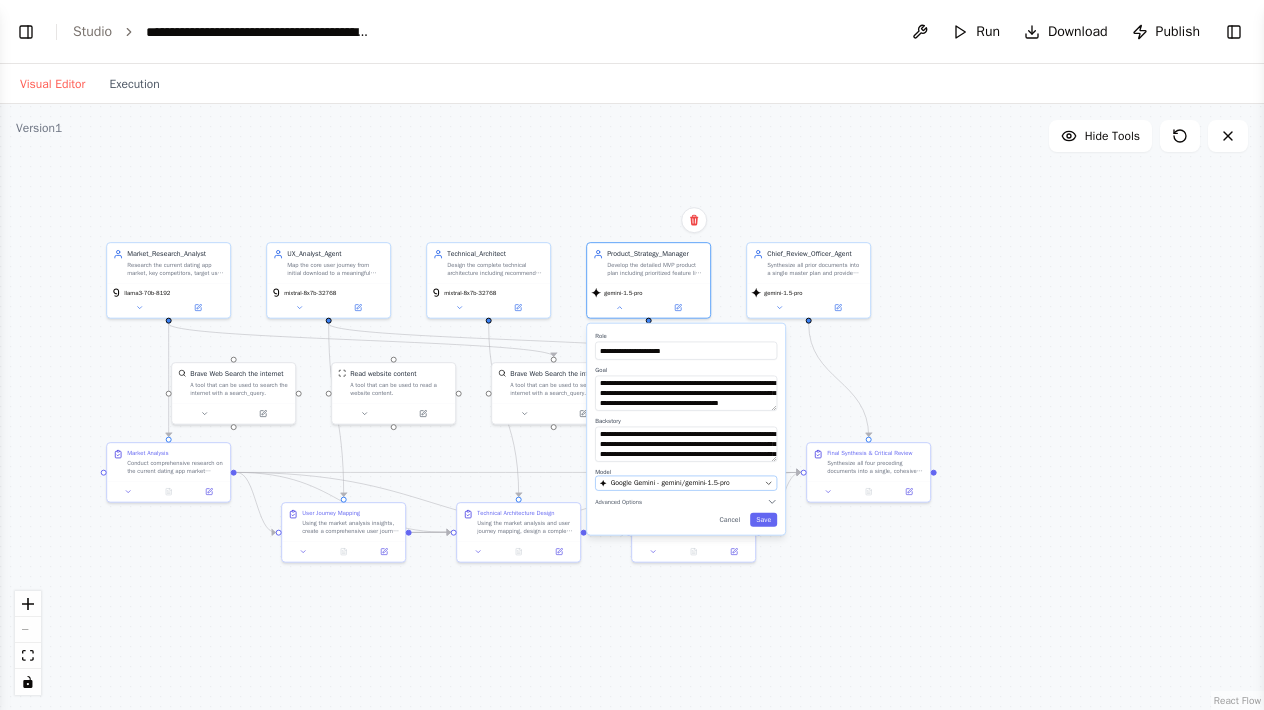 click on "Google Gemini - gemini/gemini-1.5-pro" at bounding box center [686, 483] 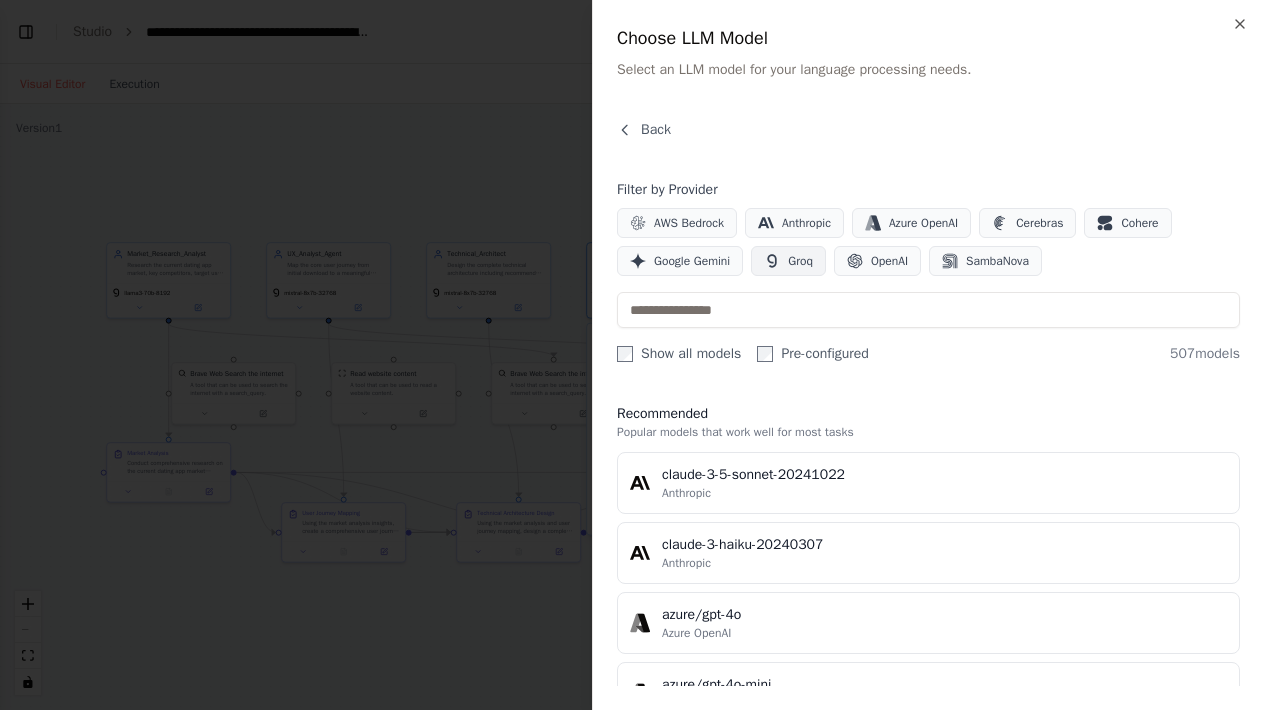 click on "Groq" at bounding box center [788, 261] 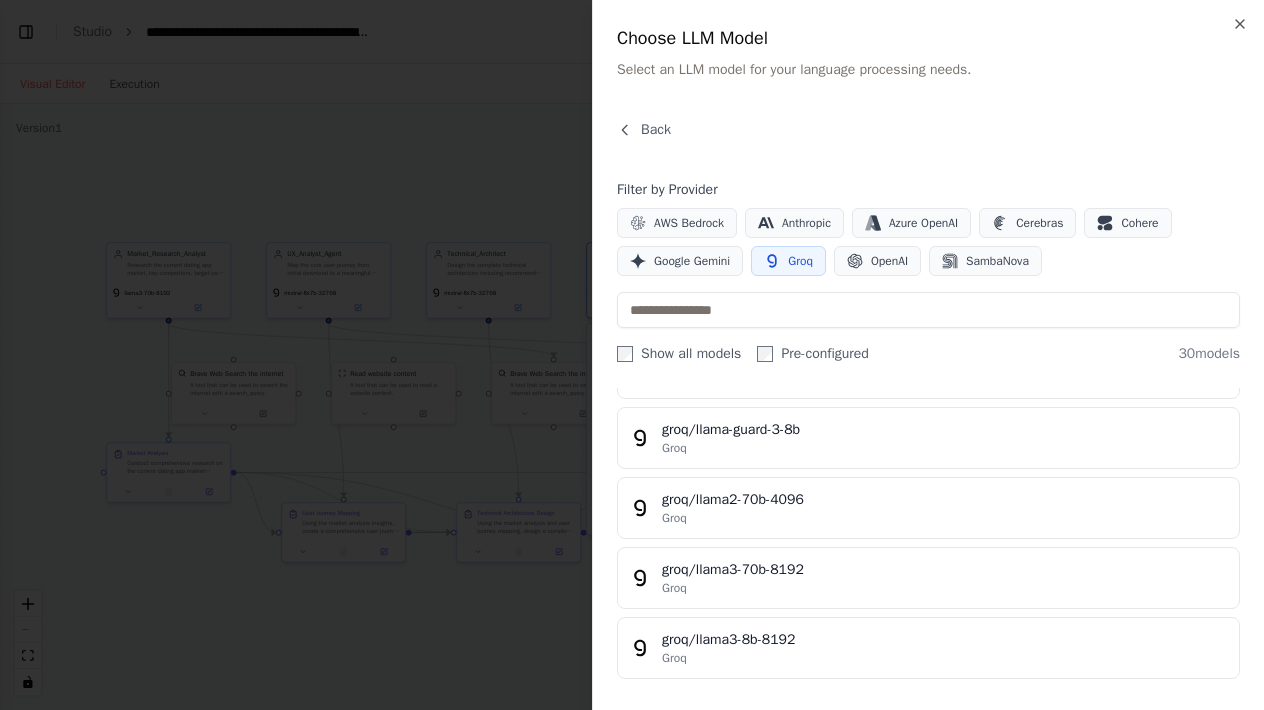 scroll, scrollTop: 1106, scrollLeft: 0, axis: vertical 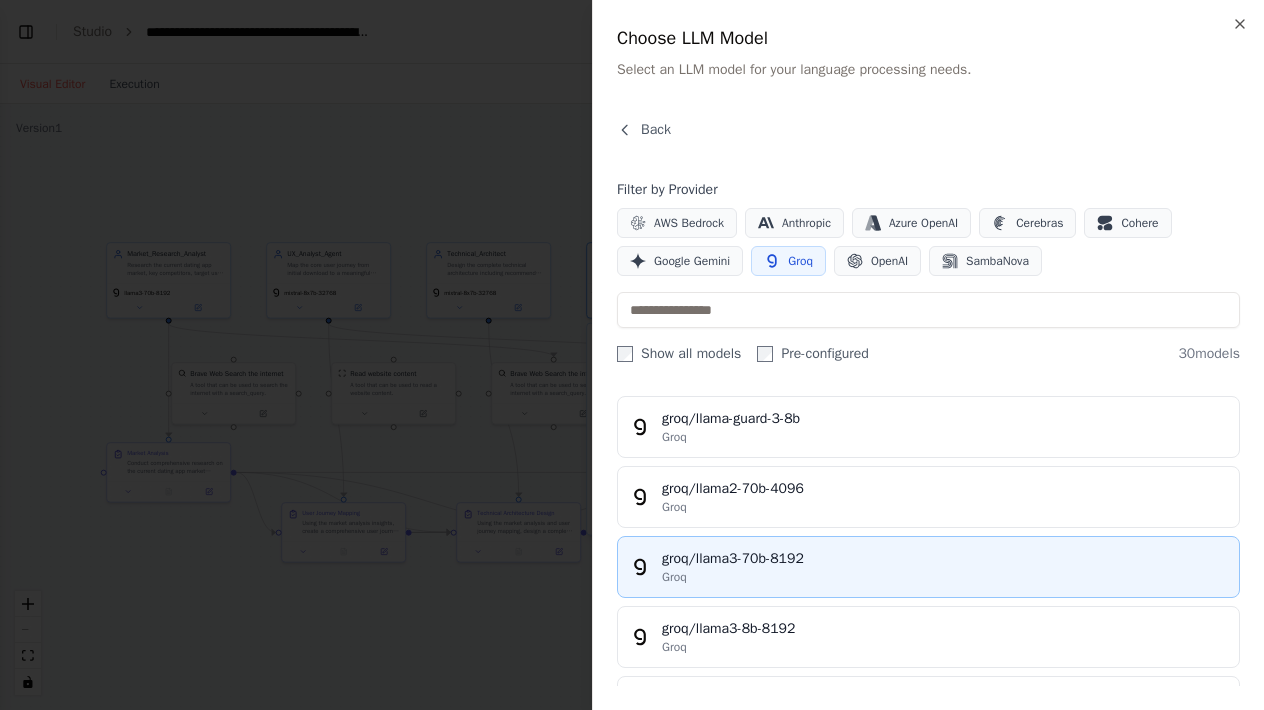 click on "groq/llama3-70b-8192" at bounding box center [944, 559] 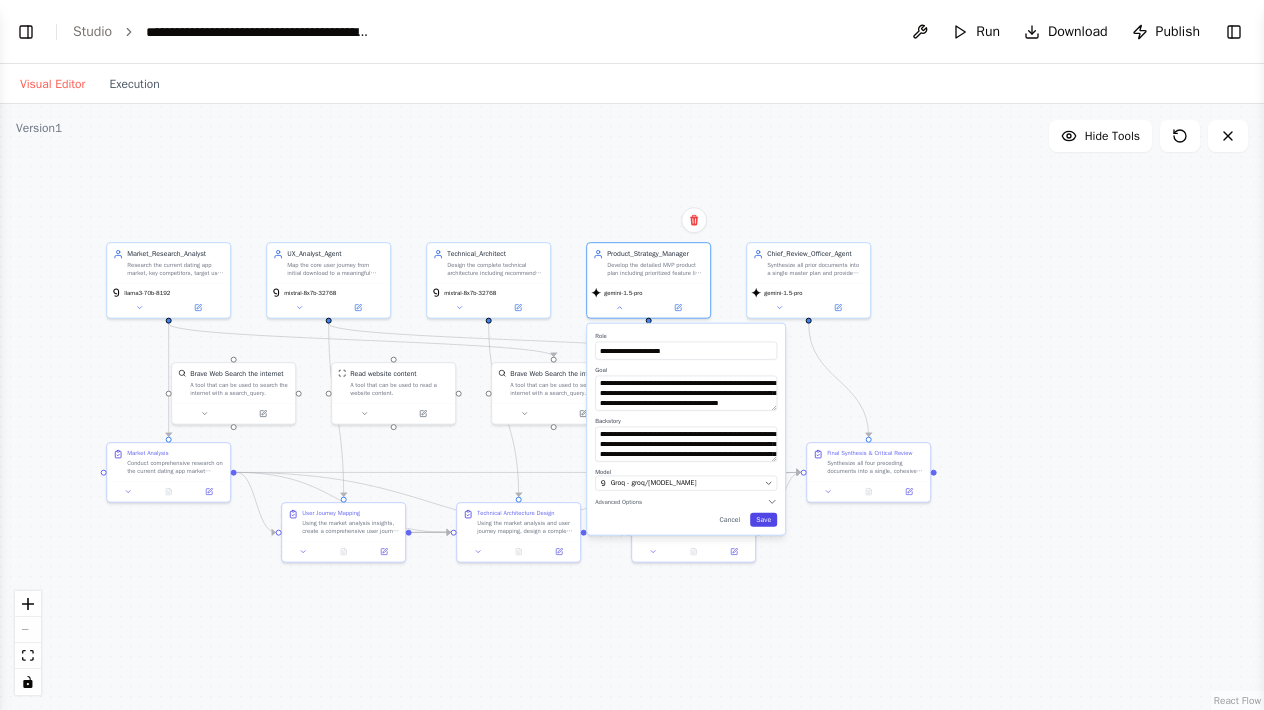 click on "Save" at bounding box center (763, 520) 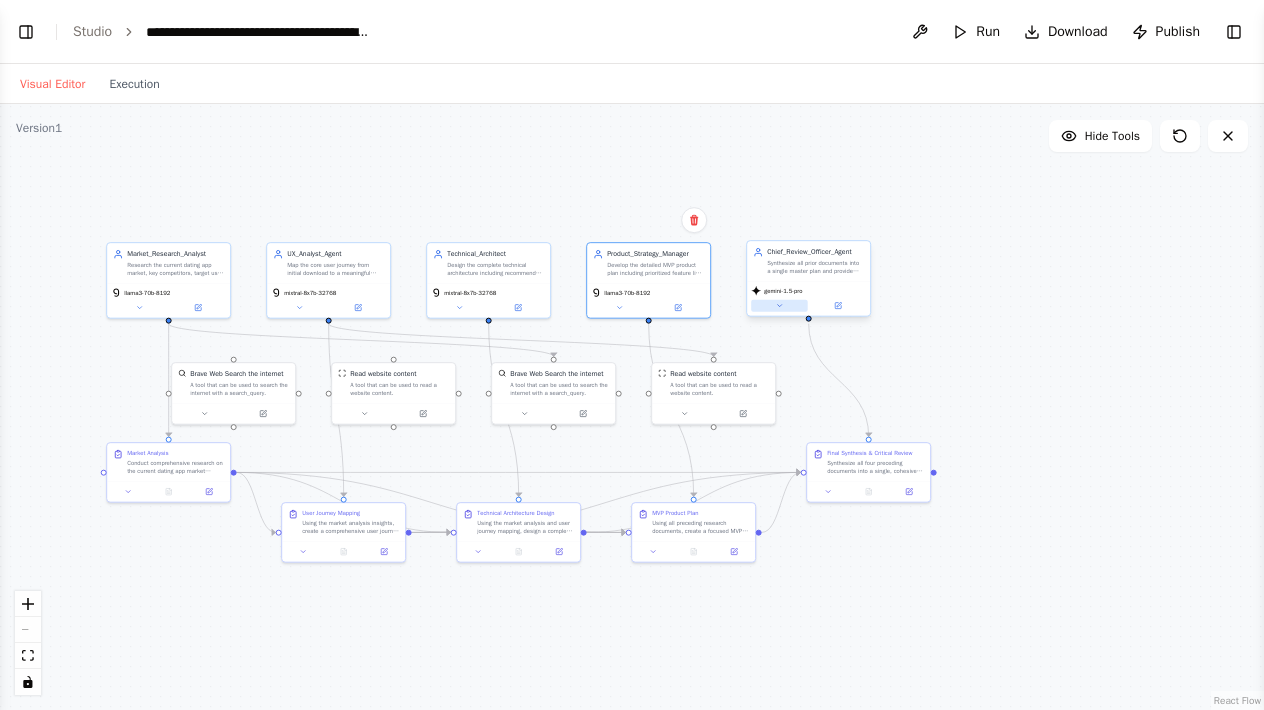 click at bounding box center (779, 306) 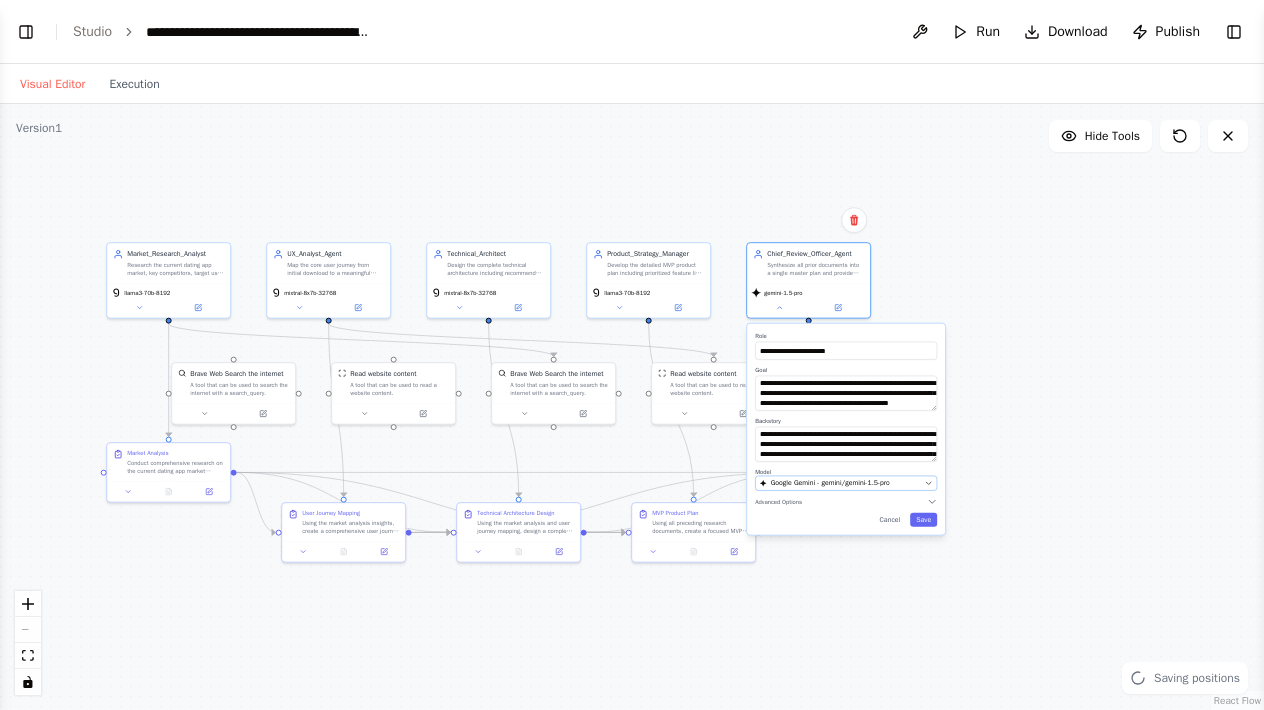 click on "Google Gemini - gemini/gemini-1.5-pro" at bounding box center [830, 483] 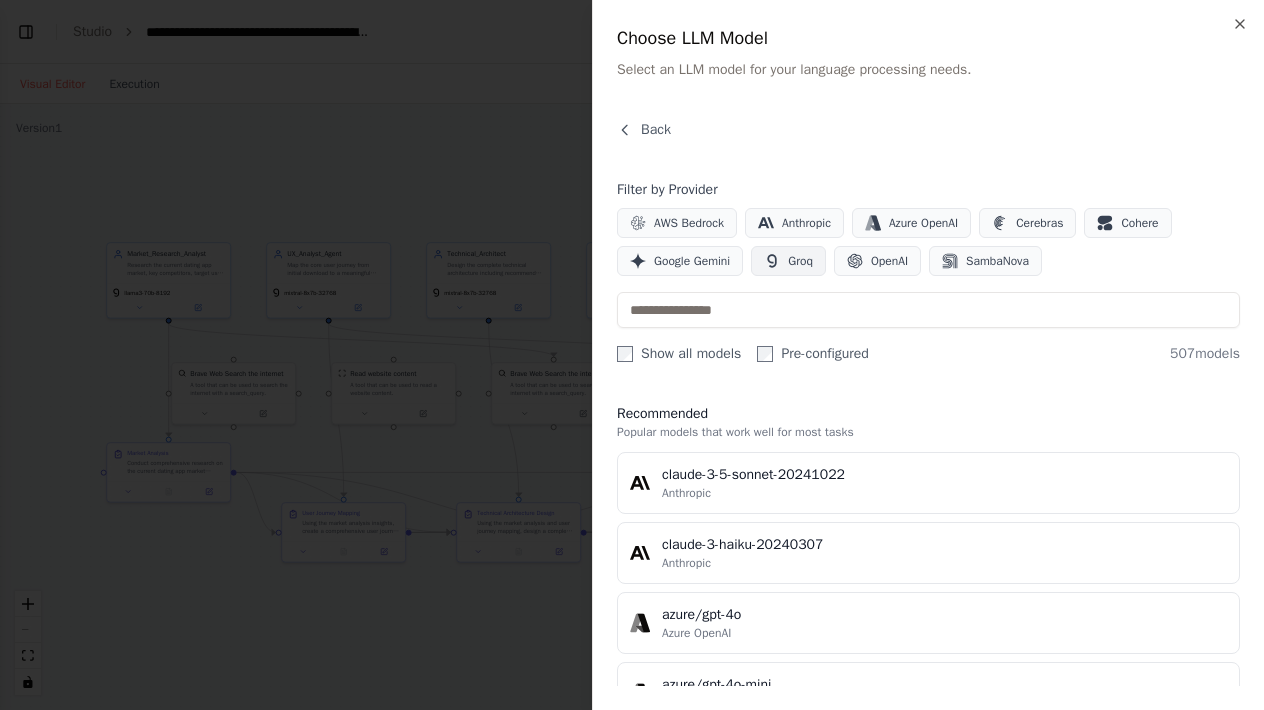 click 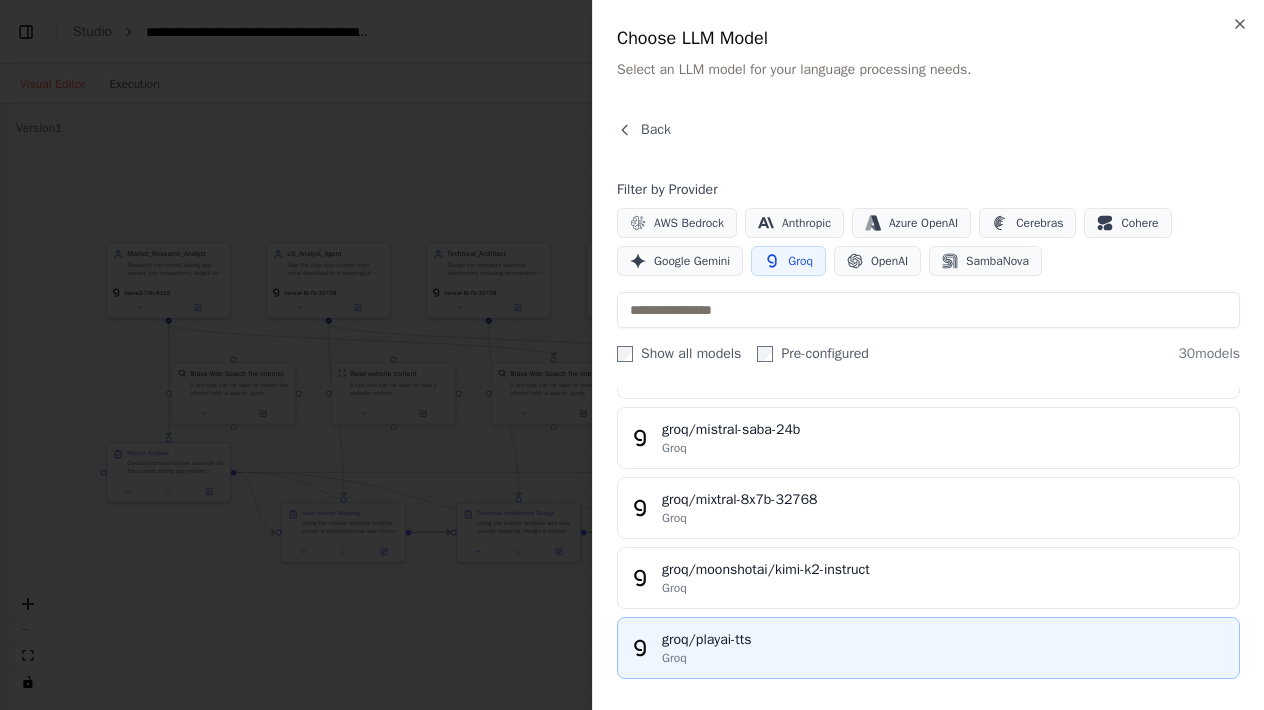 scroll, scrollTop: 1648, scrollLeft: 0, axis: vertical 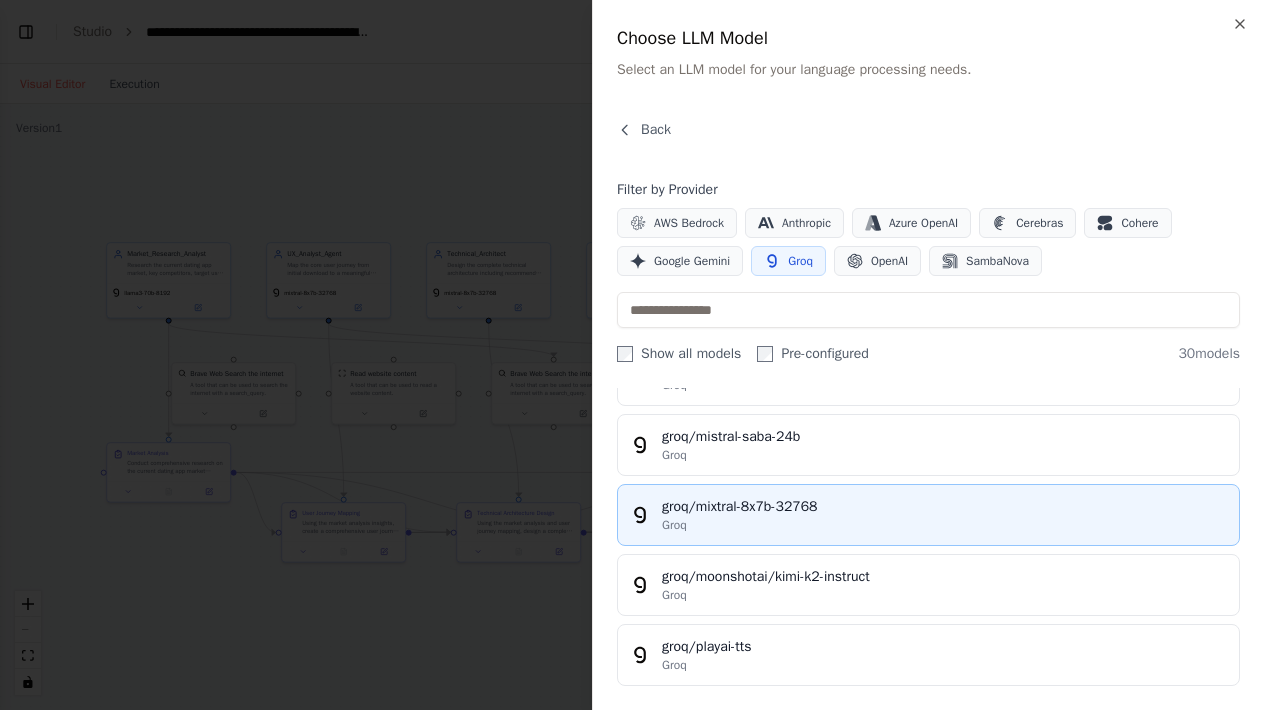 click on "groq/mixtral-8x7b-32768" at bounding box center (944, 507) 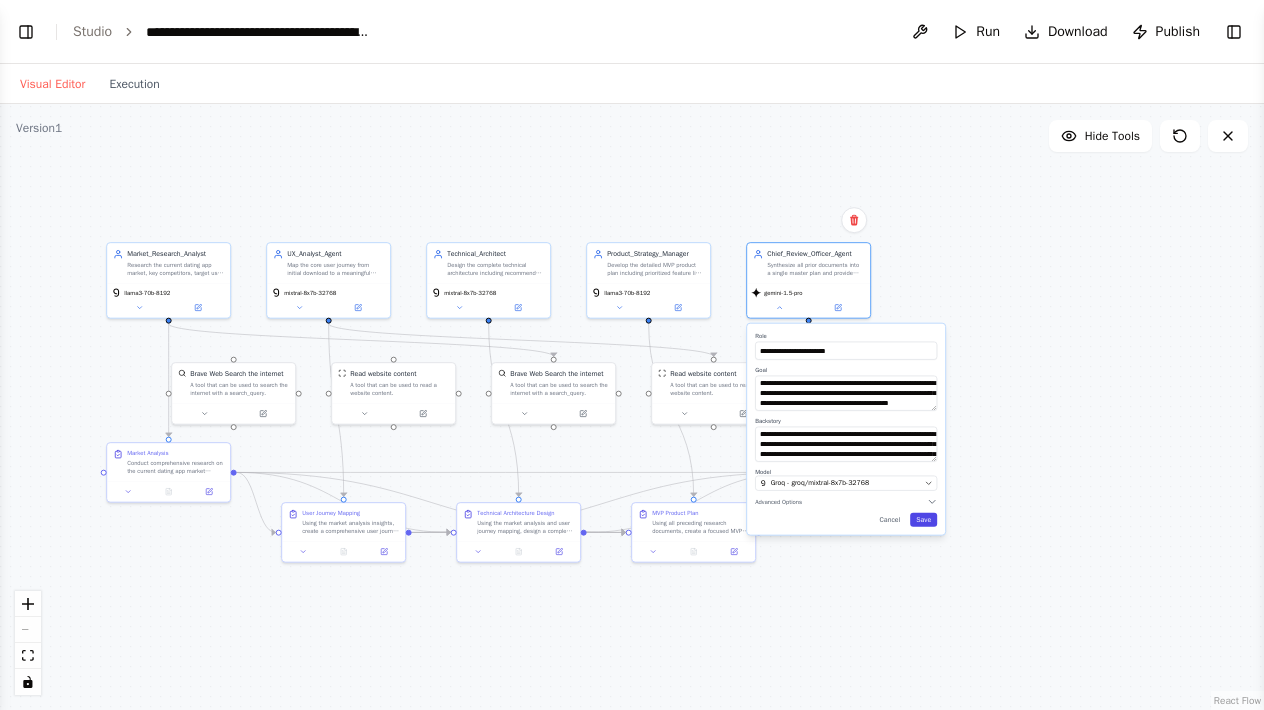 click on "Save" at bounding box center [923, 520] 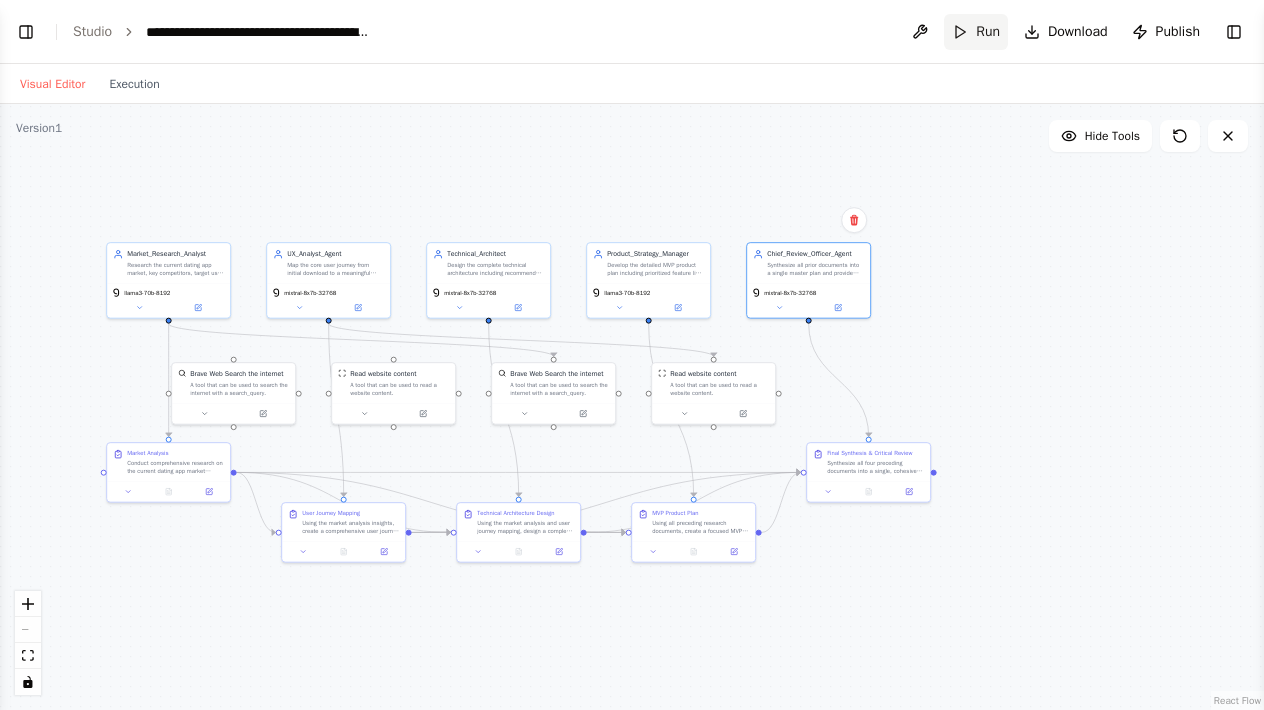 click on "Run" at bounding box center [976, 32] 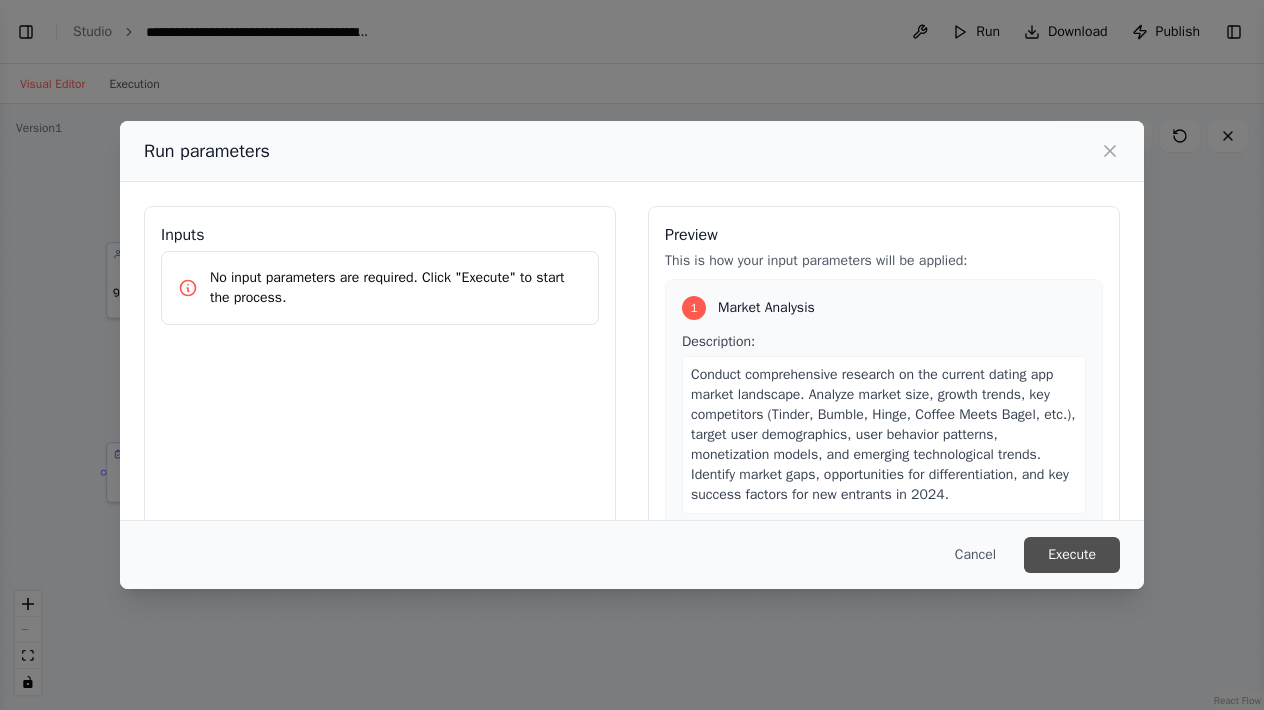 click on "Execute" at bounding box center [1072, 555] 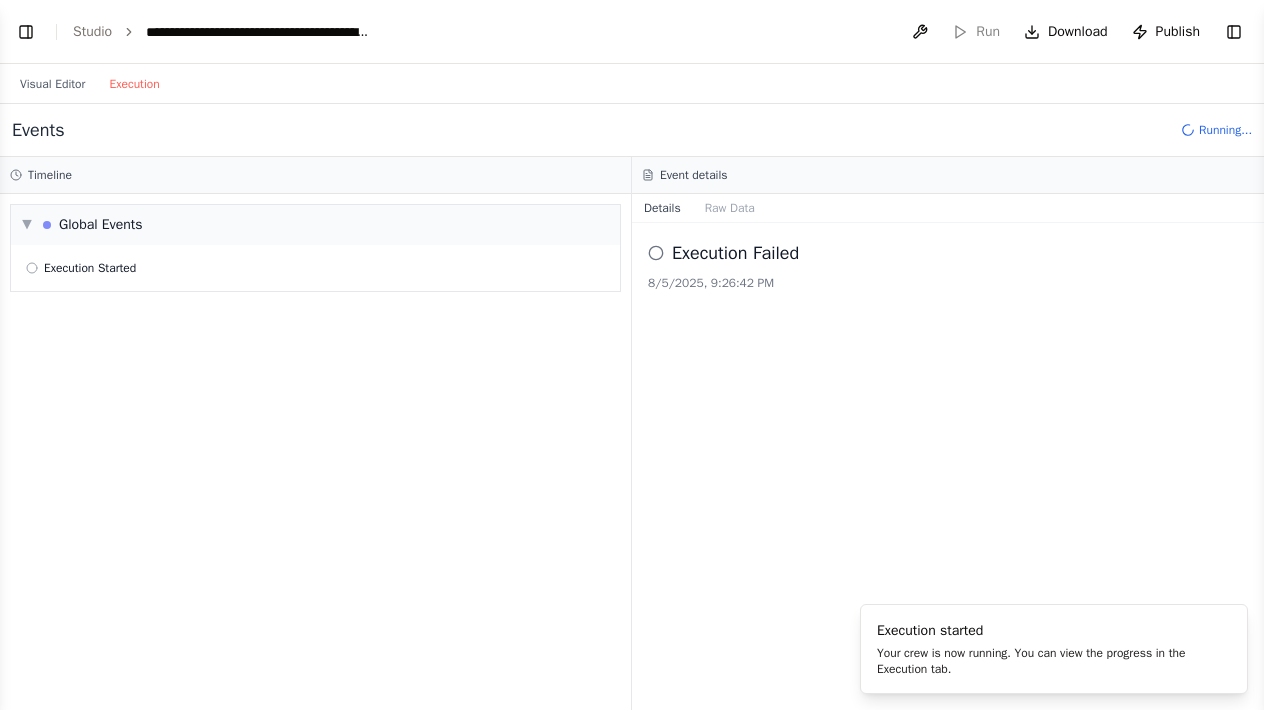 click on "Execution" at bounding box center [134, 84] 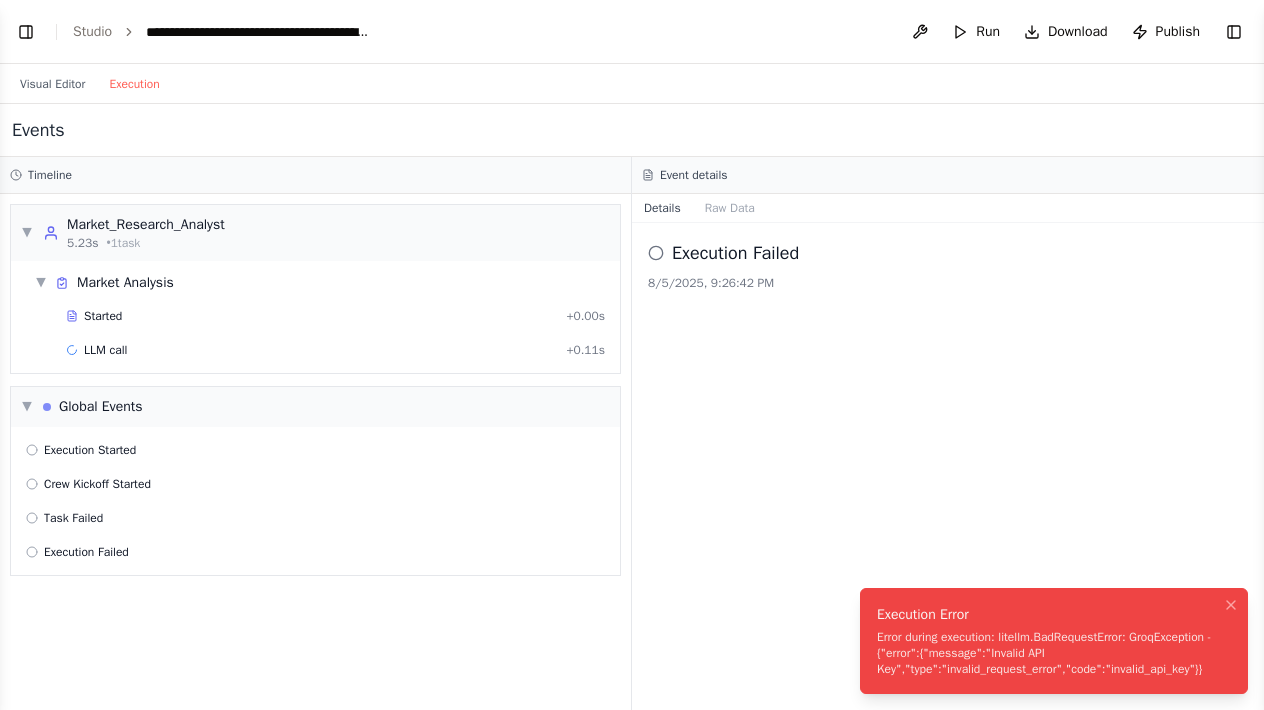 click on "Execution Error" at bounding box center (1050, 615) 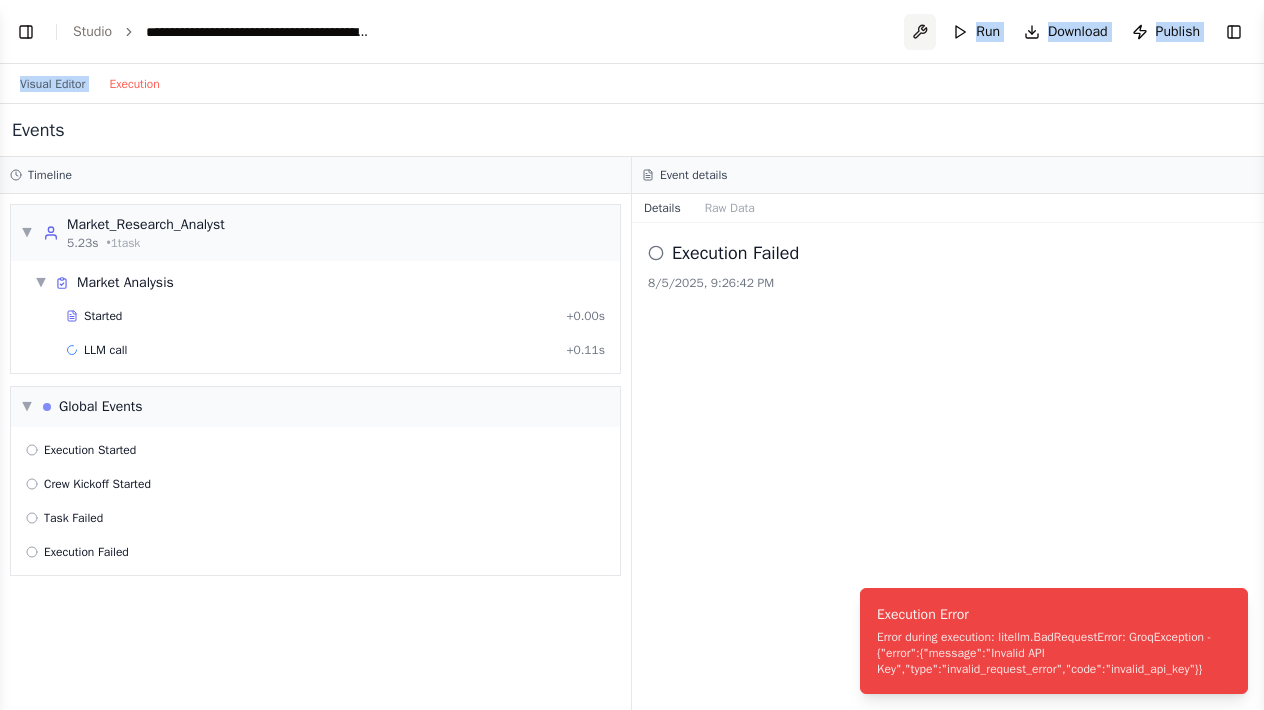drag, startPoint x: 563, startPoint y: 71, endPoint x: 907, endPoint y: 32, distance: 346.2037 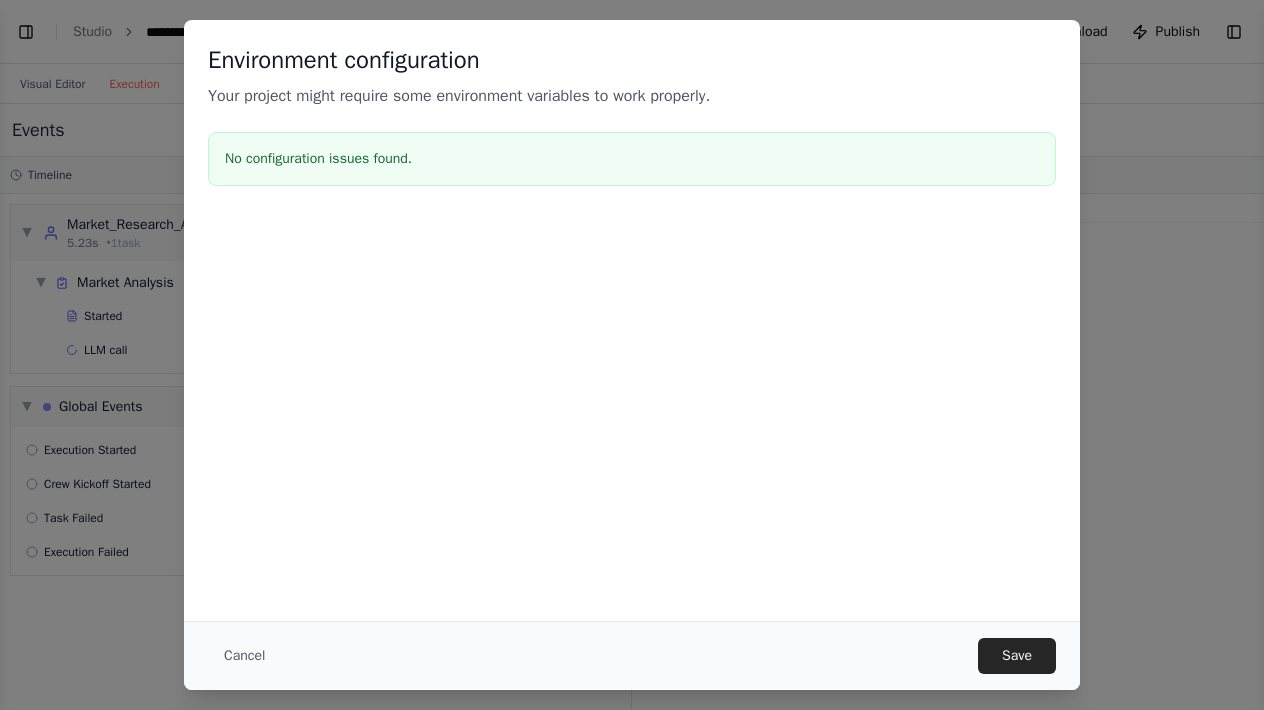 click on "Environment configuration Your project might require some environment variables to work properly. No configuration issues found. Cancel Save" at bounding box center (632, 355) 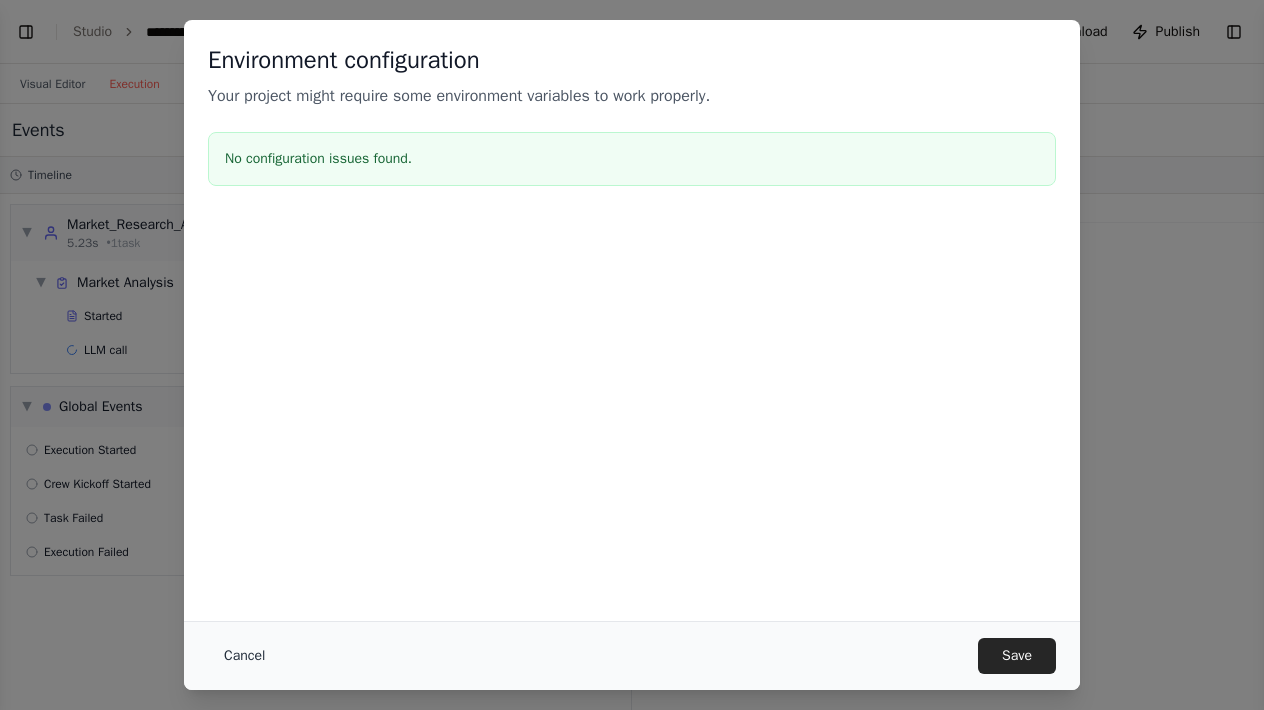 click on "Cancel" at bounding box center [244, 656] 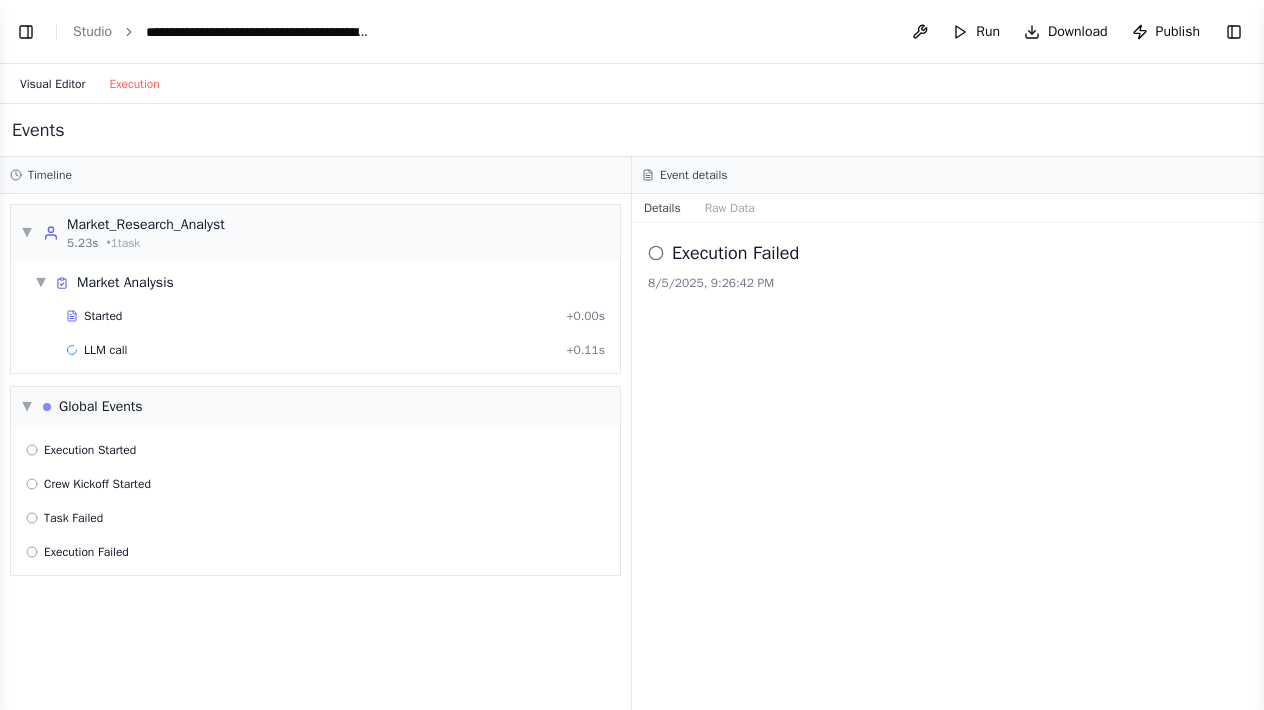 click on "Visual Editor" at bounding box center (52, 84) 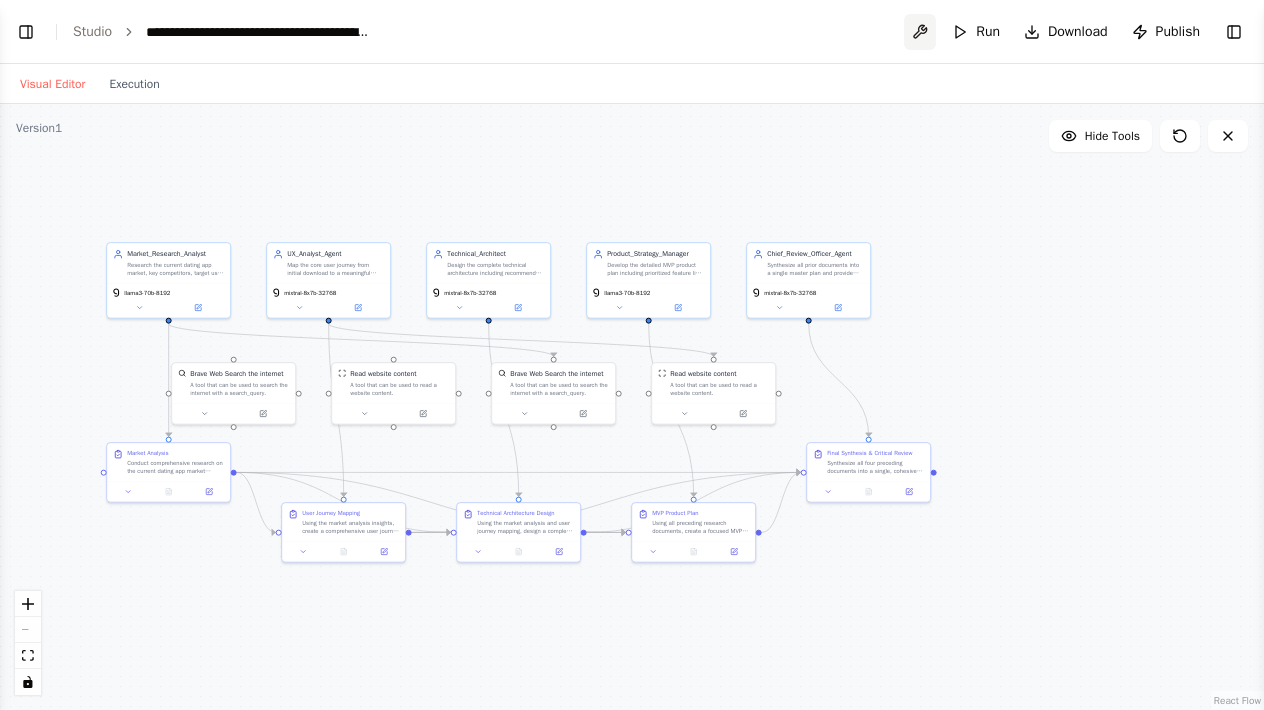 click at bounding box center [920, 32] 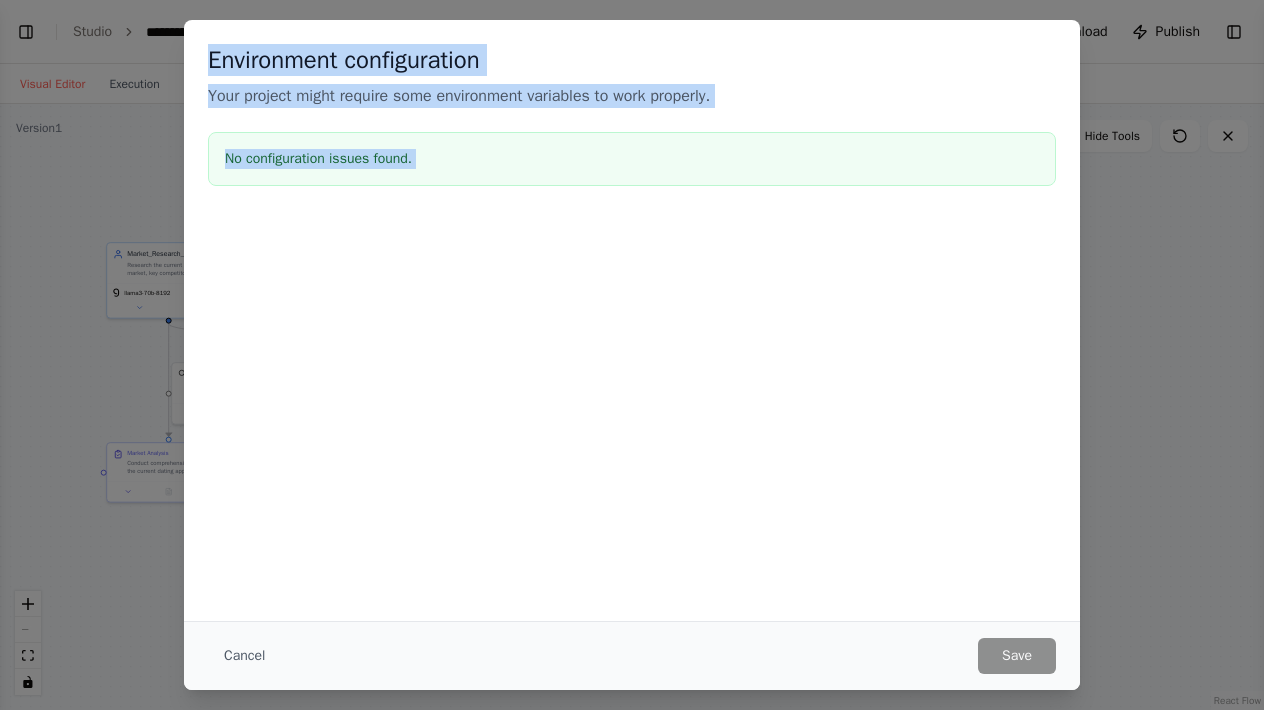 drag, startPoint x: 918, startPoint y: 41, endPoint x: 341, endPoint y: 671, distance: 854.3003 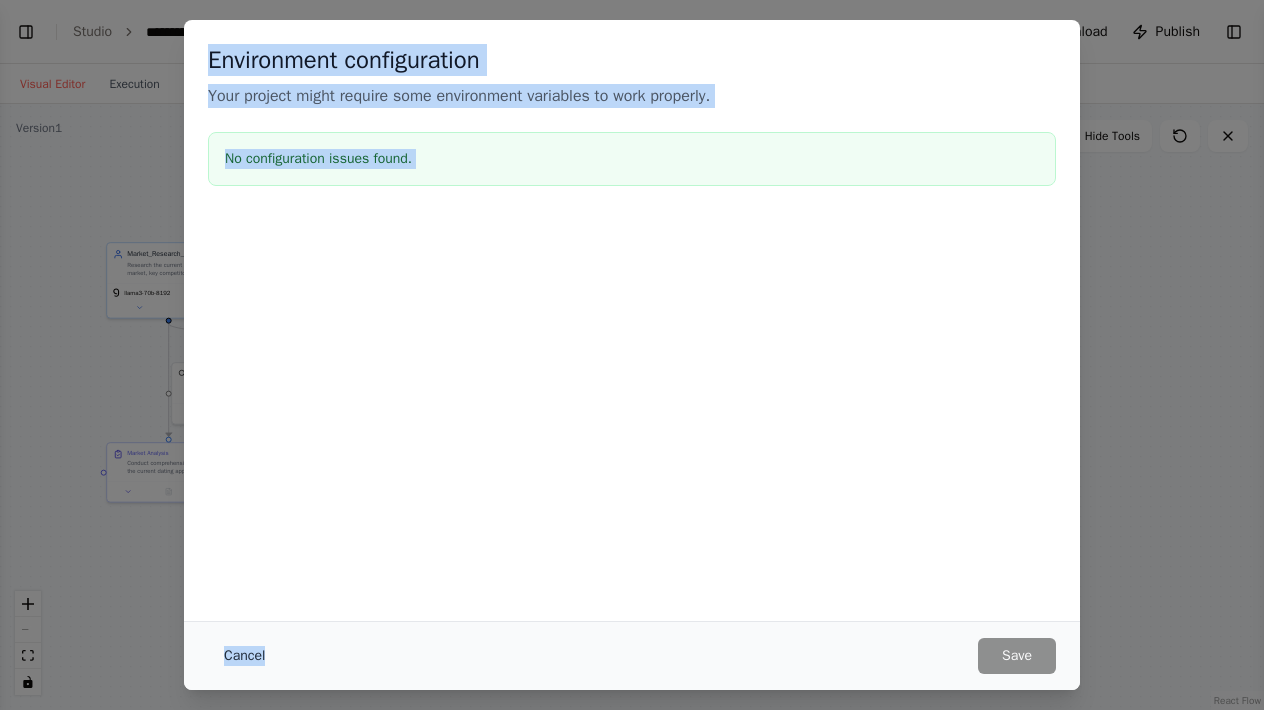 click on "Cancel" at bounding box center (244, 656) 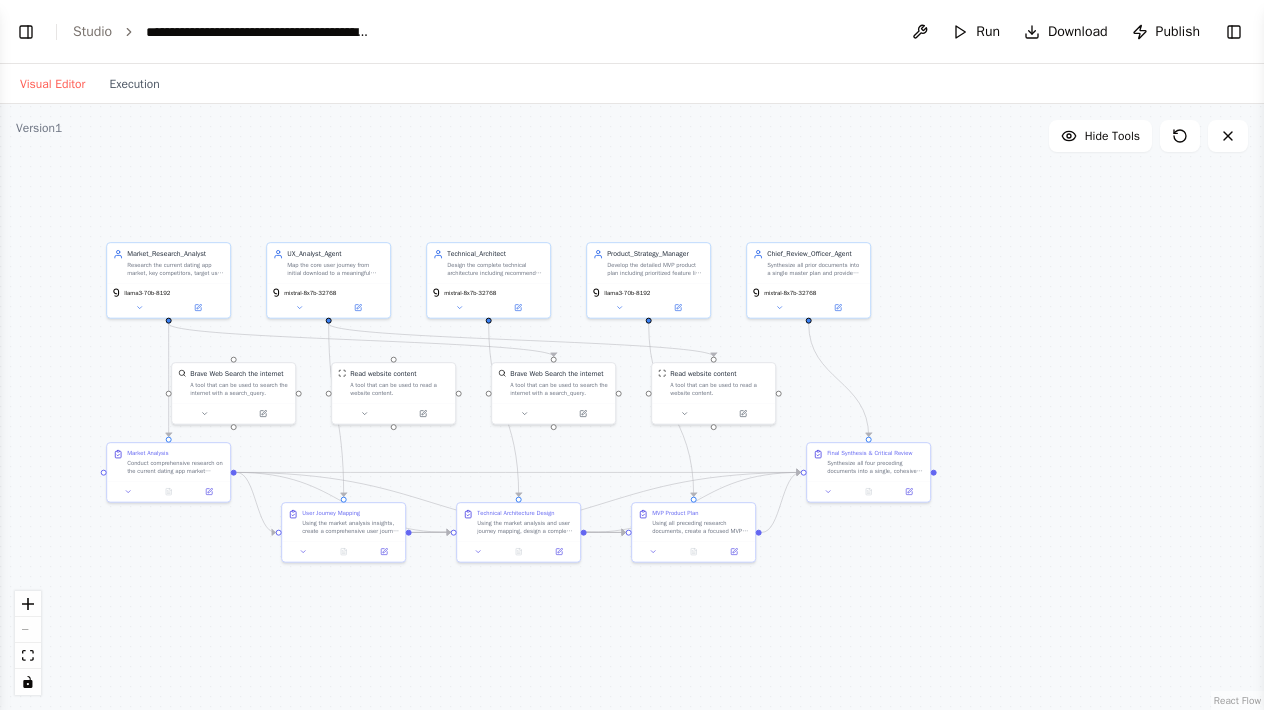 click on ".deletable-edge-delete-btn {
width: 20px;
height: 20px;
border: 0px solid #ffffff;
color: #6b7280;
background-color: #f8fafc;
cursor: pointer;
border-radius: 50%;
font-size: 12px;
padding: 3px;
display: flex;
align-items: center;
justify-content: center;
transition: all 0.2s cubic-bezier(0.4, 0, 0.2, 1);
box-shadow: 0 2px 4px rgba(0, 0, 0, 0.1);
}
.deletable-edge-delete-btn:hover {
background-color: #ef4444;
color: #ffffff;
border-color: #dc2626;
transform: scale(1.1);
box-shadow: 0 4px 12px rgba(239, 68, 68, 0.4);
}
.deletable-edge-delete-btn:active {
transform: scale(0.95);
box-shadow: 0 2px 4px rgba(239, 68, 68, 0.3);
}
Brave Web Search the internet Read website content llama3-70b-8192" at bounding box center (632, 407) 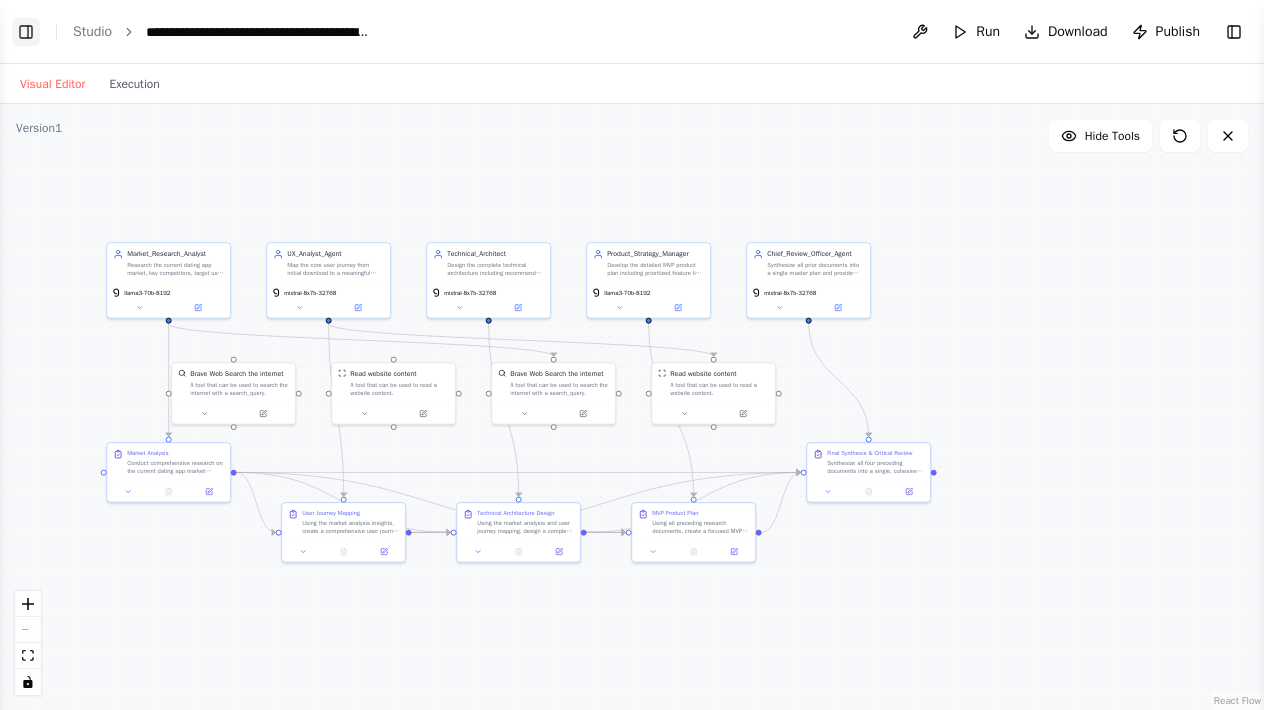 click on "Toggle Left Sidebar" at bounding box center (26, 32) 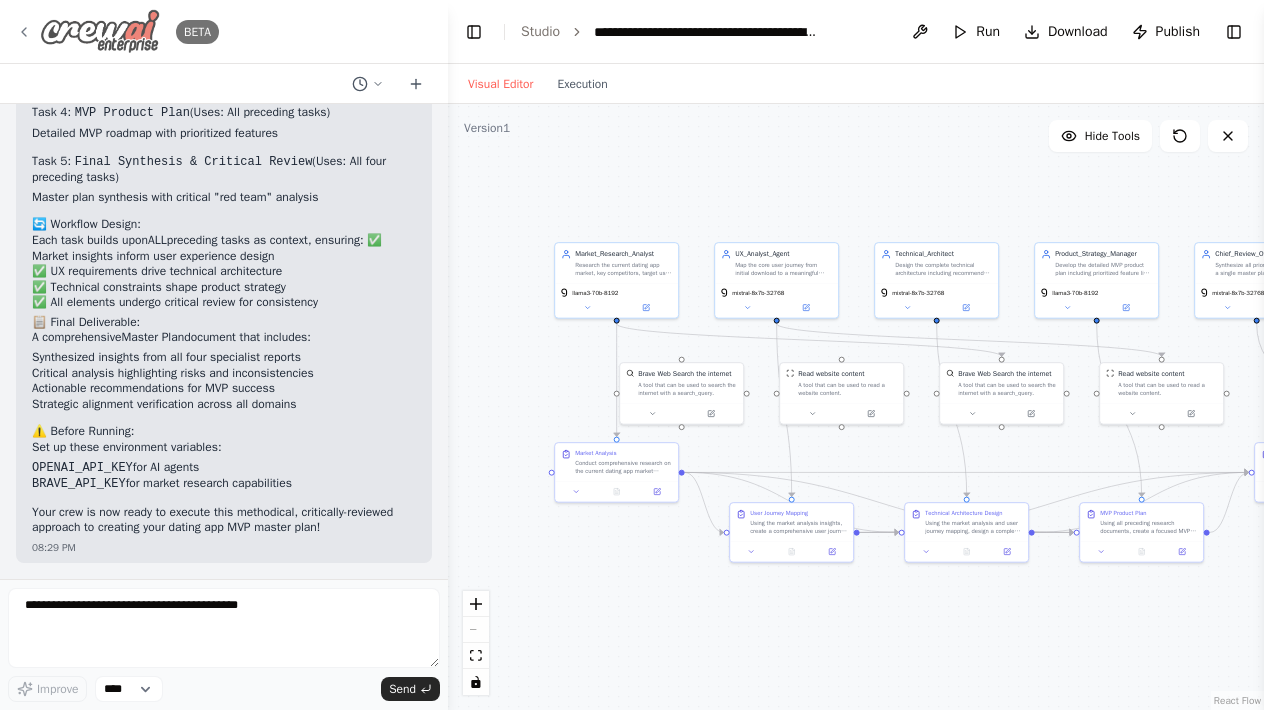 click 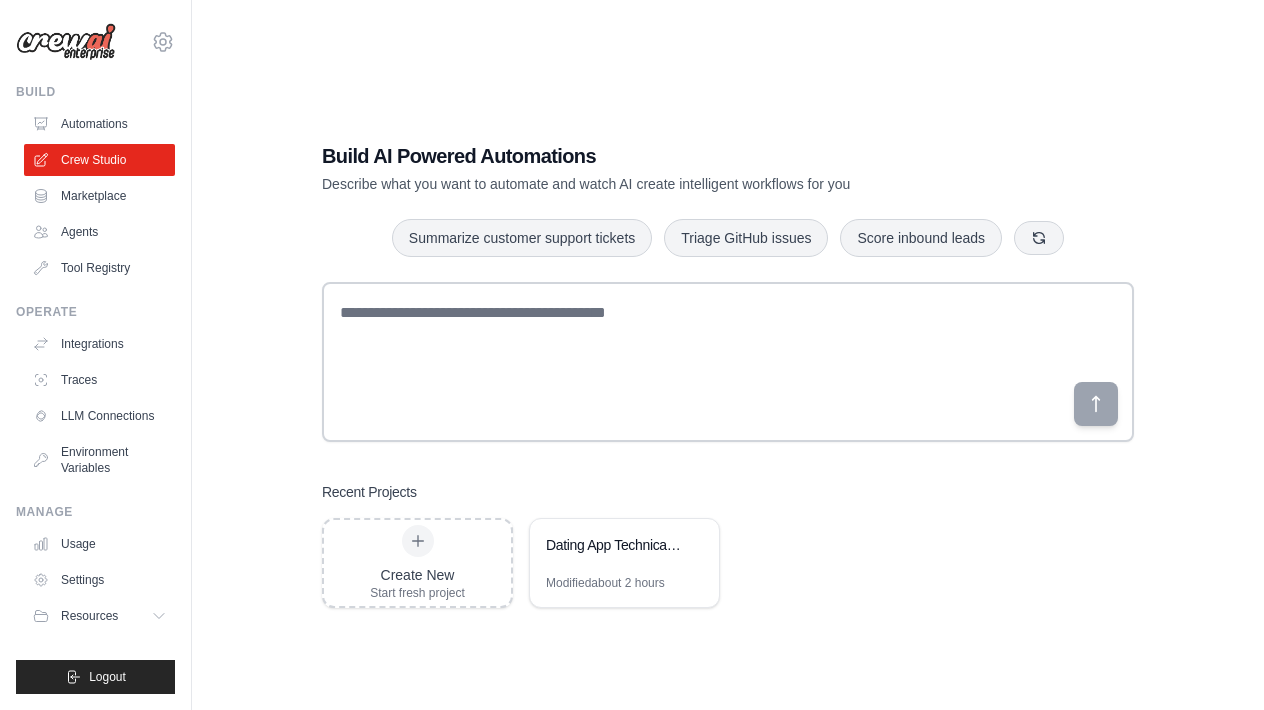 scroll, scrollTop: 0, scrollLeft: 0, axis: both 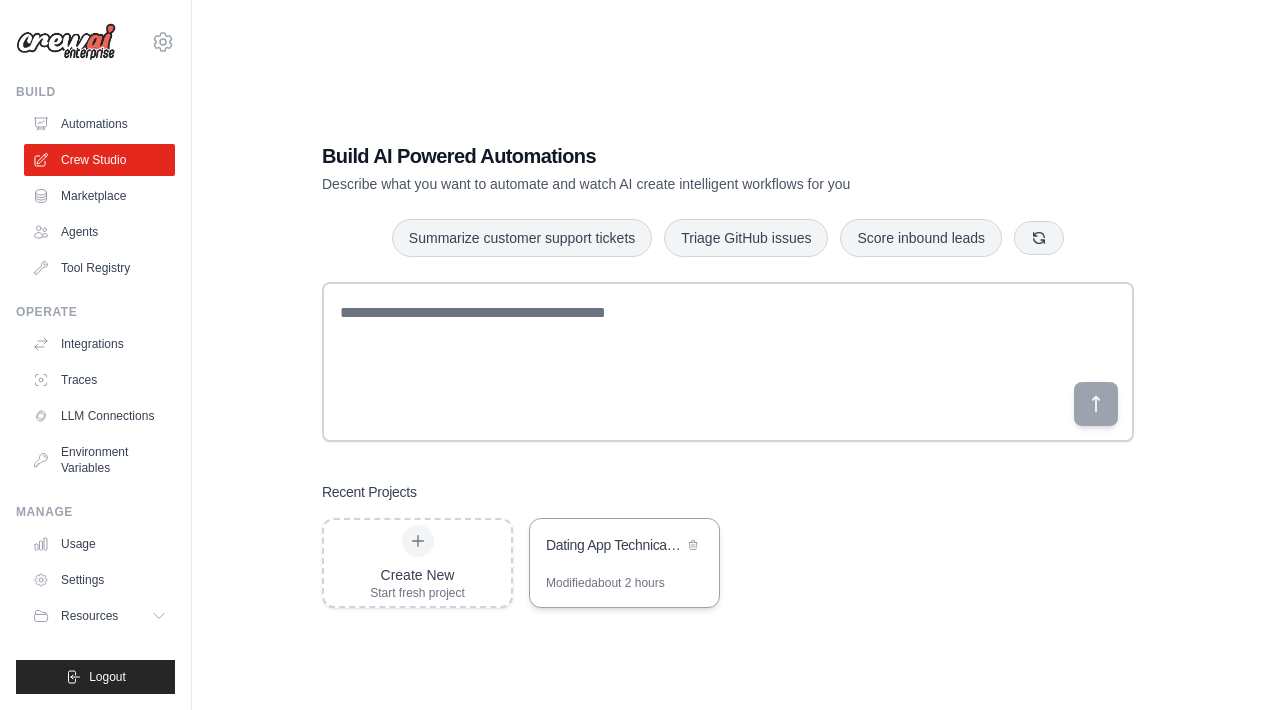 click on "Dating App Technical Specification & MVP Development" at bounding box center (614, 545) 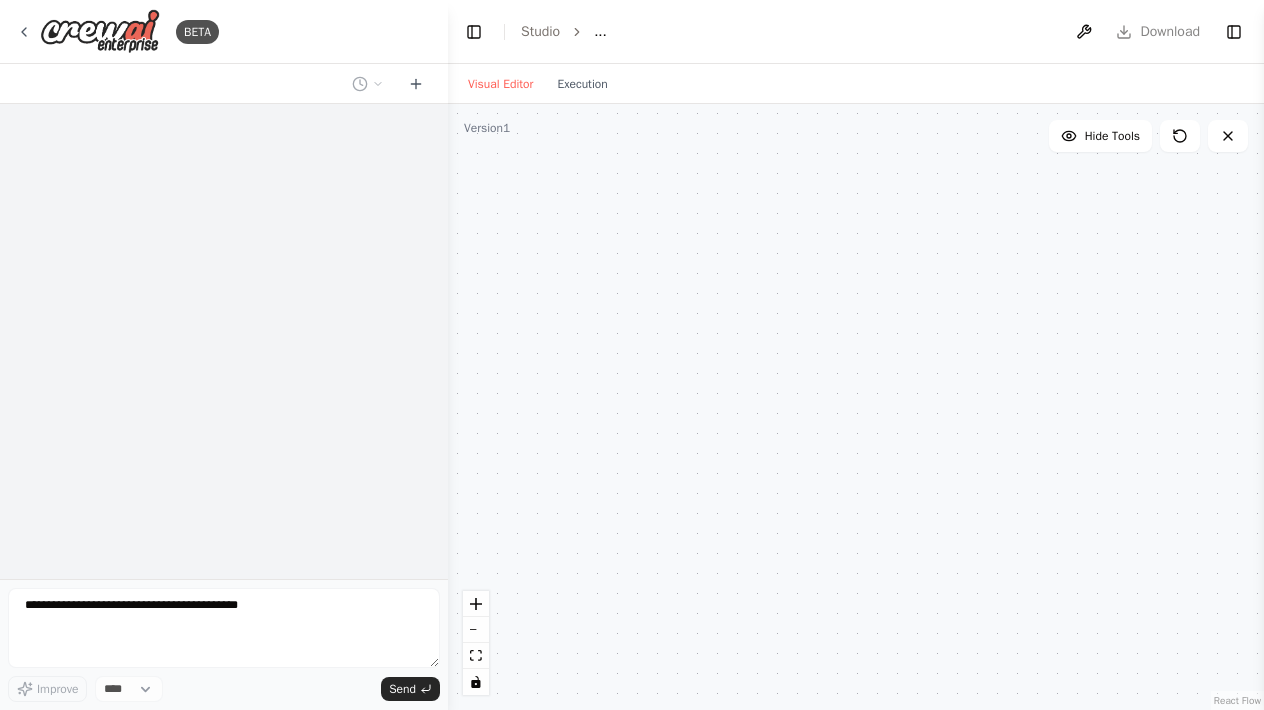 scroll, scrollTop: 0, scrollLeft: 0, axis: both 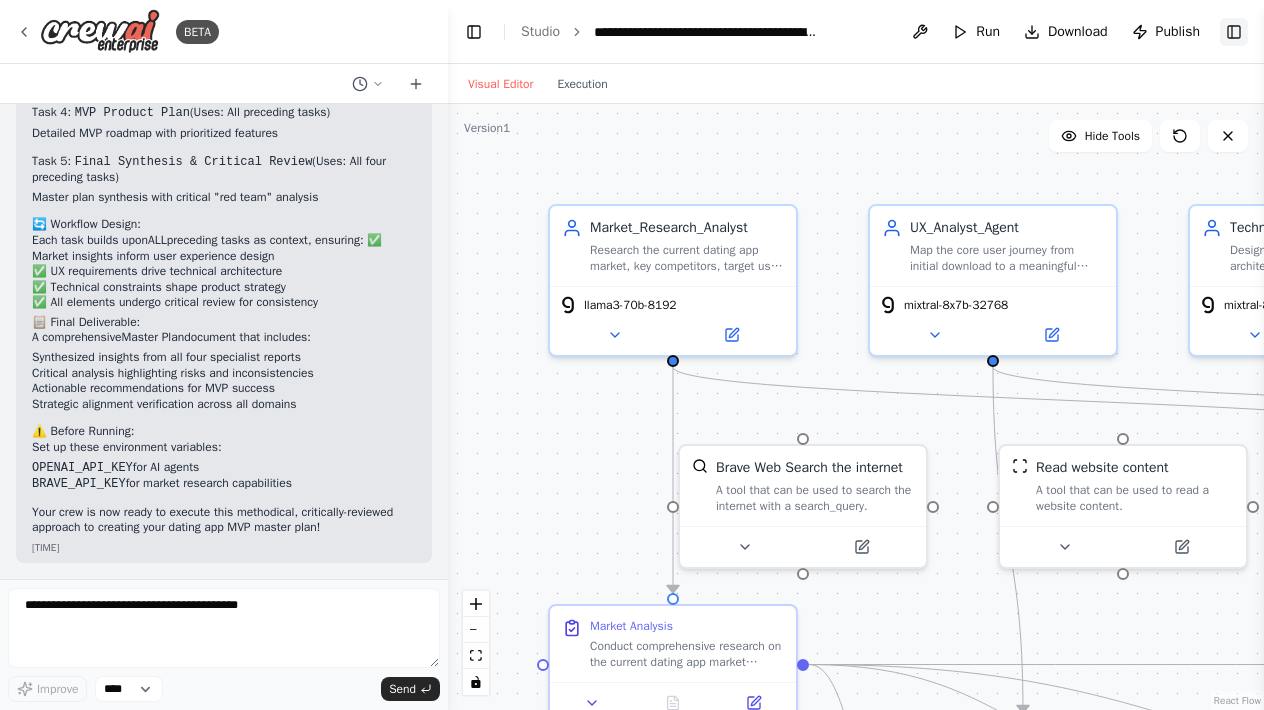 click on "Toggle Right Sidebar" at bounding box center (1234, 32) 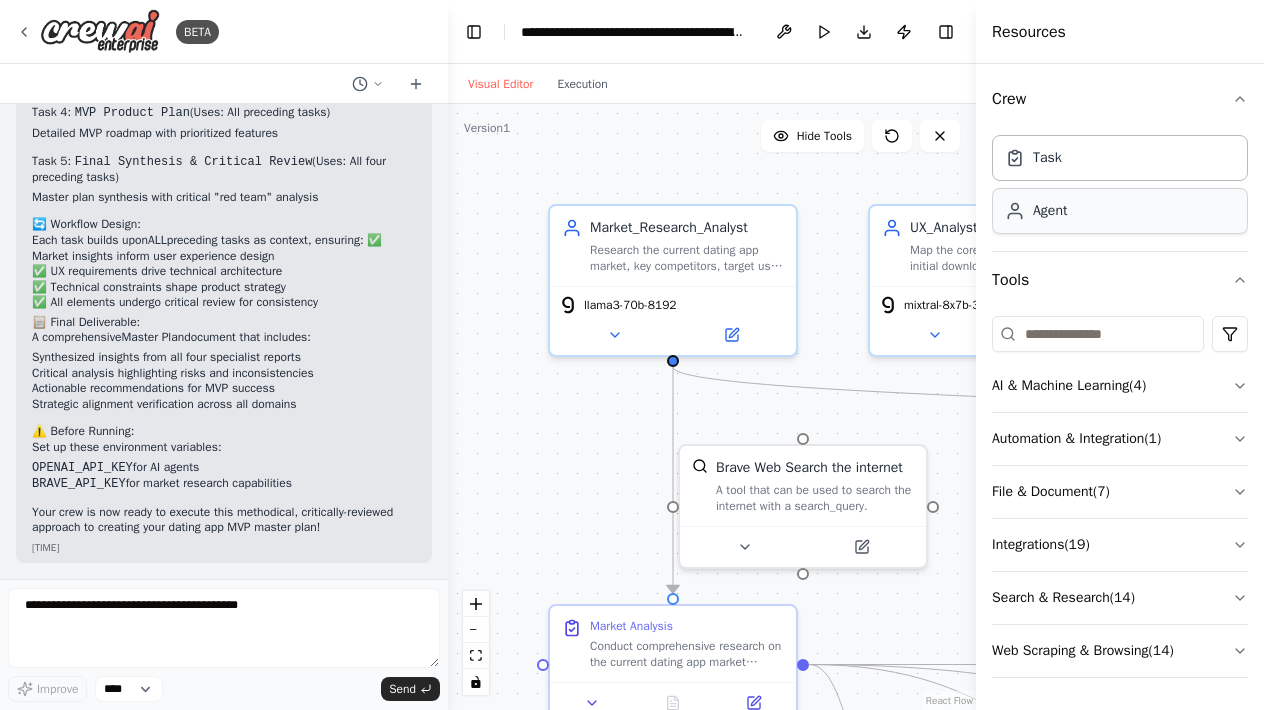 scroll, scrollTop: 1, scrollLeft: 0, axis: vertical 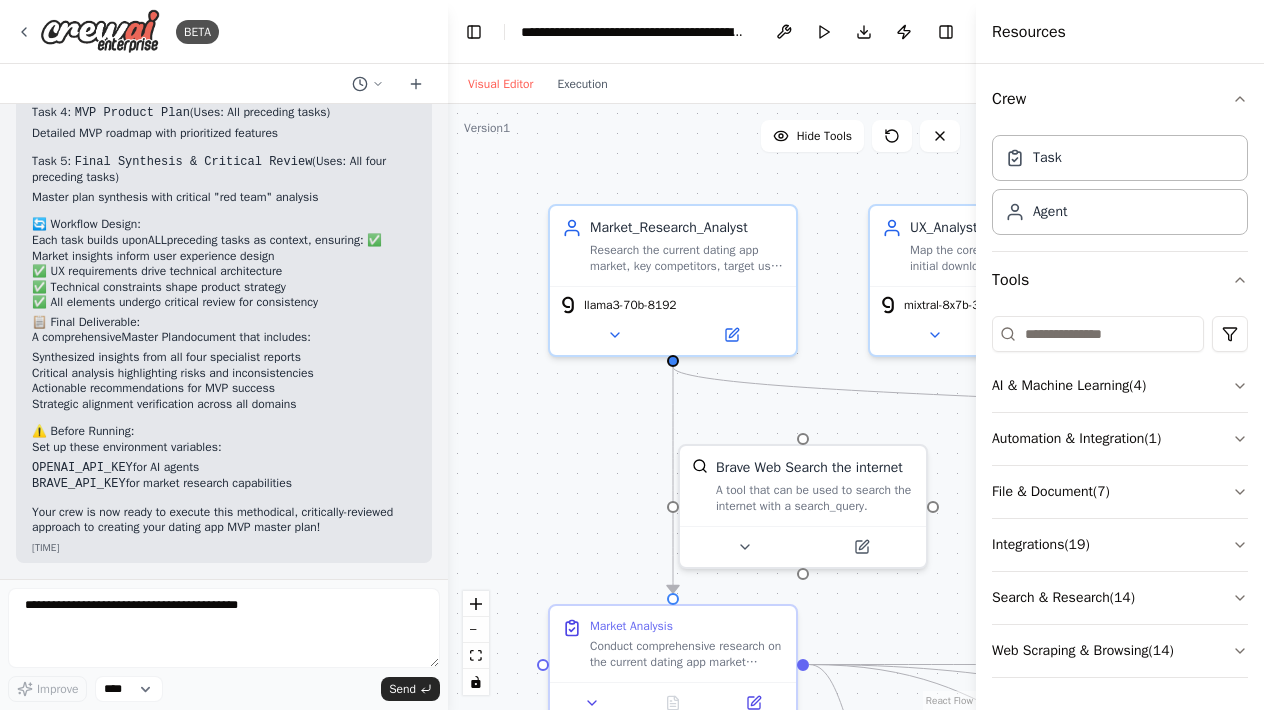 click on "**********" at bounding box center [712, 32] 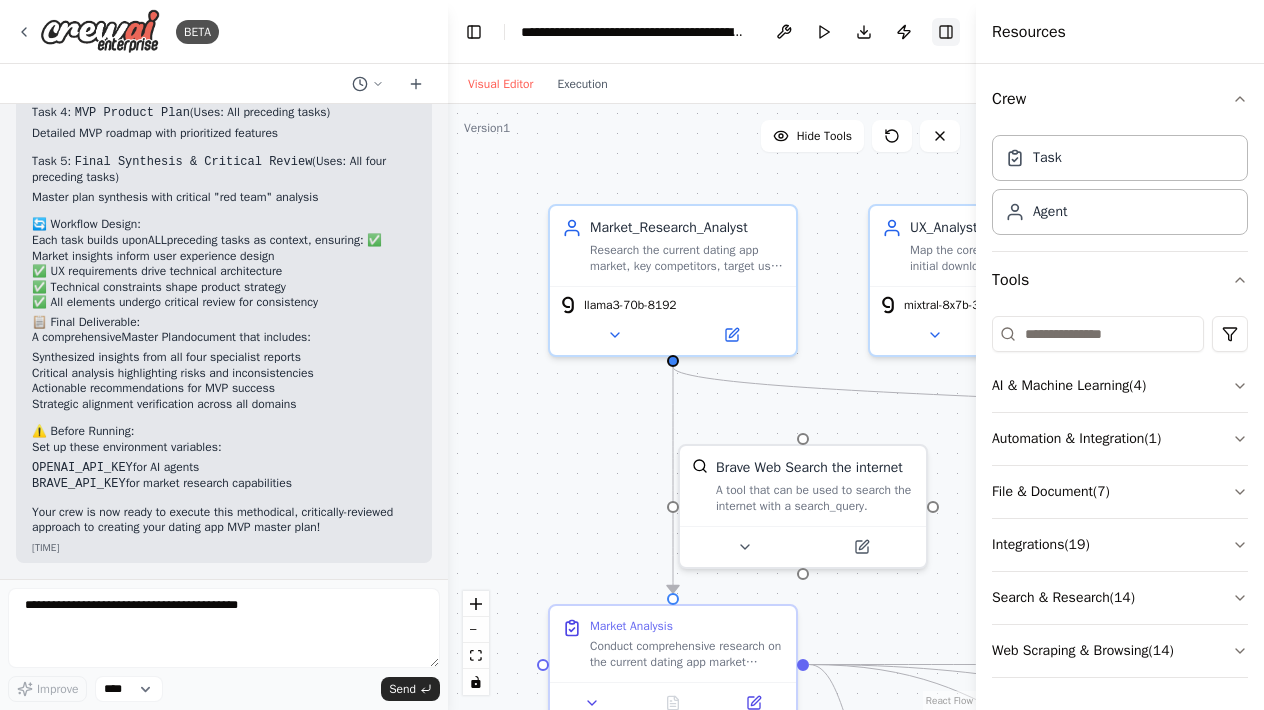 click on "Toggle Right Sidebar" at bounding box center [946, 32] 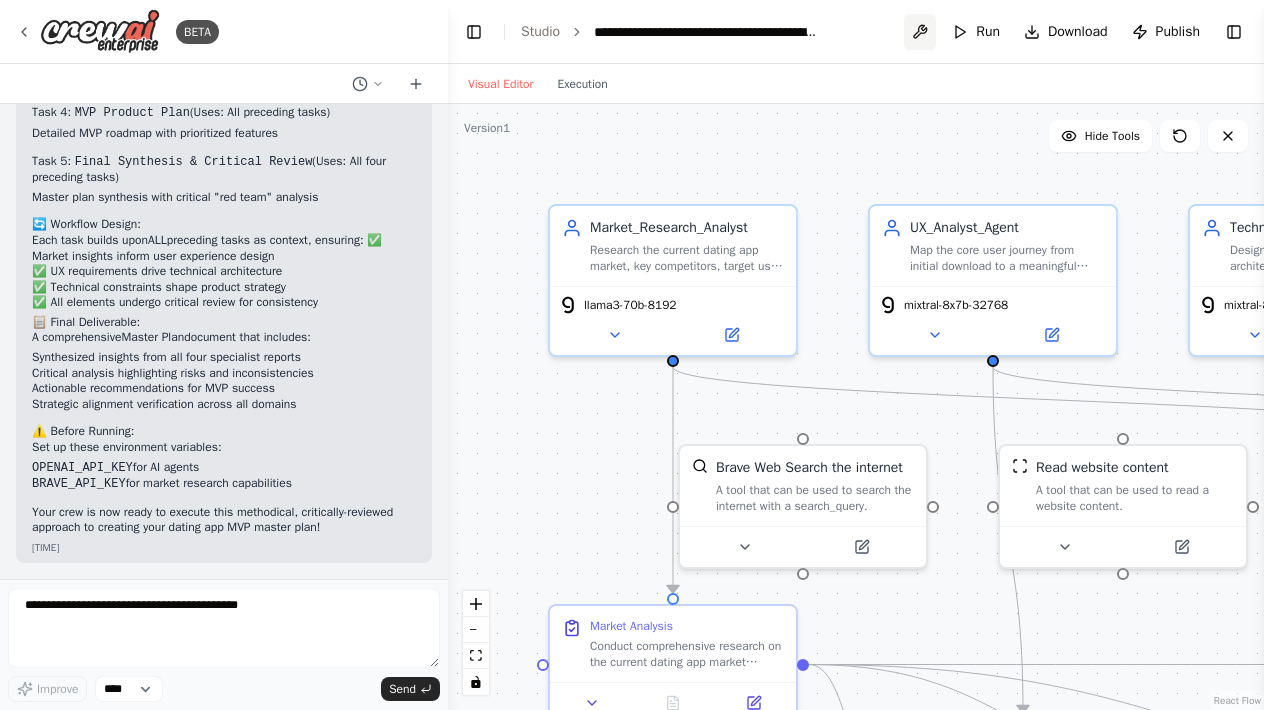 click at bounding box center (920, 32) 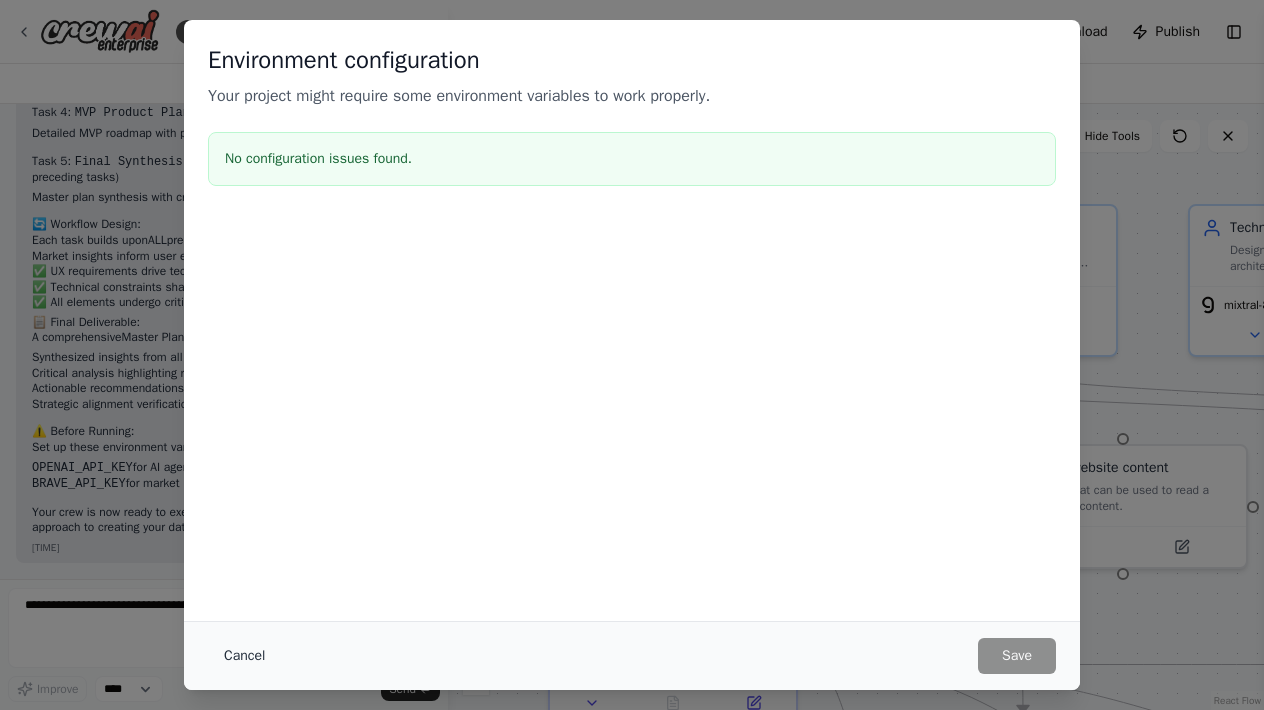 click on "Cancel" at bounding box center (244, 656) 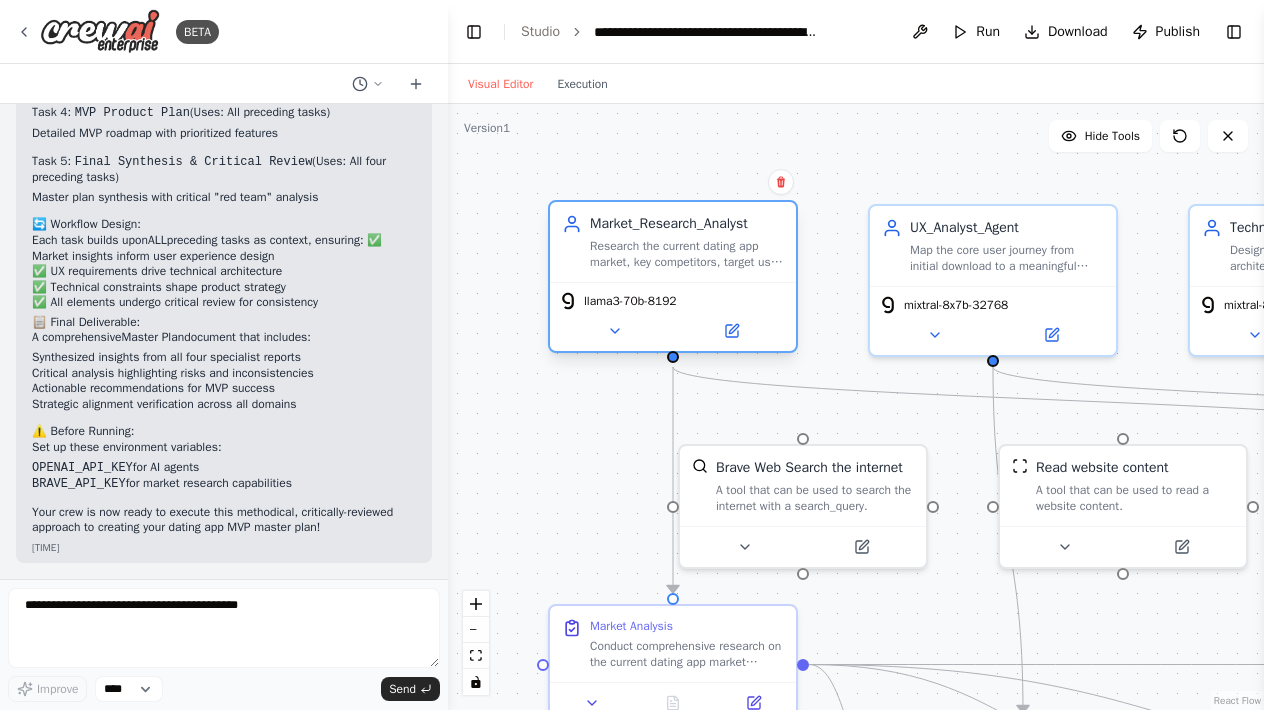 click on "Market_Research_Analyst Research the current dating app market, key competitors, target user demographics, and emerging technological trends to provide comprehensive market intelligence for MVP planning" at bounding box center (673, 242) 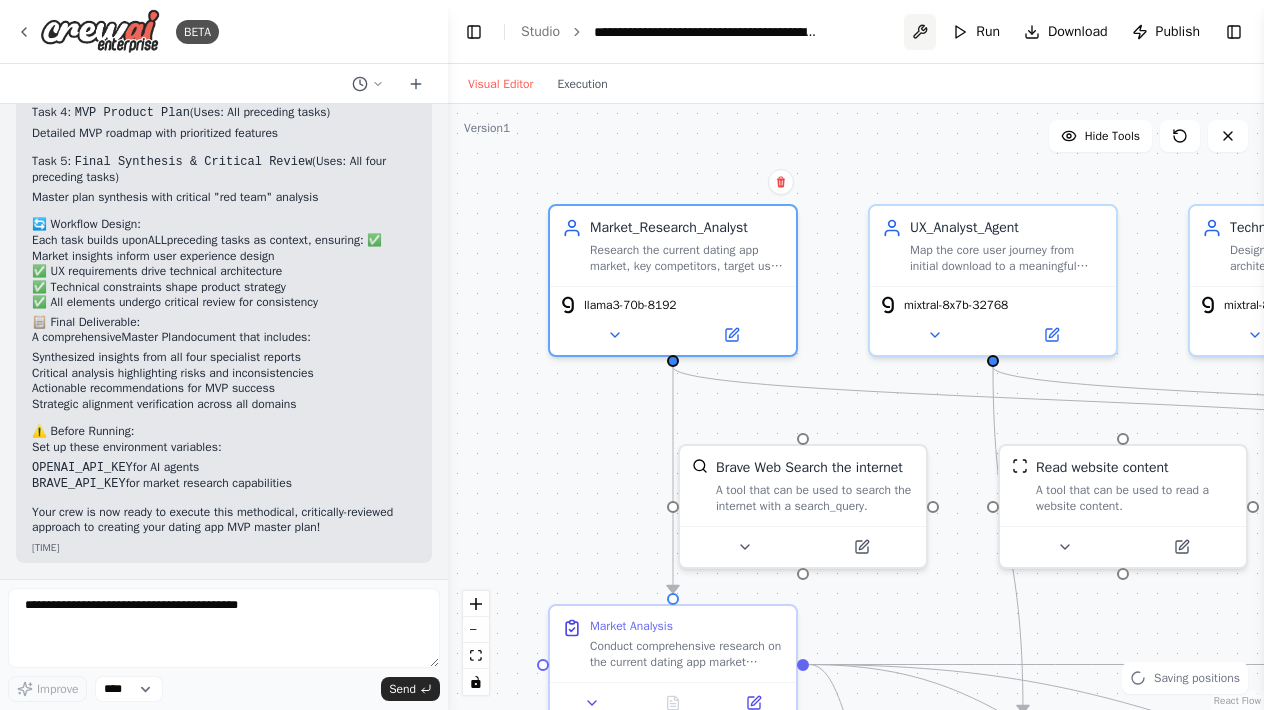 click at bounding box center [920, 32] 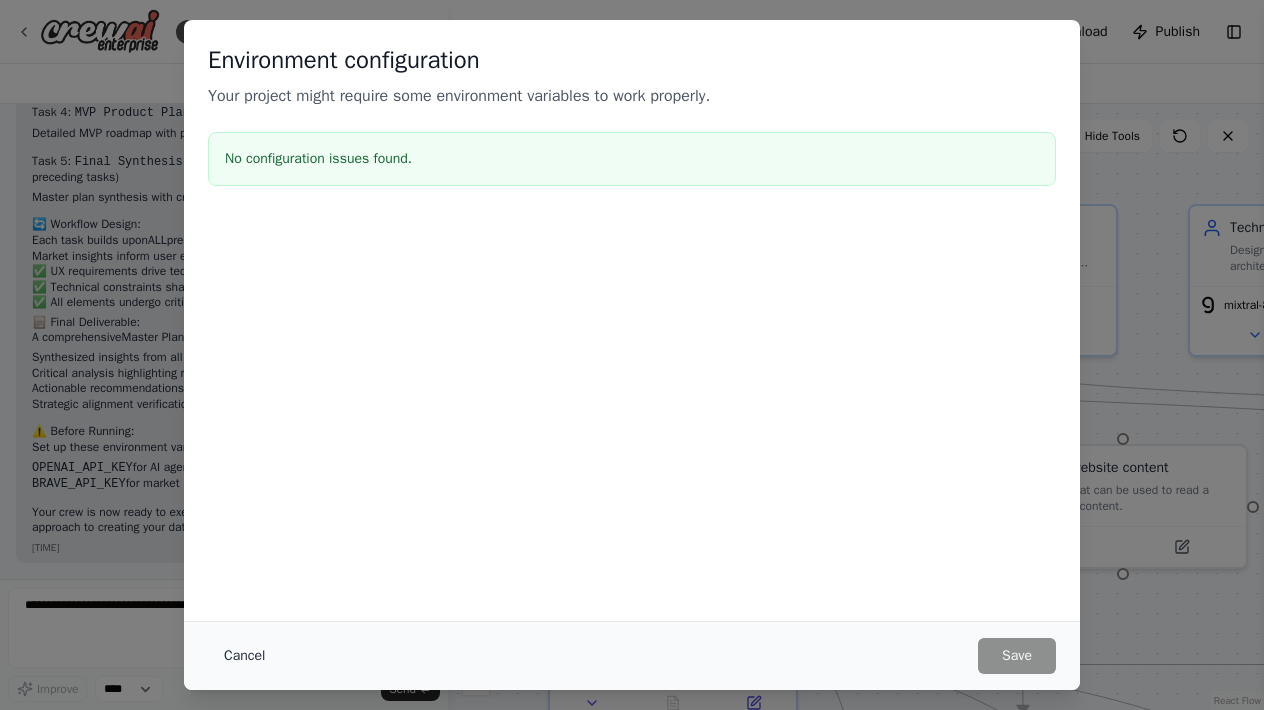 click on "Cancel" at bounding box center [244, 656] 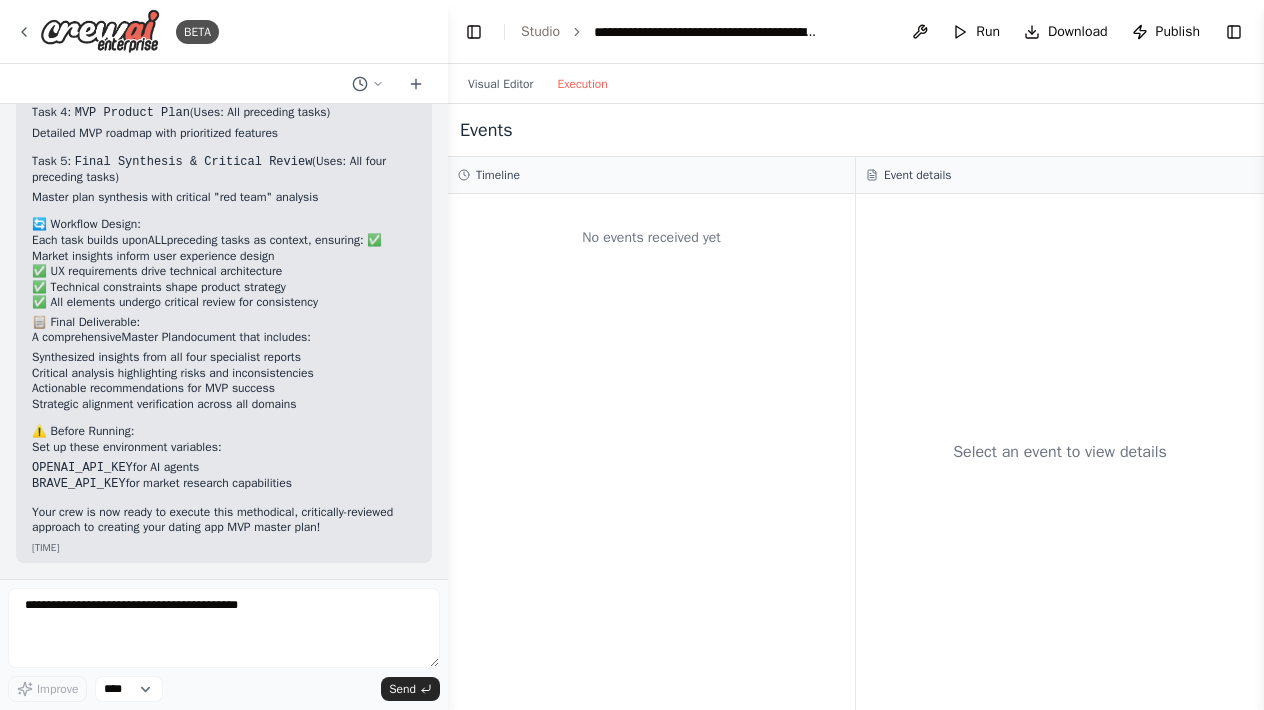 click on "Execution" at bounding box center [582, 84] 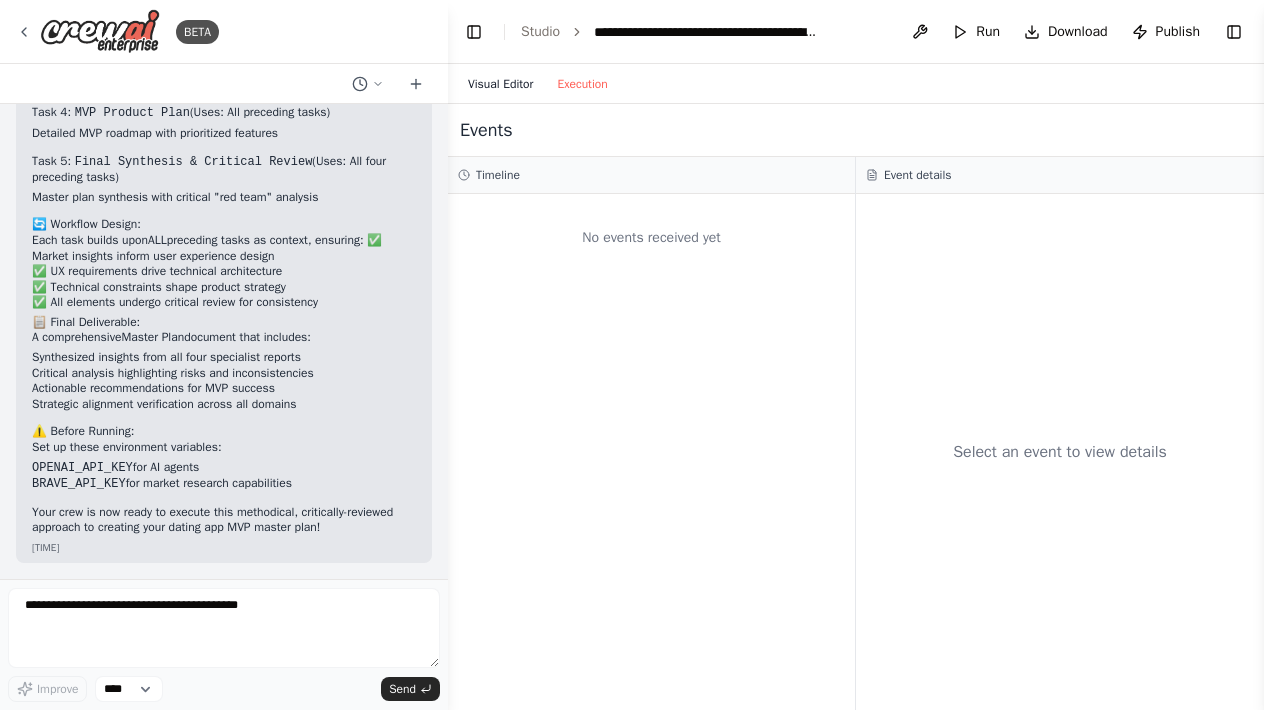 click on "Visual Editor" at bounding box center (500, 84) 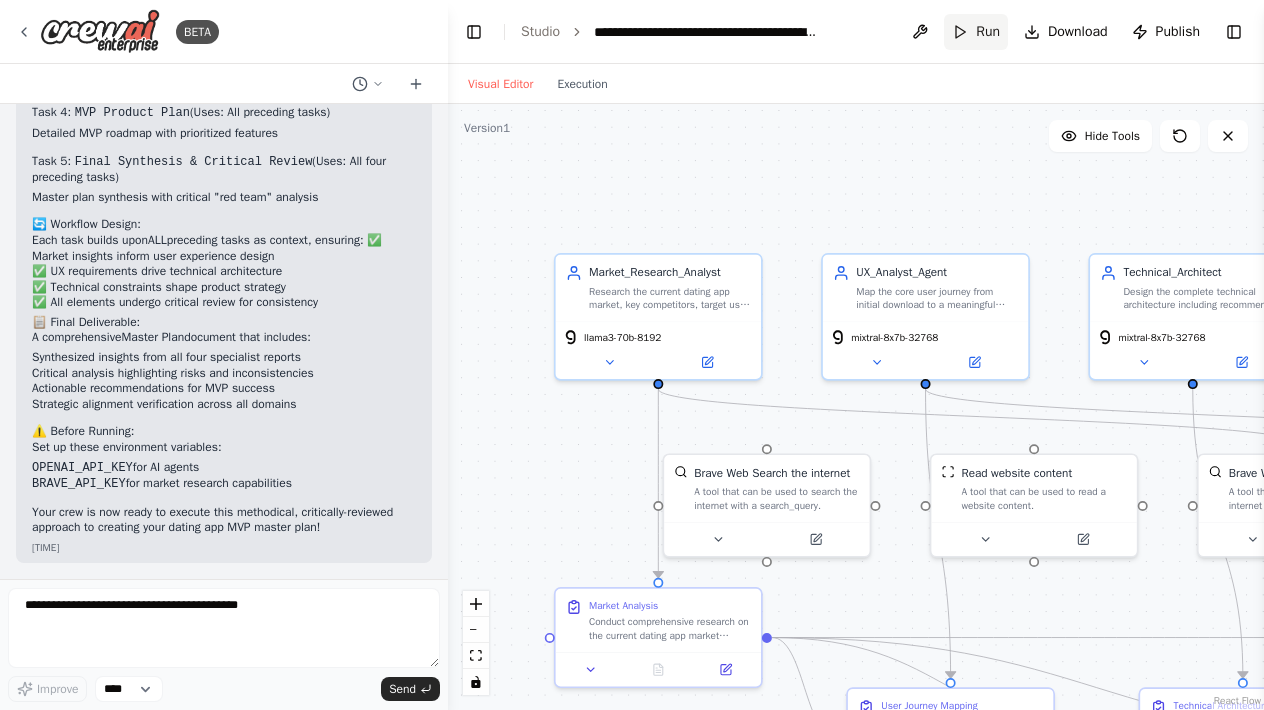 click on "Run" at bounding box center [976, 32] 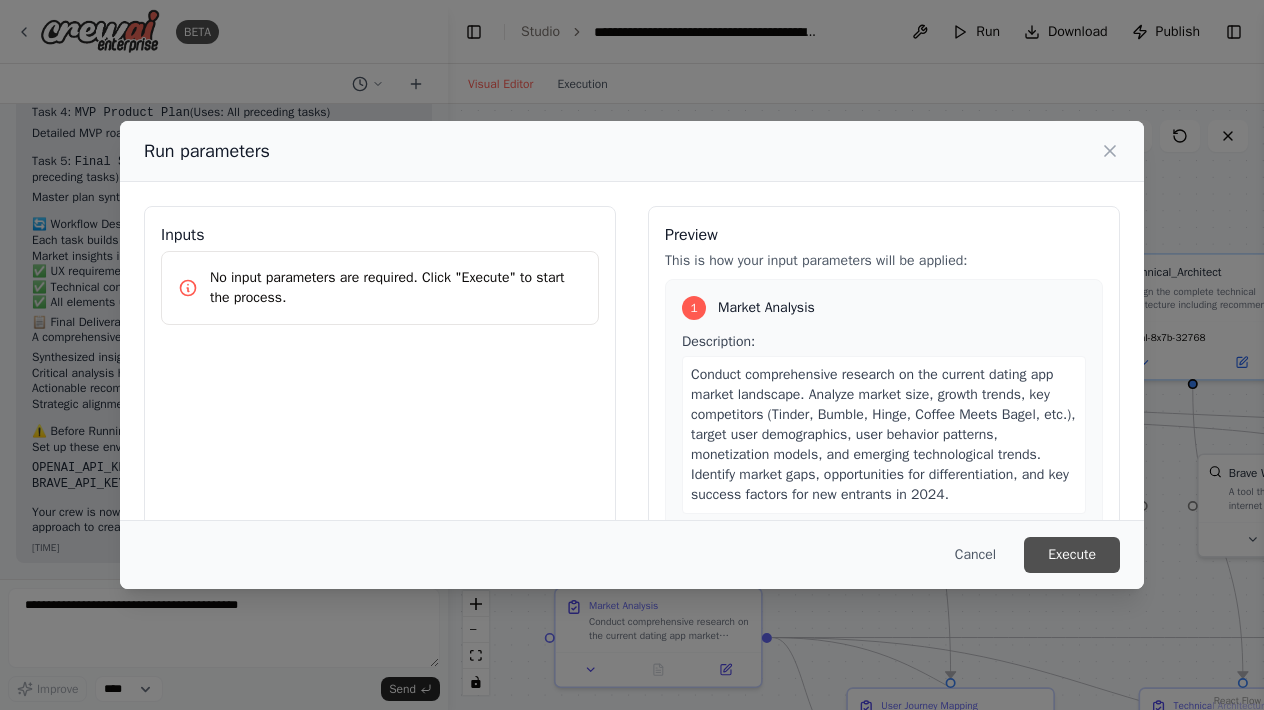 click on "Execute" at bounding box center (1072, 555) 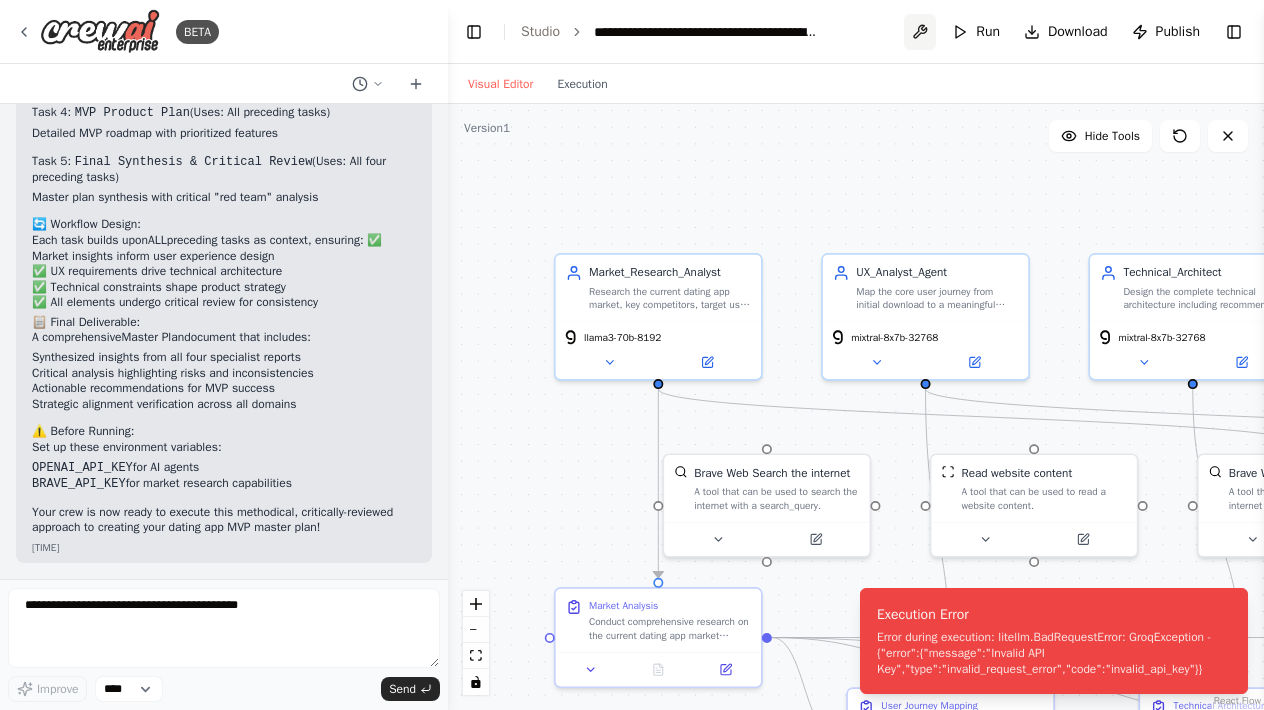 click at bounding box center (920, 32) 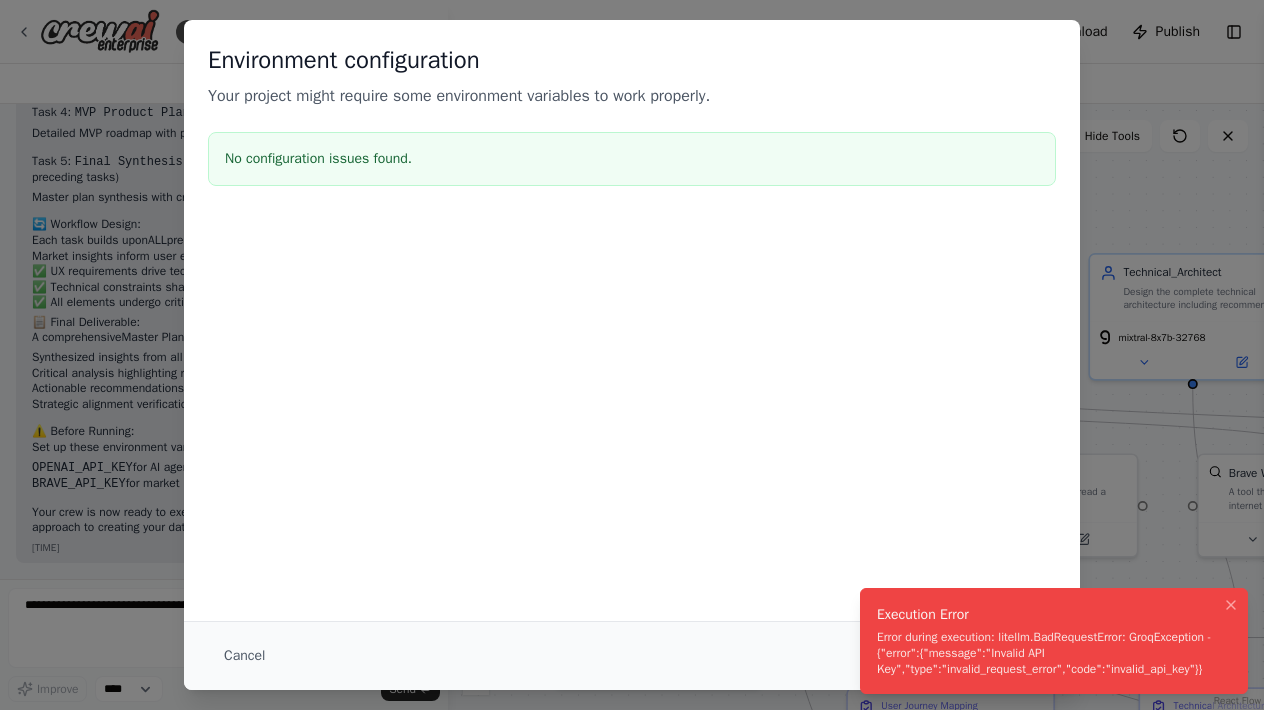 click on "Error during execution: litellm.BadRequestError: GroqException - {"error":{"message":"Invalid API Key","type":"invalid_request_error","code":"invalid_api_key"}}" at bounding box center (1050, 653) 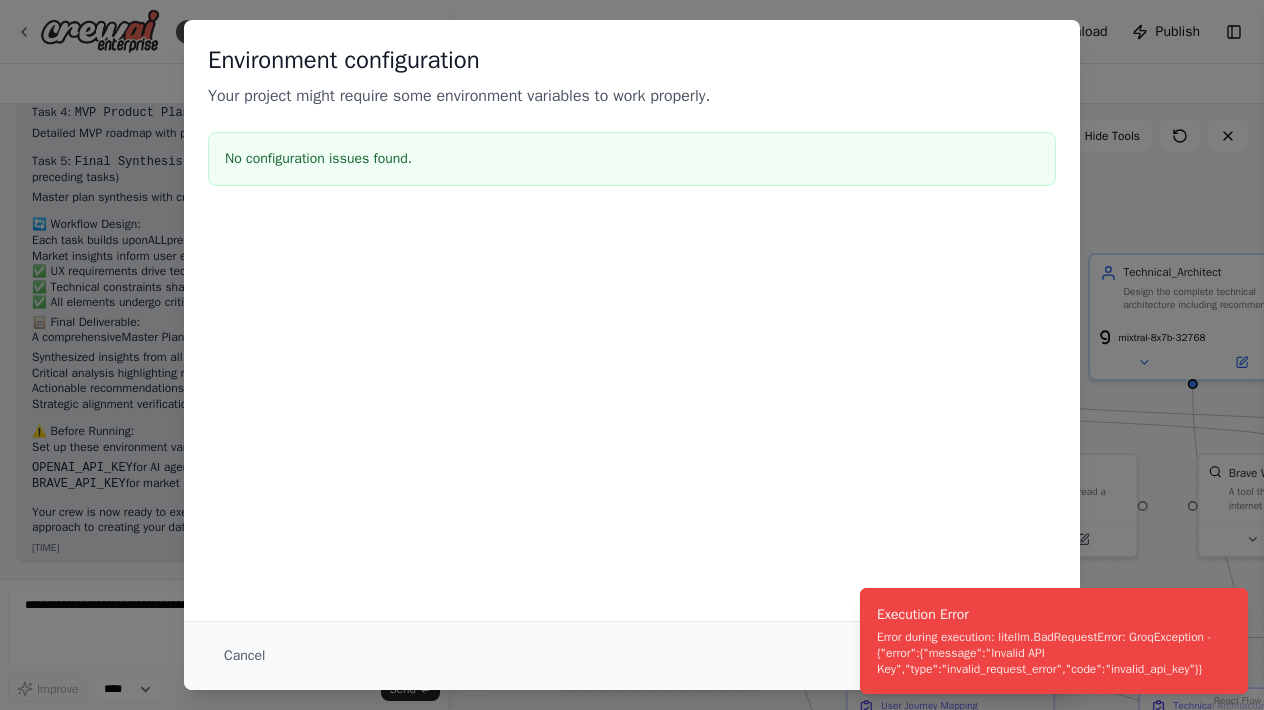 click on "Environment configuration Your project might require some environment variables to work properly. No configuration issues found." at bounding box center [632, 320] 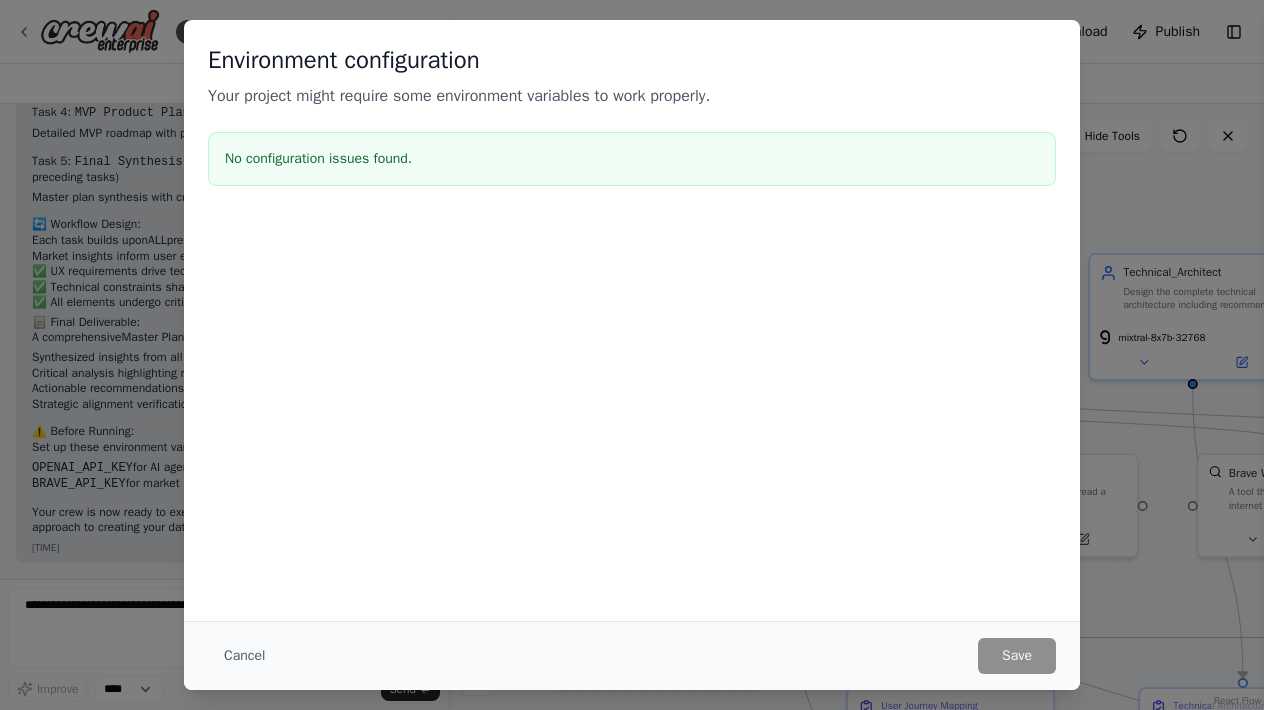 click on "Environment configuration Your project might require some environment variables to work properly. No configuration issues found. Cancel Save" at bounding box center (632, 355) 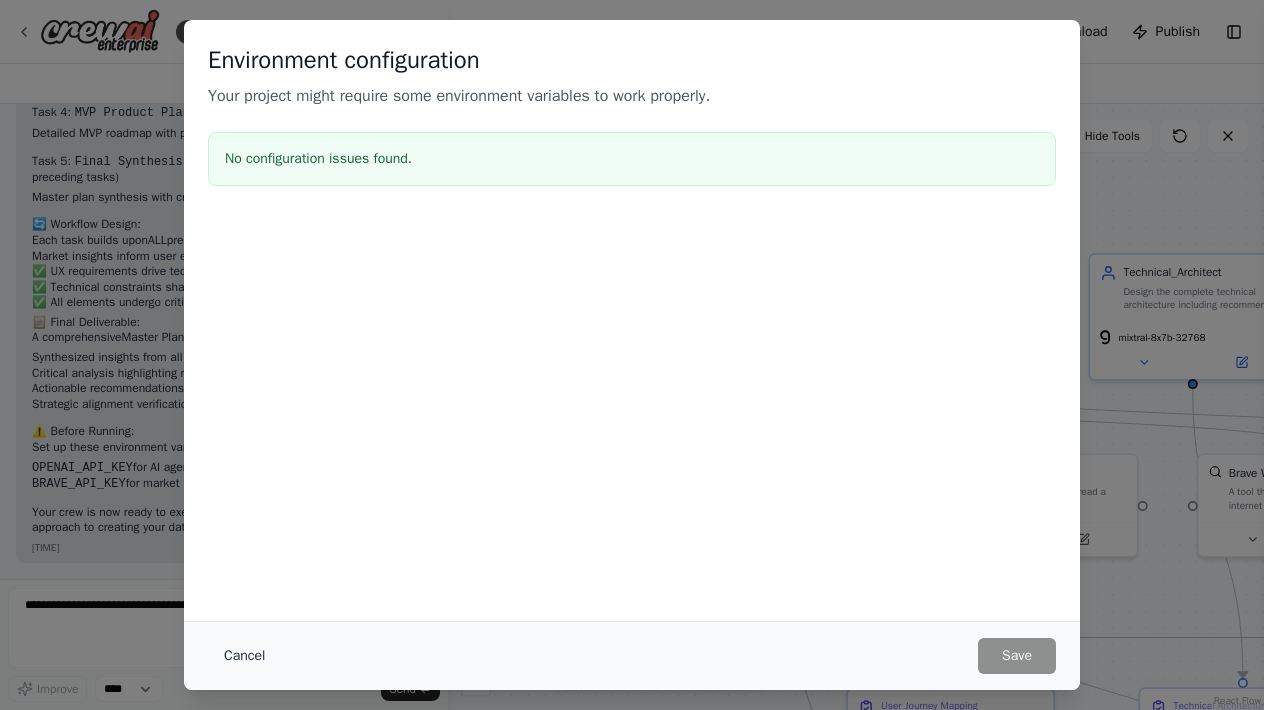 click on "Cancel" at bounding box center (244, 656) 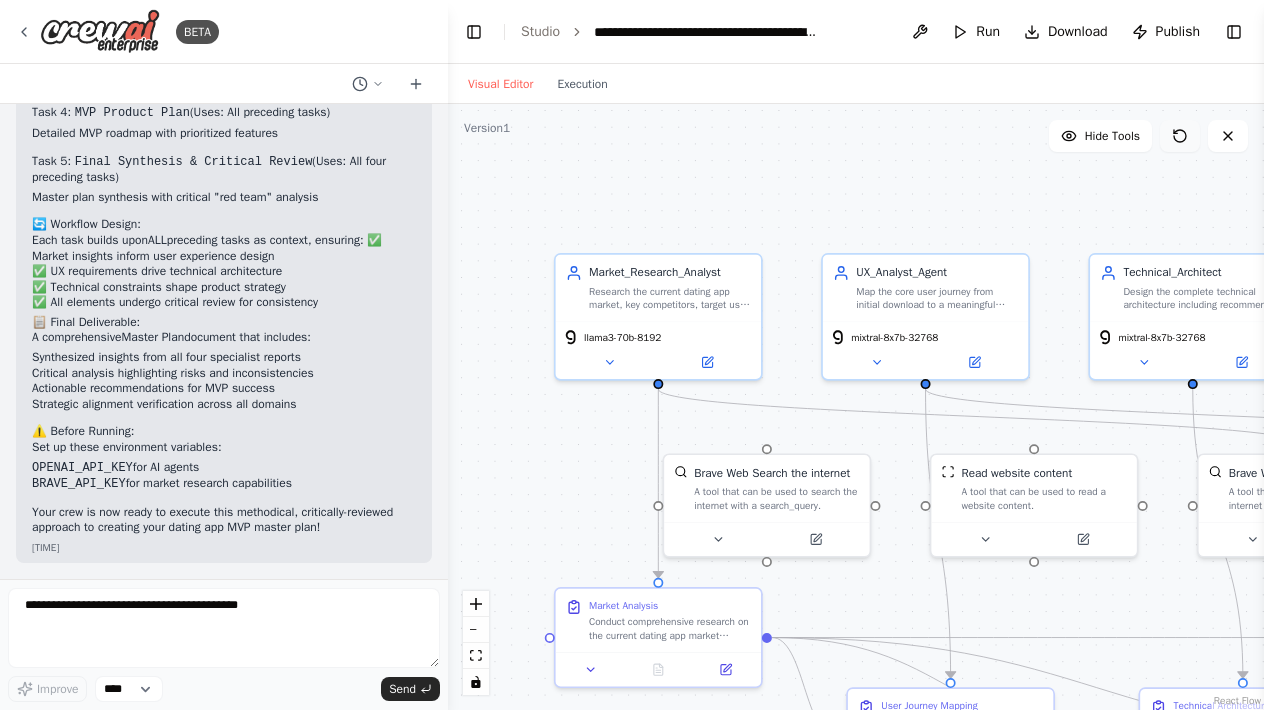 click 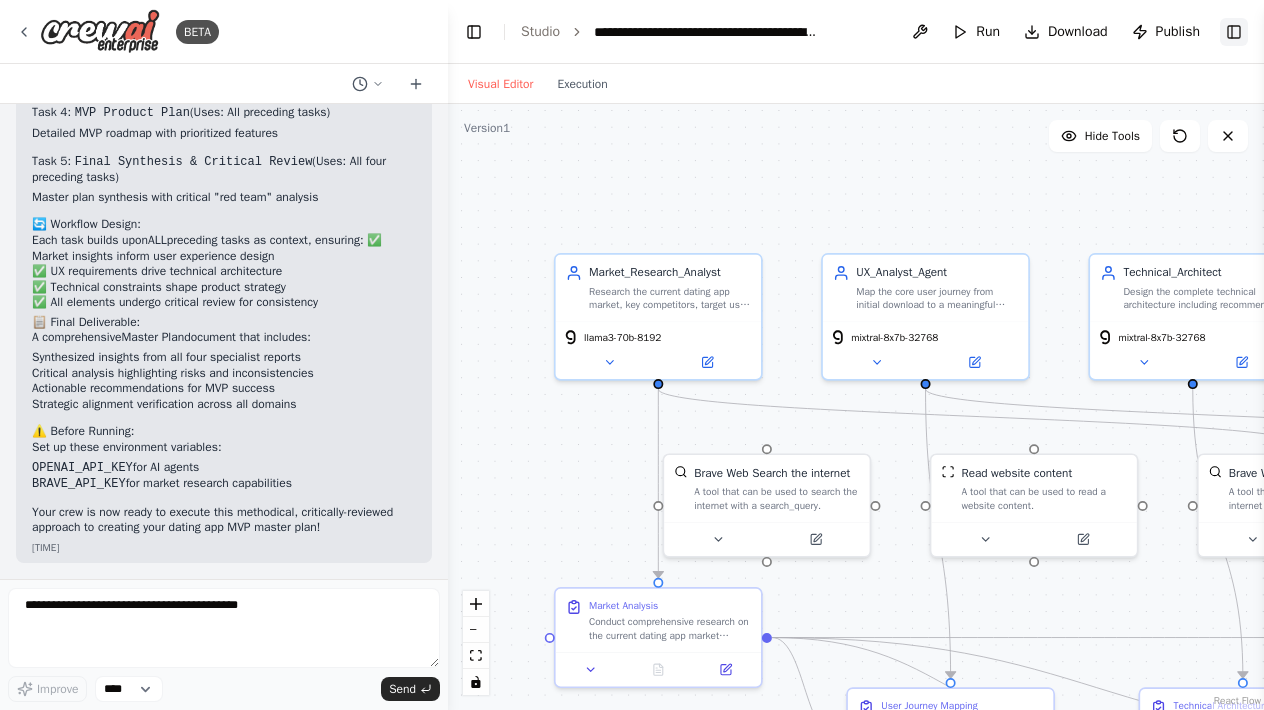 click on "Toggle Right Sidebar" at bounding box center [1234, 32] 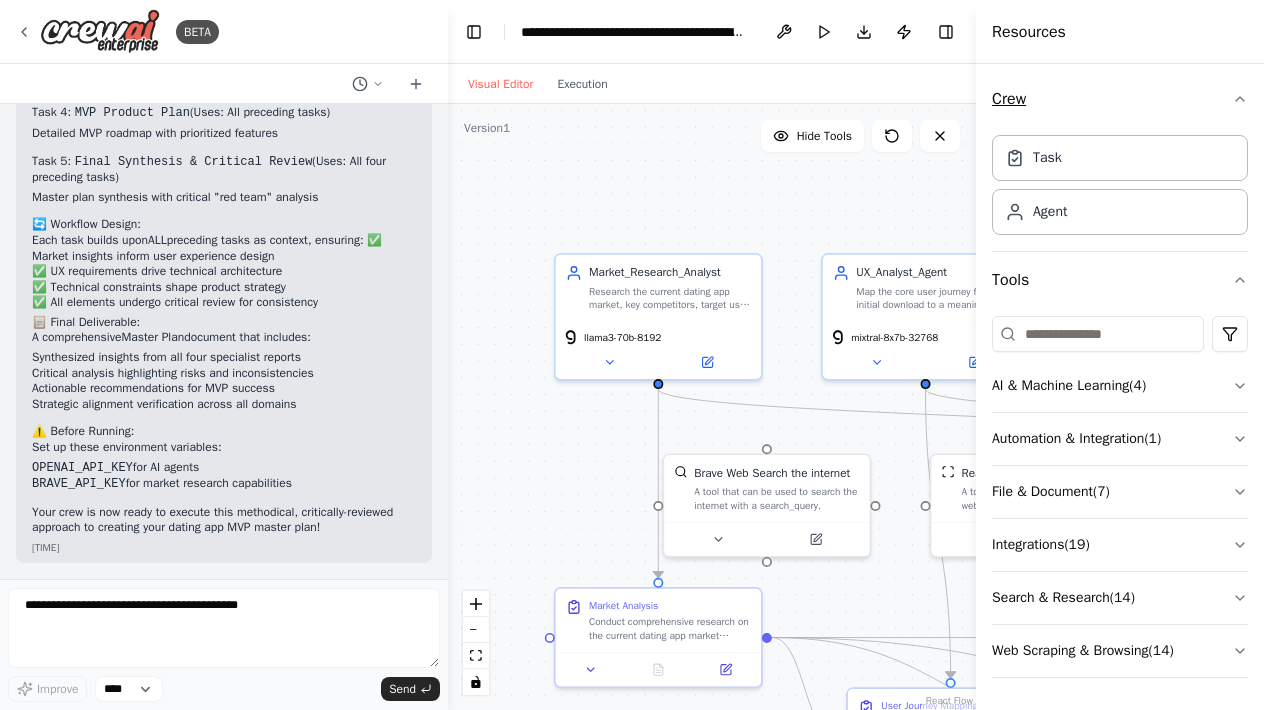 scroll, scrollTop: 0, scrollLeft: 0, axis: both 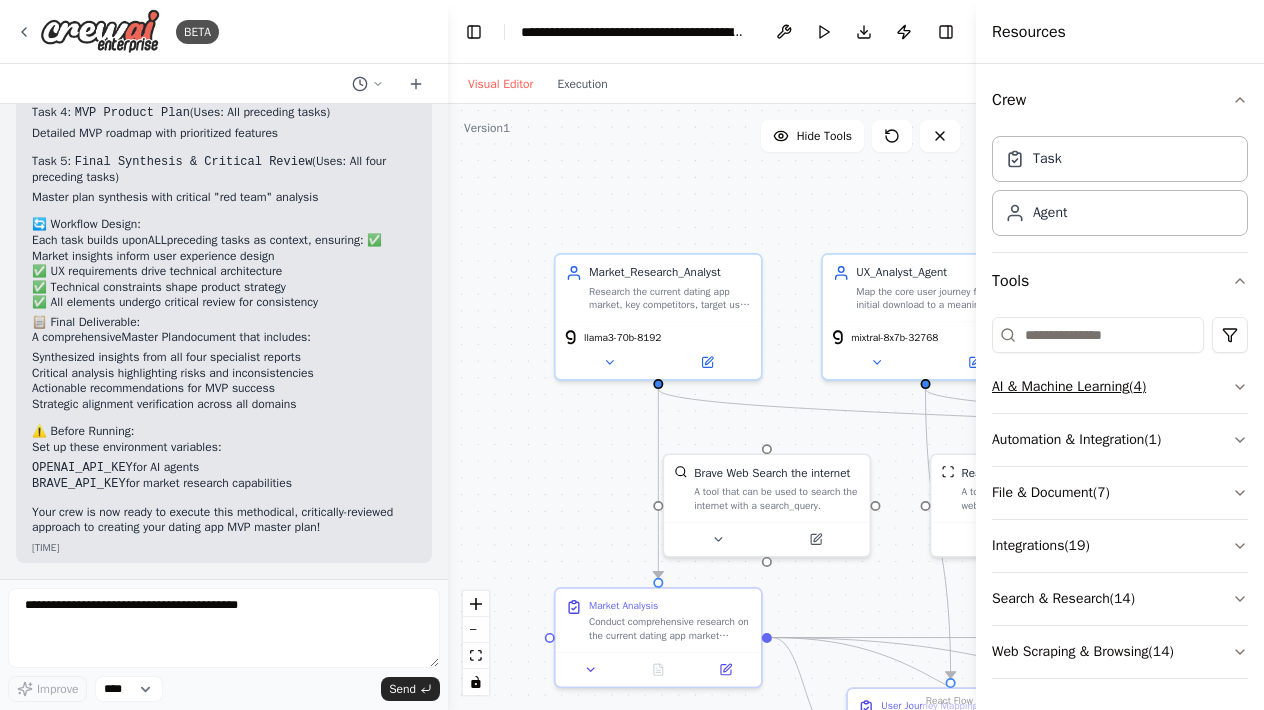click on "AI & Machine Learning  ( 4 )" at bounding box center [1120, 387] 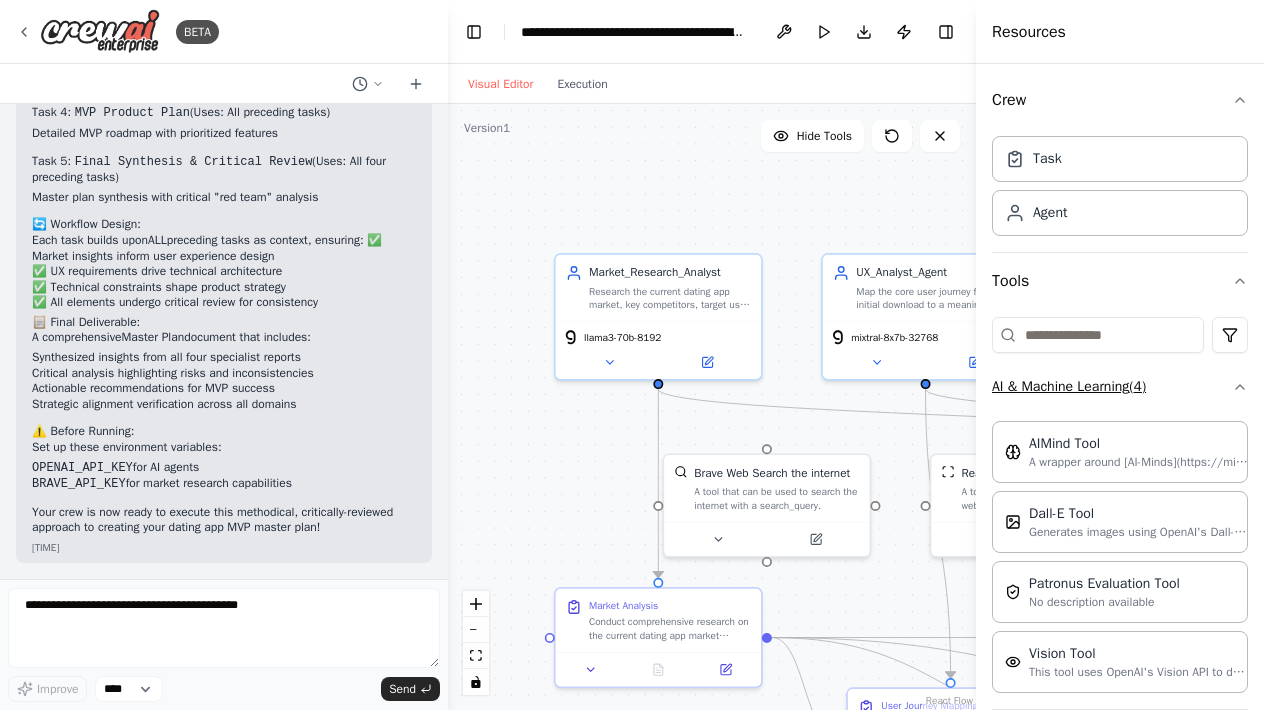 click on "AI & Machine Learning  ( 4 )" at bounding box center (1120, 387) 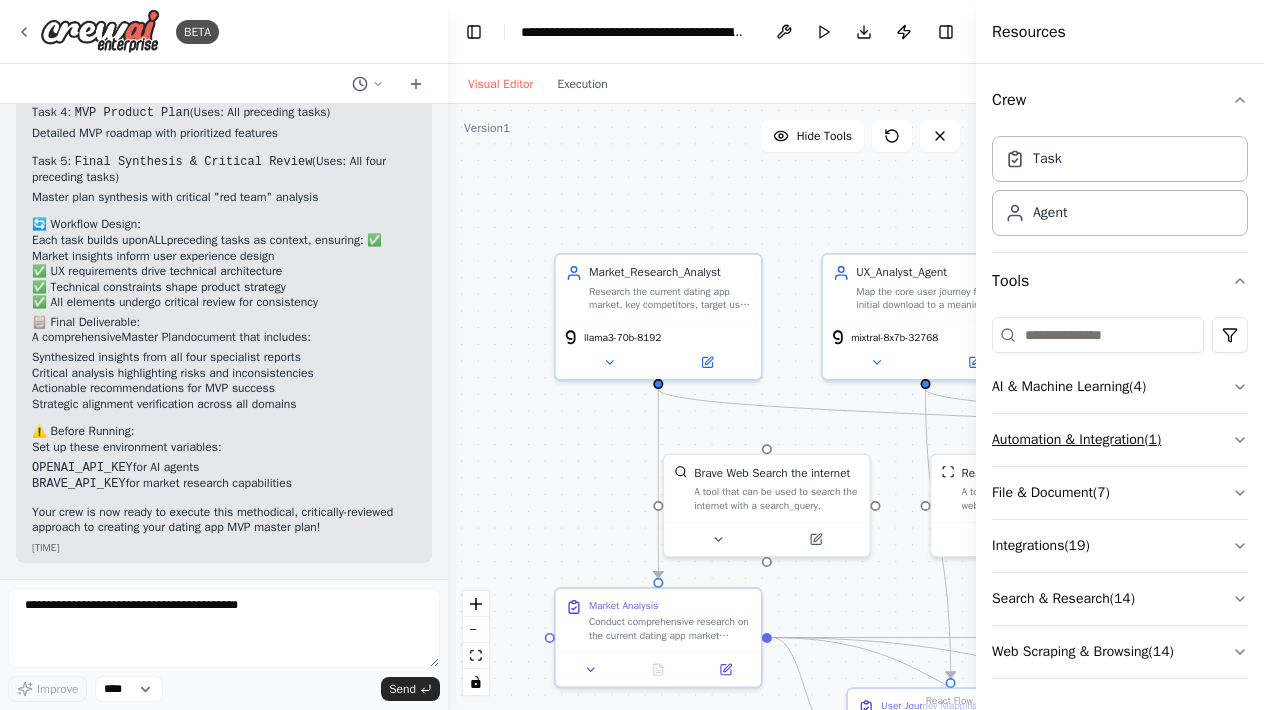 click on "Automation & Integration  ( 1 )" at bounding box center [1120, 440] 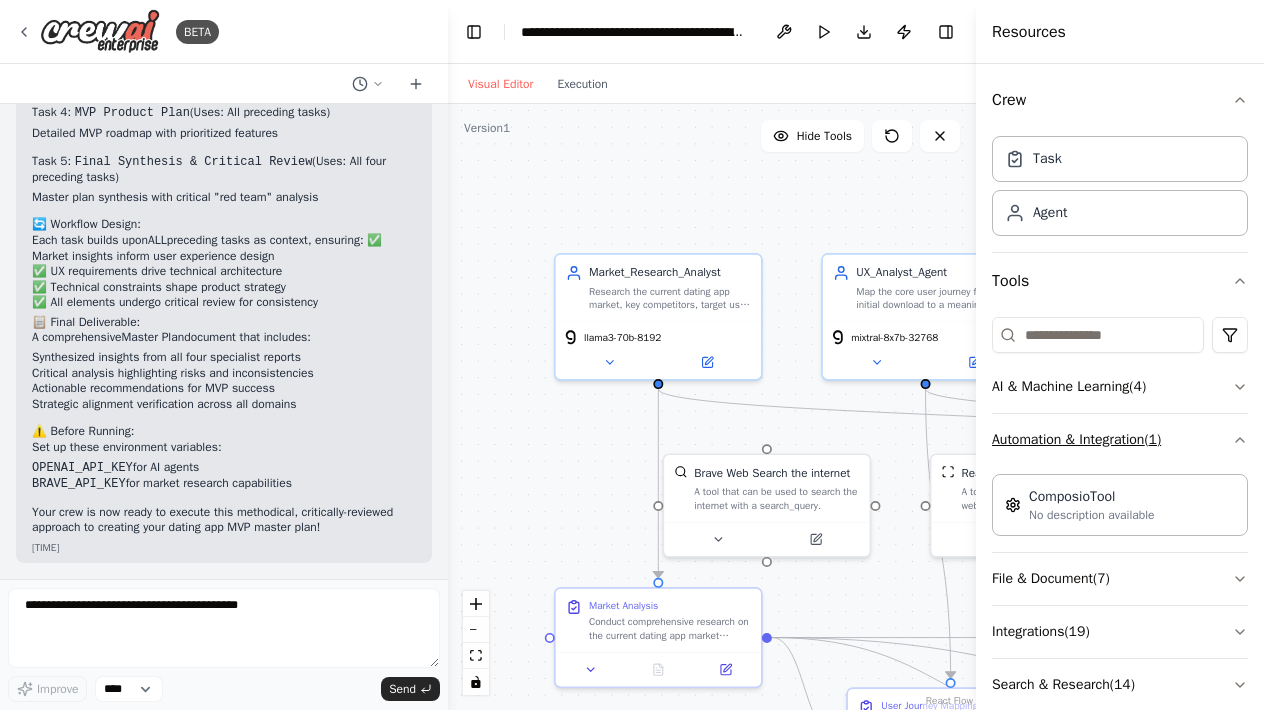 click on "Automation & Integration  ( 1 )" at bounding box center (1120, 440) 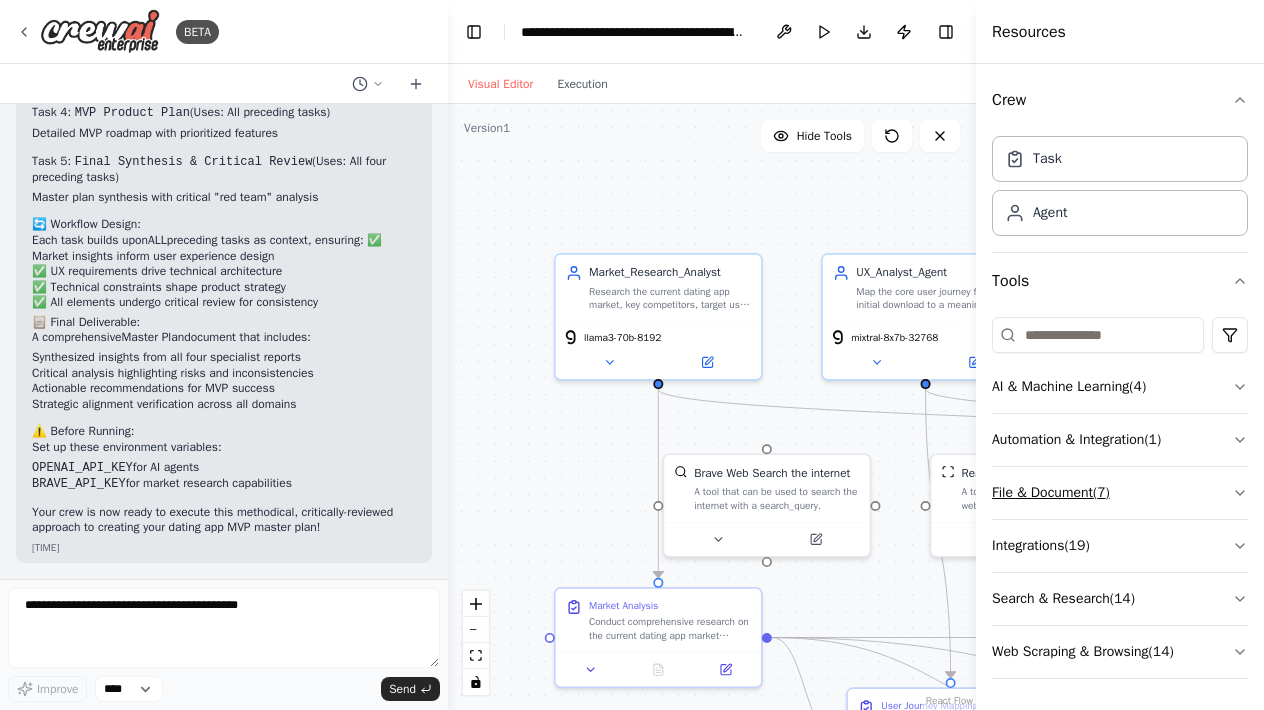 click on "File & Document  ( 7 )" at bounding box center (1120, 493) 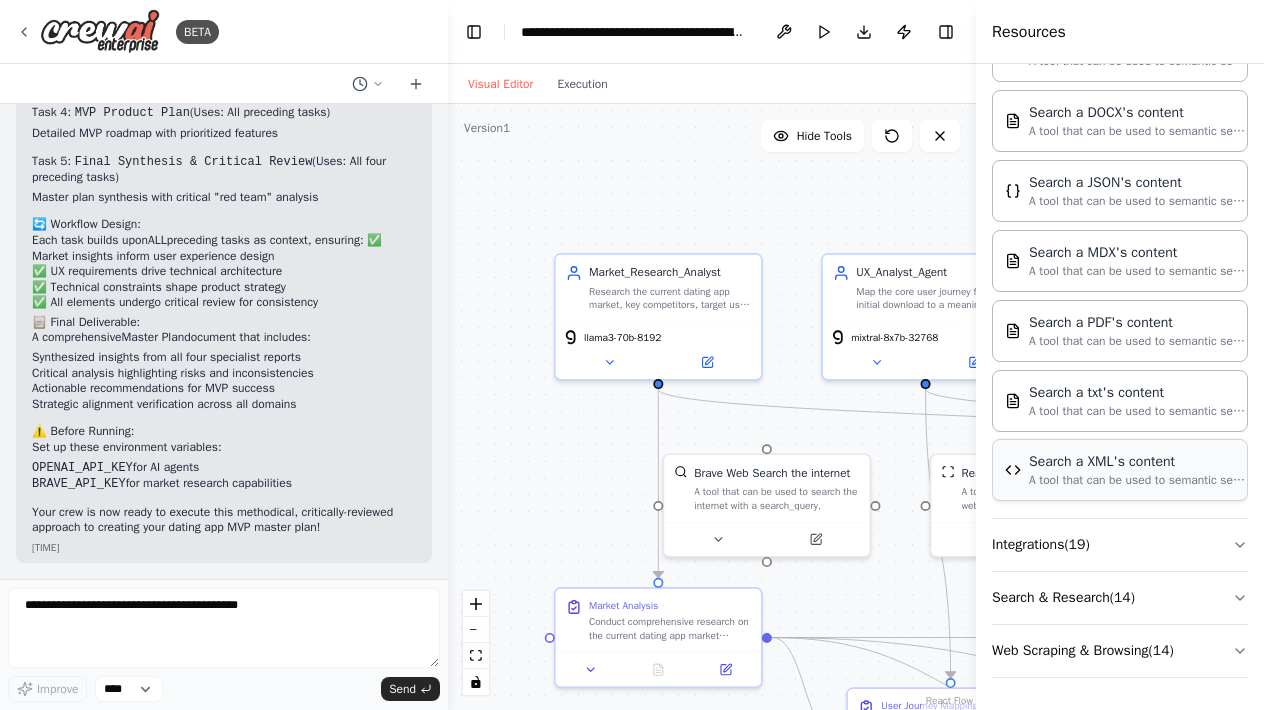scroll, scrollTop: 507, scrollLeft: 0, axis: vertical 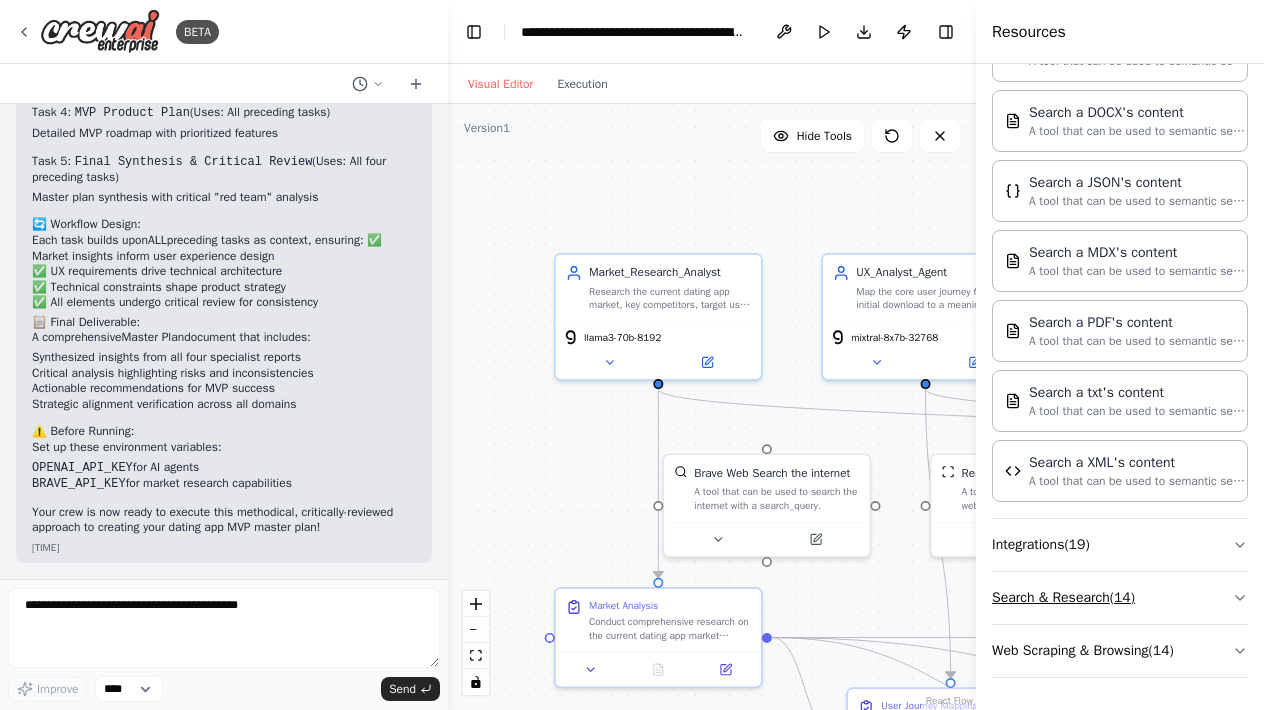 click on "Search & Research  ( 14 )" at bounding box center [1120, 598] 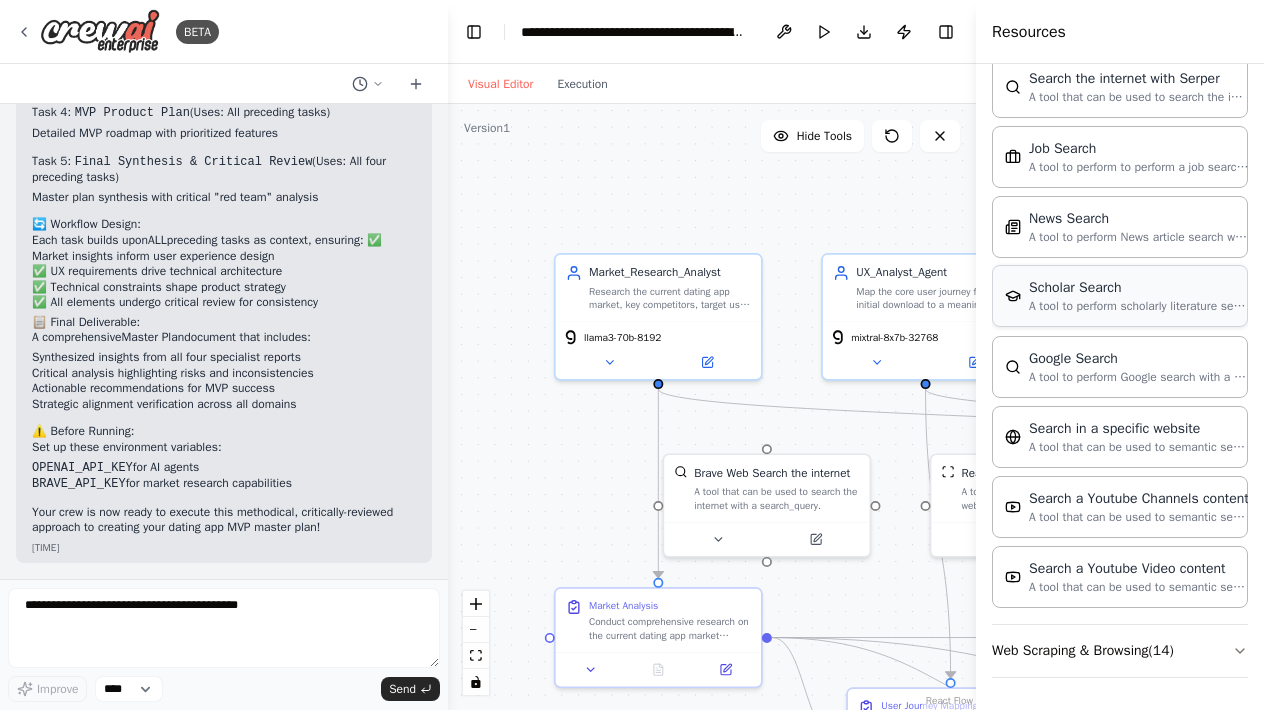 scroll, scrollTop: 1523, scrollLeft: 0, axis: vertical 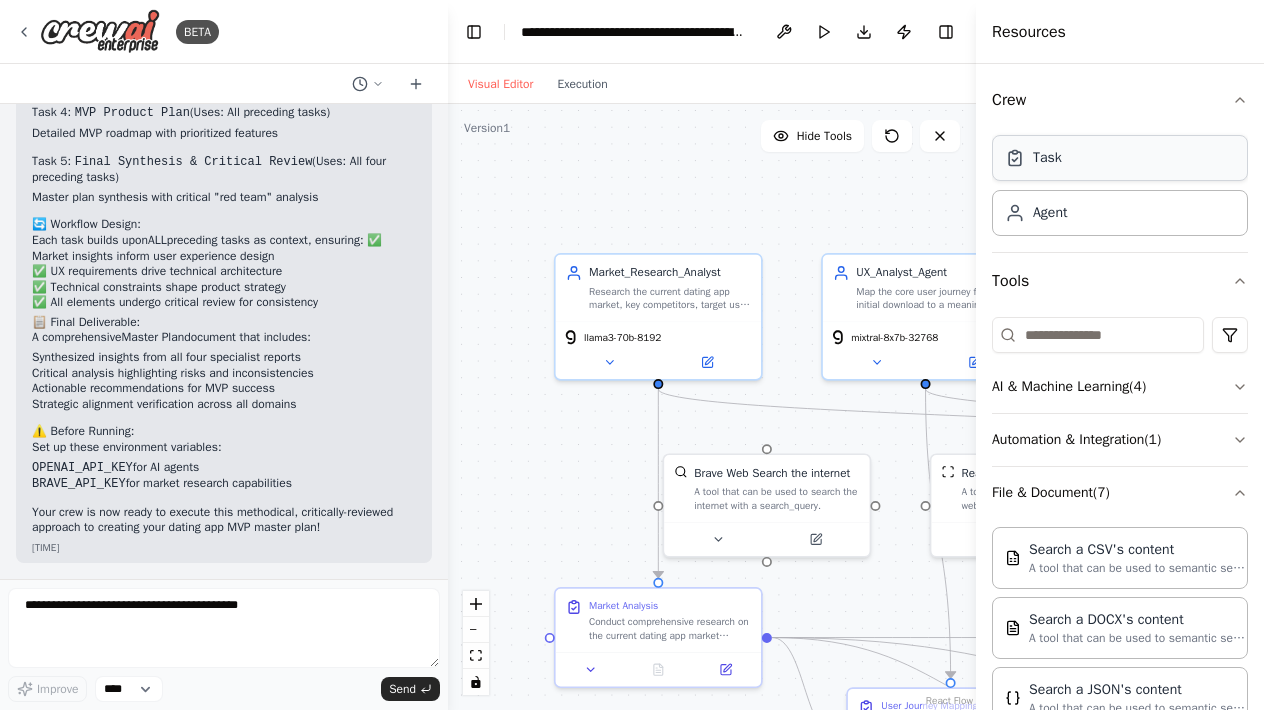 click on "Task" at bounding box center (1120, 158) 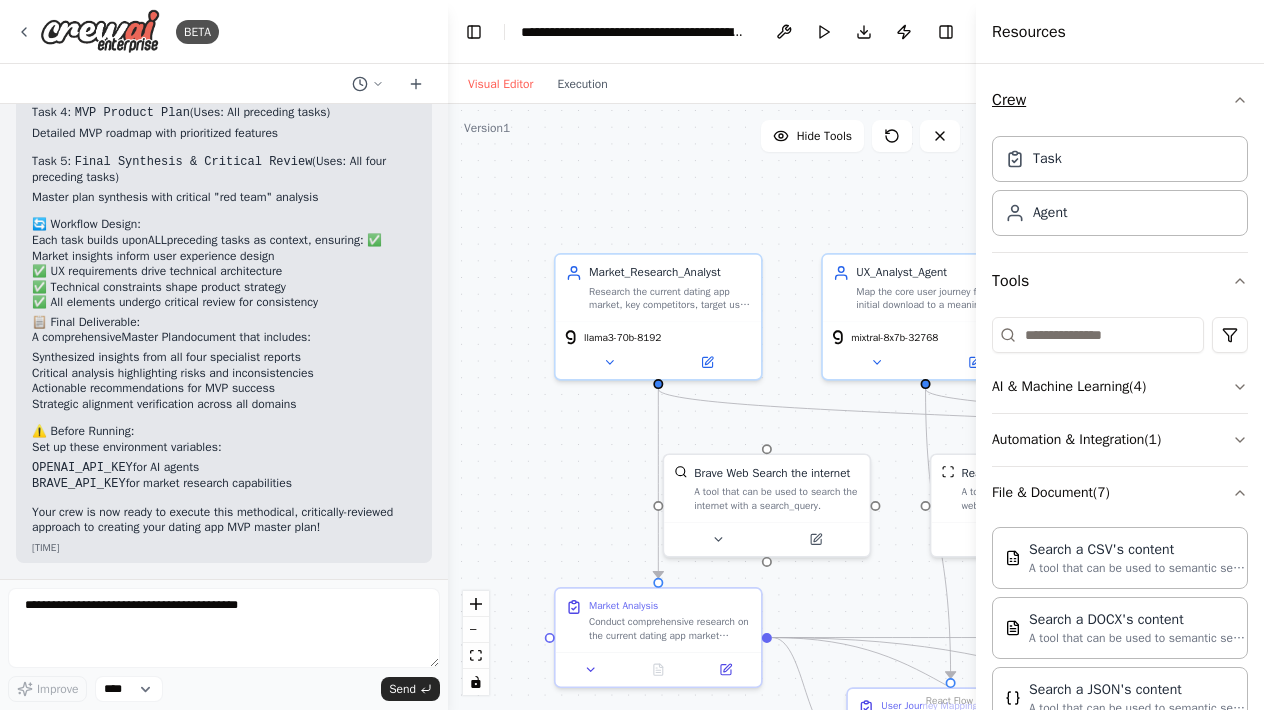 click on "Crew" at bounding box center (1120, 100) 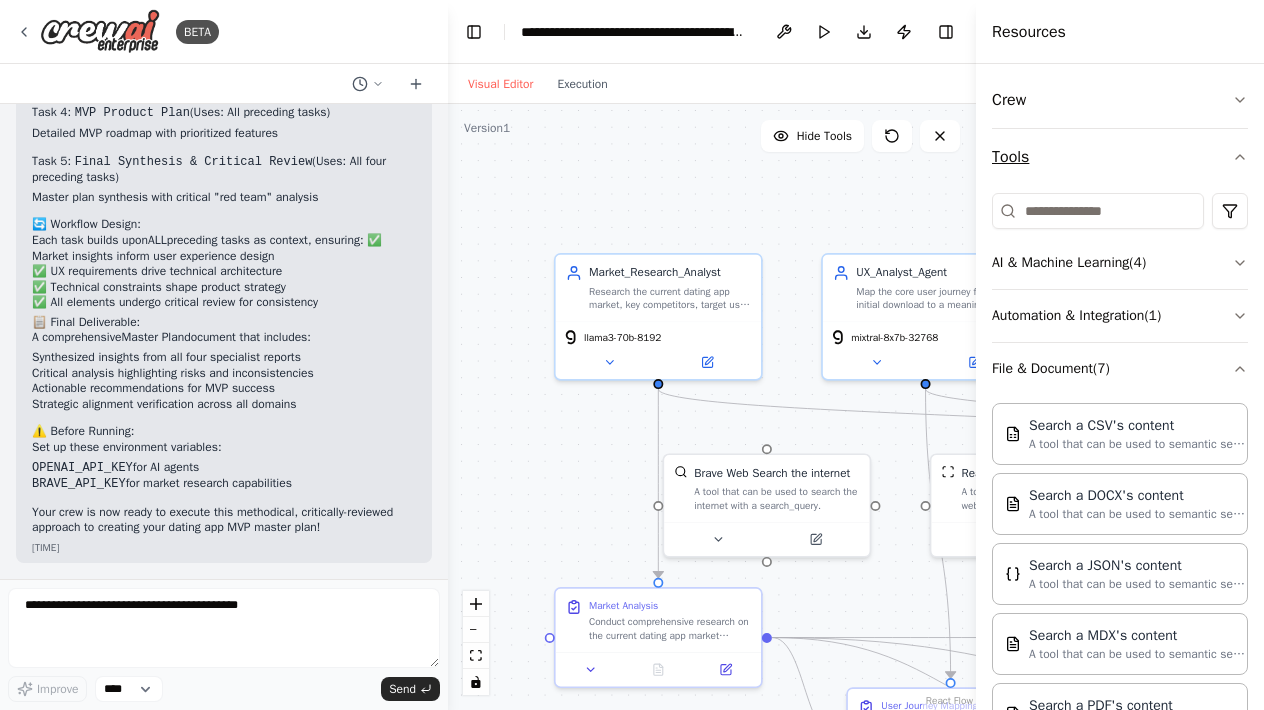 click on "Tools" at bounding box center (1120, 157) 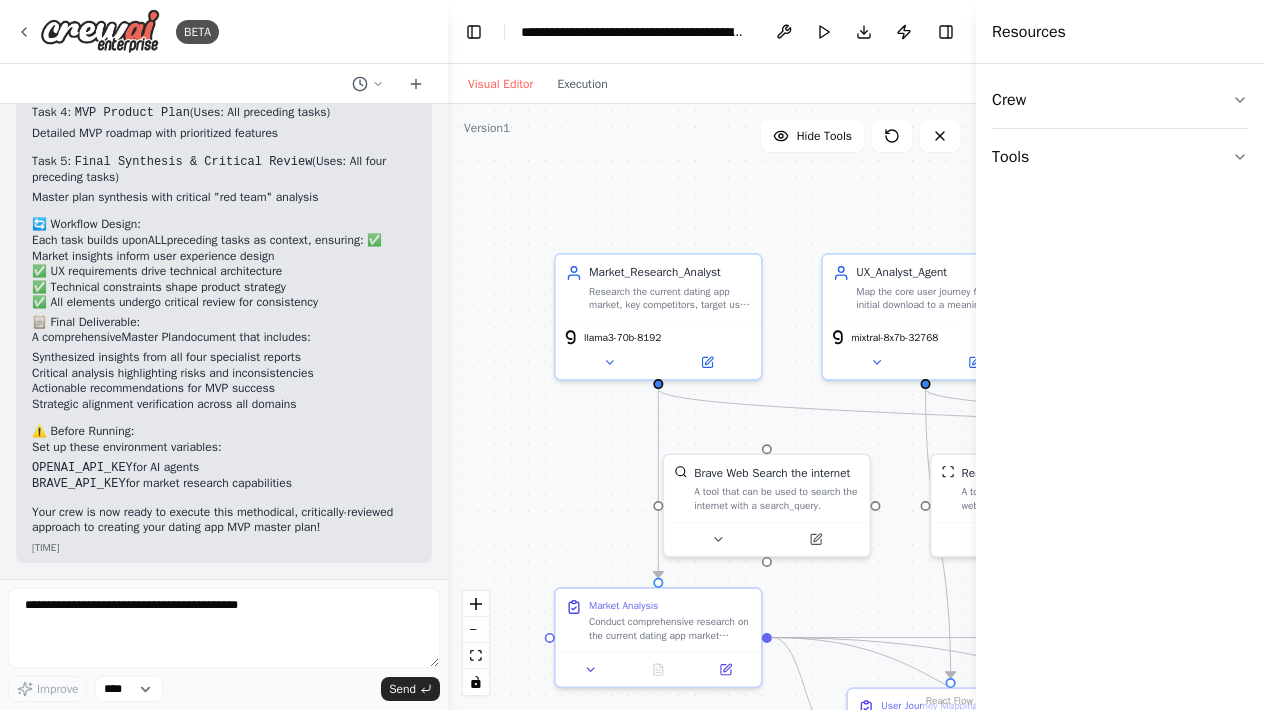 click on "Resources" at bounding box center [1029, 32] 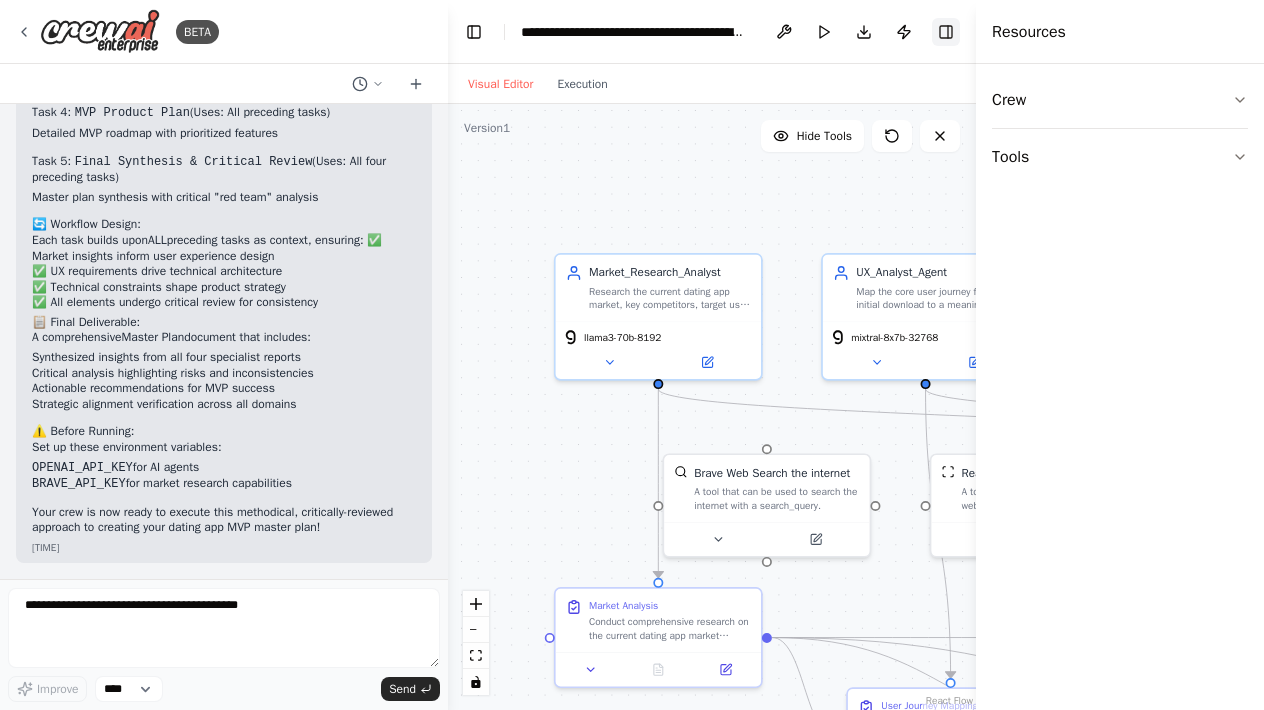 click on "Toggle Right Sidebar" at bounding box center (946, 32) 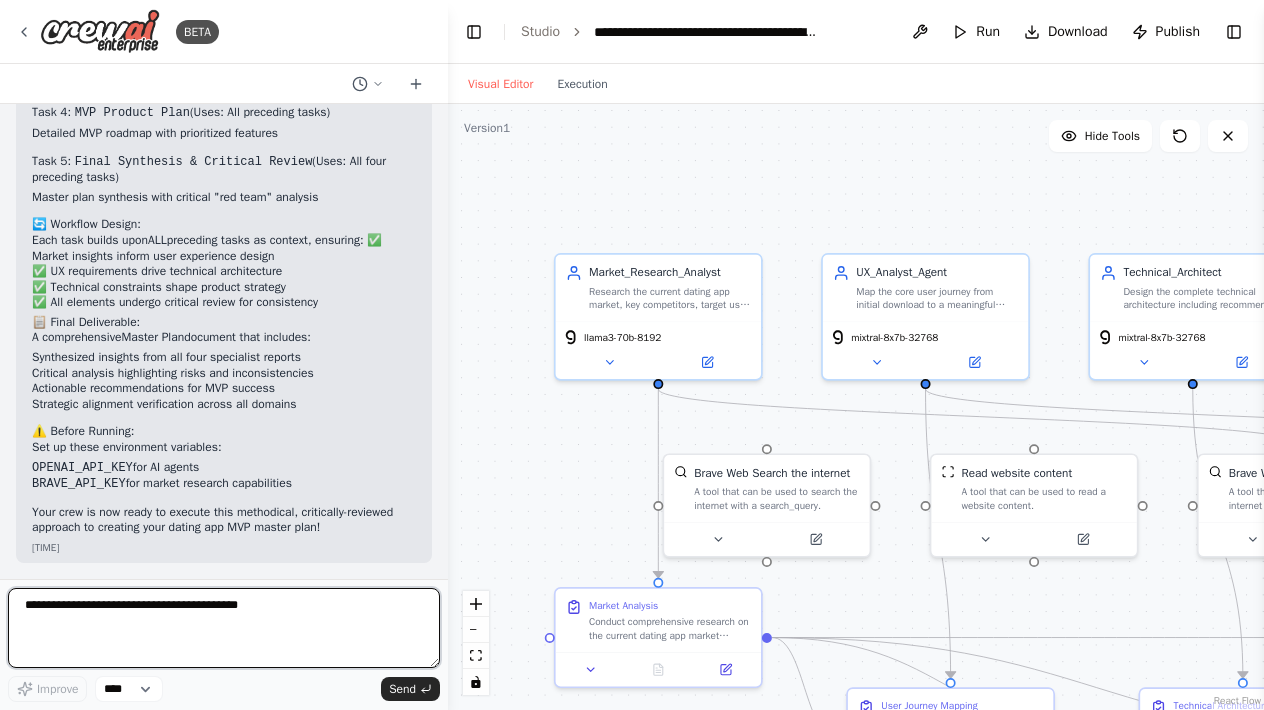 click at bounding box center [224, 628] 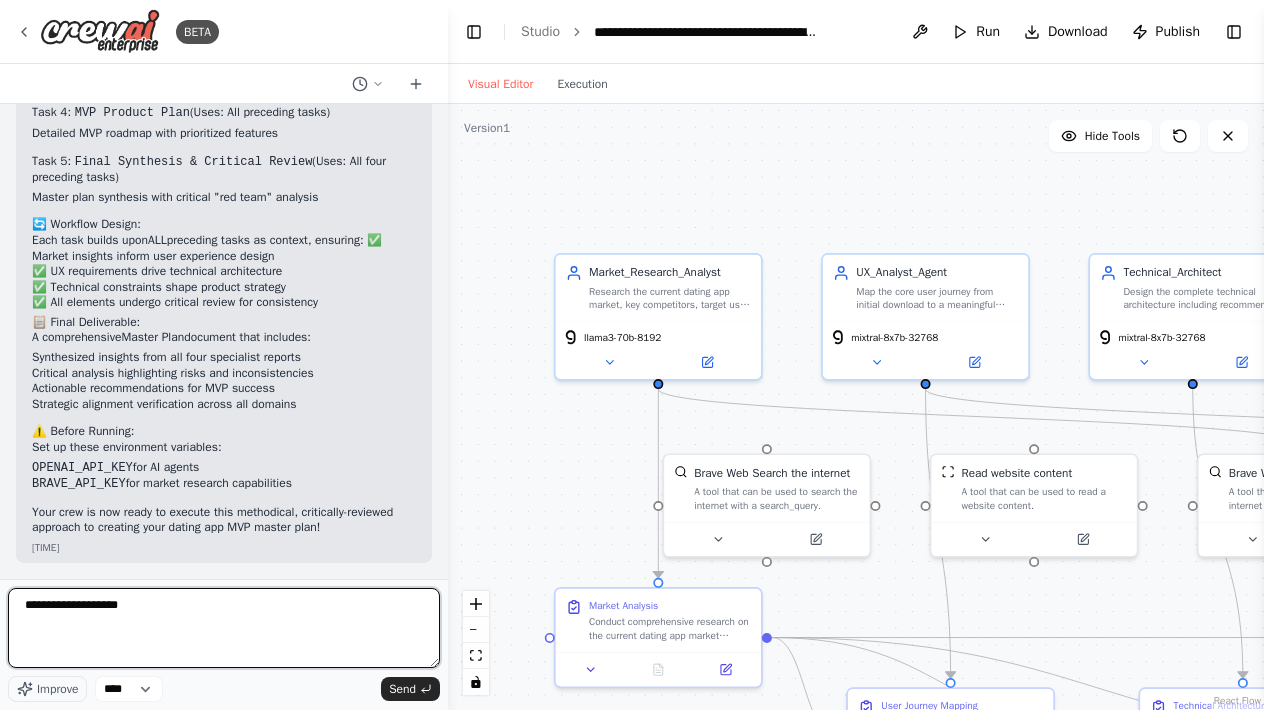 paste on "**********" 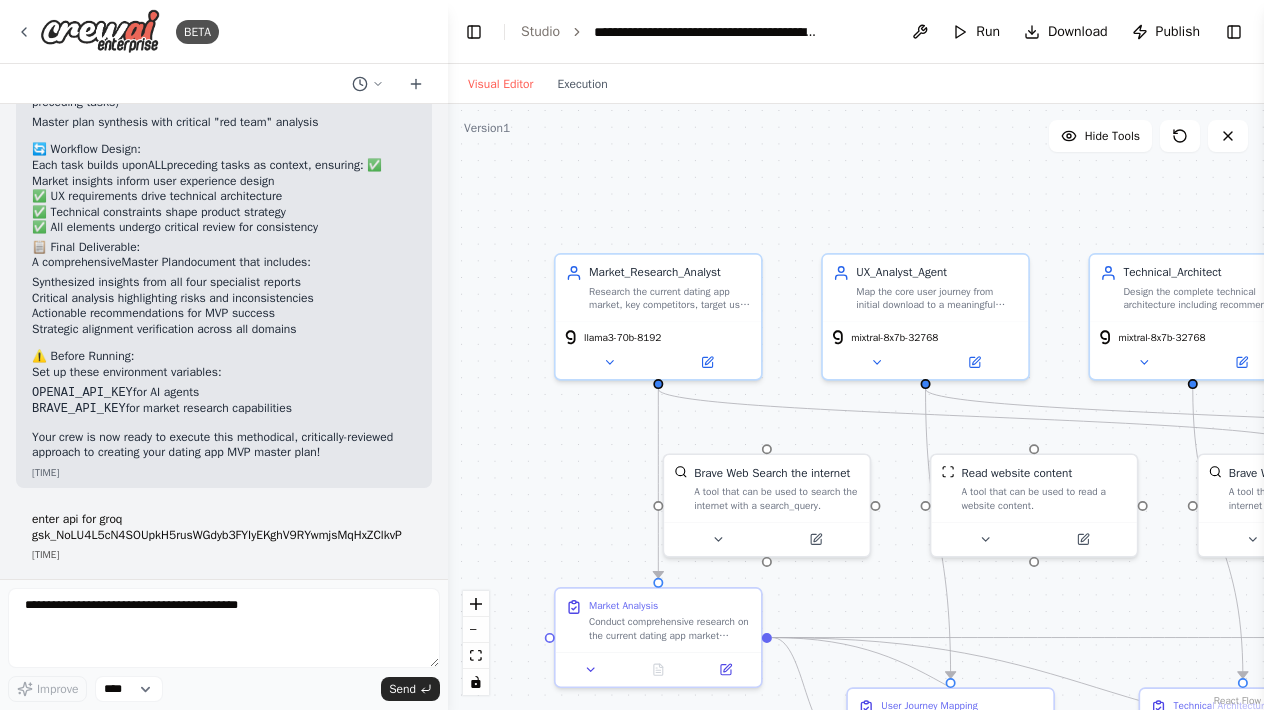 scroll, scrollTop: 4270, scrollLeft: 0, axis: vertical 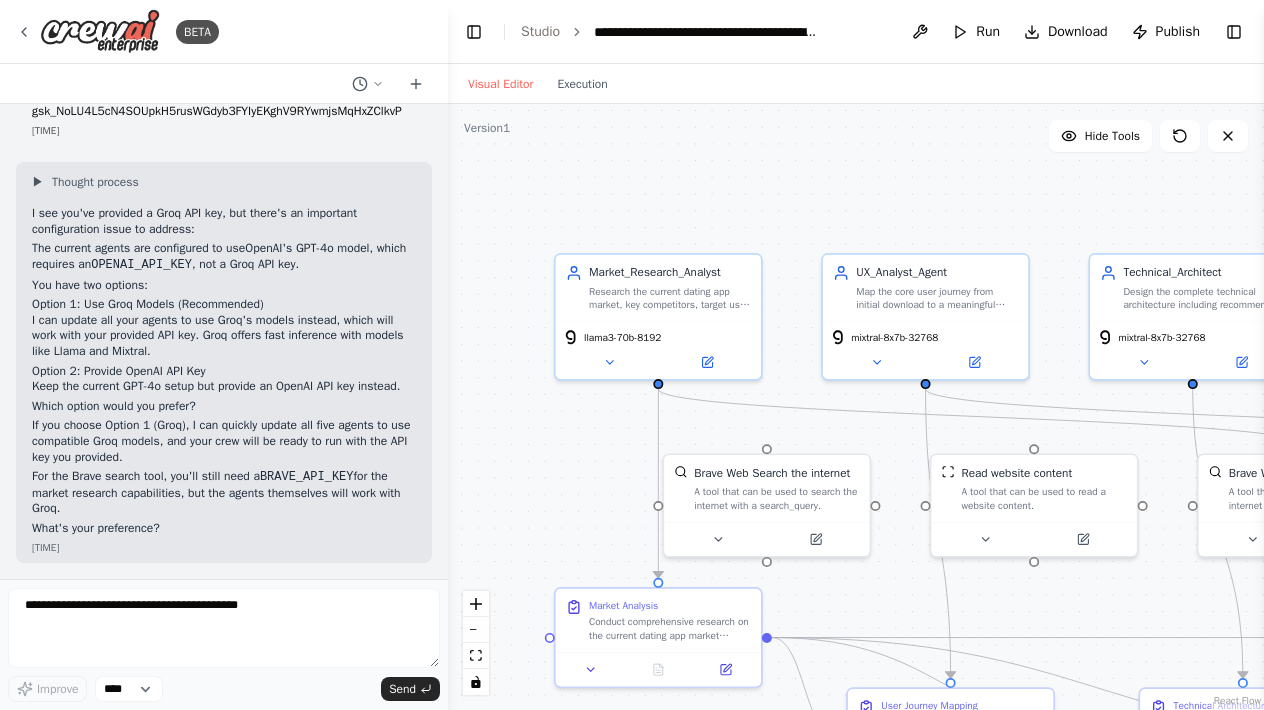 click on ".deletable-edge-delete-btn {
width: 20px;
height: 20px;
border: 0px solid #ffffff;
color: #6b7280;
background-color: #f8fafc;
cursor: pointer;
border-radius: 50%;
font-size: 12px;
padding: 3px;
display: flex;
align-items: center;
justify-content: center;
transition: all 0.2s cubic-bezier(0.4, 0, 0.2, 1);
box-shadow: 0 2px 4px rgba(0, 0, 0, 0.1);
}
.deletable-edge-delete-btn:hover {
background-color: #ef4444;
color: #ffffff;
border-color: #dc2626;
transform: scale(1.1);
box-shadow: 0 4px 12px rgba(239, 68, 68, 0.4);
}
.deletable-edge-delete-btn:active {
transform: scale(0.95);
box-shadow: 0 2px 4px rgba(239, 68, 68, 0.3);
}
Brave Web Search the internet Read website content llama3-70b-8192" at bounding box center [856, 407] 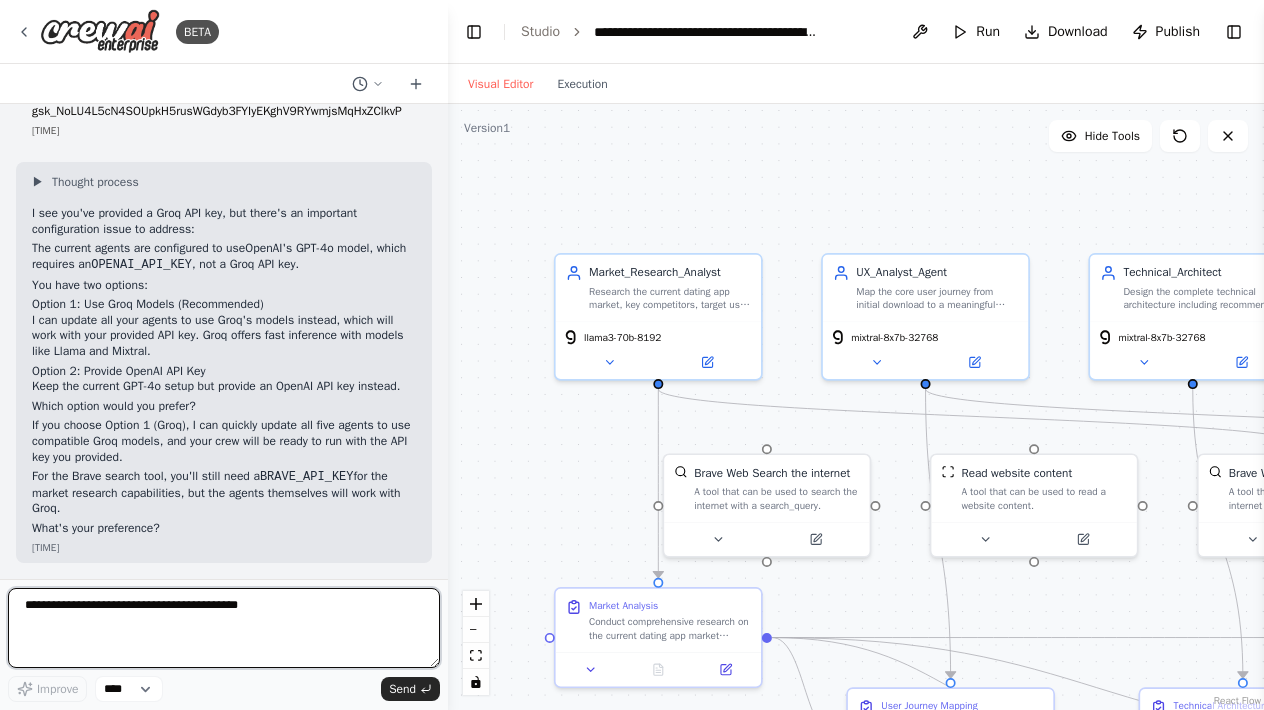 click at bounding box center [224, 628] 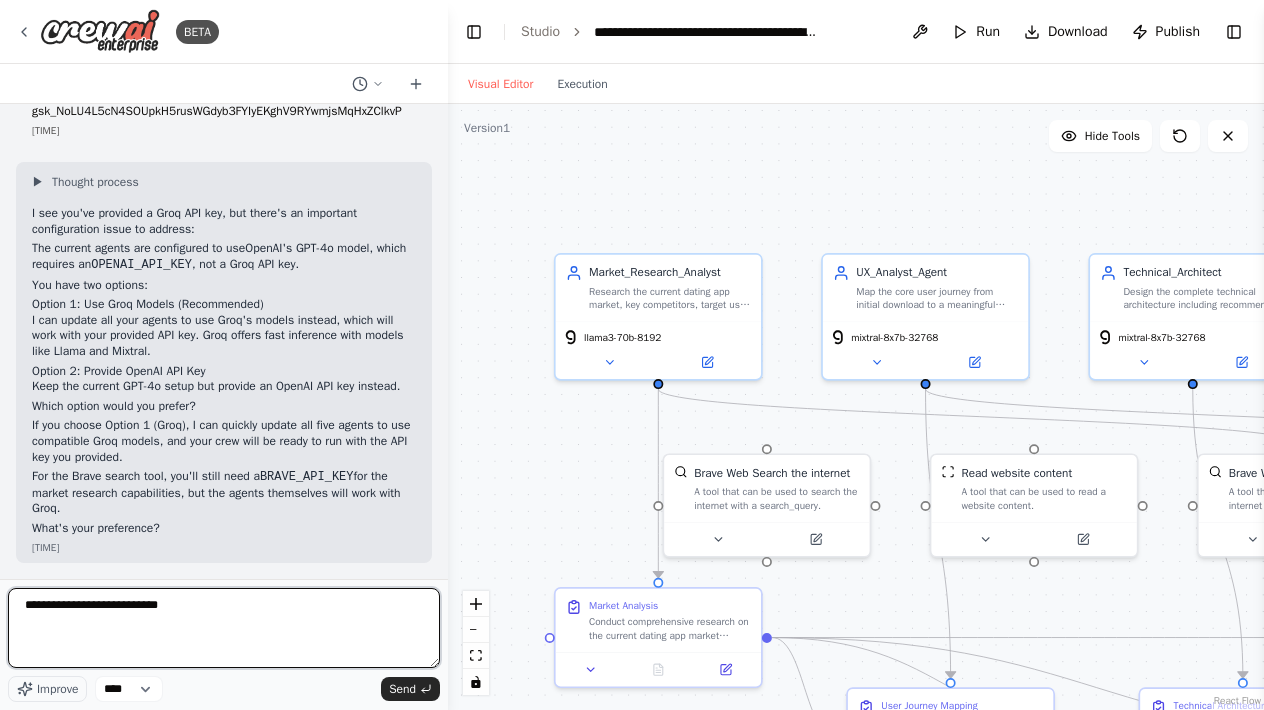 type on "**********" 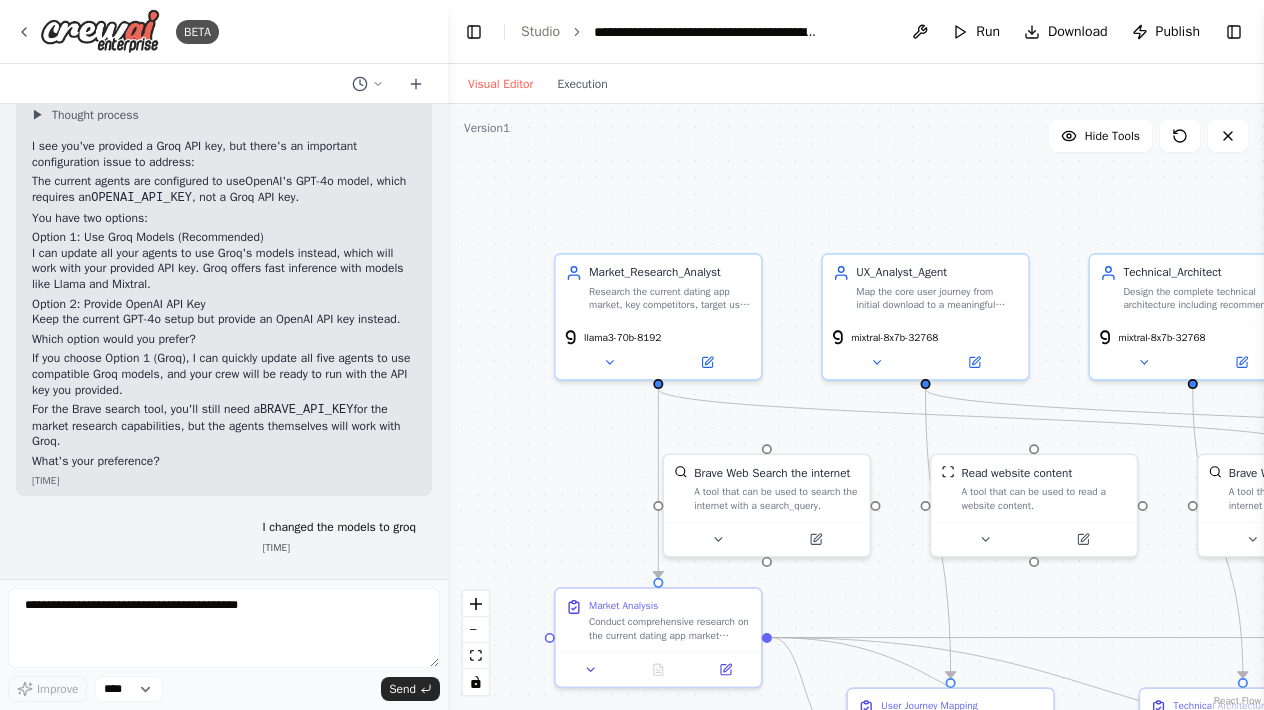 scroll, scrollTop: 4755, scrollLeft: 0, axis: vertical 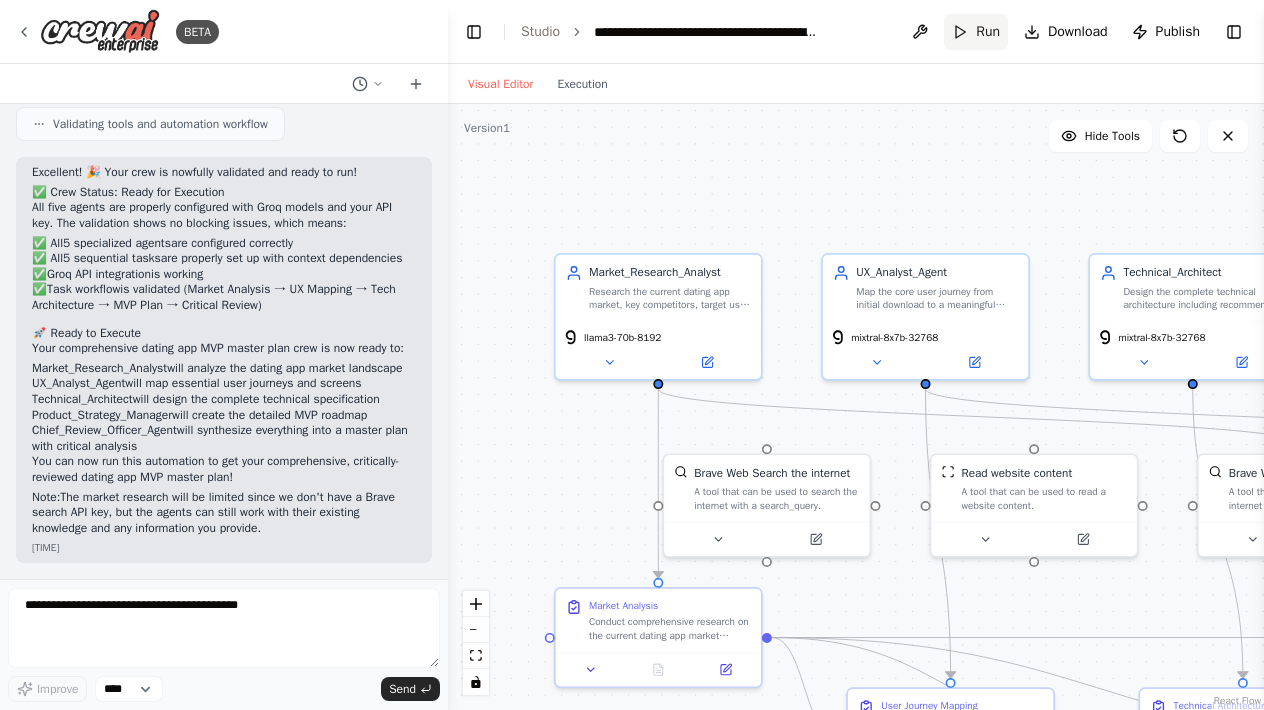 click on "Run" at bounding box center (976, 32) 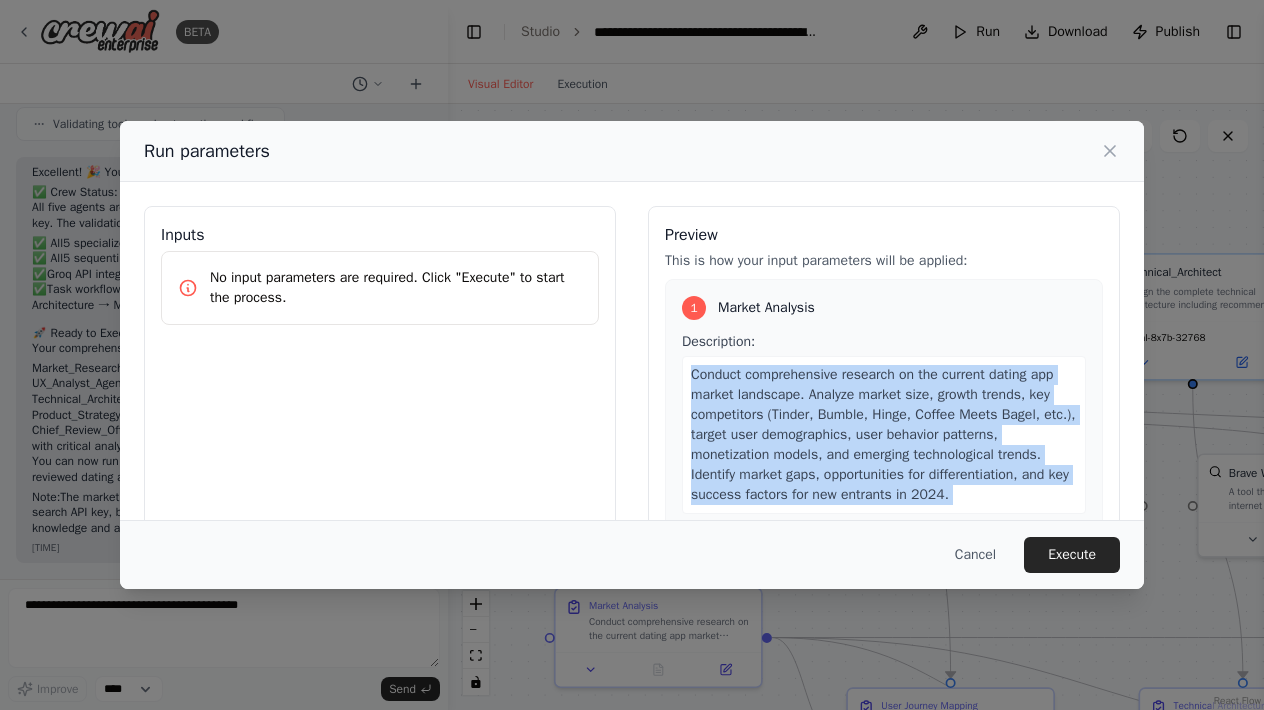 scroll, scrollTop: 82, scrollLeft: 0, axis: vertical 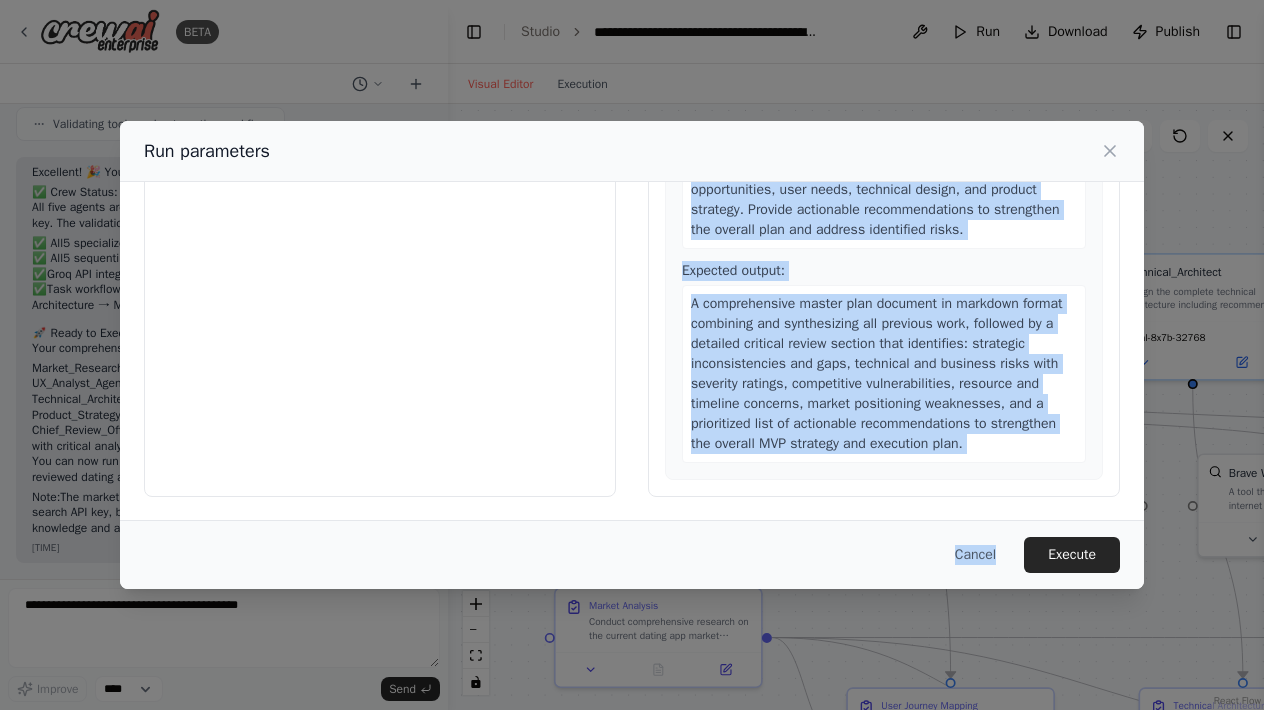 drag, startPoint x: 691, startPoint y: 374, endPoint x: 942, endPoint y: 663, distance: 382.78192 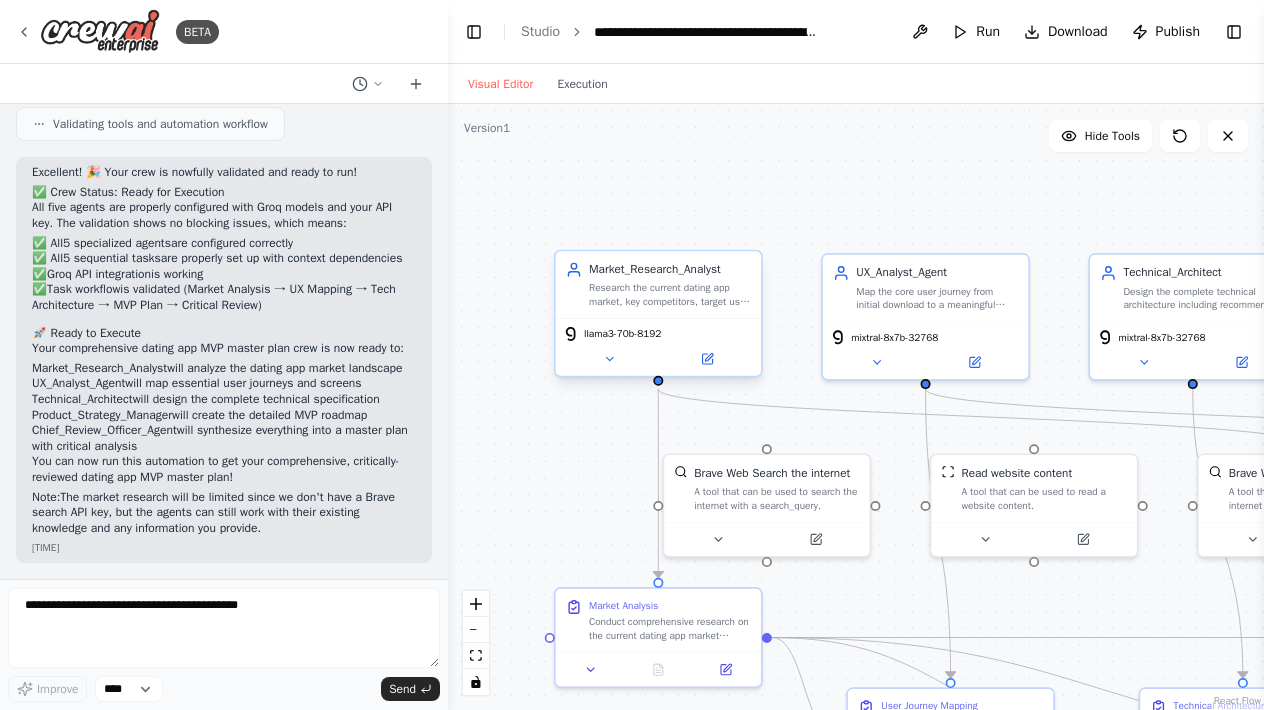 click on "Research the current dating app market, key competitors, target user demographics, and emerging technological trends to provide comprehensive market intelligence for MVP planning" at bounding box center (670, 294) 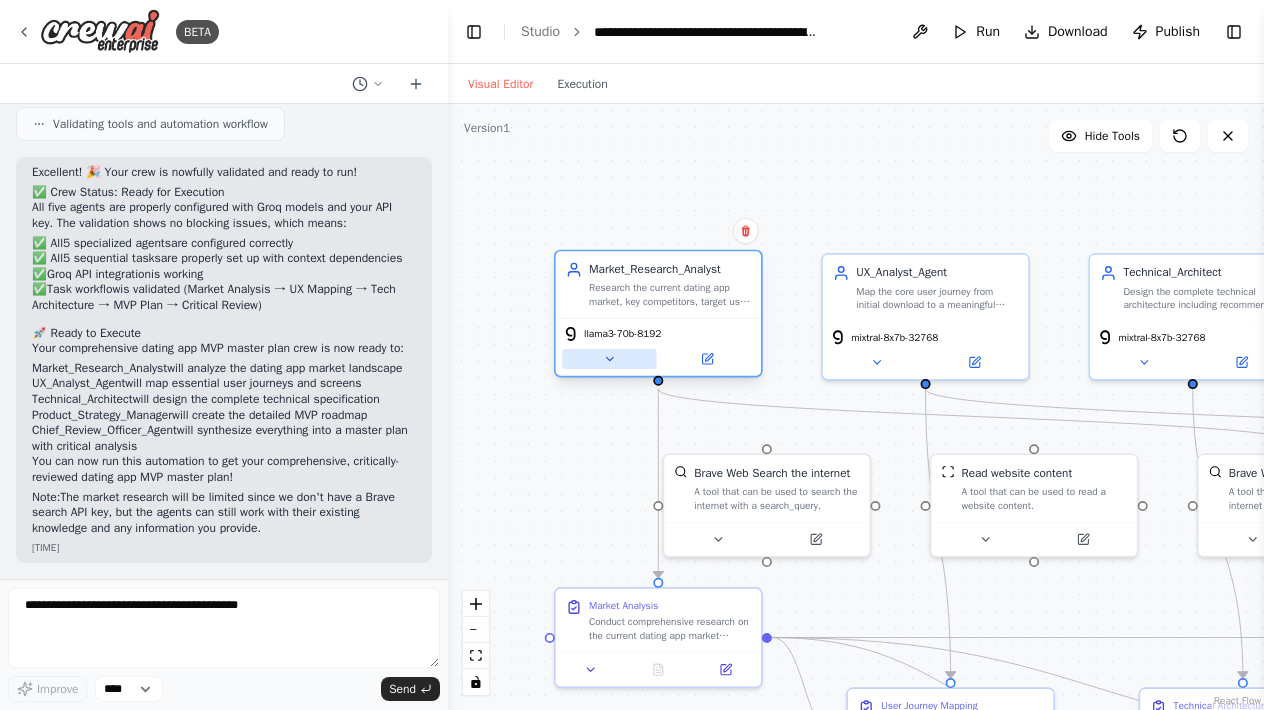 click 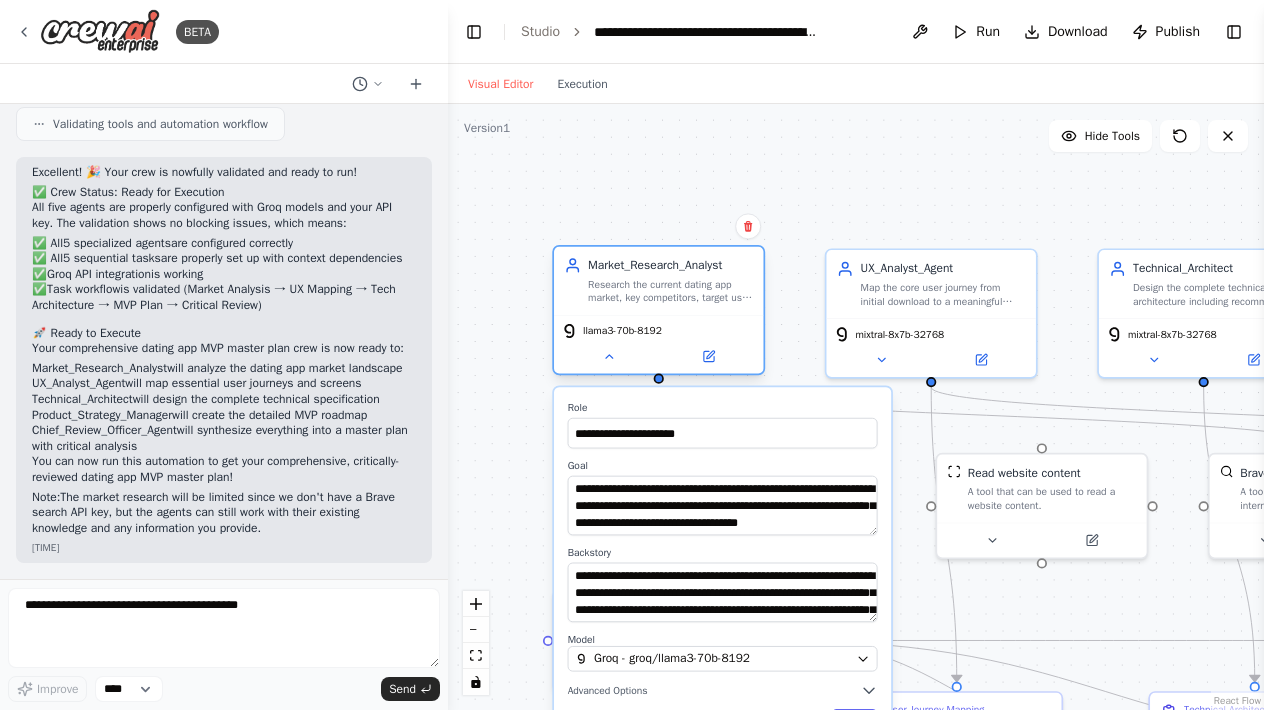 click on "Research the current dating app market, key competitors, target user demographics, and emerging technological trends to provide comprehensive market intelligence for MVP planning" at bounding box center [670, 290] 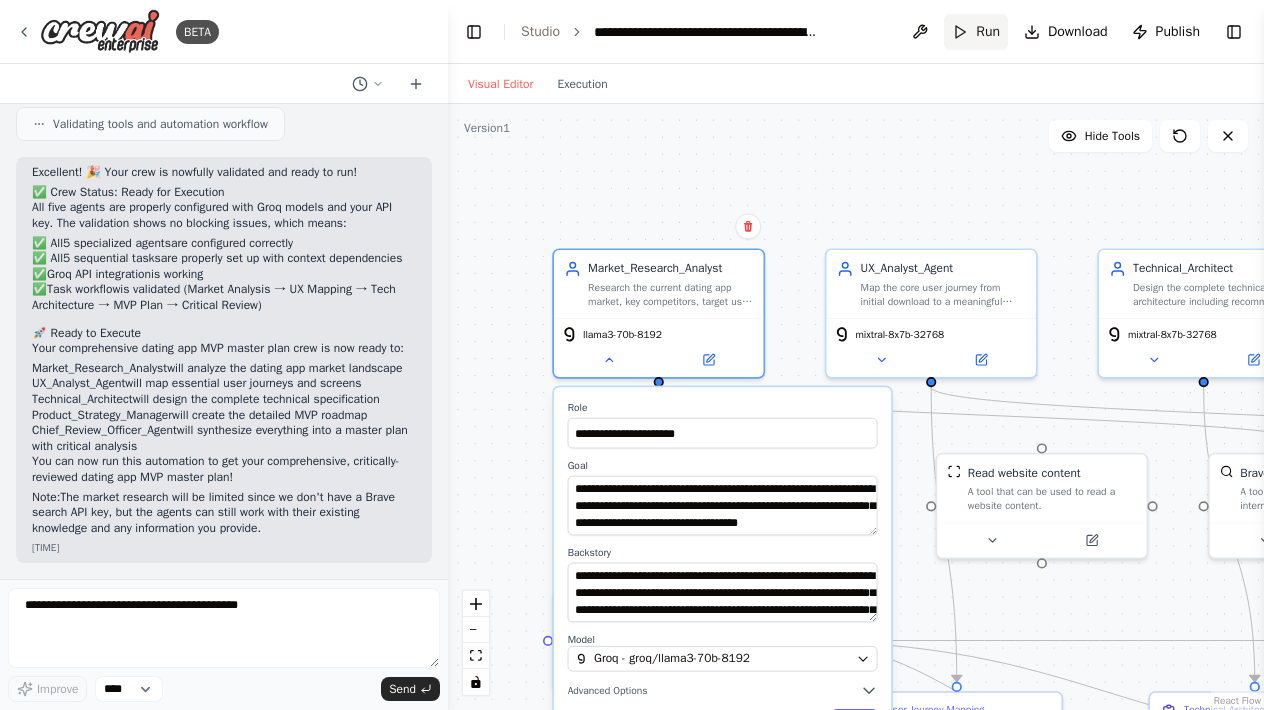 click on "Run" at bounding box center (976, 32) 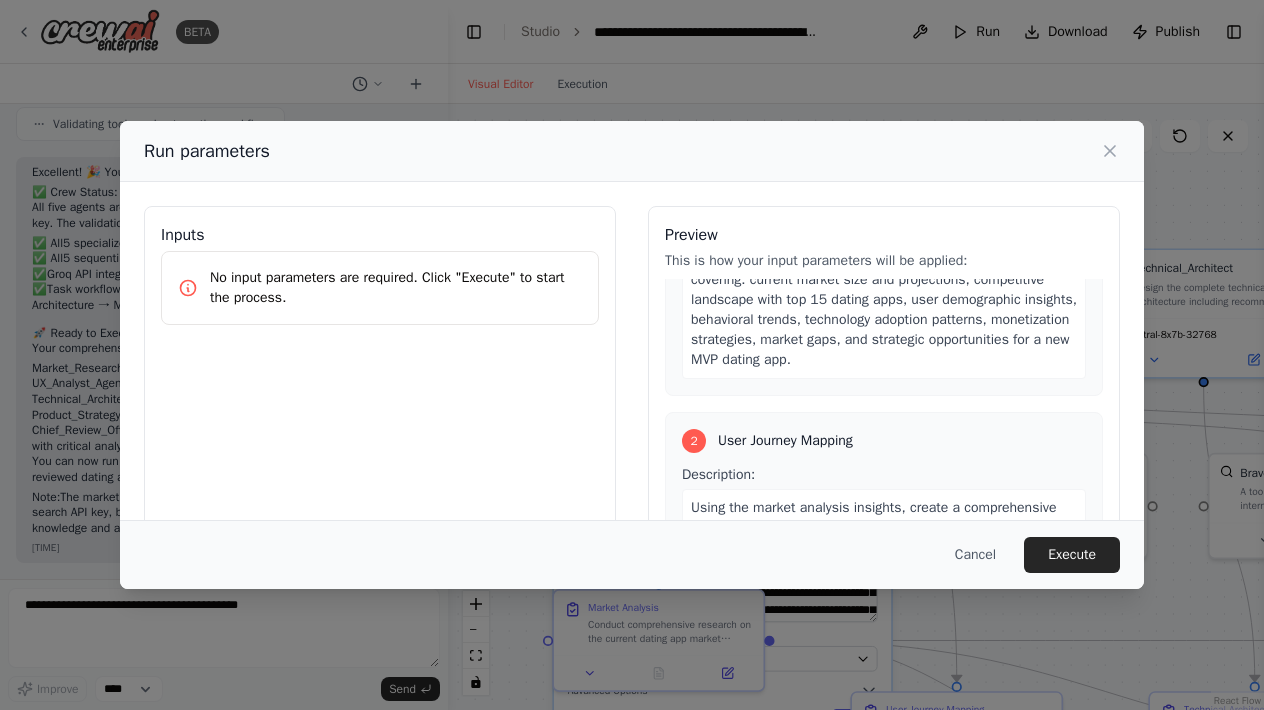 scroll, scrollTop: 425, scrollLeft: 0, axis: vertical 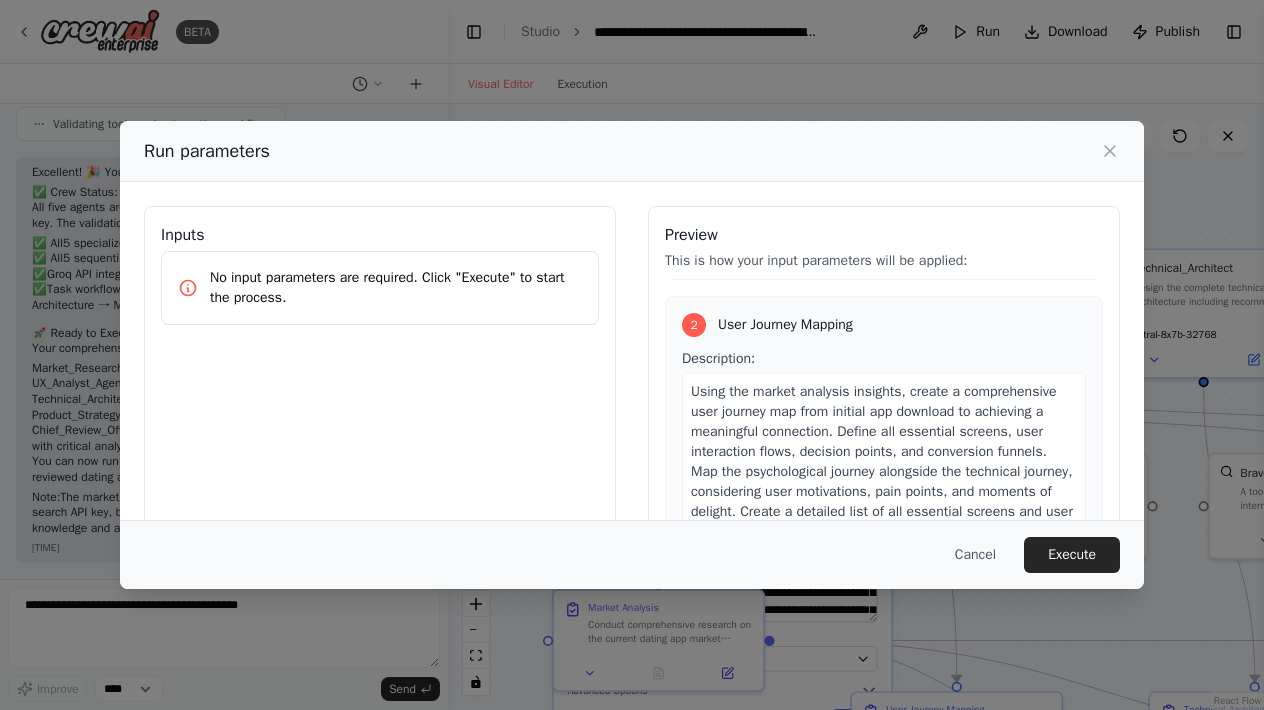 click on "Using the market analysis insights, create a comprehensive user journey map from initial app download to achieving a meaningful connection. Define all essential screens, user interaction flows, decision points, and conversion funnels. Map the psychological journey alongside the technical journey, considering user motivations, pain points, and moments of delight. Create a detailed list of all essential screens and user flows required for the MVP." at bounding box center [882, 461] 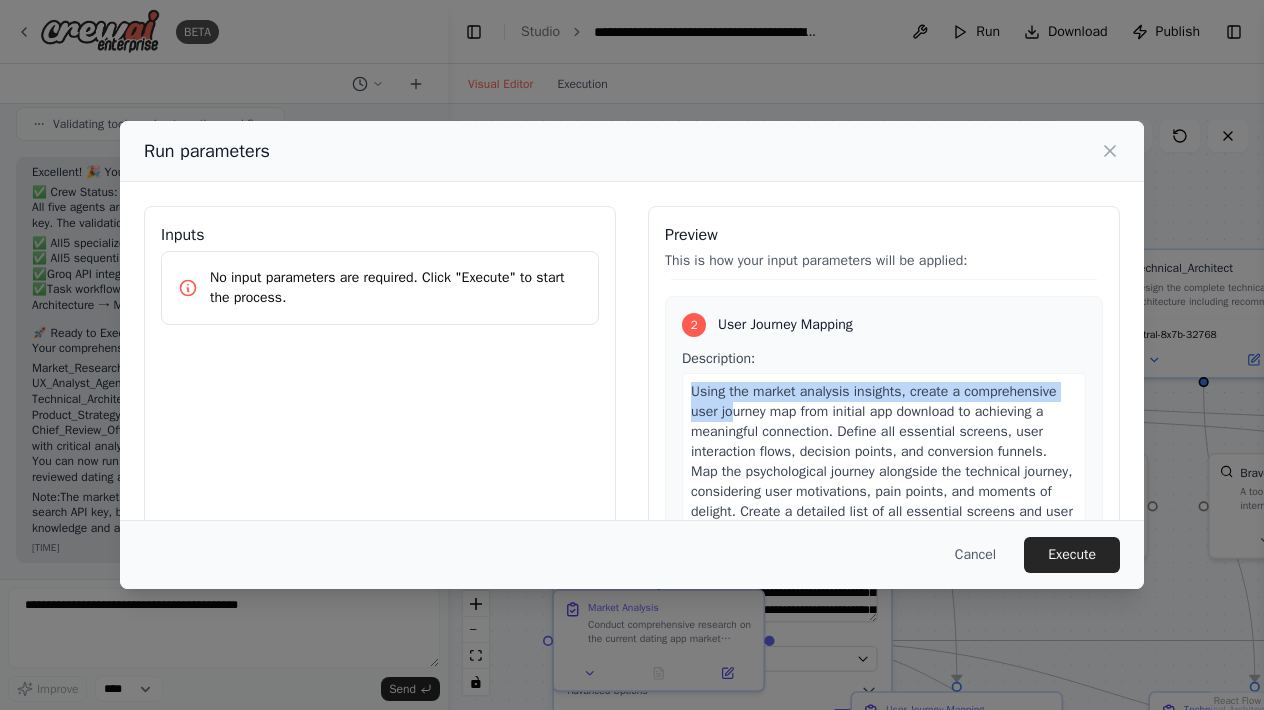 drag, startPoint x: 735, startPoint y: 400, endPoint x: 690, endPoint y: 392, distance: 45.705578 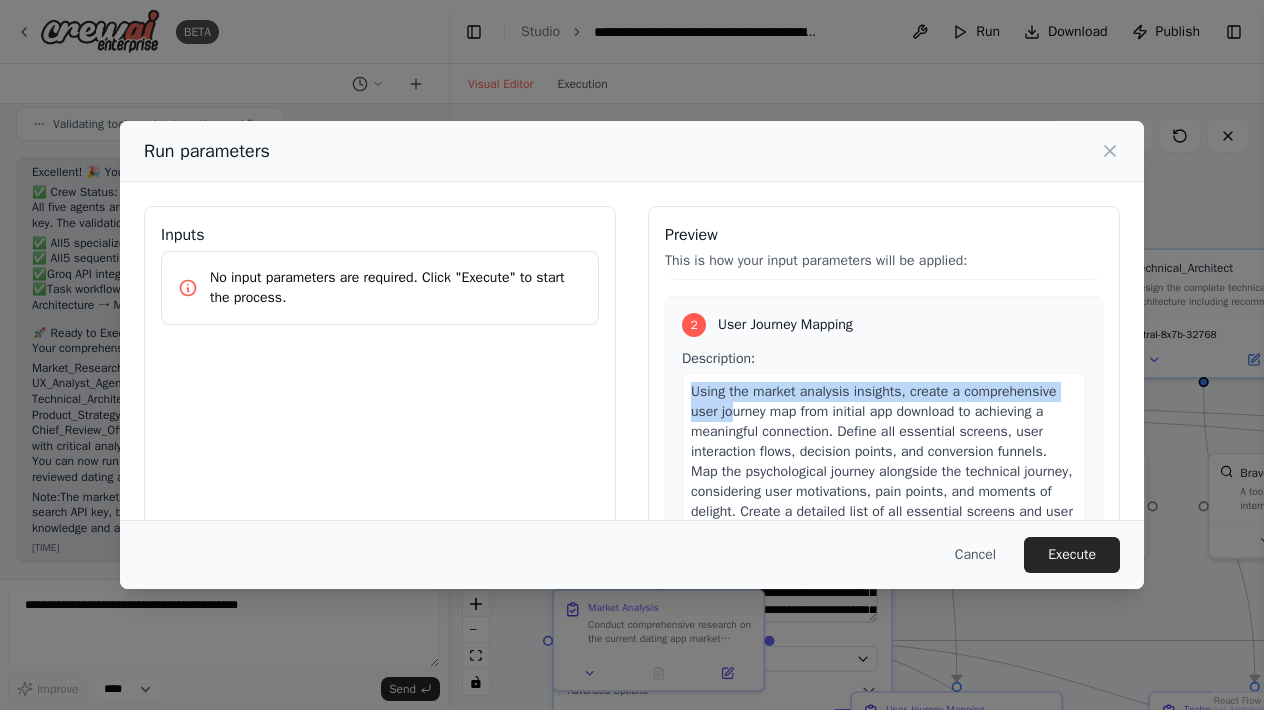 click on "Using the market analysis insights, create a comprehensive user journey map from initial app download to achieving a meaningful connection. Define all essential screens, user interaction flows, decision points, and conversion funnels. Map the psychological journey alongside the technical journey, considering user motivations, pain points, and moments of delight. Create a detailed list of all essential screens and user flows required for the MVP." at bounding box center [884, 462] 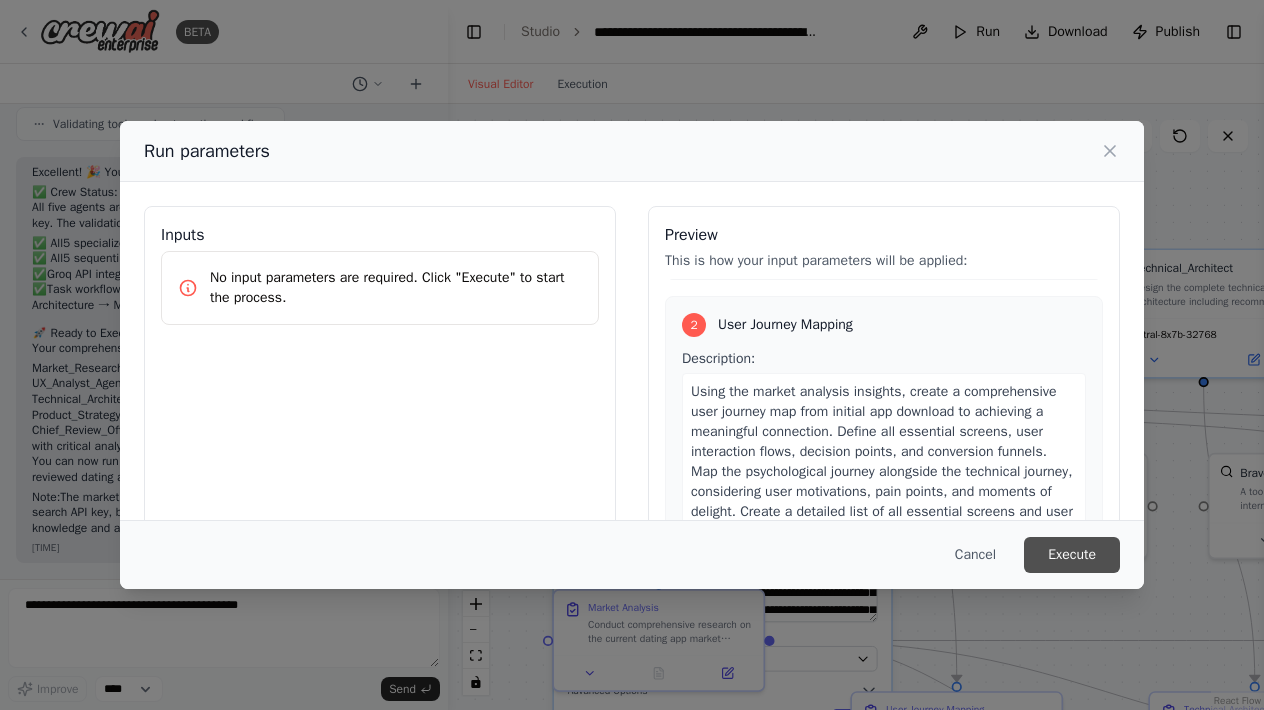 click on "Execute" at bounding box center [1072, 555] 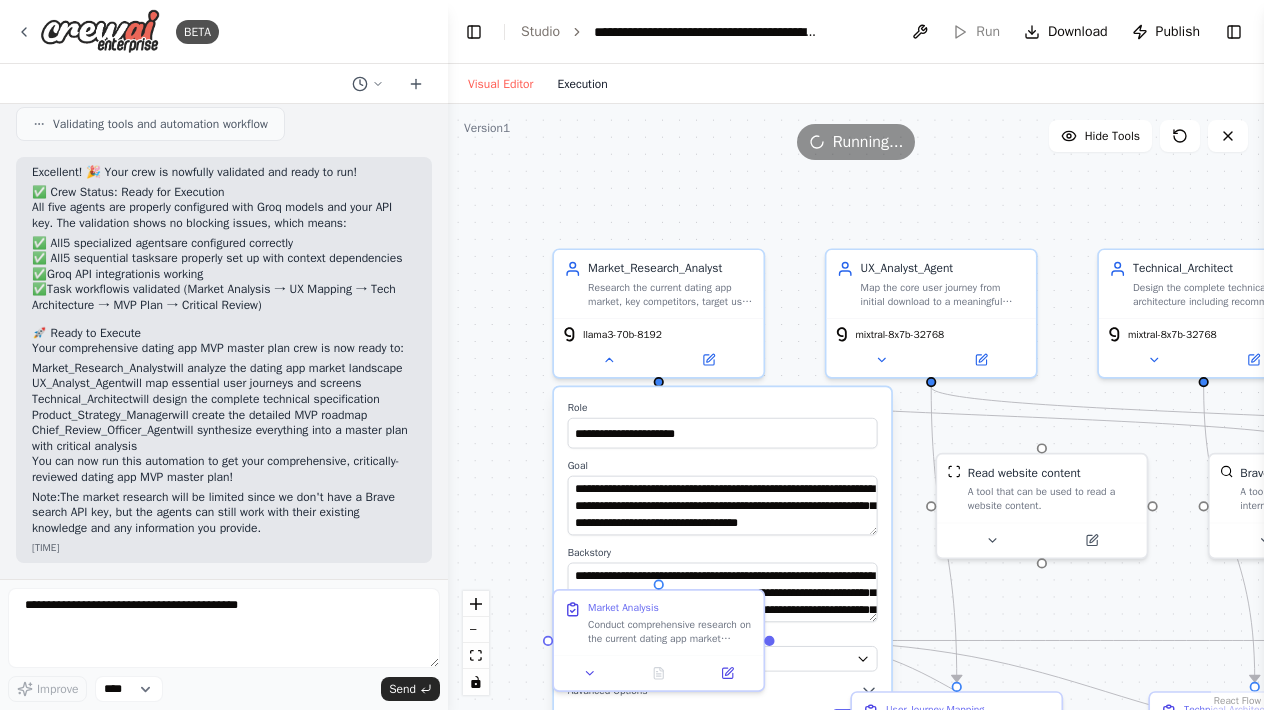 click on "Execution" at bounding box center [582, 84] 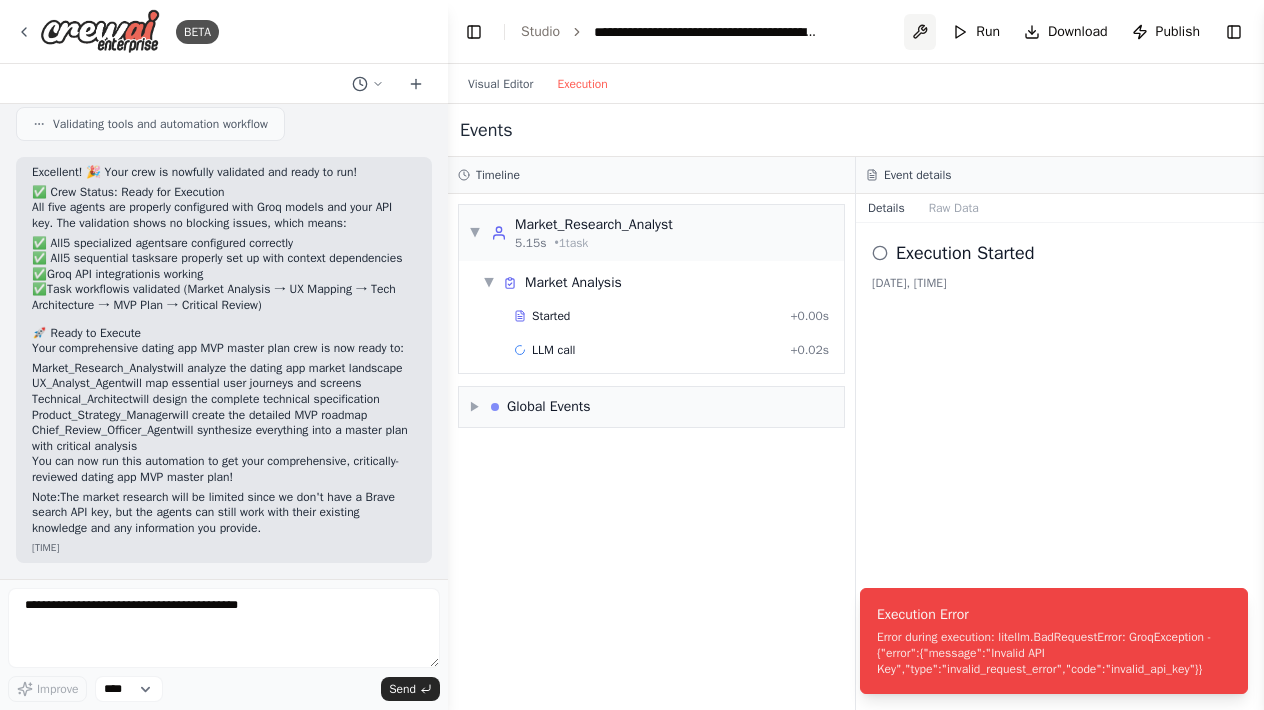 click at bounding box center [920, 32] 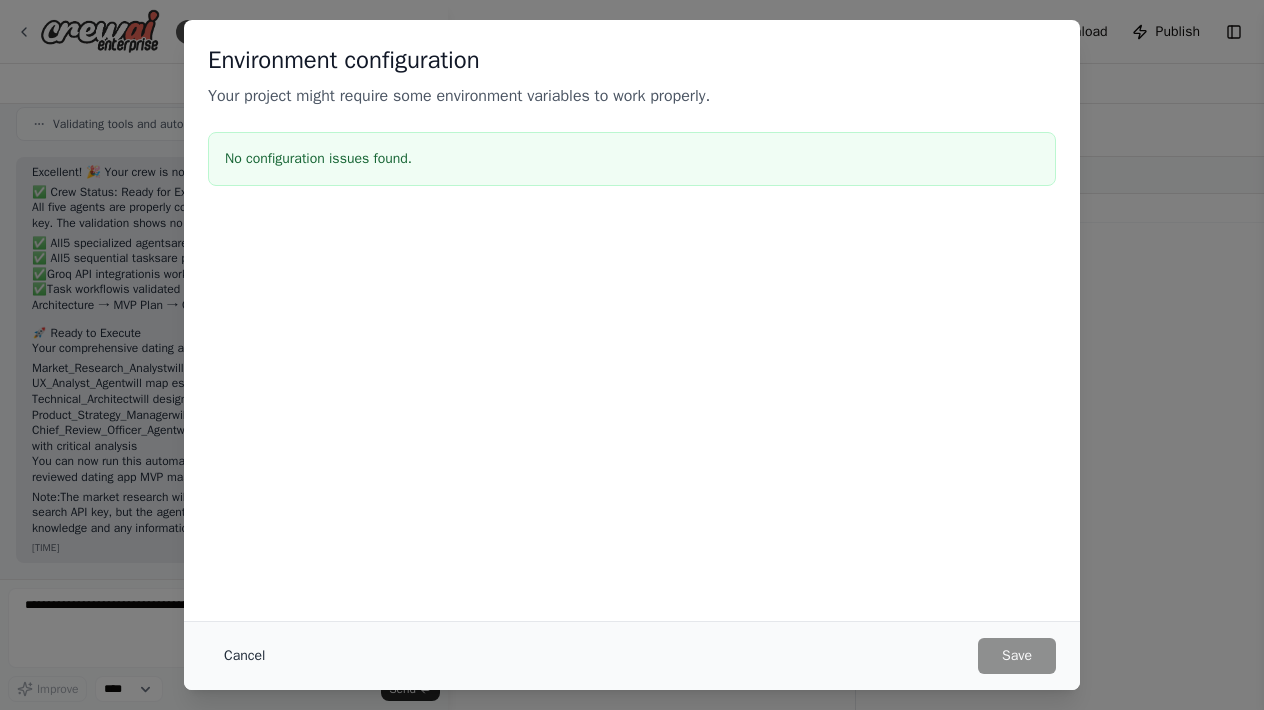 click on "Cancel" at bounding box center (244, 656) 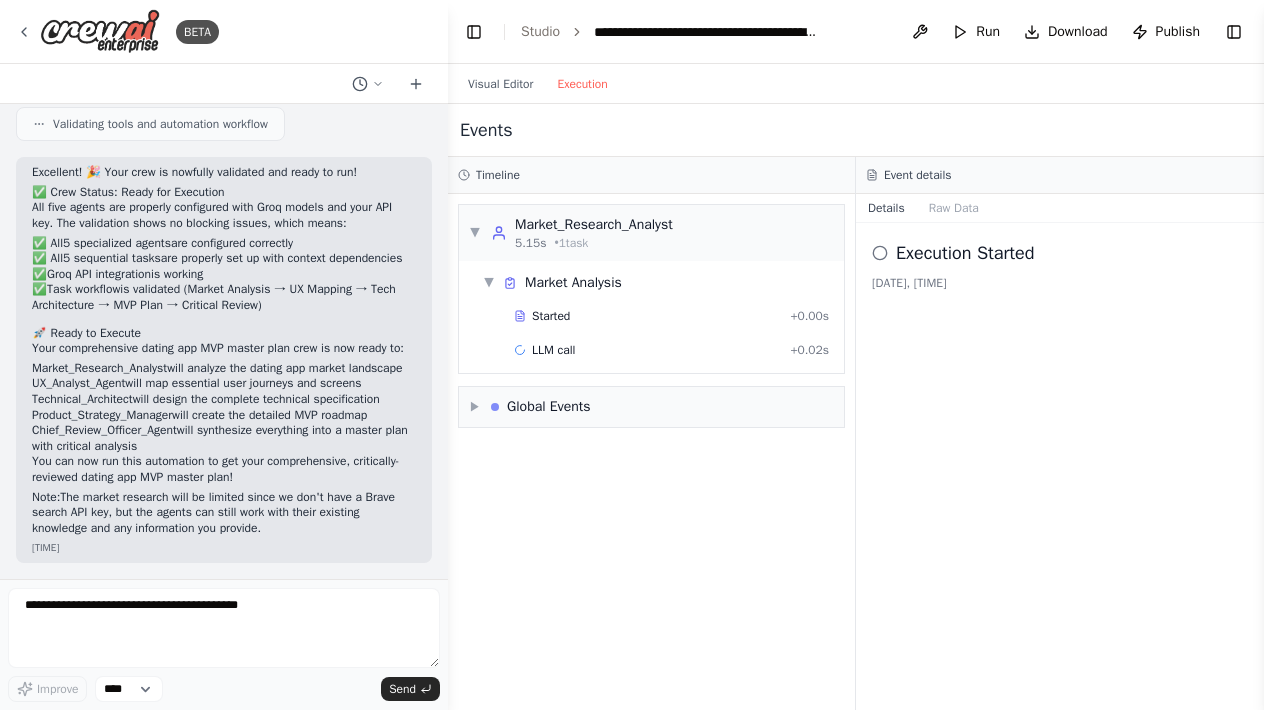 click on "Execution Started 8/5/2025, 9:56:32 PM" at bounding box center (1060, 466) 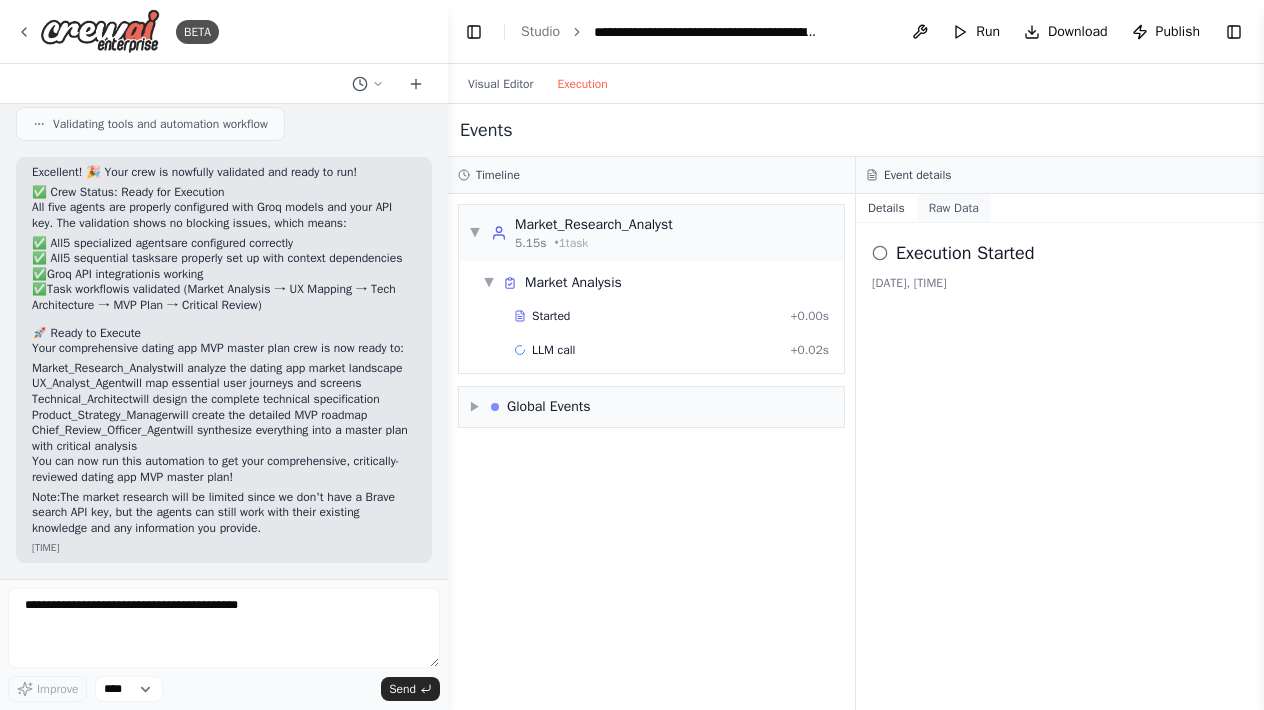 click on "Raw Data" at bounding box center [954, 208] 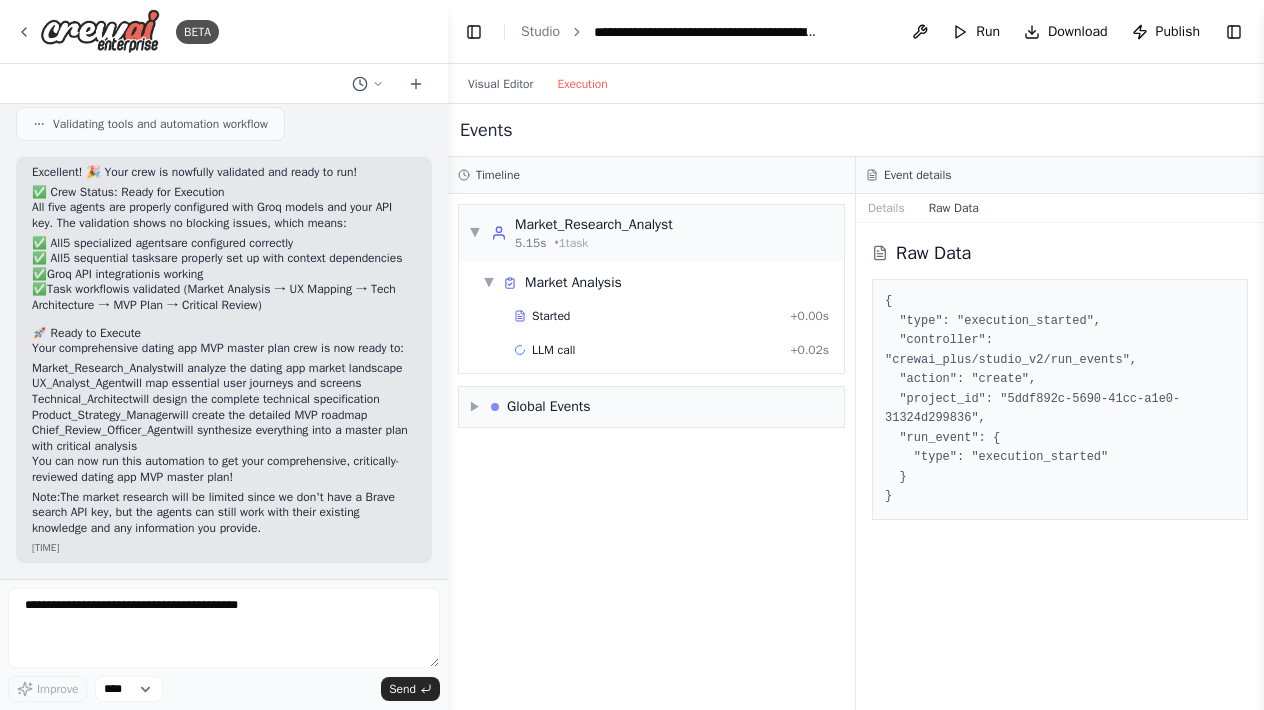 click on "{
"type": "execution_started",
"controller": "crewai_plus/studio_v2/run_events",
"action": "create",
"project_id": "5ddf892c-5690-41cc-a1e0-31324d299836",
"run_event": {
"type": "execution_started"
}
}" at bounding box center [1060, 399] 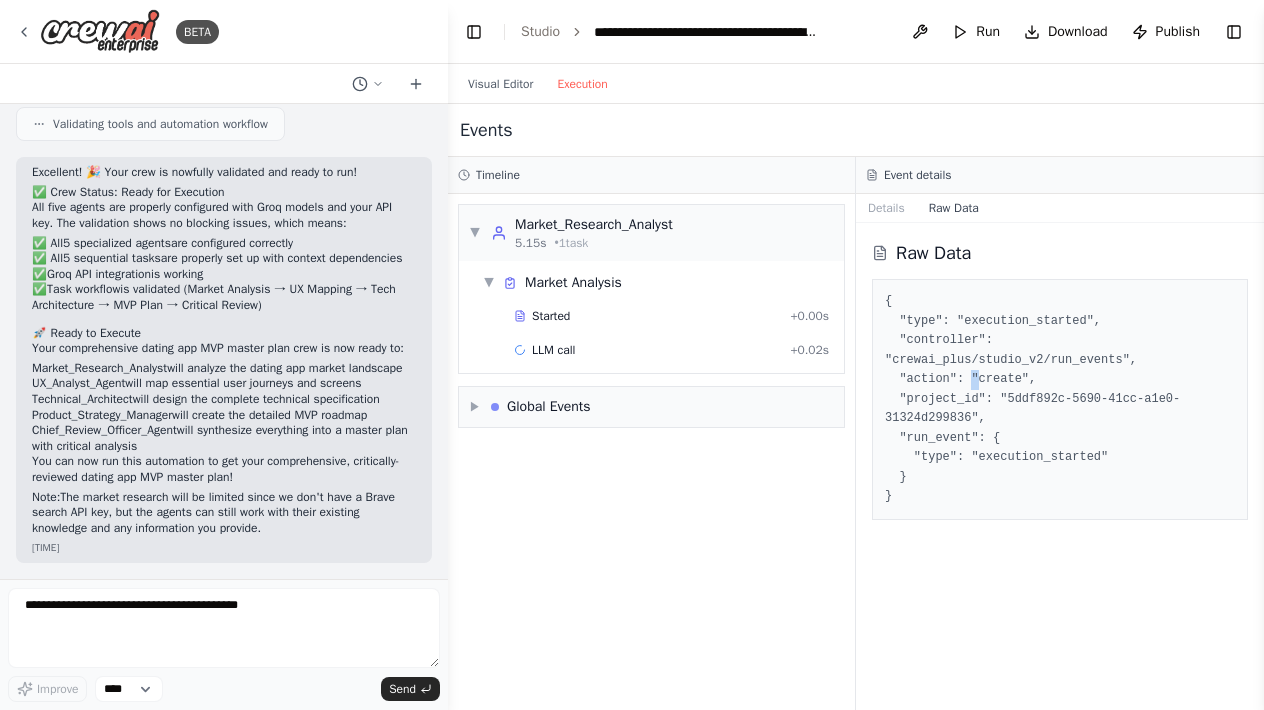 click on "{
"type": "execution_started",
"controller": "crewai_plus/studio_v2/run_events",
"action": "create",
"project_id": "5ddf892c-5690-41cc-a1e0-31324d299836",
"run_event": {
"type": "execution_started"
}
}" at bounding box center [1060, 399] 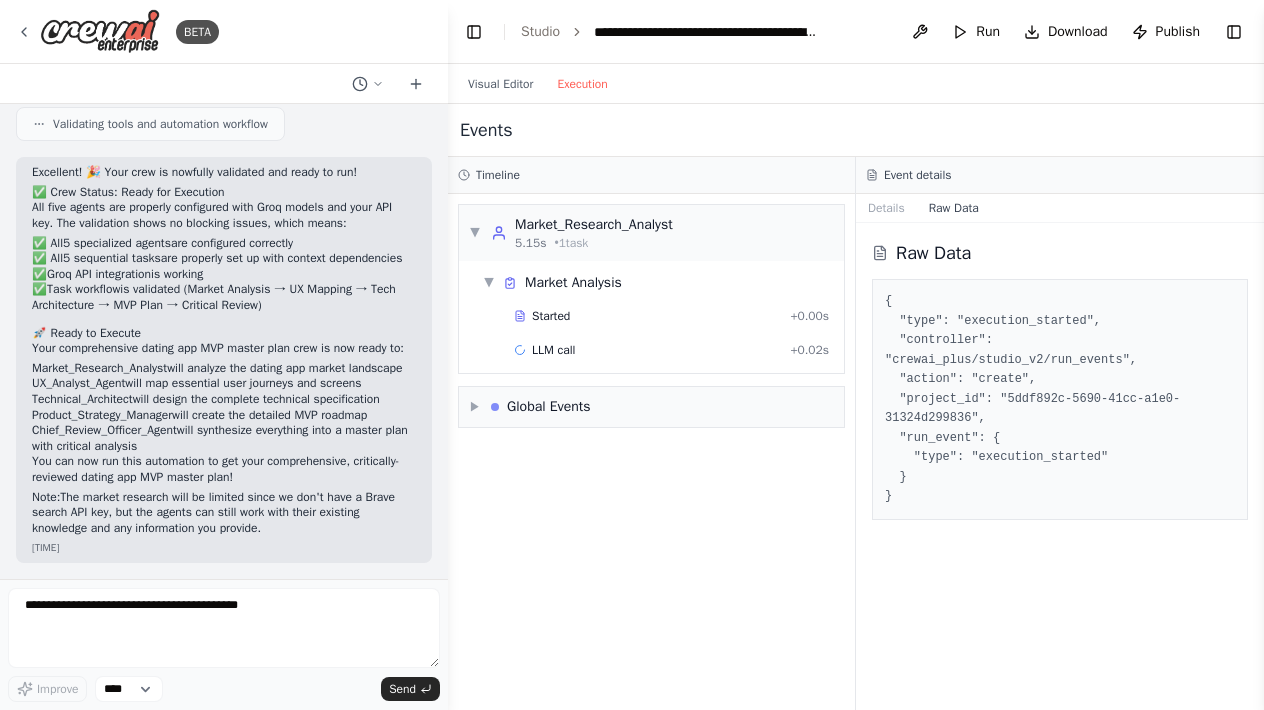 click on "{
"type": "execution_started",
"controller": "crewai_plus/studio_v2/run_events",
"action": "create",
"project_id": "5ddf892c-5690-41cc-a1e0-31324d299836",
"run_event": {
"type": "execution_started"
}
}" at bounding box center (1060, 399) 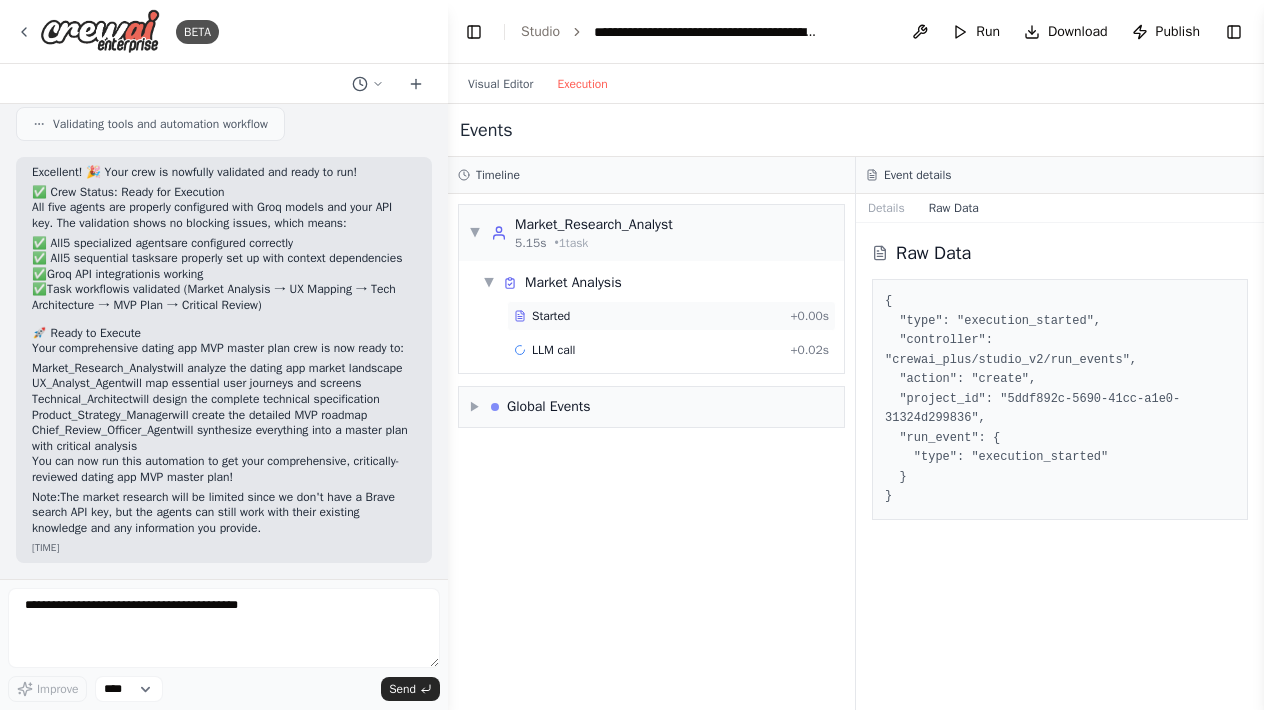 click on "Started + 0.00s" at bounding box center (671, 316) 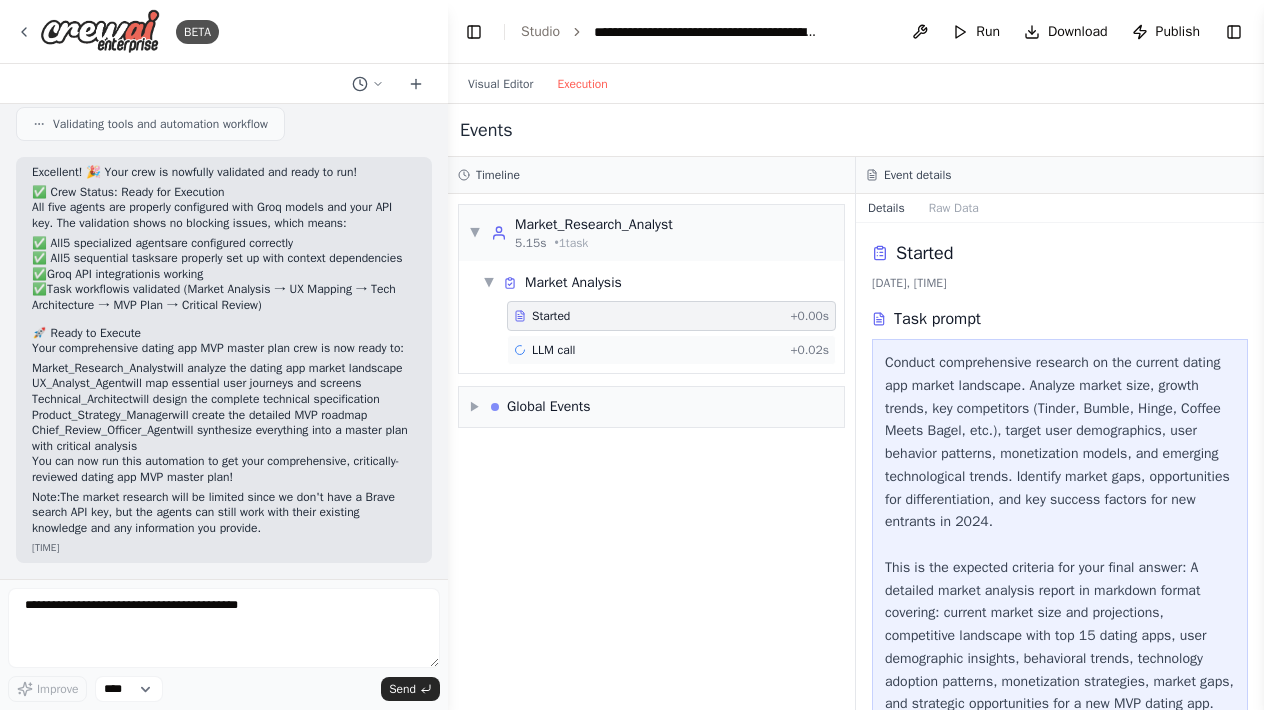 click on "LLM call + 0.02s" at bounding box center (671, 350) 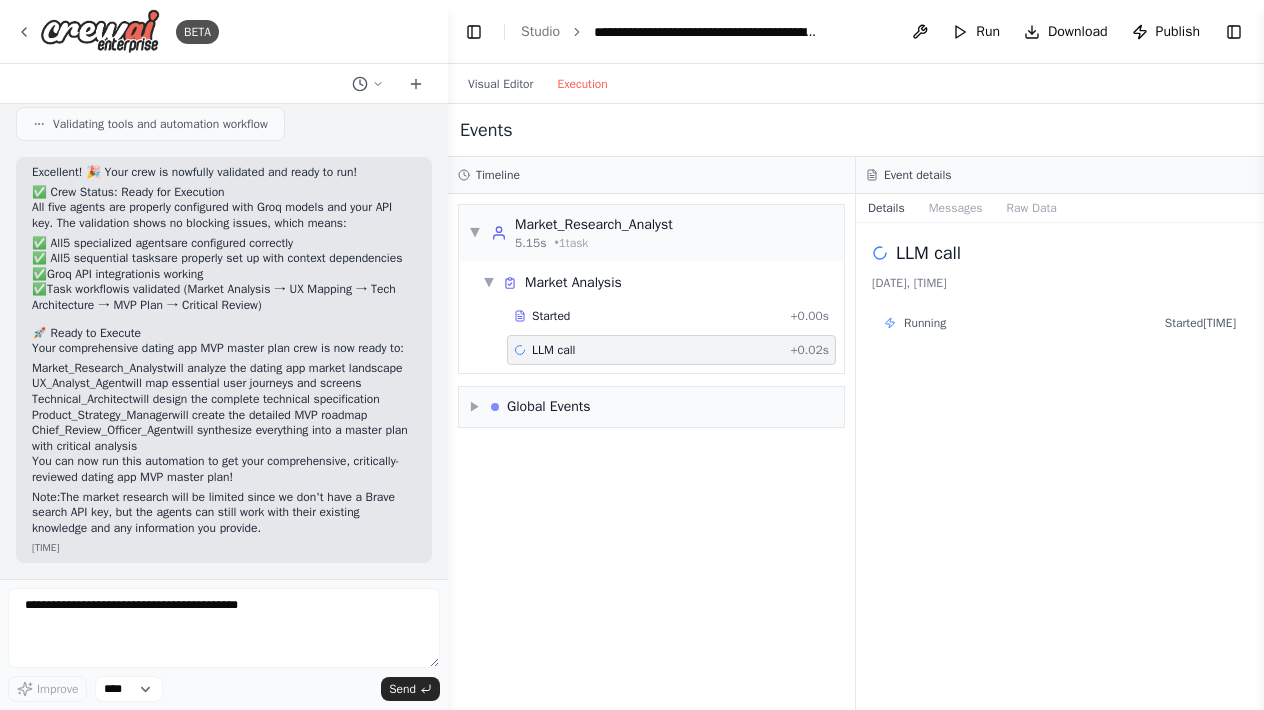 click on "Running" at bounding box center [925, 323] 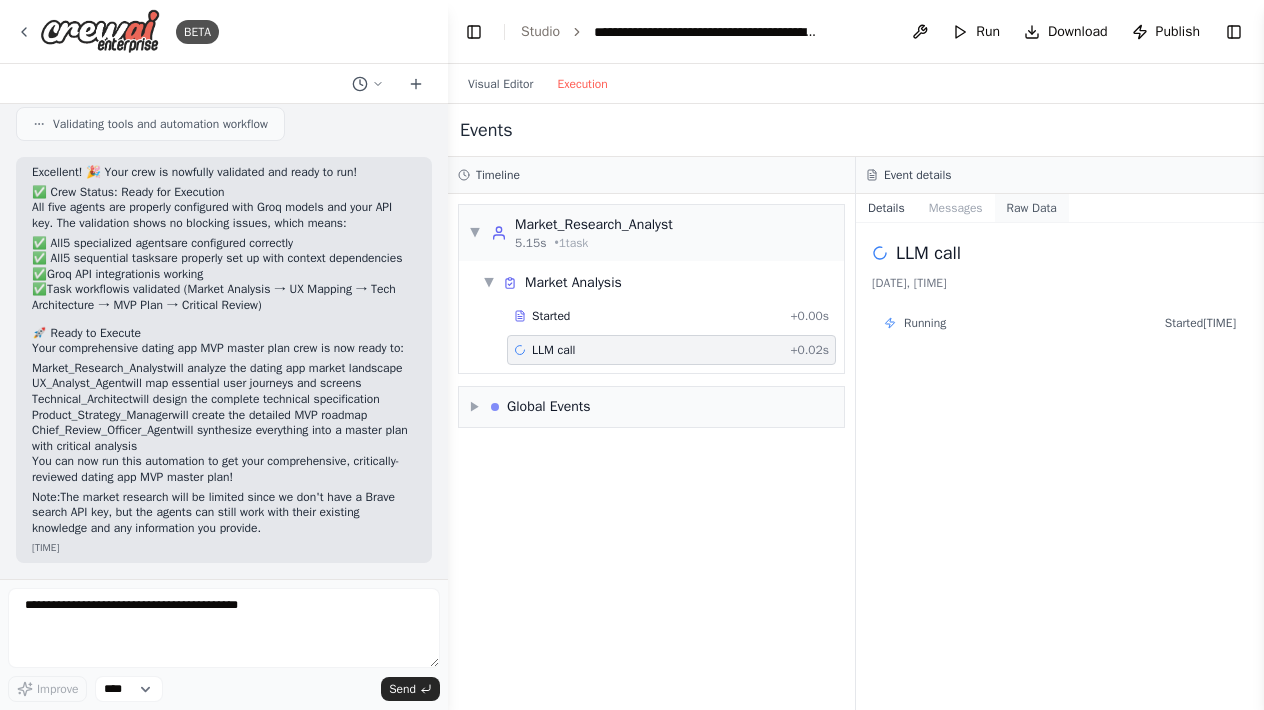 click on "Raw Data" at bounding box center (1032, 208) 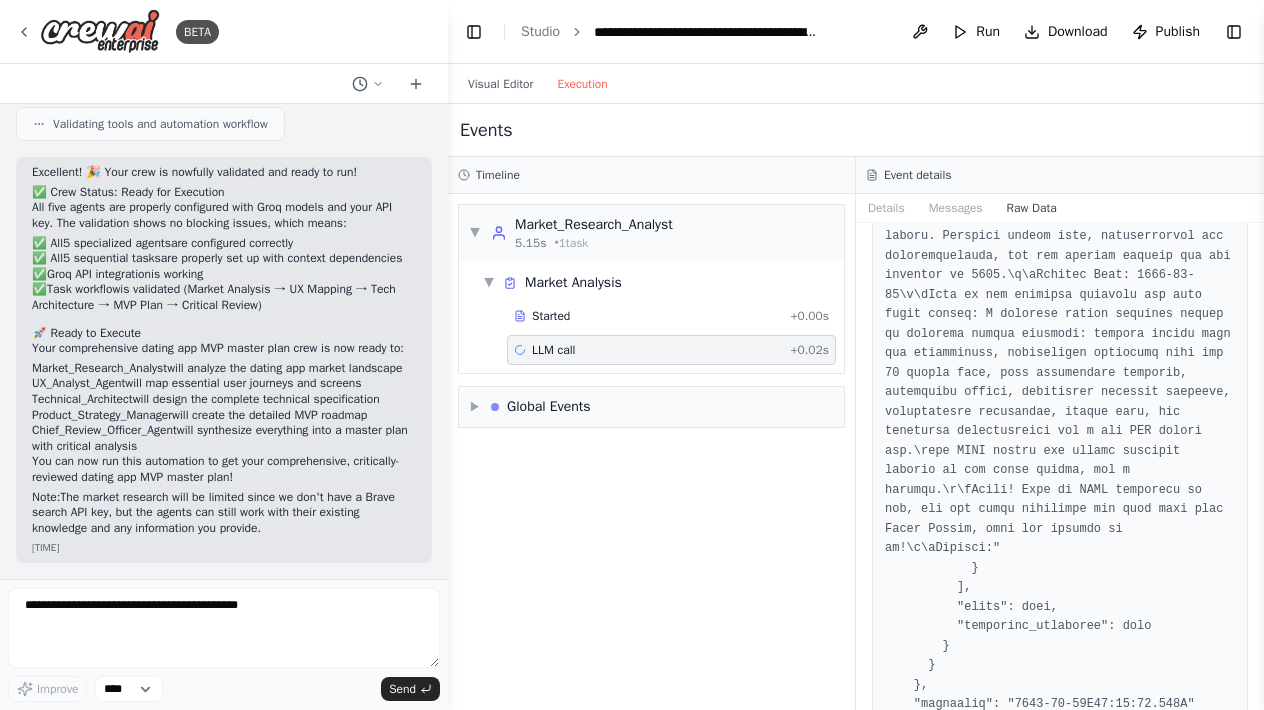 scroll, scrollTop: 6576, scrollLeft: 0, axis: vertical 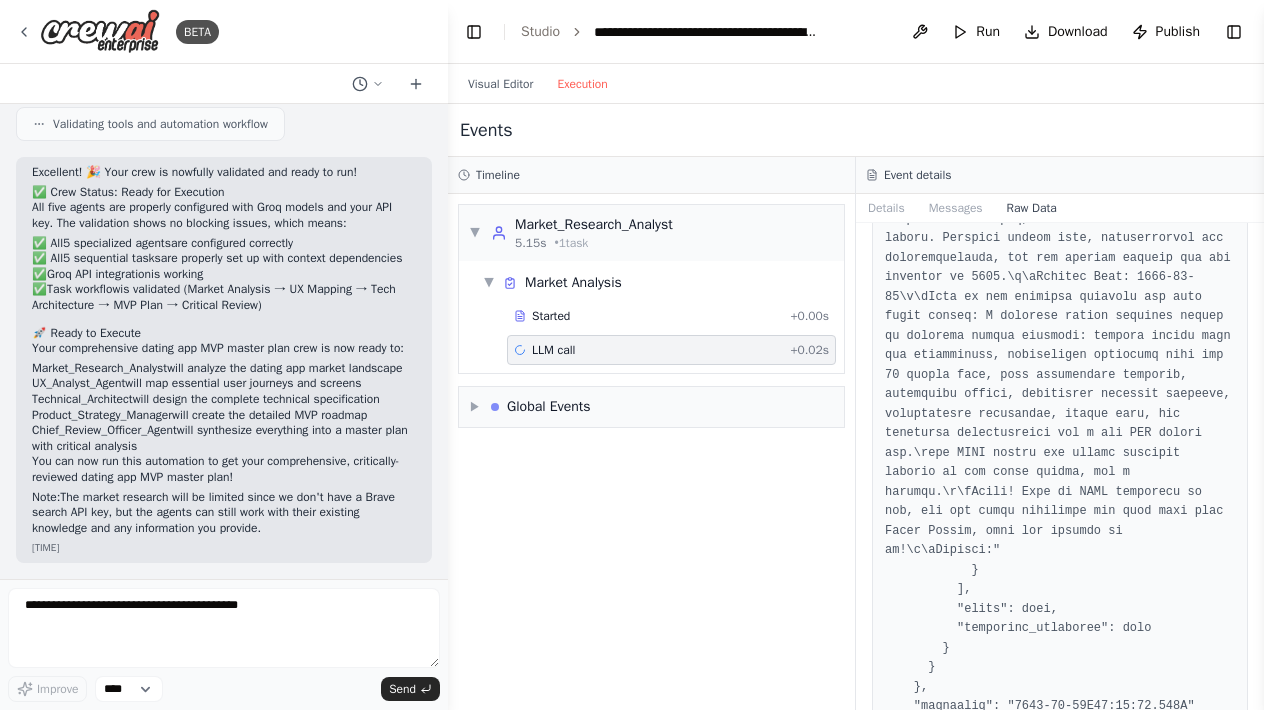 click at bounding box center (1060, -2755) 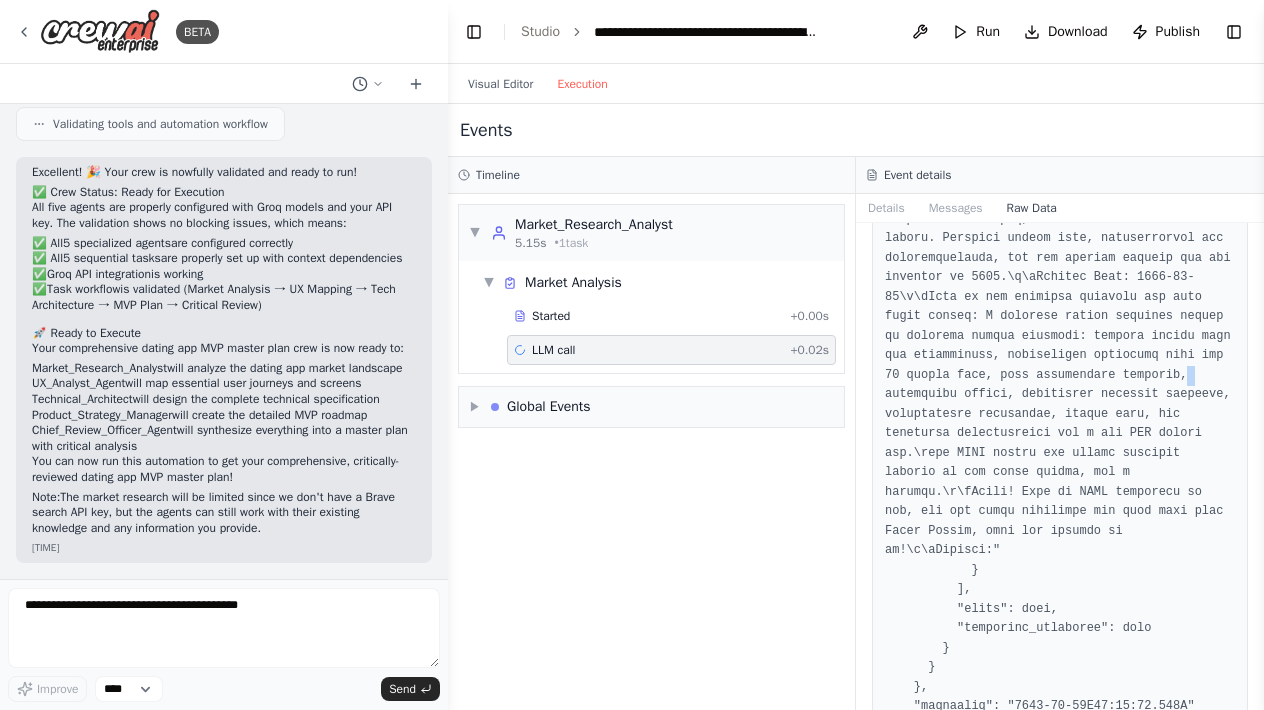click at bounding box center [1060, -2755] 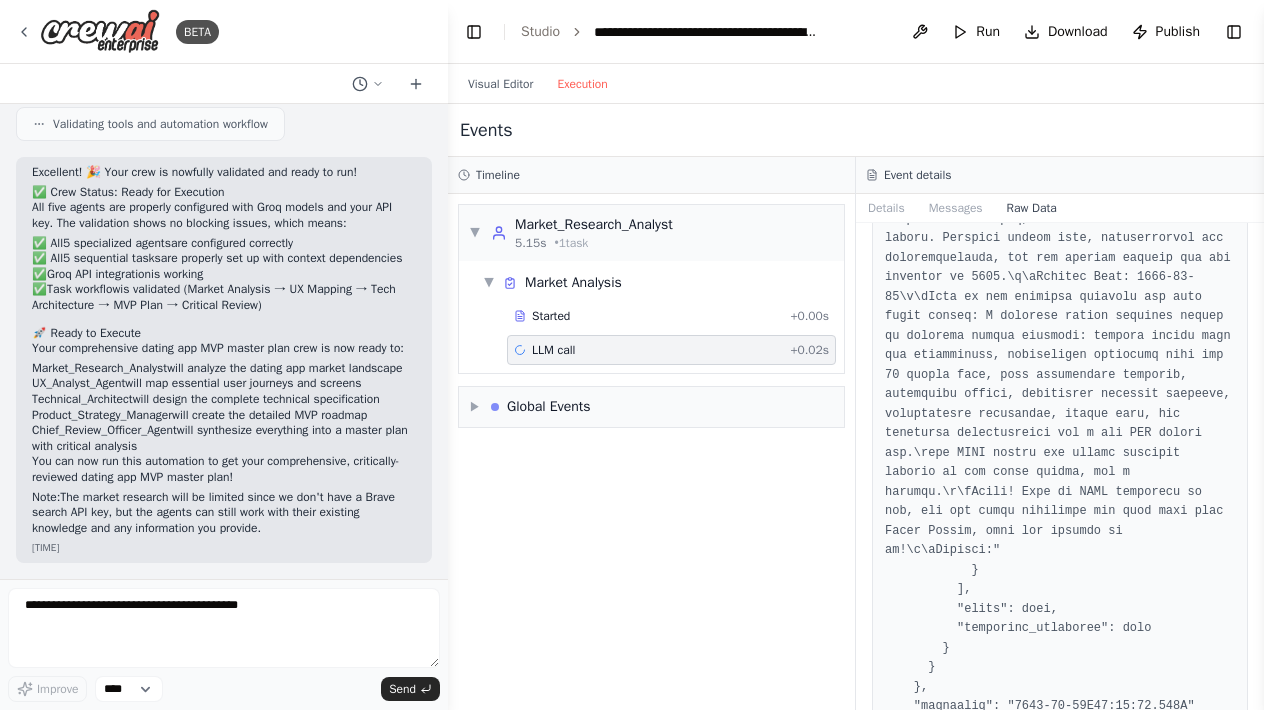 click at bounding box center (1060, -2755) 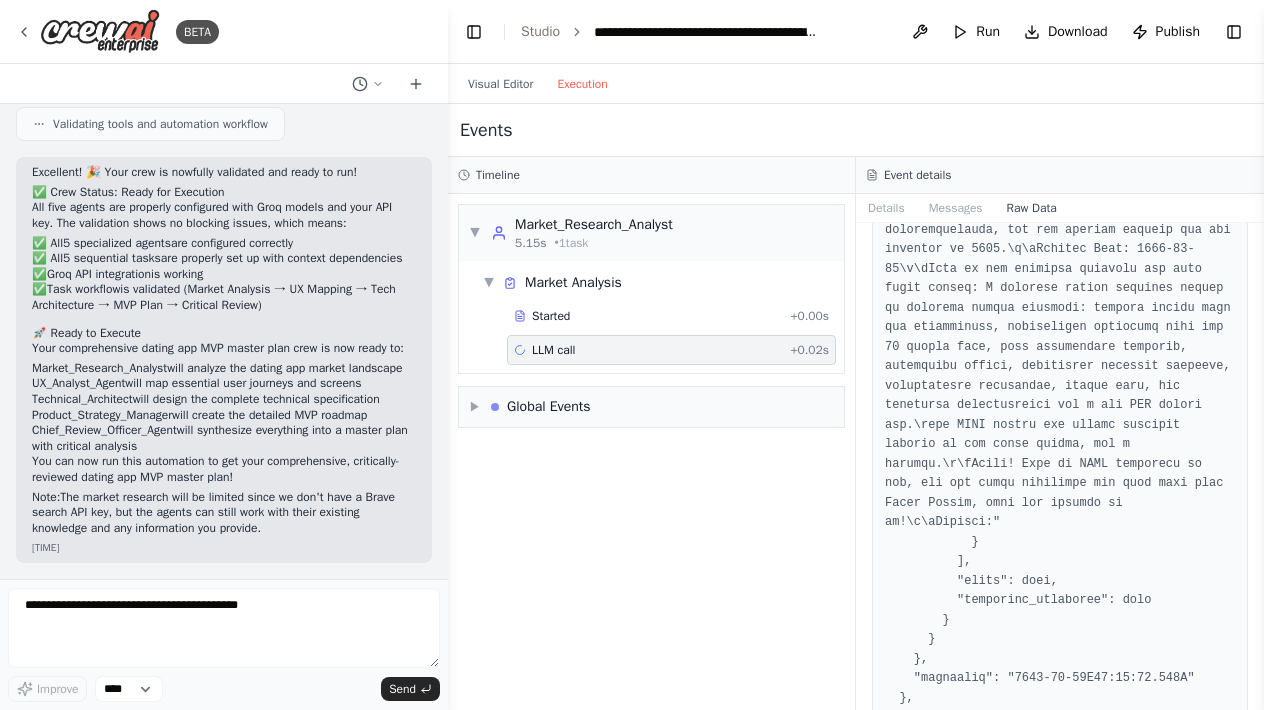 scroll, scrollTop: 6603, scrollLeft: 0, axis: vertical 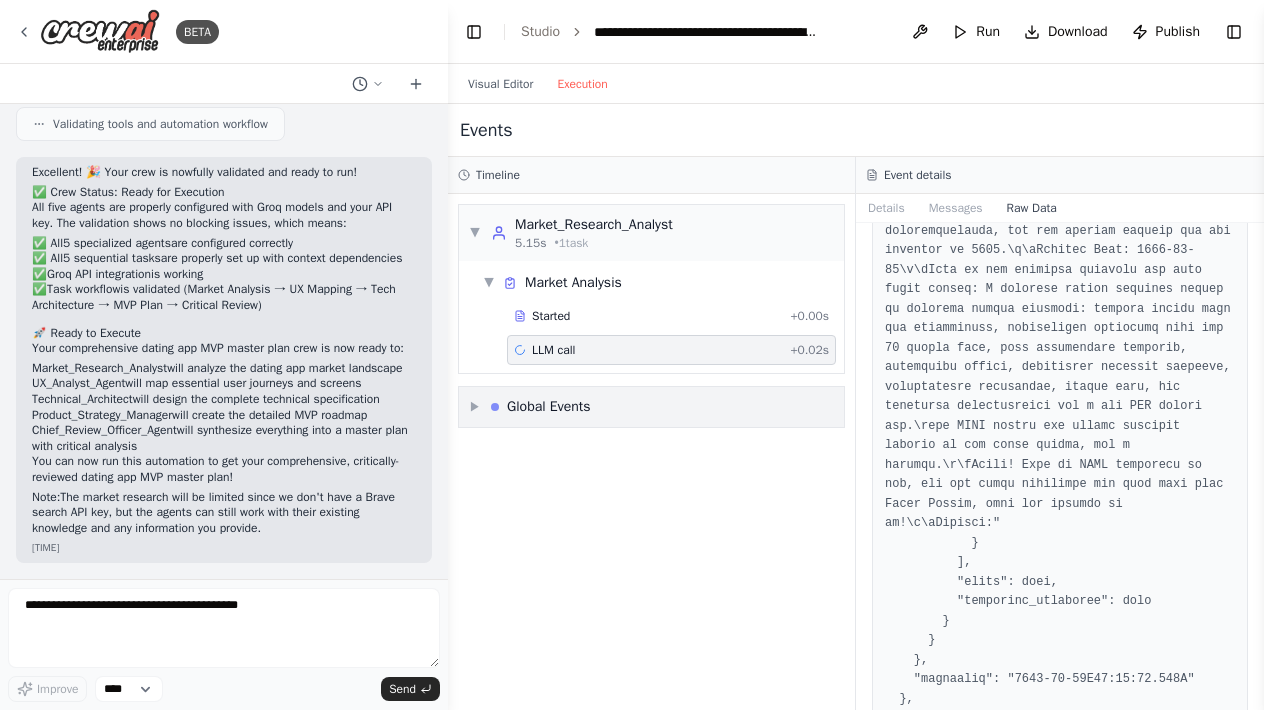 click on "Global Events" at bounding box center [541, 407] 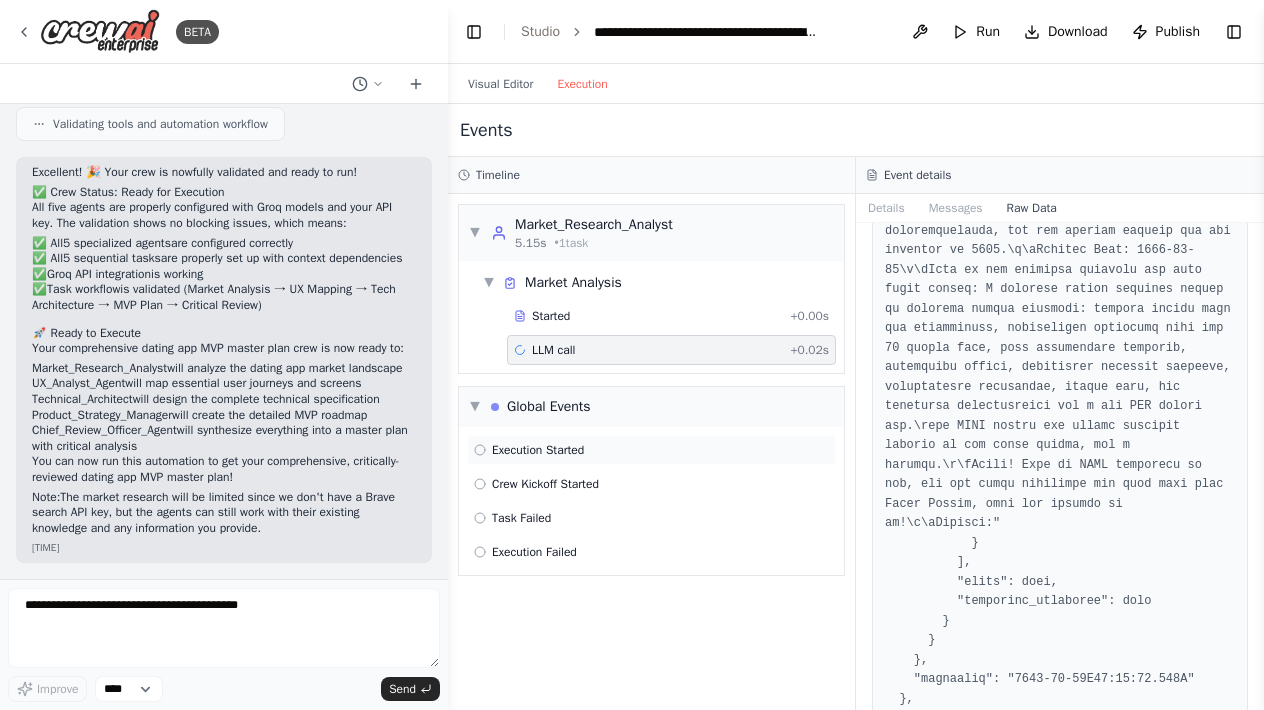 click on "Execution Started" at bounding box center [538, 450] 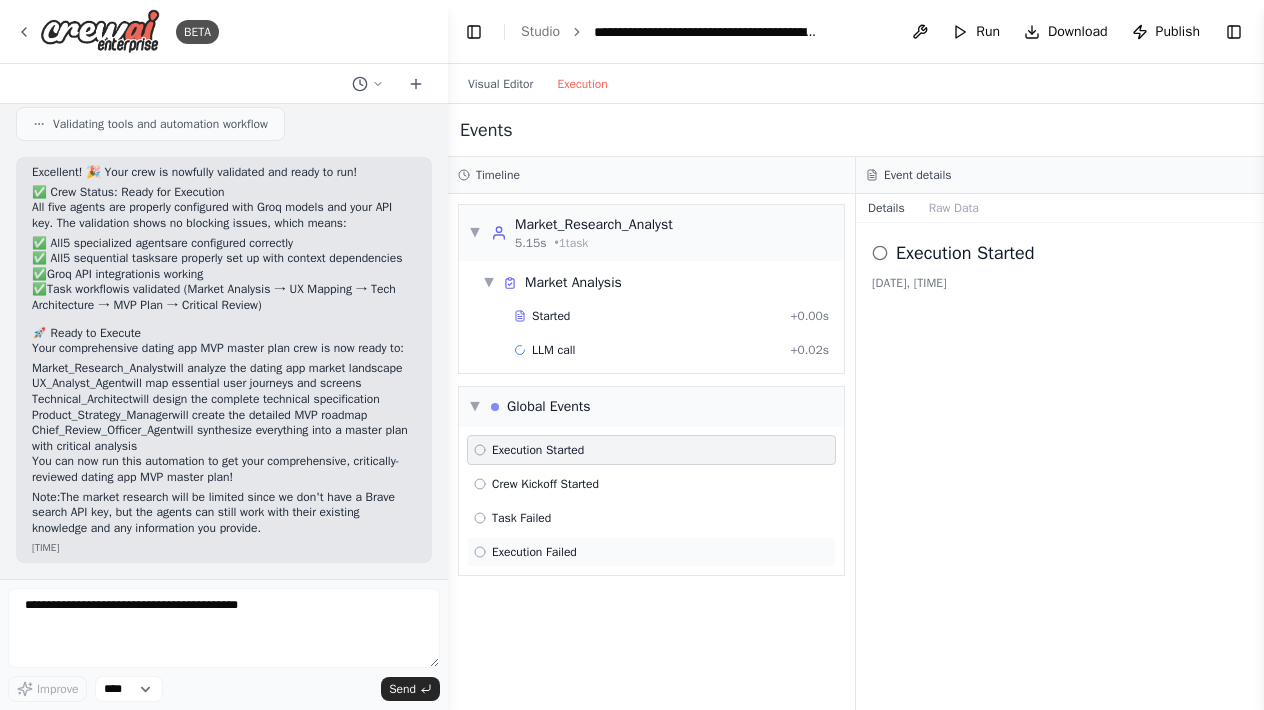 click on "Execution Failed" at bounding box center (534, 552) 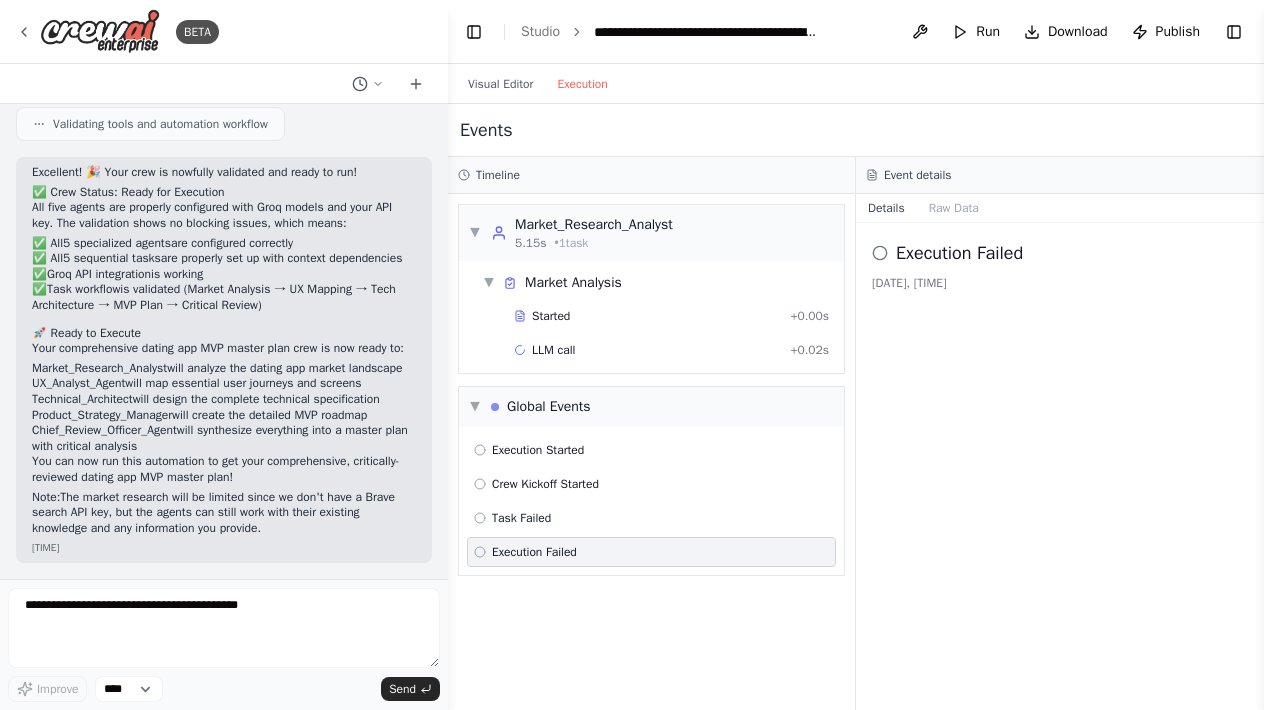 click 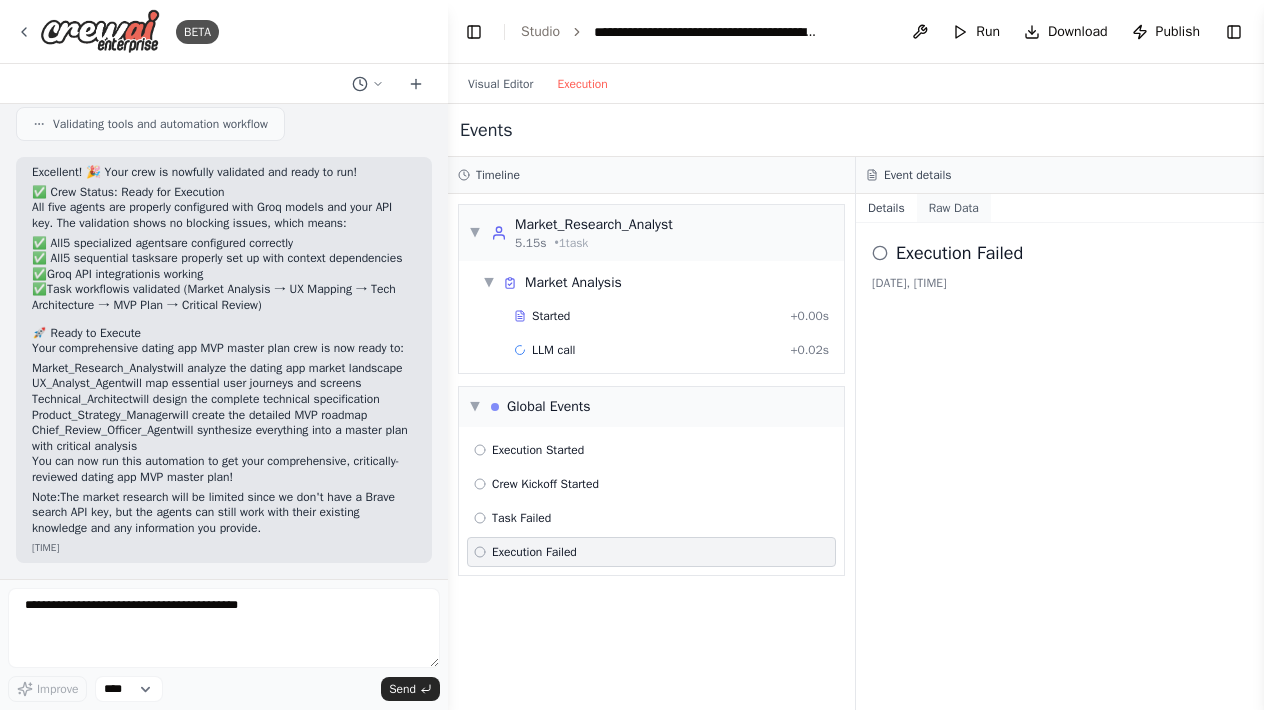 click on "Raw Data" at bounding box center [954, 208] 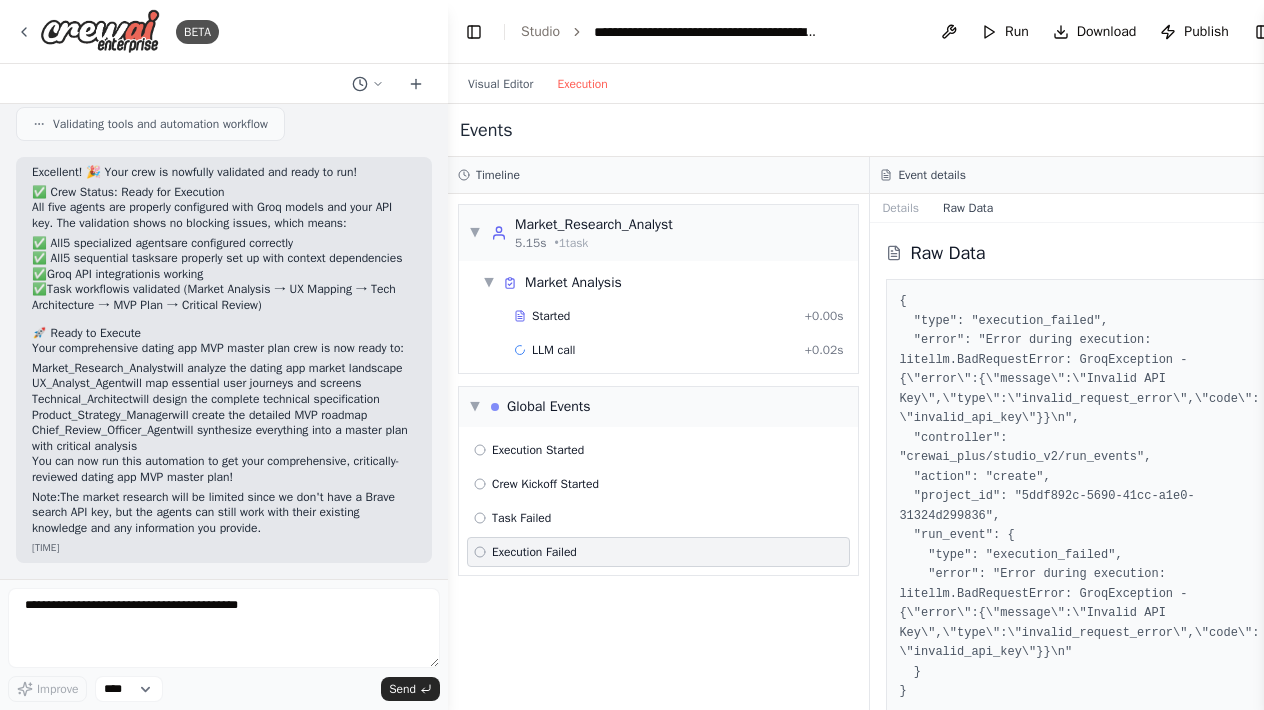 scroll, scrollTop: 0, scrollLeft: 0, axis: both 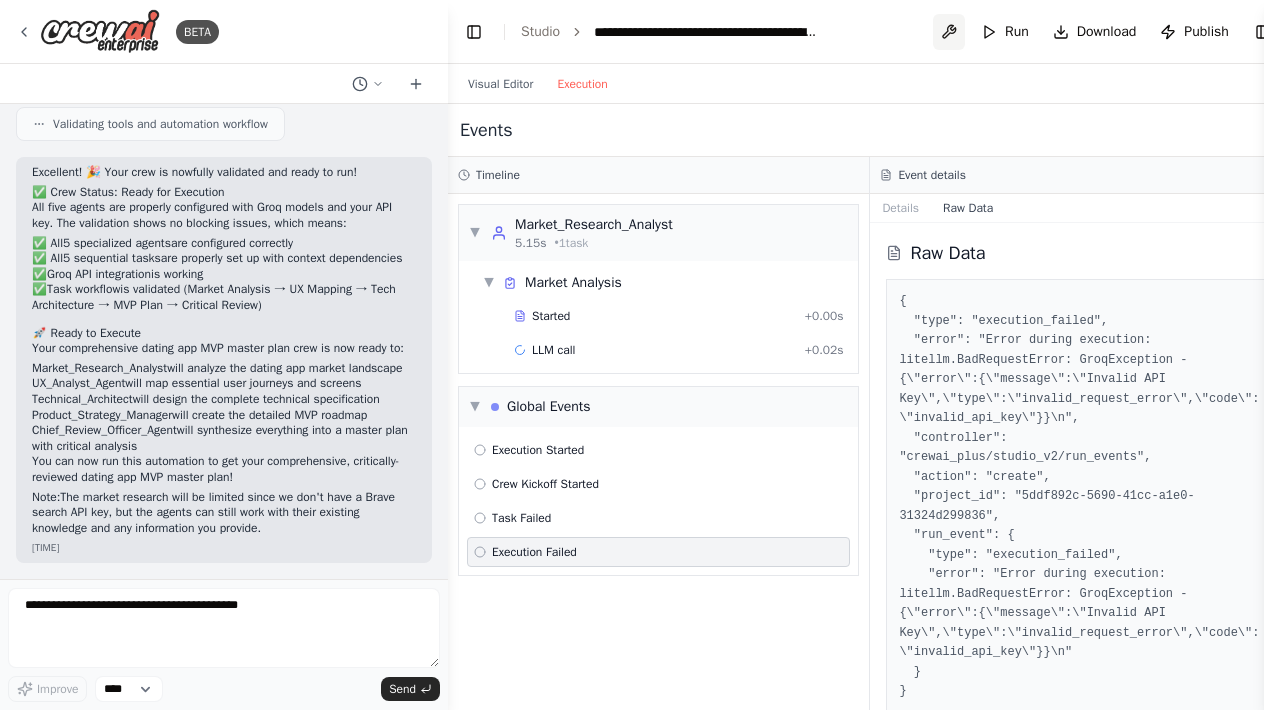 click at bounding box center (949, 32) 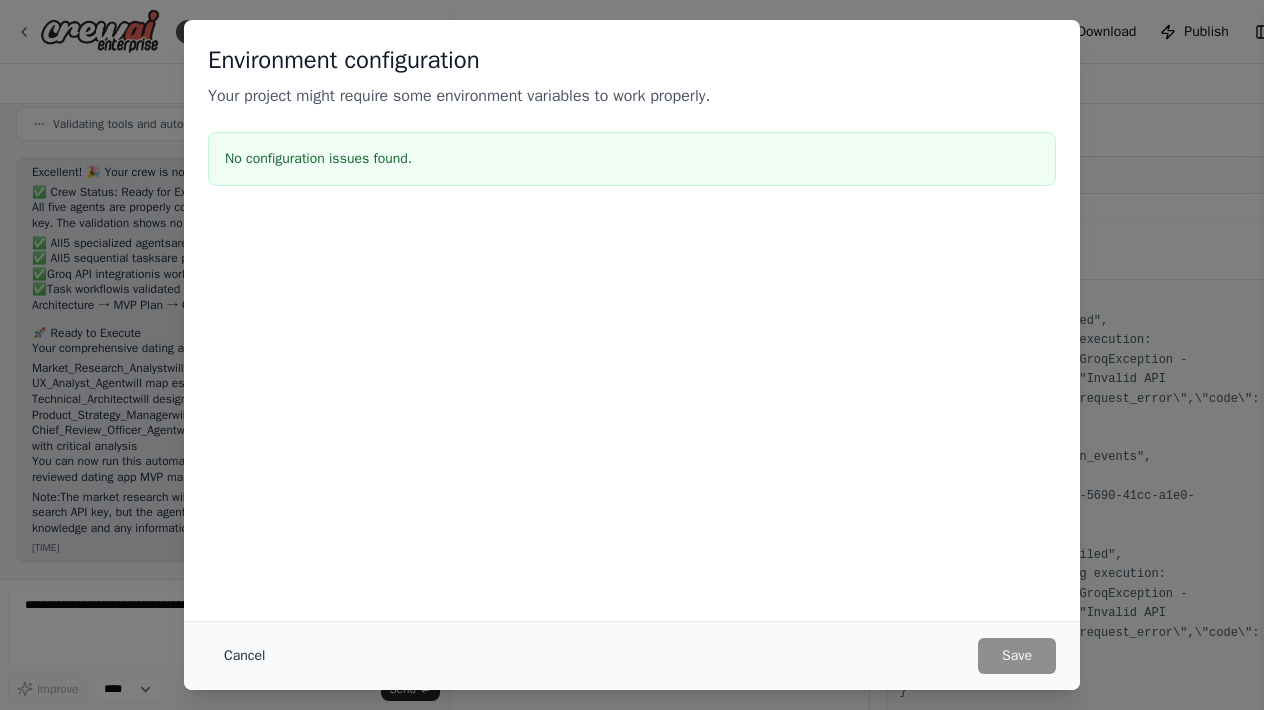 click on "Cancel" at bounding box center (244, 656) 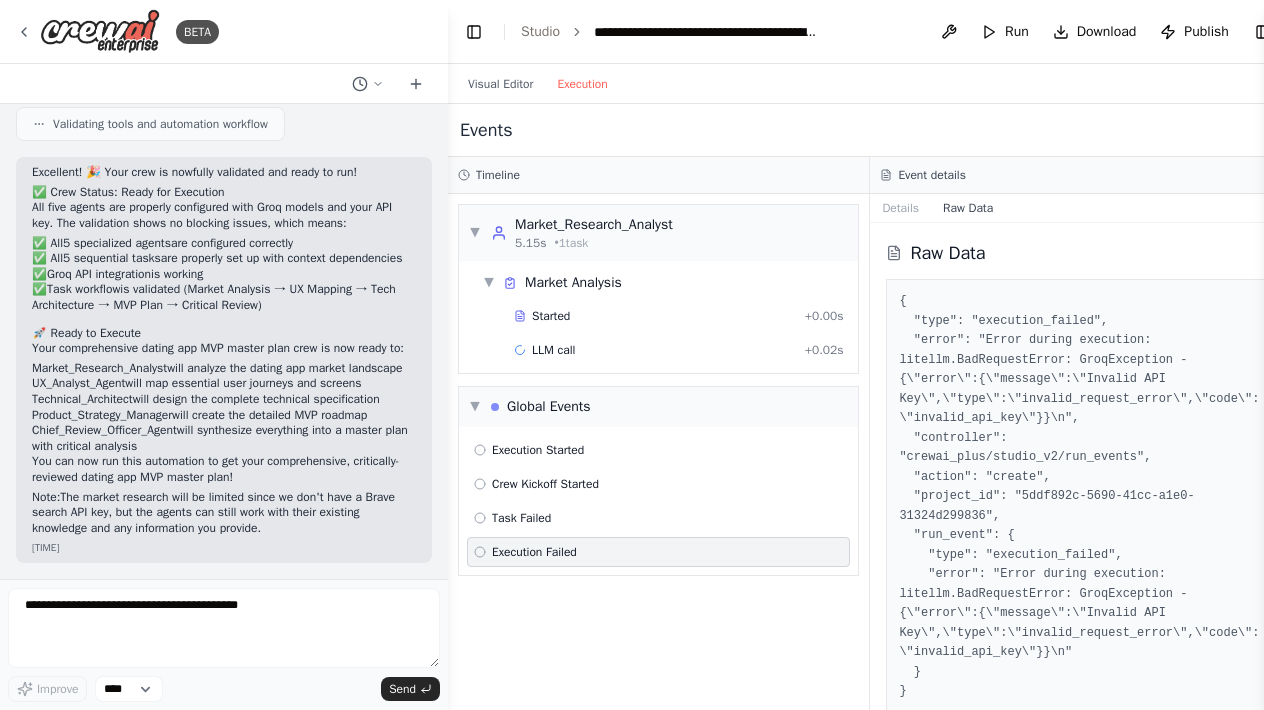 click on "Visual Editor Execution" at bounding box center [538, 84] 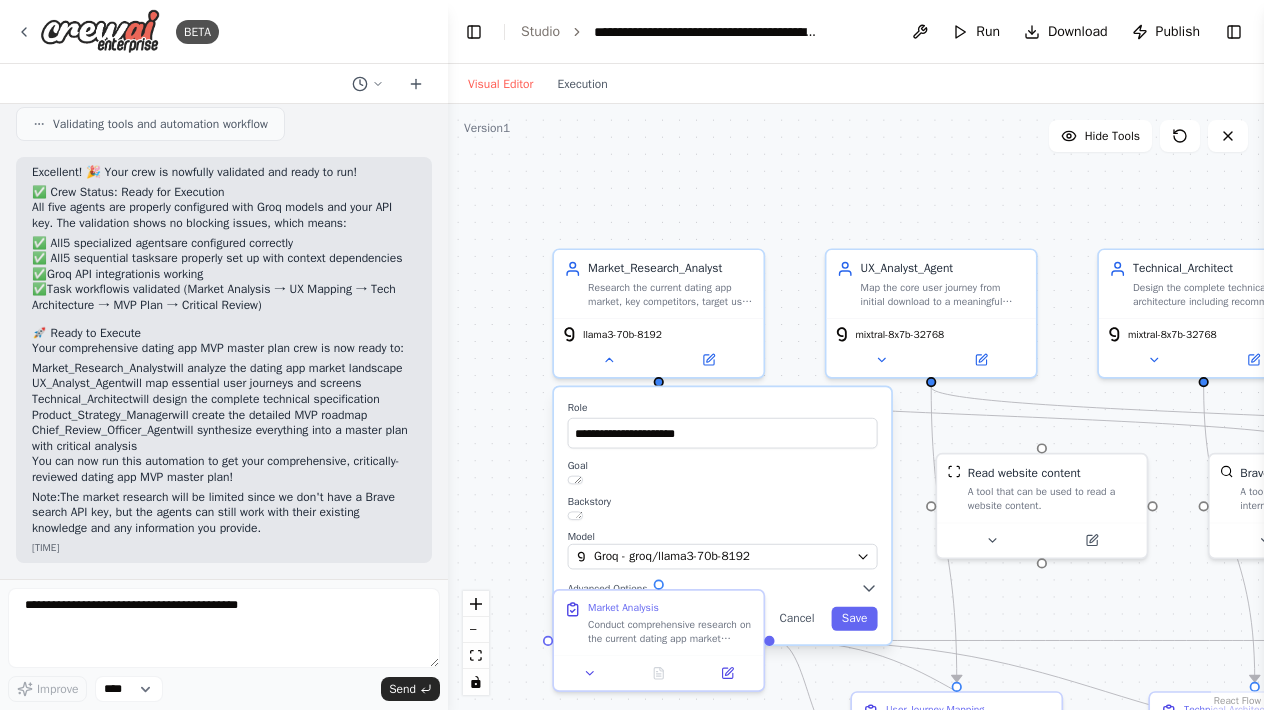 click on "Visual Editor" at bounding box center (500, 84) 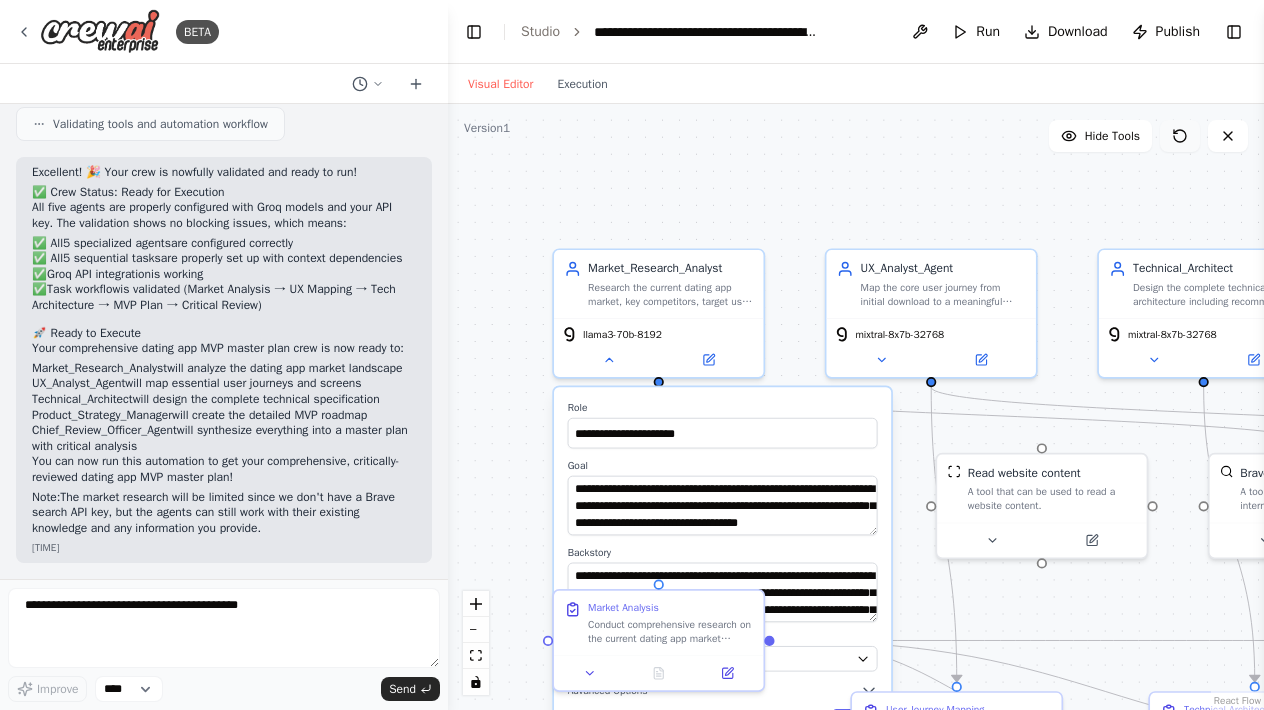 click at bounding box center (1180, 136) 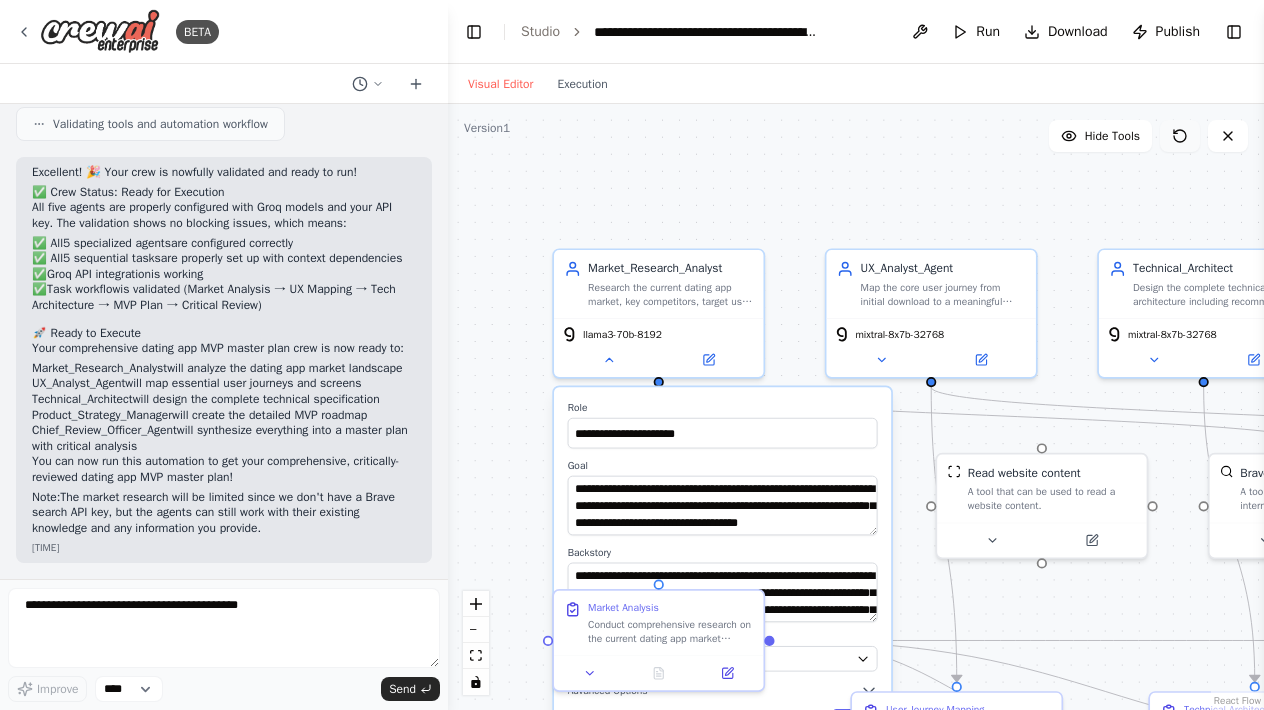 click at bounding box center (1180, 136) 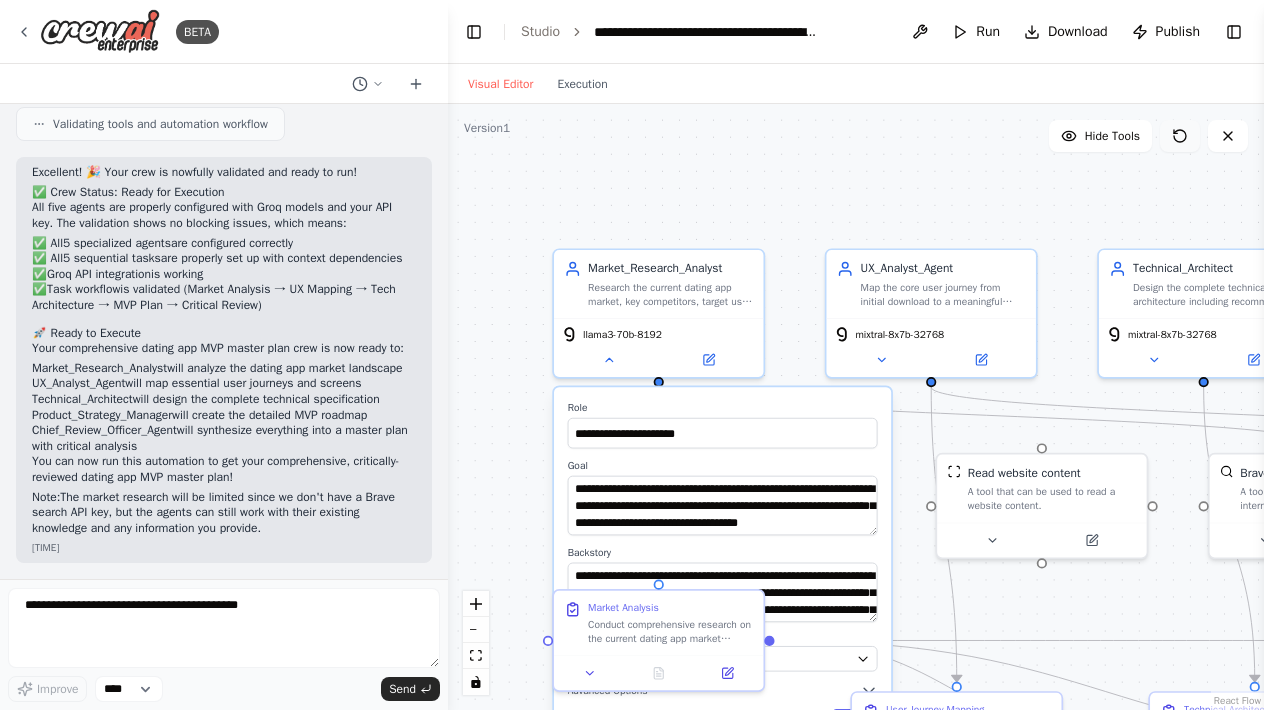 click at bounding box center (1180, 136) 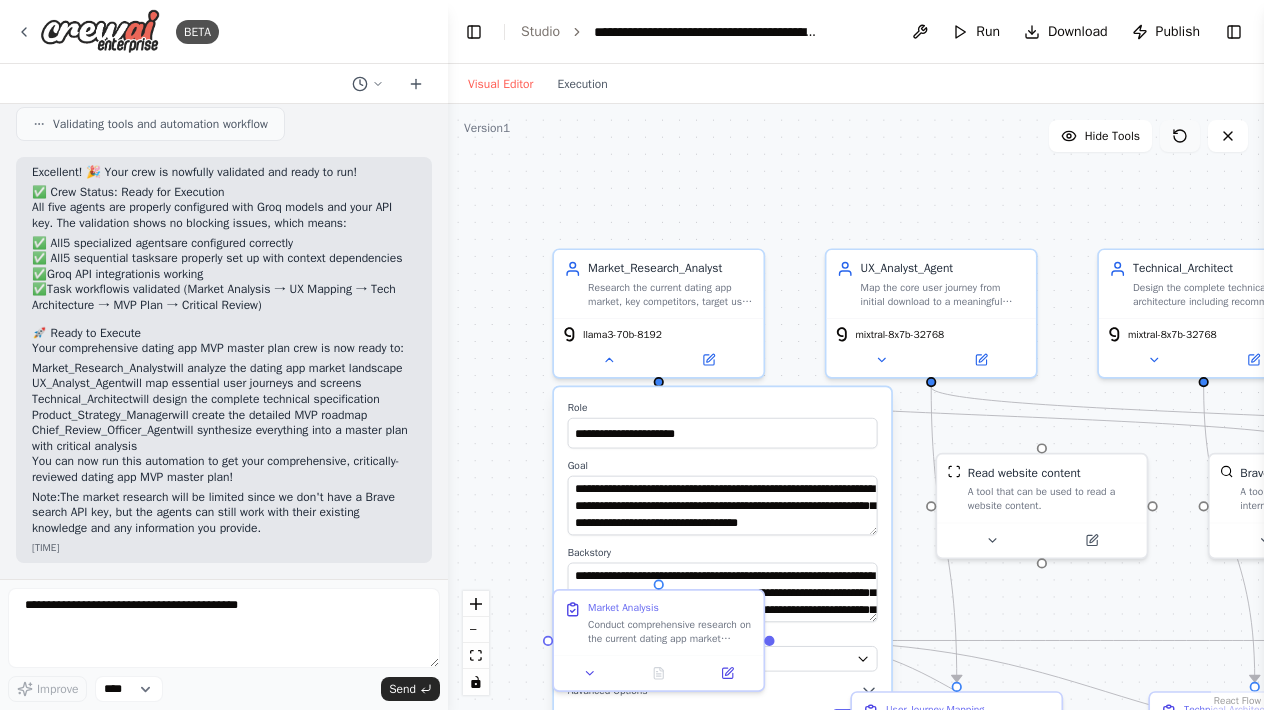 click at bounding box center (1180, 136) 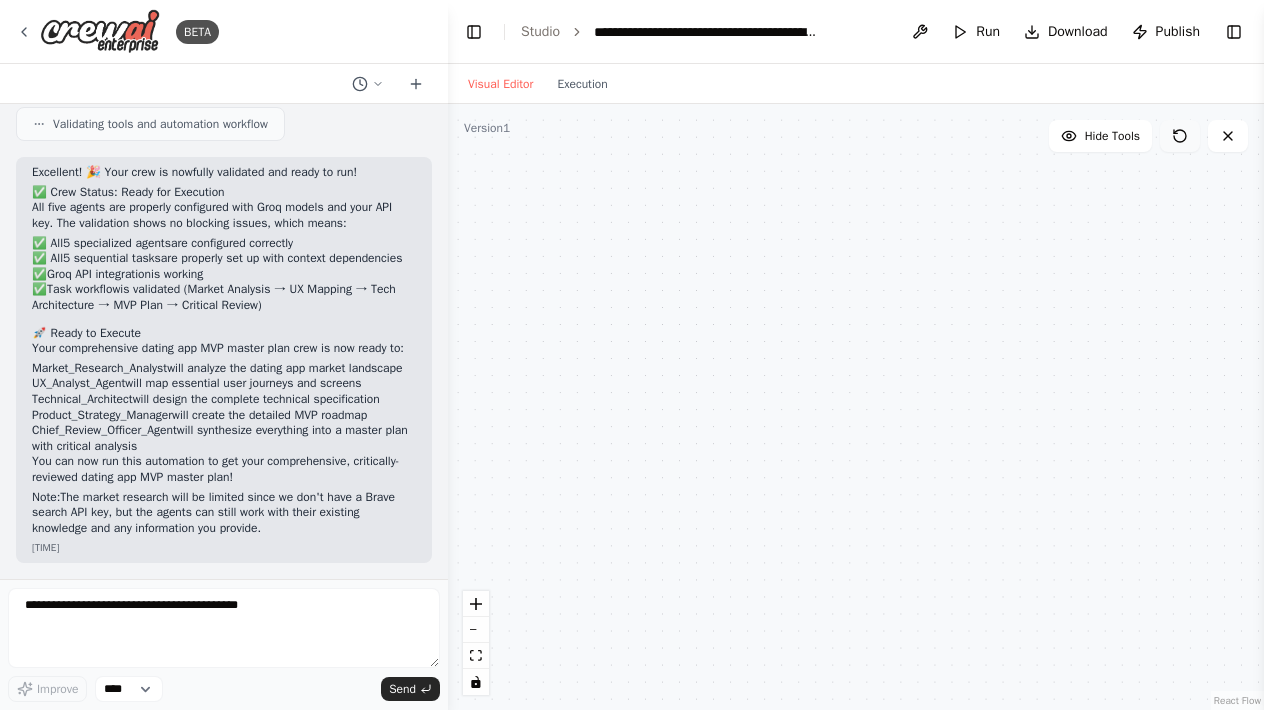 click at bounding box center [1180, 136] 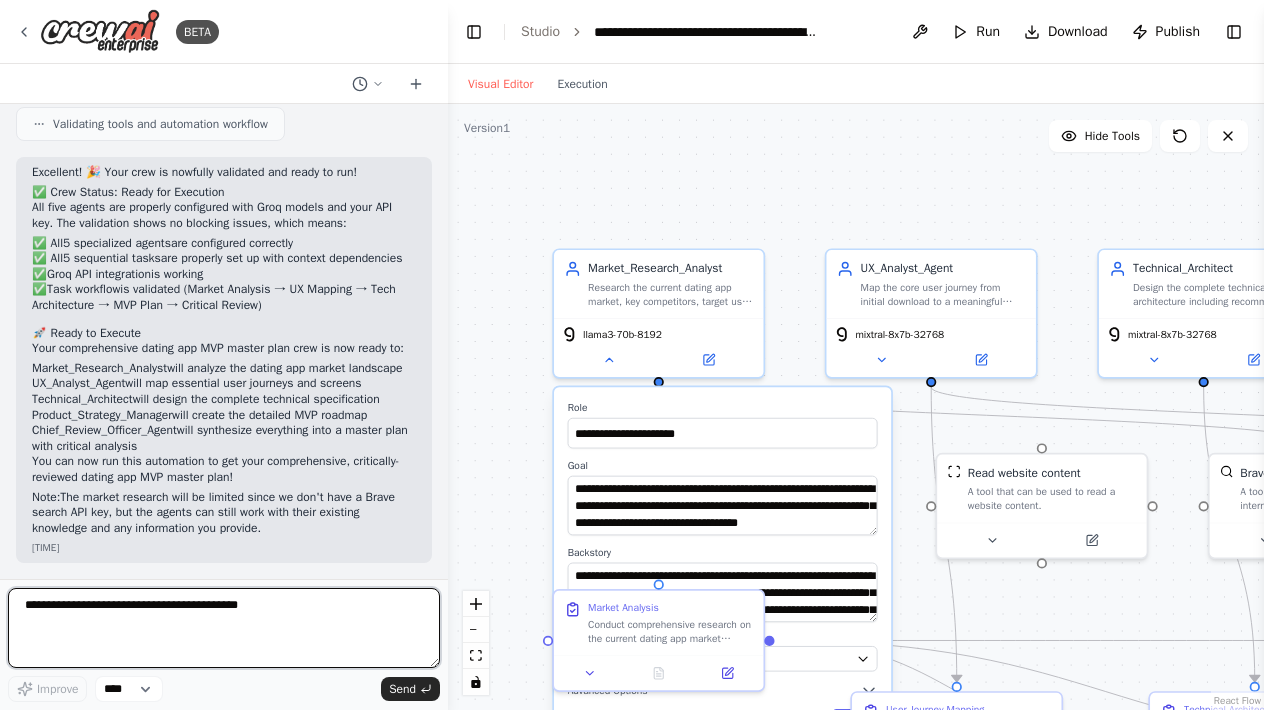 click at bounding box center (224, 628) 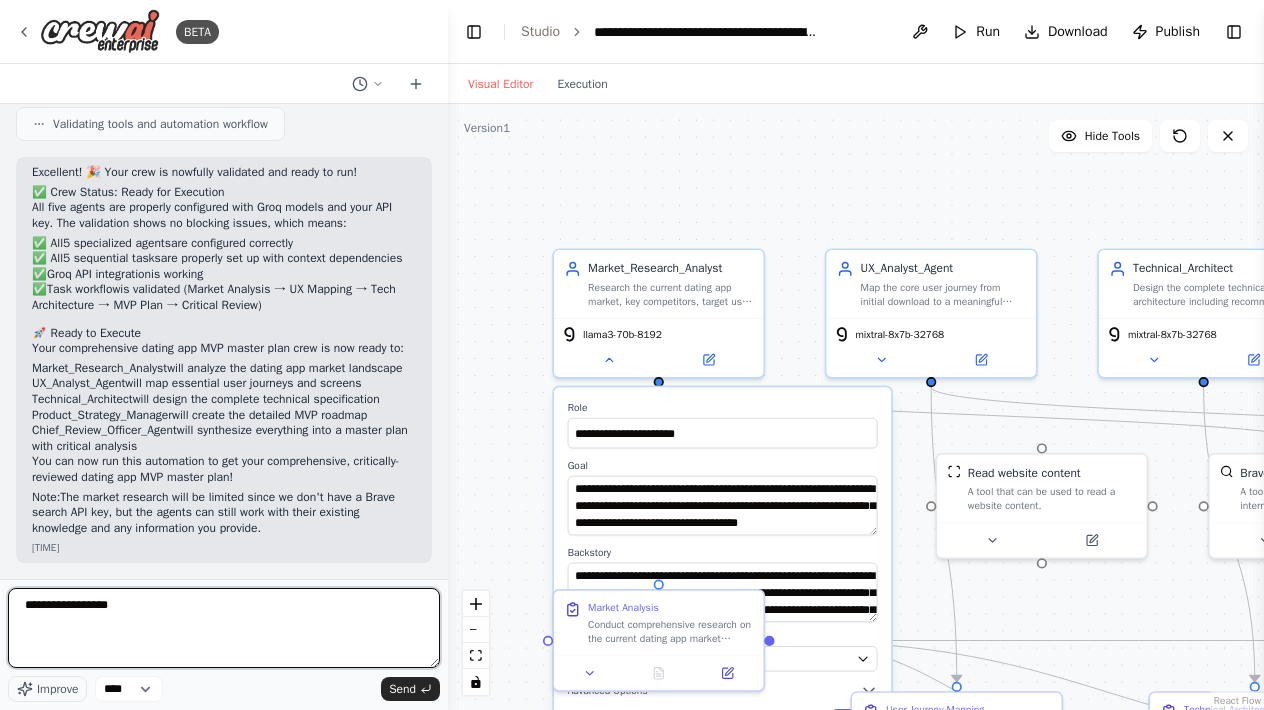 paste on "**********" 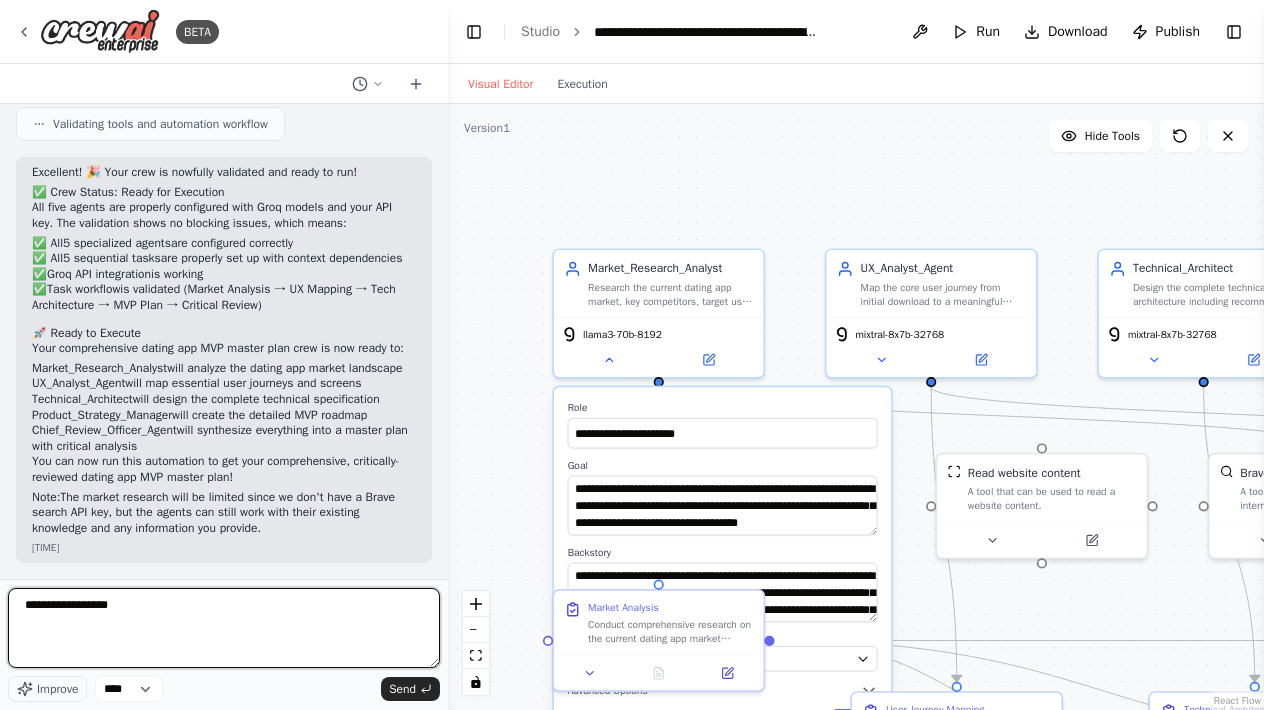 type on "**********" 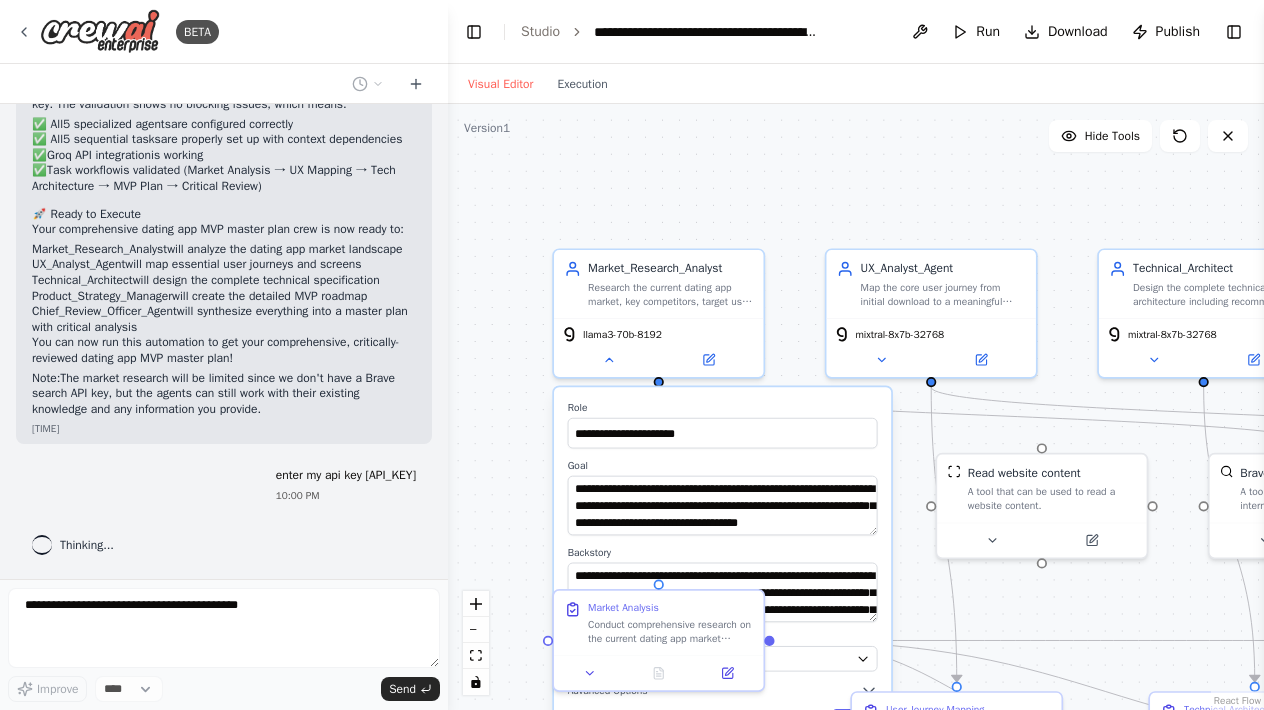 scroll, scrollTop: 5472, scrollLeft: 0, axis: vertical 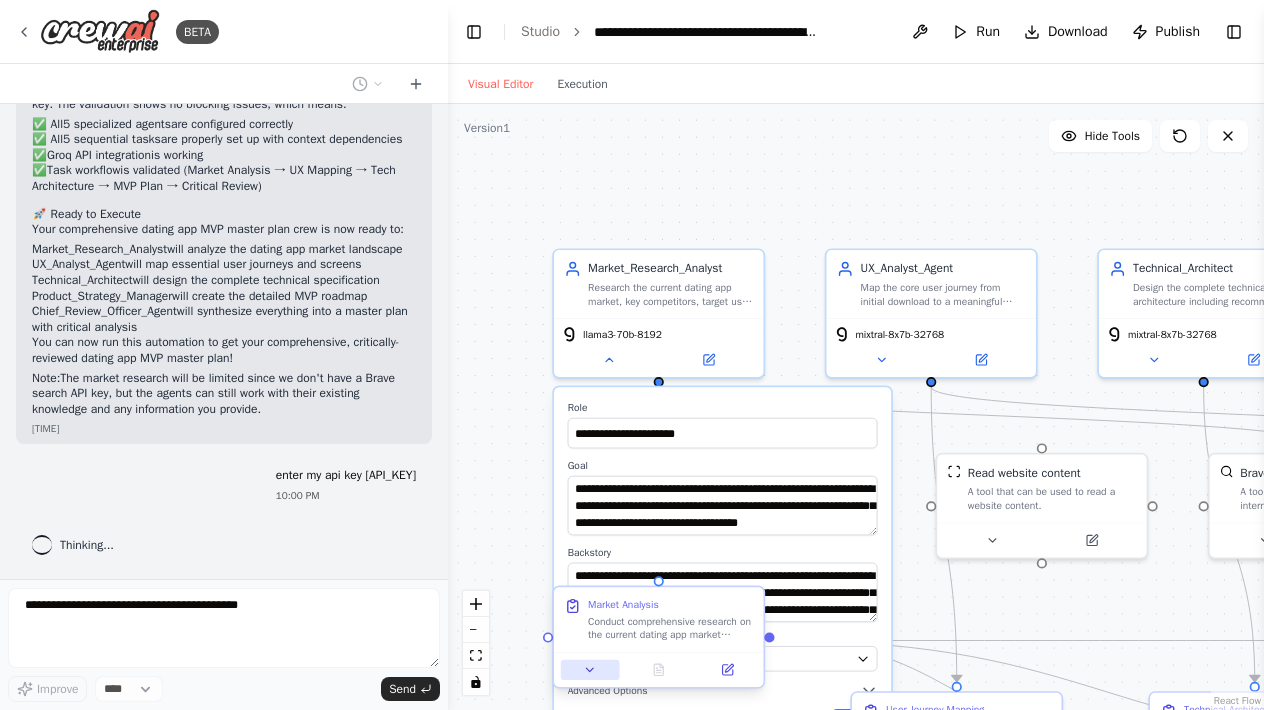 click 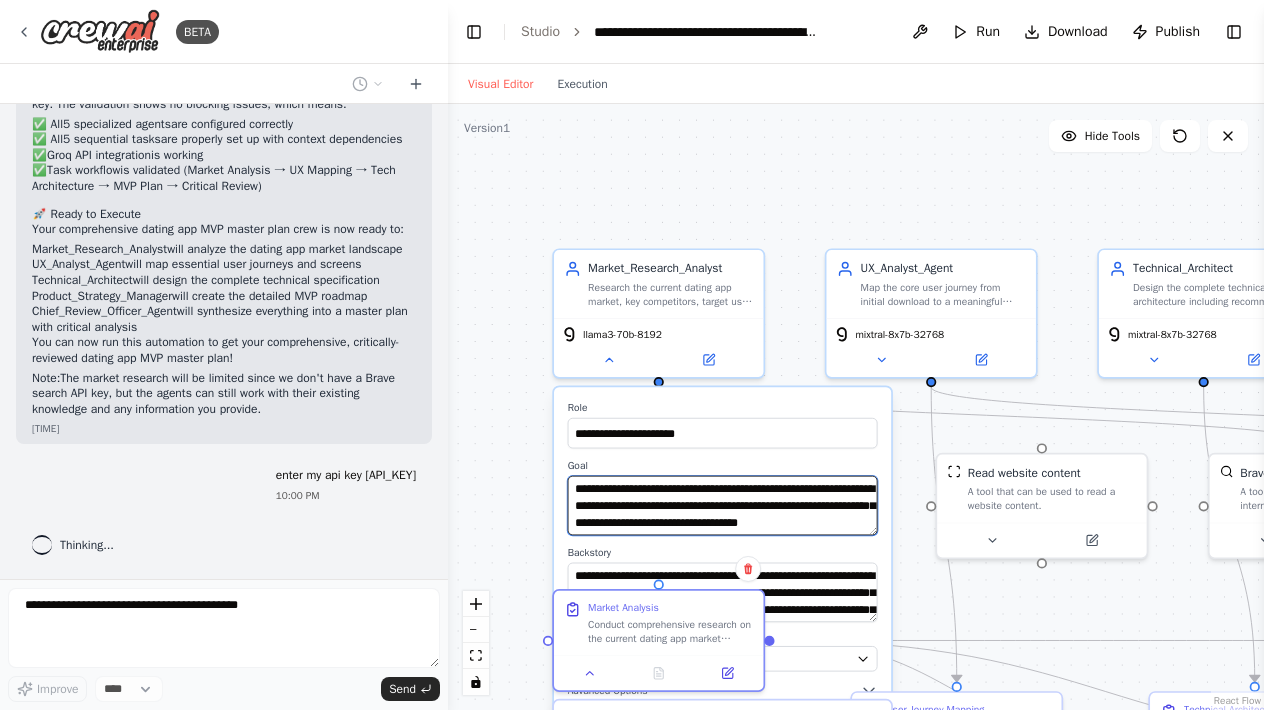 click on "**********" at bounding box center [723, 506] 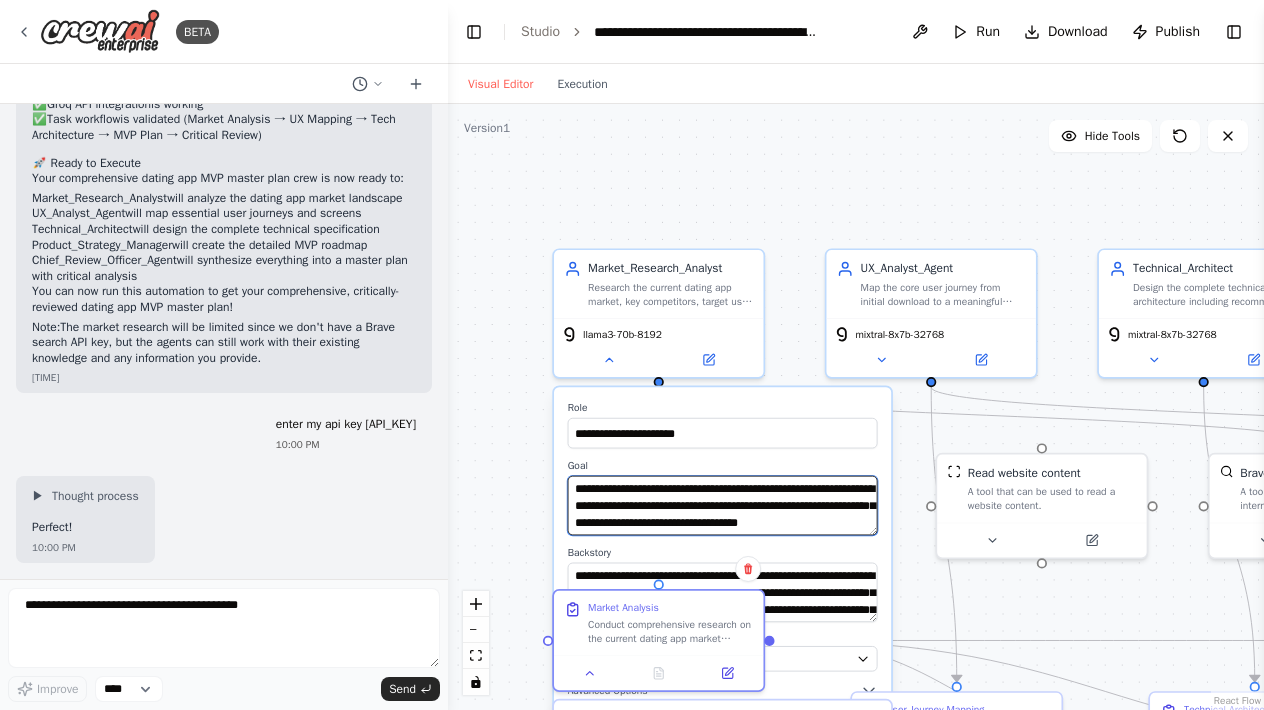 click on "**********" at bounding box center [723, 506] 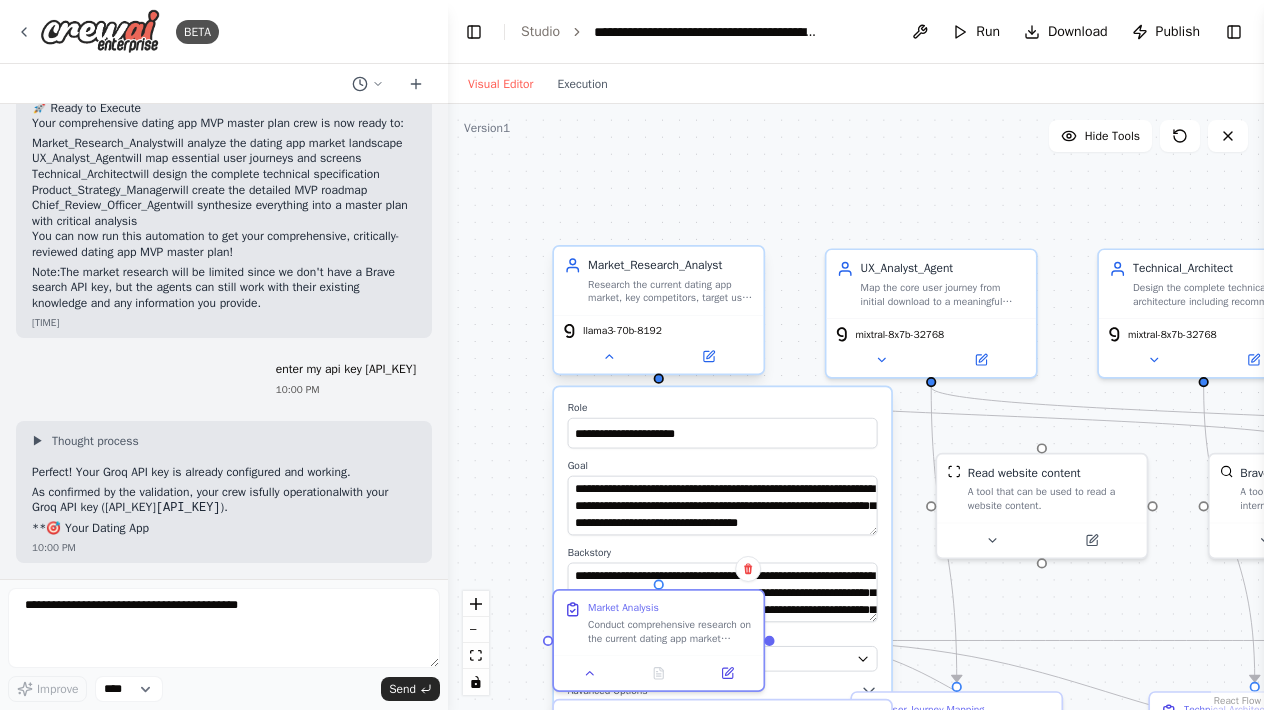 click on "Research the current dating app market, key competitors, target user demographics, and emerging technological trends to provide comprehensive market intelligence for MVP planning" at bounding box center (670, 290) 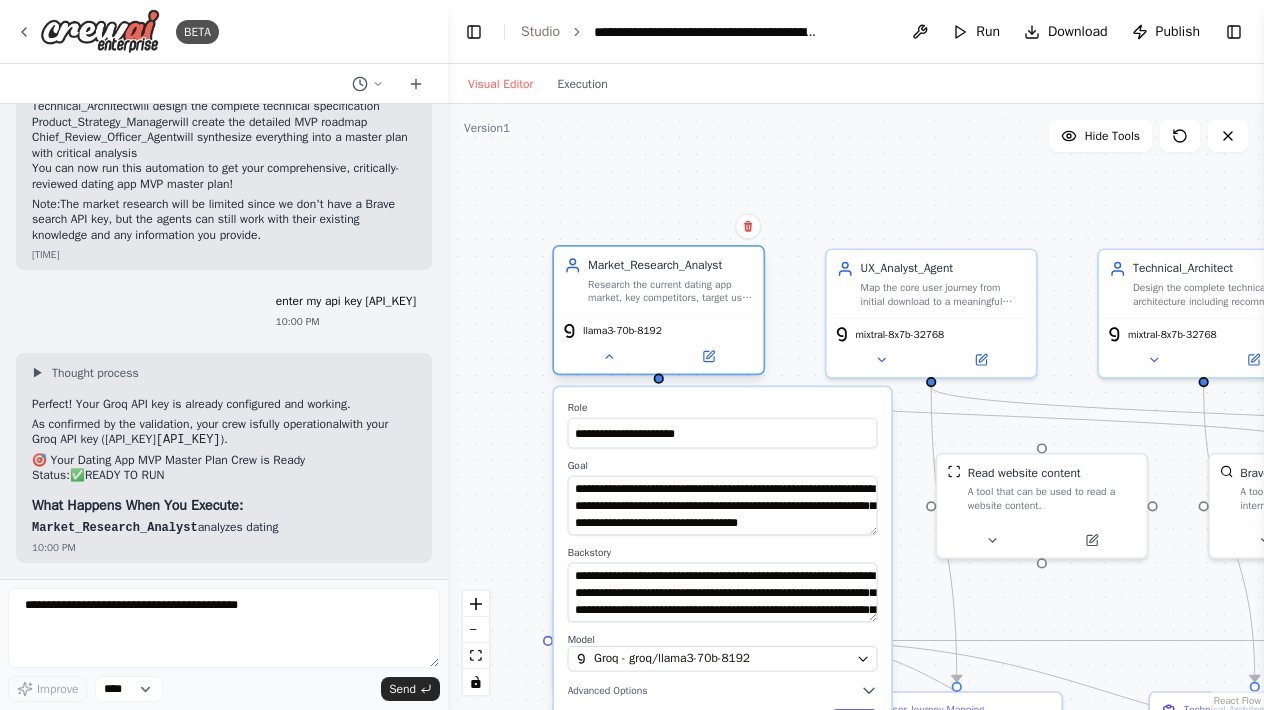 click on "Research the current dating app market, key competitors, target user demographics, and emerging technological trends to provide comprehensive market intelligence for MVP planning" at bounding box center [670, 290] 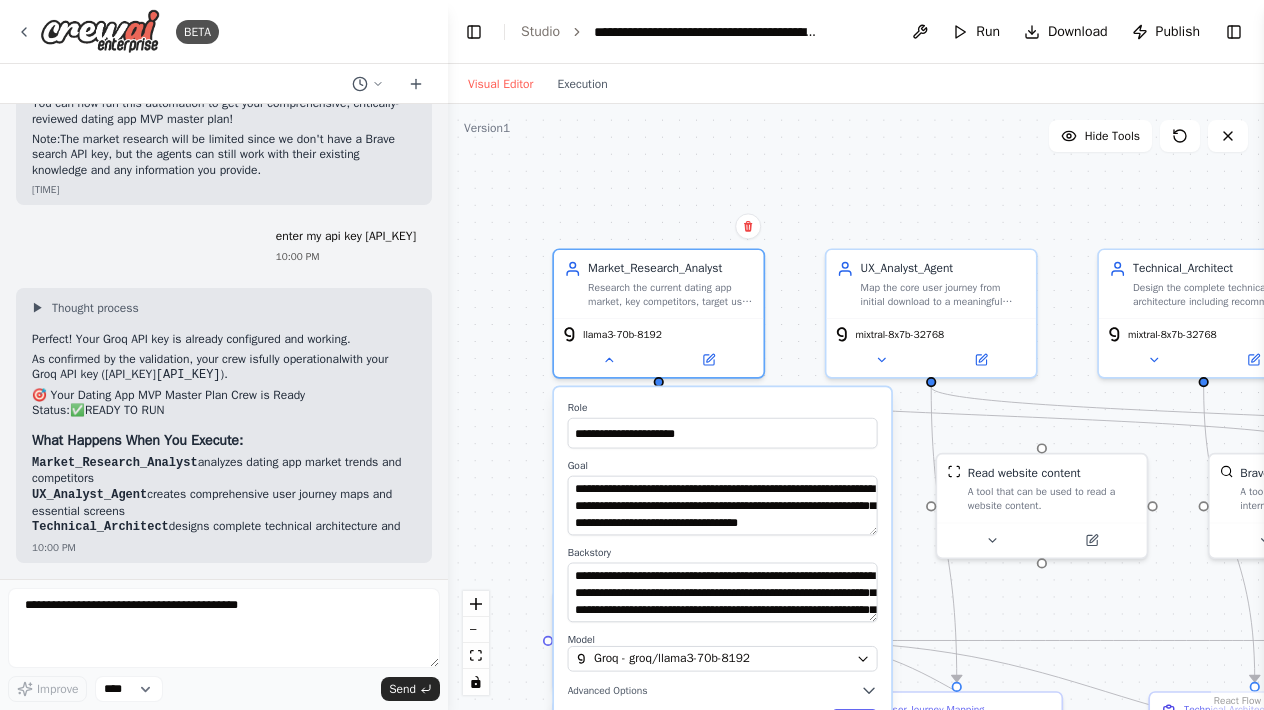 click on ".deletable-edge-delete-btn {
width: 20px;
height: 20px;
border: 0px solid #ffffff;
color: #6b7280;
background-color: #f8fafc;
cursor: pointer;
border-radius: 50%;
font-size: 12px;
padding: 3px;
display: flex;
align-items: center;
justify-content: center;
transition: all 0.2s cubic-bezier(0.4, 0, 0.2, 1);
box-shadow: 0 2px 4px rgba(0, 0, 0, 0.1);
}
.deletable-edge-delete-btn:hover {
background-color: #ef4444;
color: #ffffff;
border-color: #dc2626;
transform: scale(1.1);
box-shadow: 0 4px 12px rgba(239, 68, 68, 0.4);
}
.deletable-edge-delete-btn:active {
transform: scale(0.95);
box-shadow: 0 2px 4px rgba(239, 68, 68, 0.3);
}
Brave Web Search the internet Read website content llama3-70b-8192" at bounding box center (856, 407) 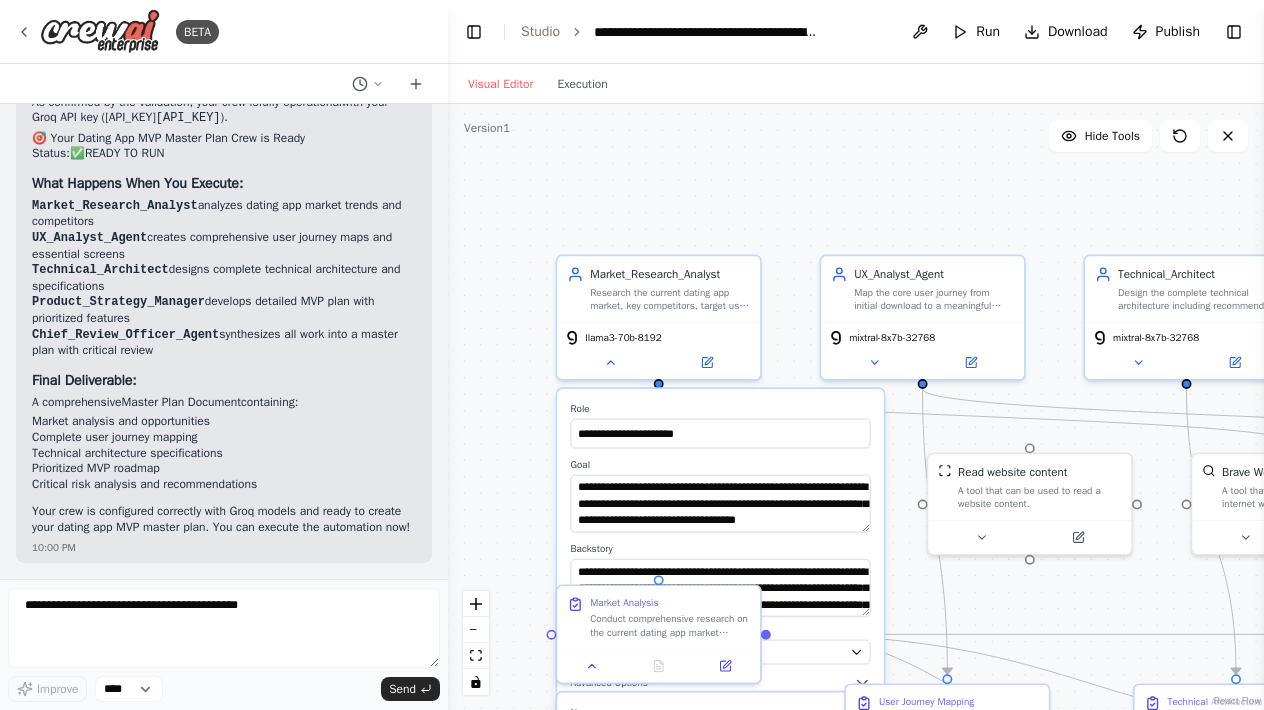 scroll, scrollTop: 5963, scrollLeft: 0, axis: vertical 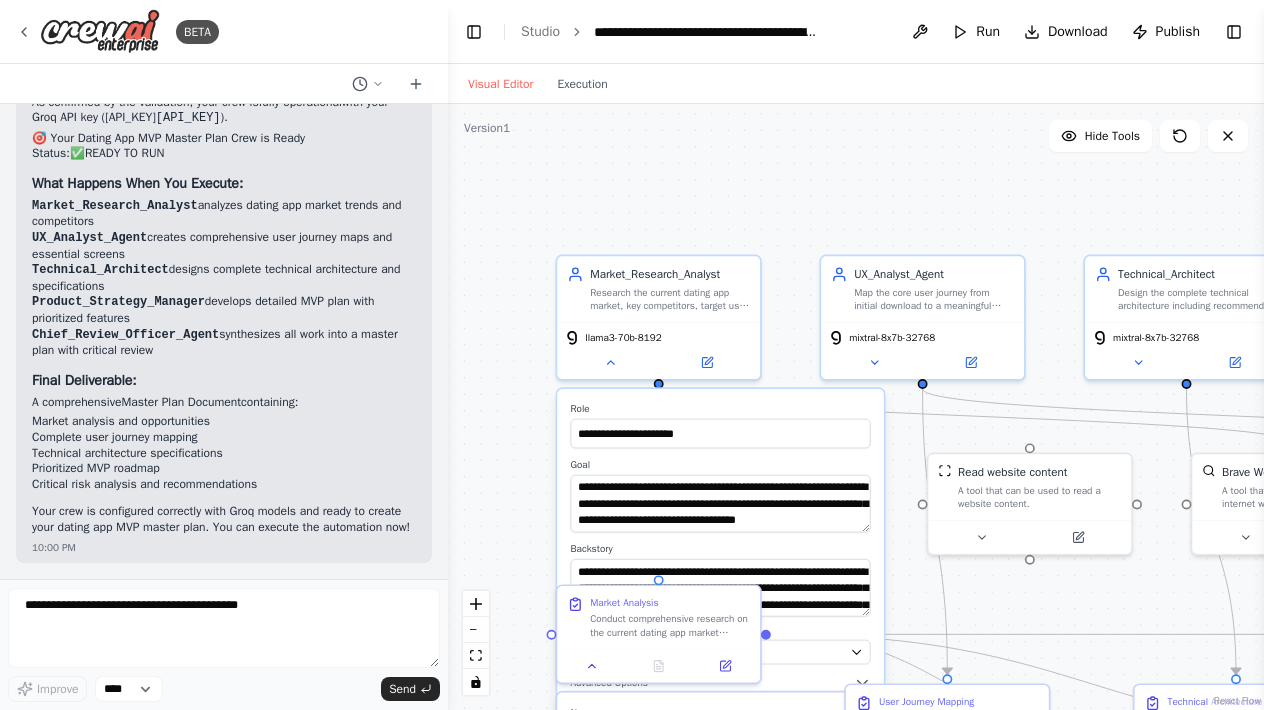 click on "Chief_Review_Officer_Agent  synthesizes all work into a master plan with critical review" at bounding box center [224, 343] 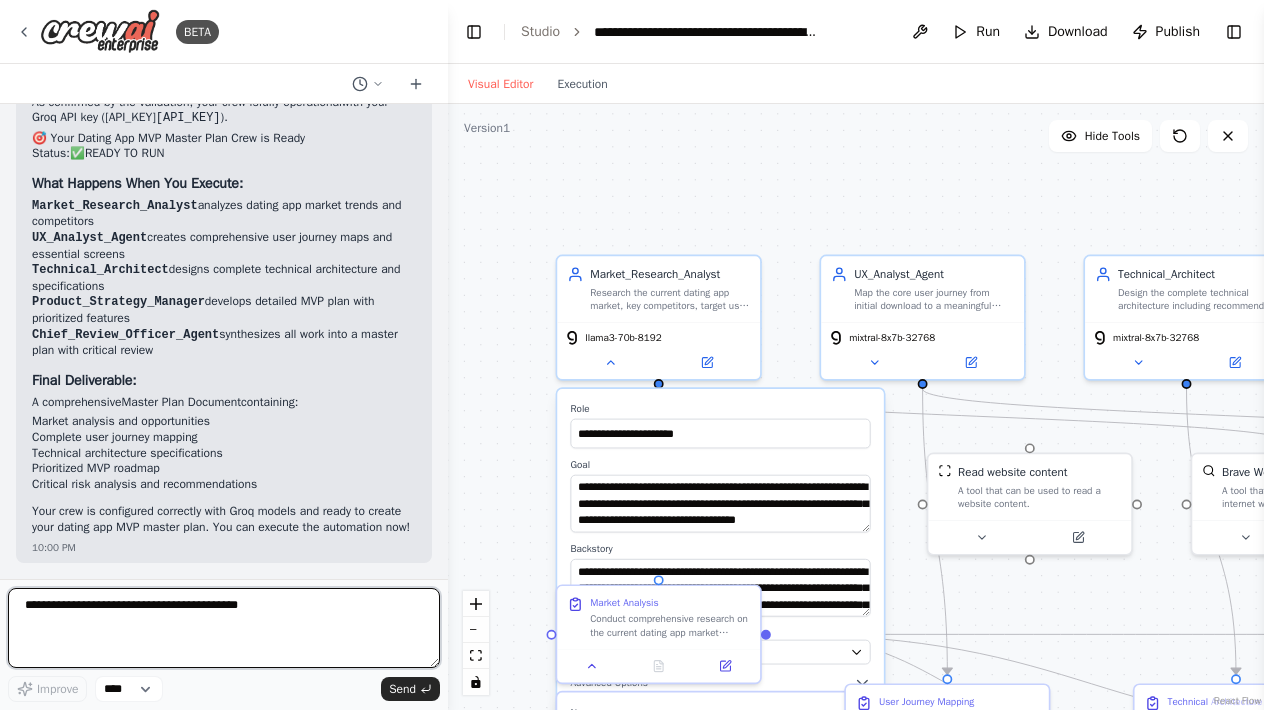 click at bounding box center [224, 628] 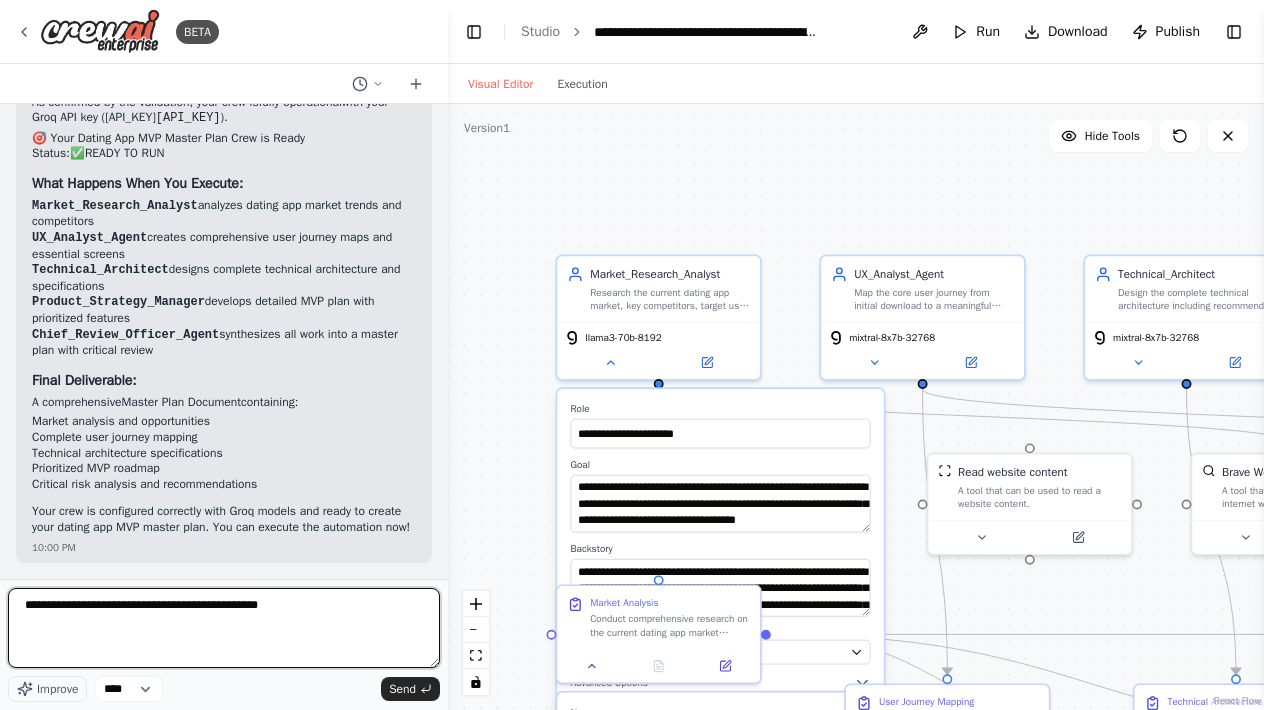 type on "**********" 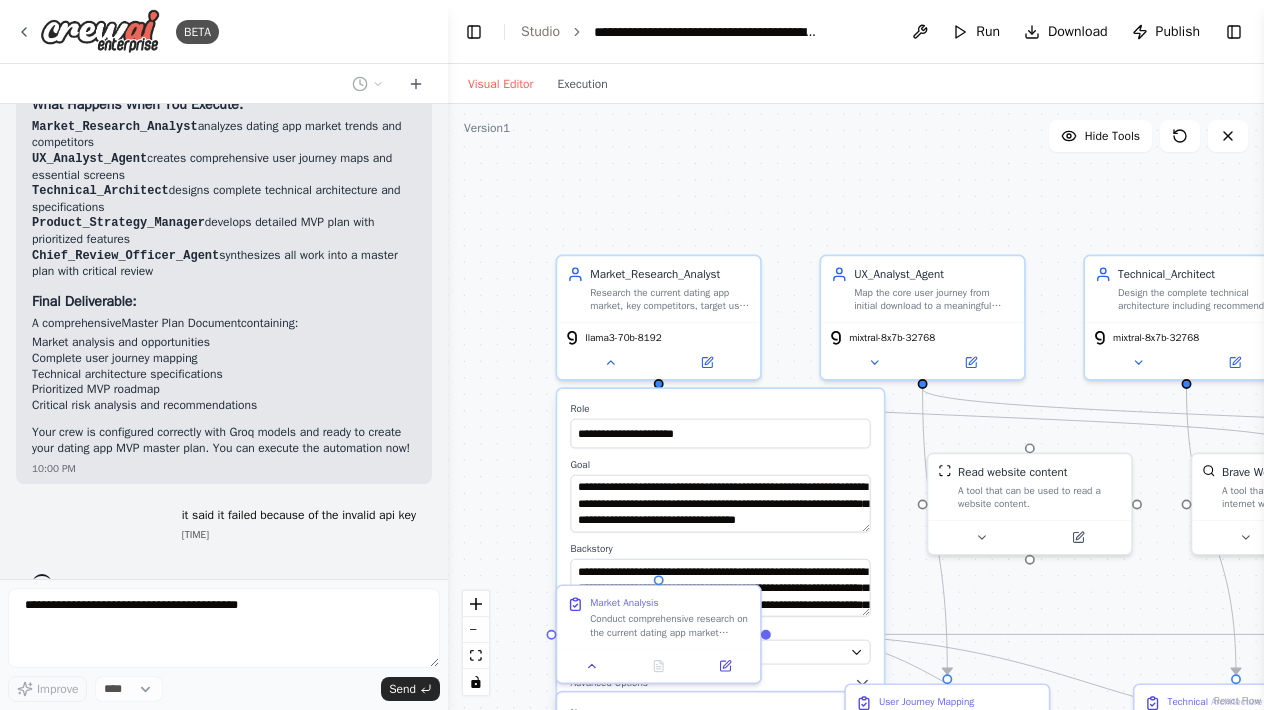 scroll, scrollTop: 6081, scrollLeft: 0, axis: vertical 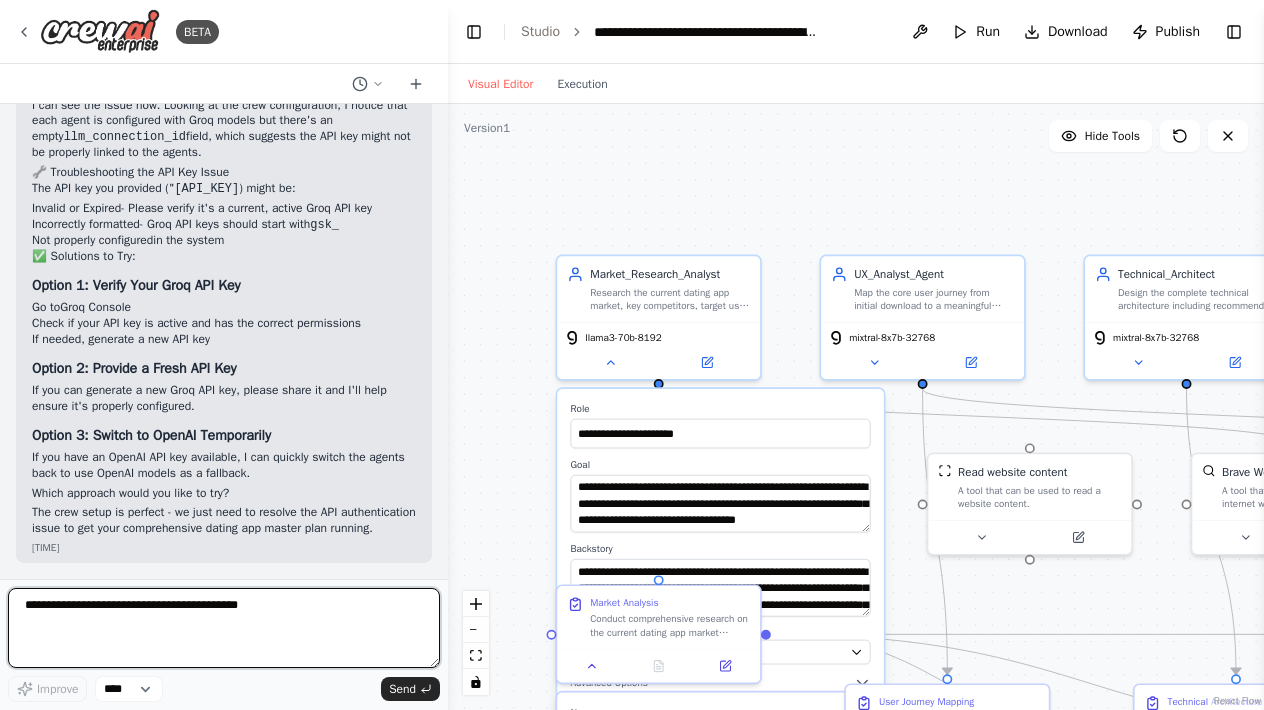 click at bounding box center [224, 628] 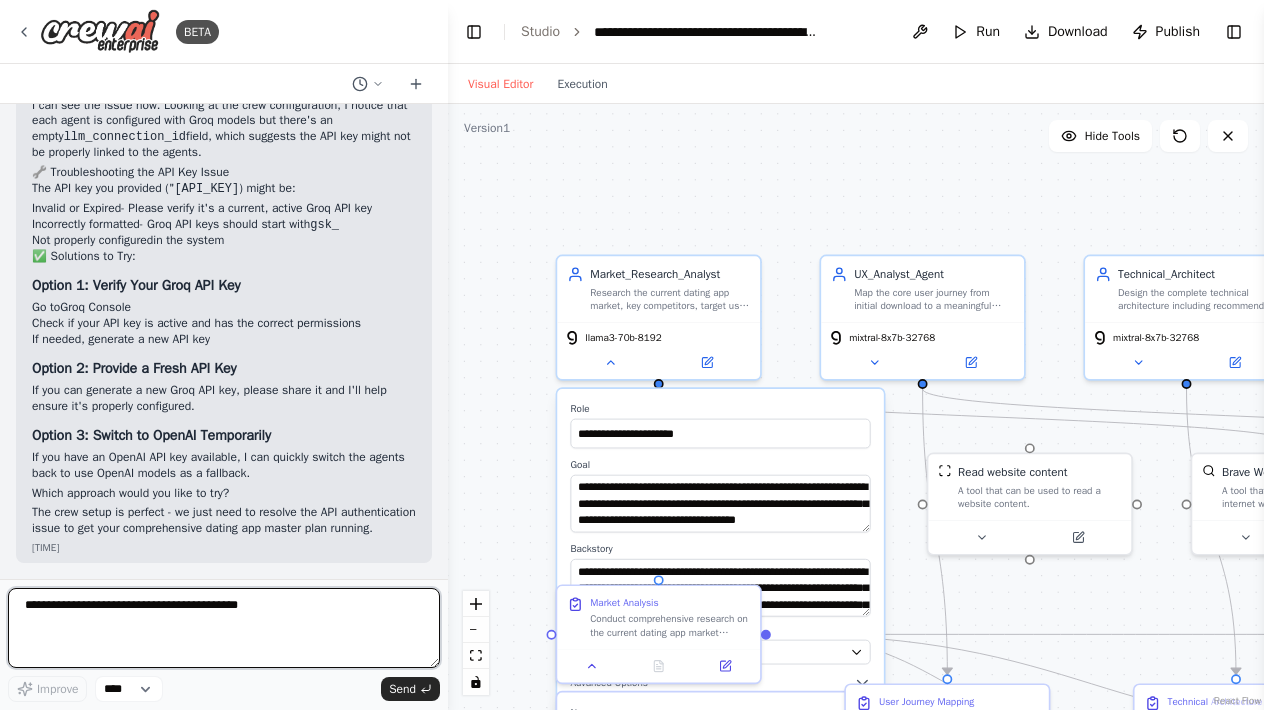 scroll, scrollTop: 6750, scrollLeft: 0, axis: vertical 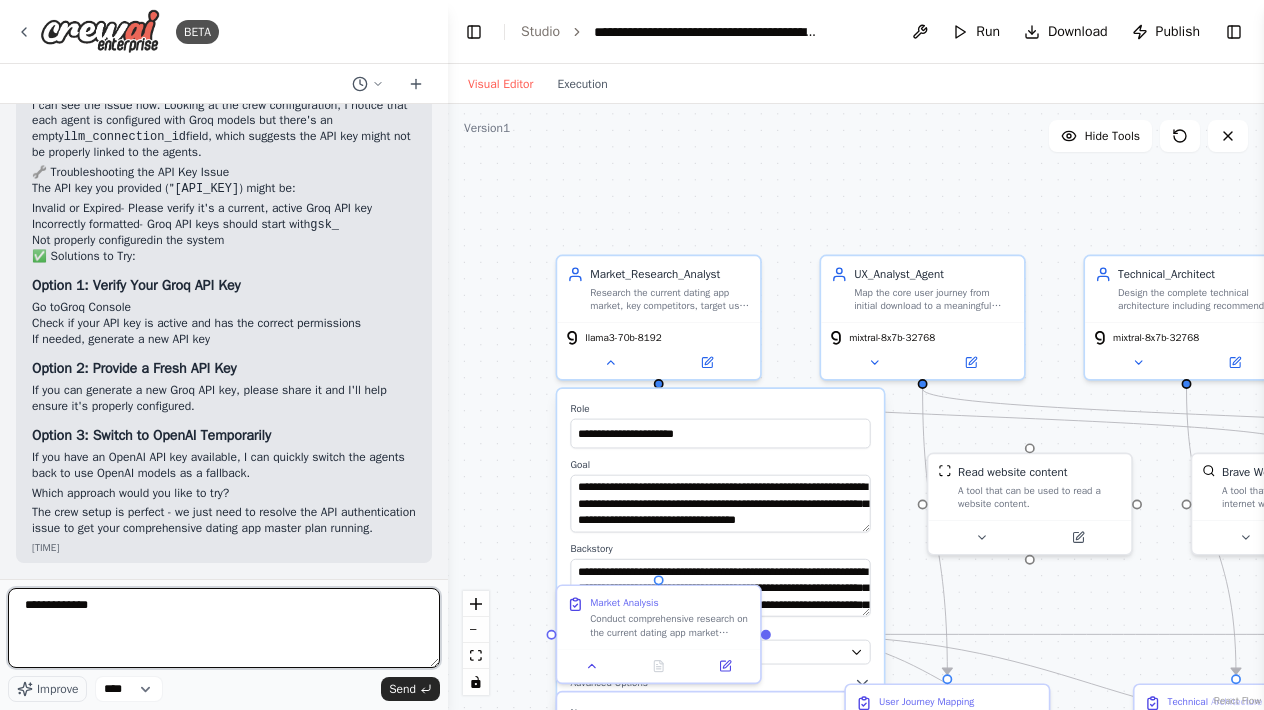 paste on "**********" 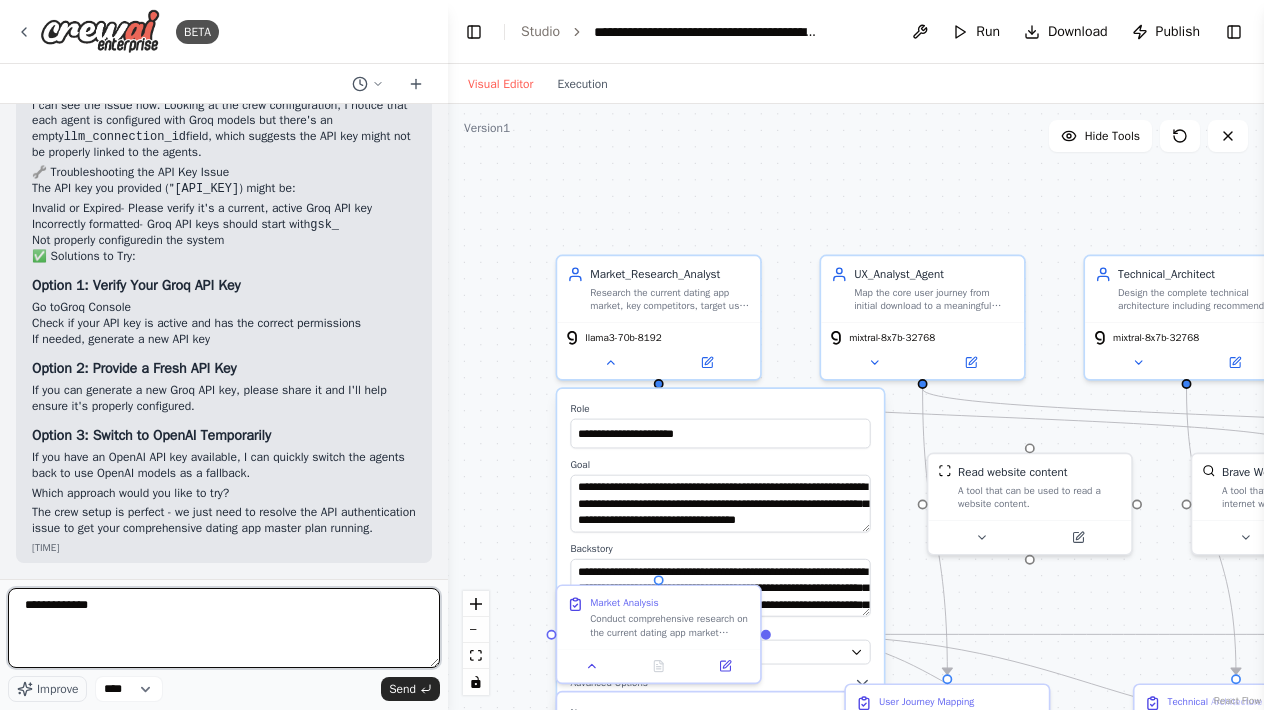 type on "**********" 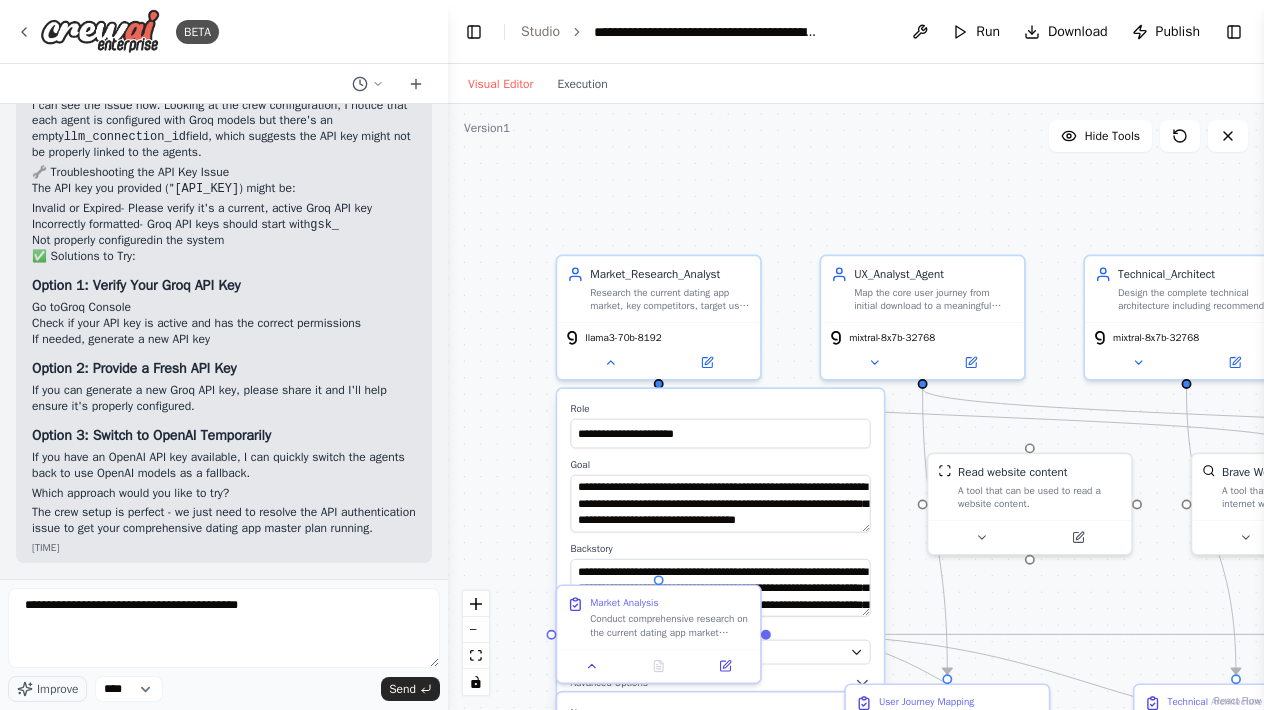 scroll, scrollTop: 6883, scrollLeft: 0, axis: vertical 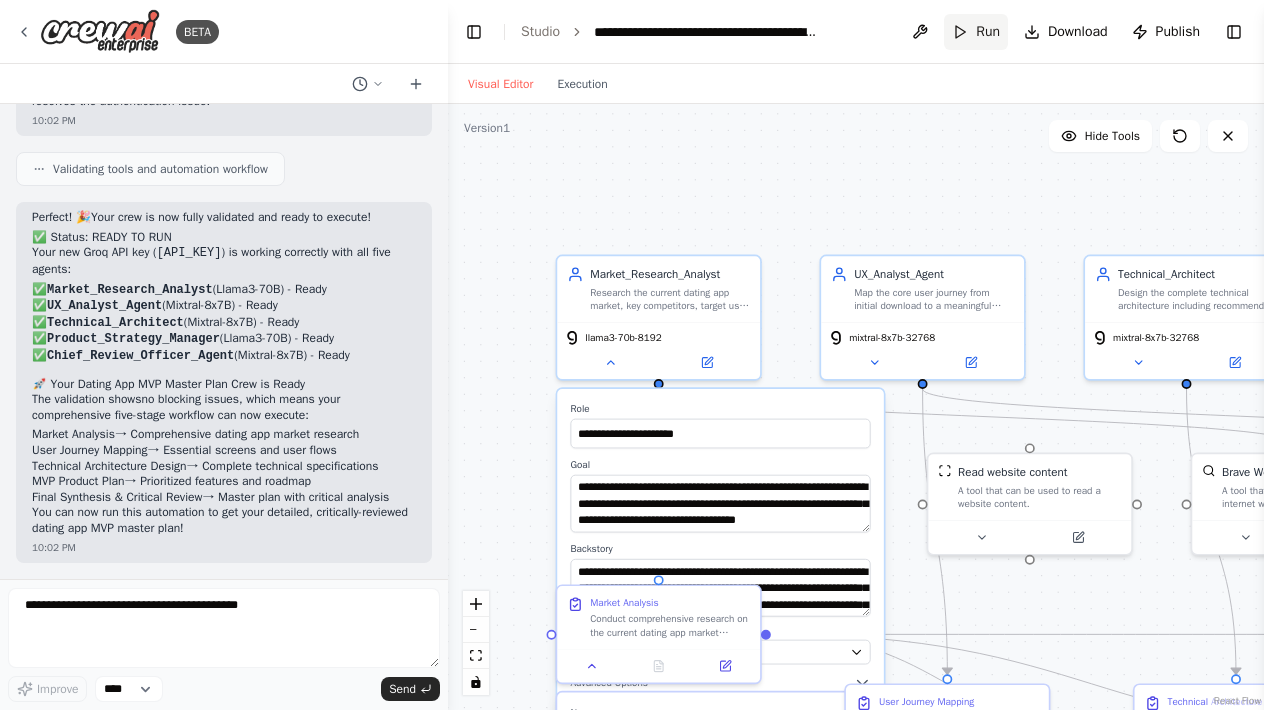 click on "Run" at bounding box center [988, 32] 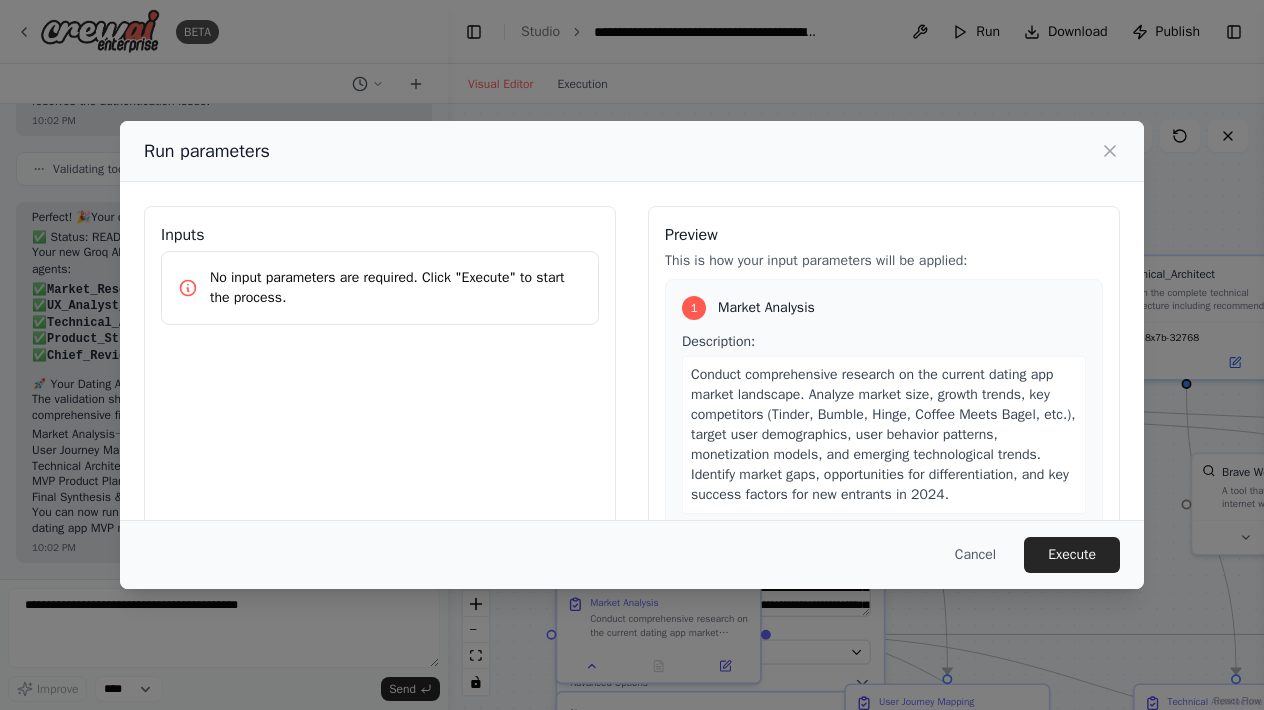 click on "Execute" at bounding box center [1072, 555] 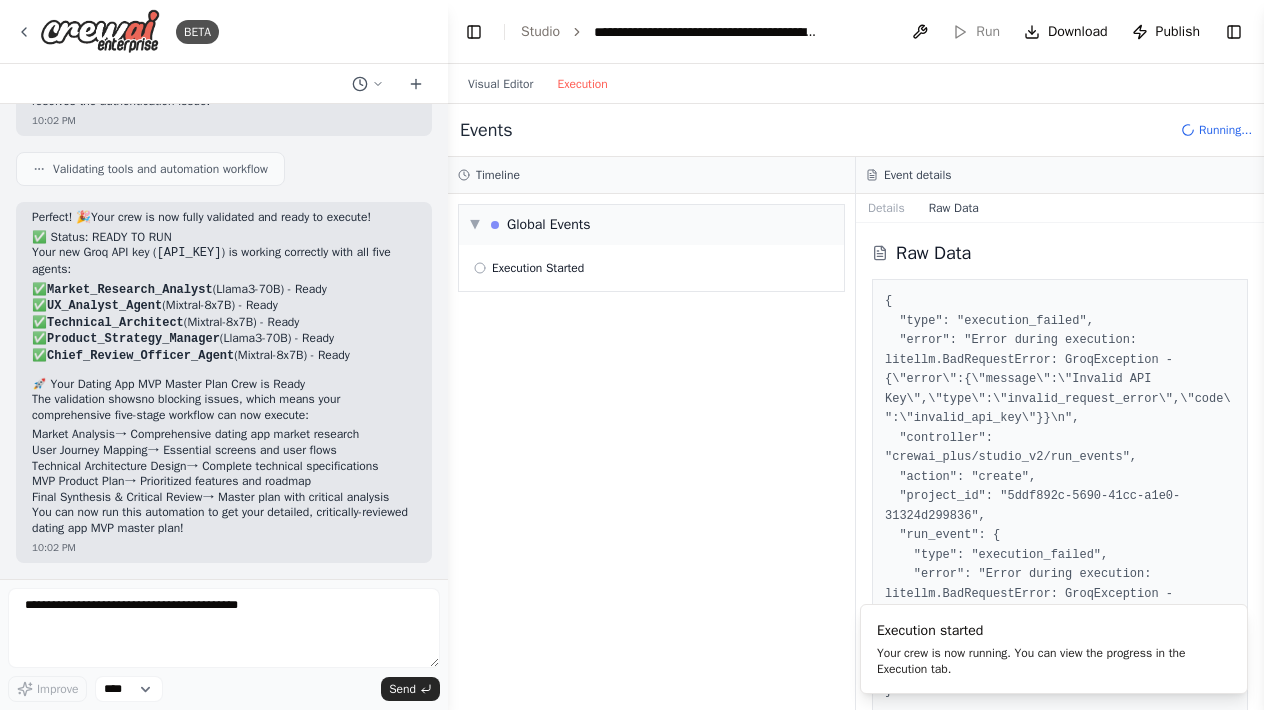 click on "Execution" at bounding box center (582, 84) 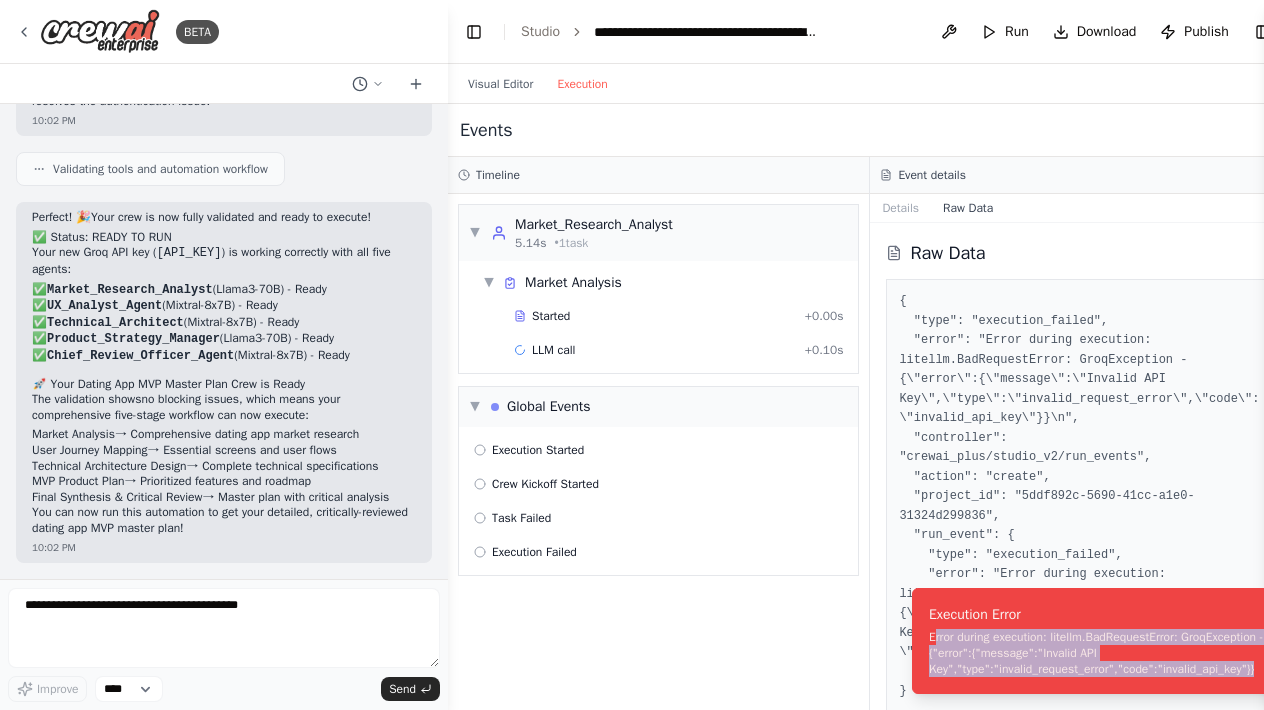 drag, startPoint x: 882, startPoint y: 640, endPoint x: 934, endPoint y: 688, distance: 70.76723 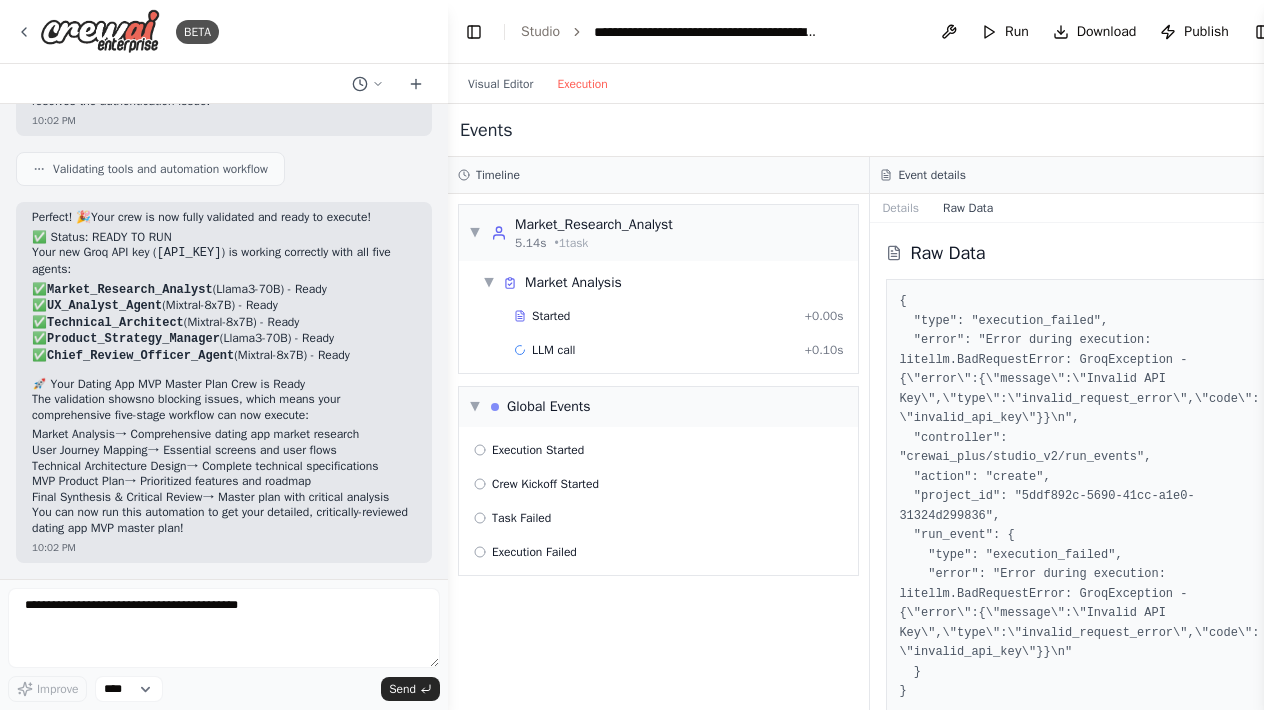 copy on "rror during execution: litellm.BadRequestError: GroqException - {"error":{"message":"Invalid API Key","type":"invalid_request_error","code":"invalid_api_key"}}" 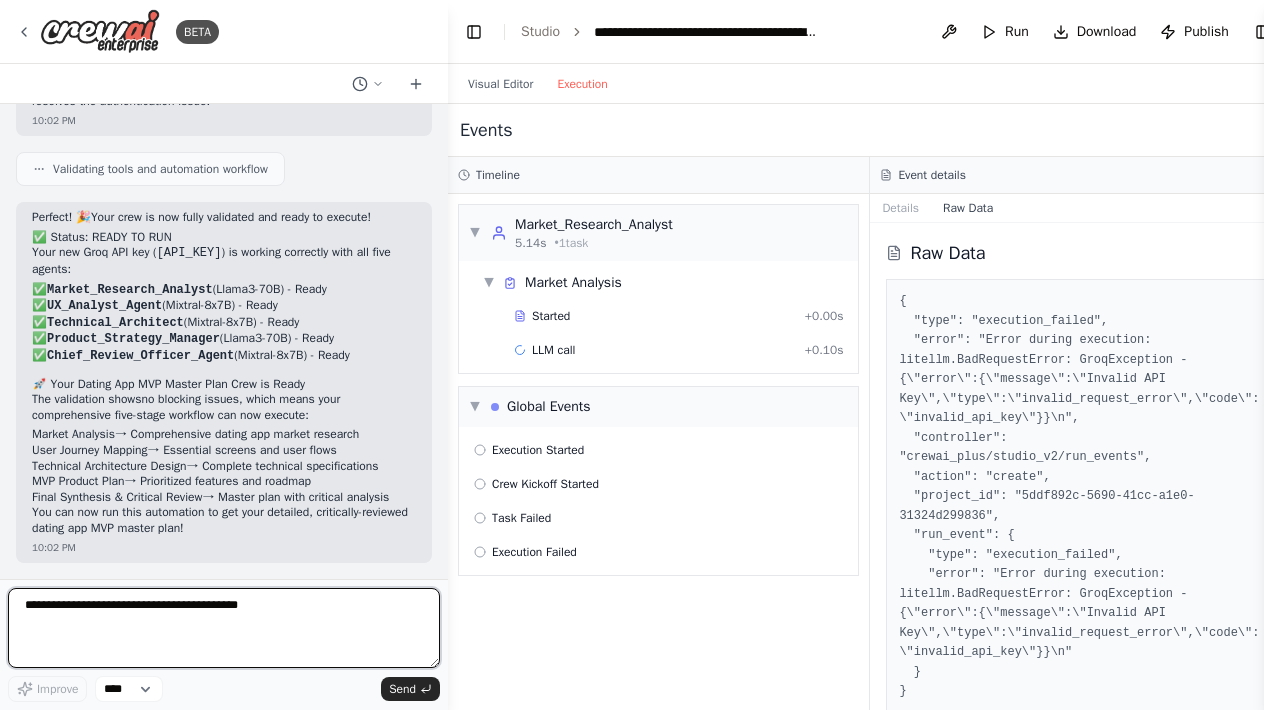 click at bounding box center (224, 628) 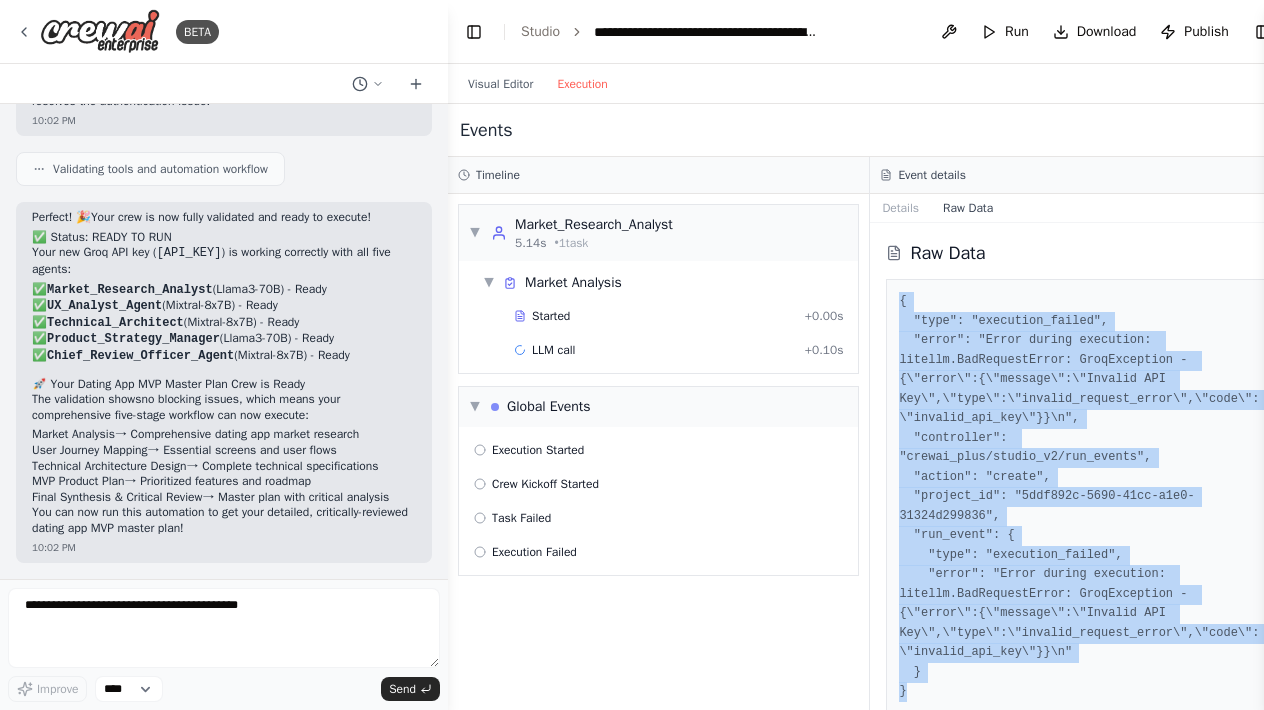drag, startPoint x: 914, startPoint y: 301, endPoint x: 1003, endPoint y: 735, distance: 443.03162 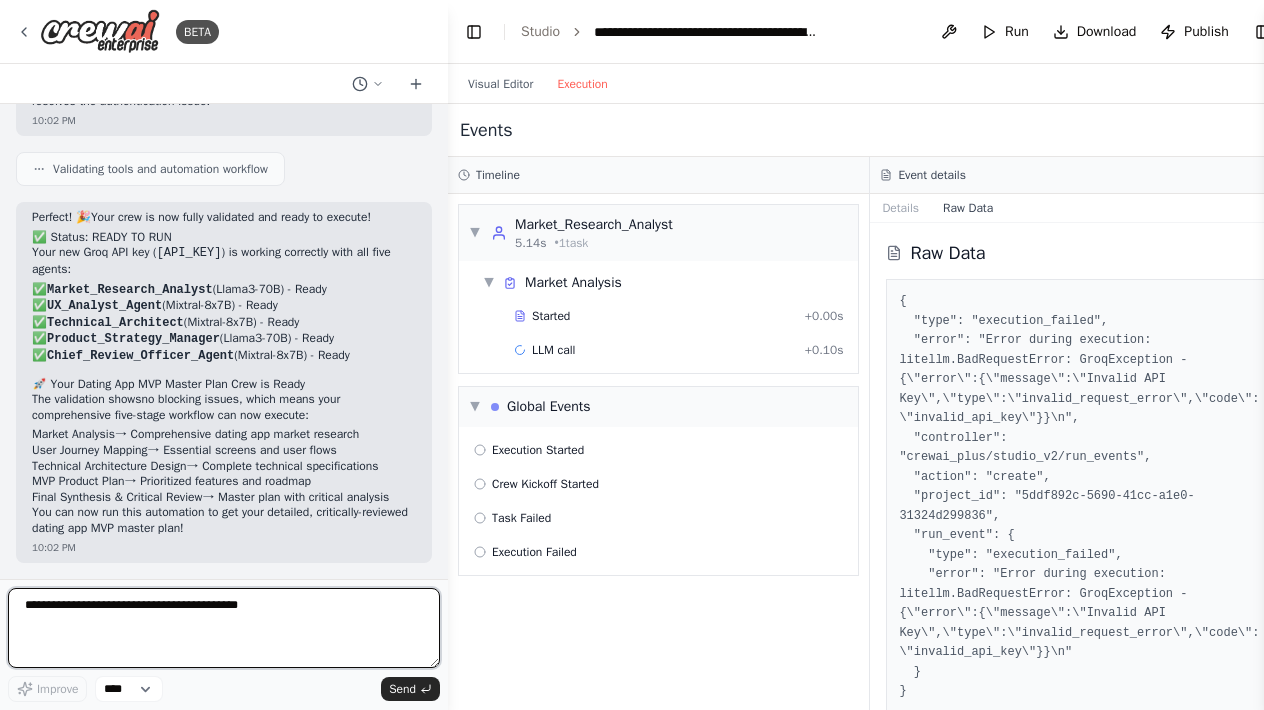 click at bounding box center [224, 628] 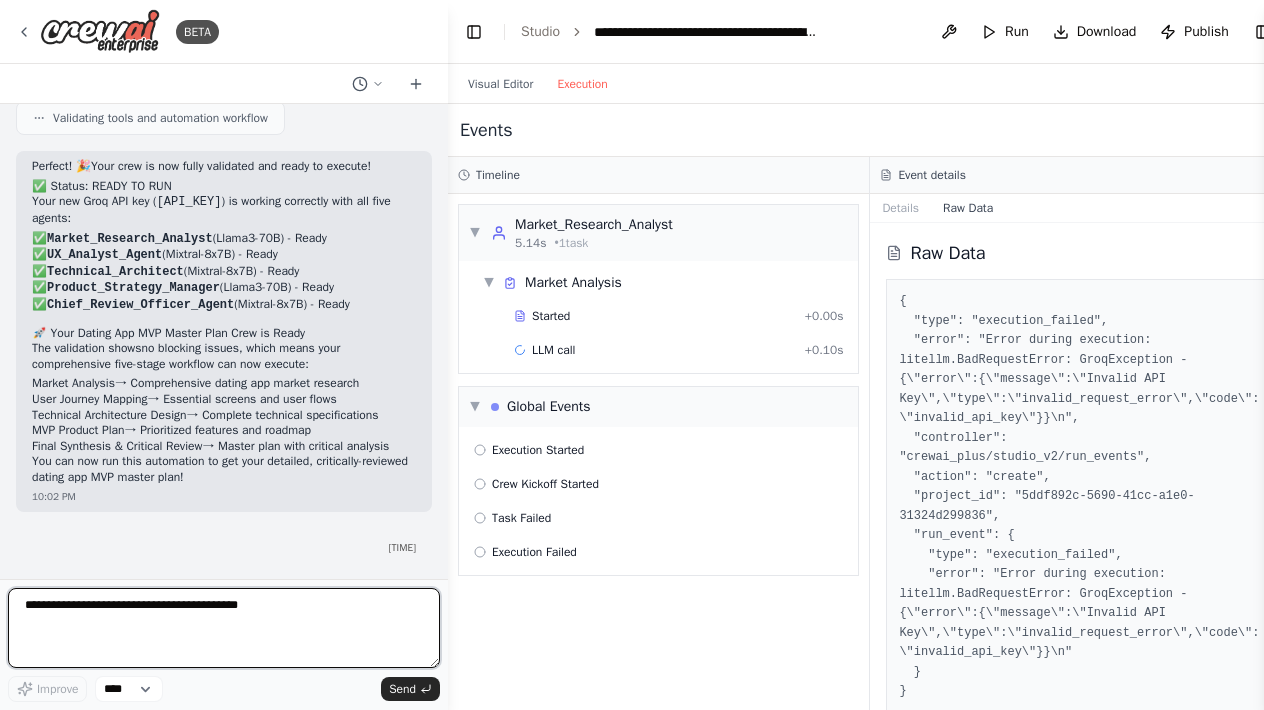 scroll, scrollTop: 0, scrollLeft: 0, axis: both 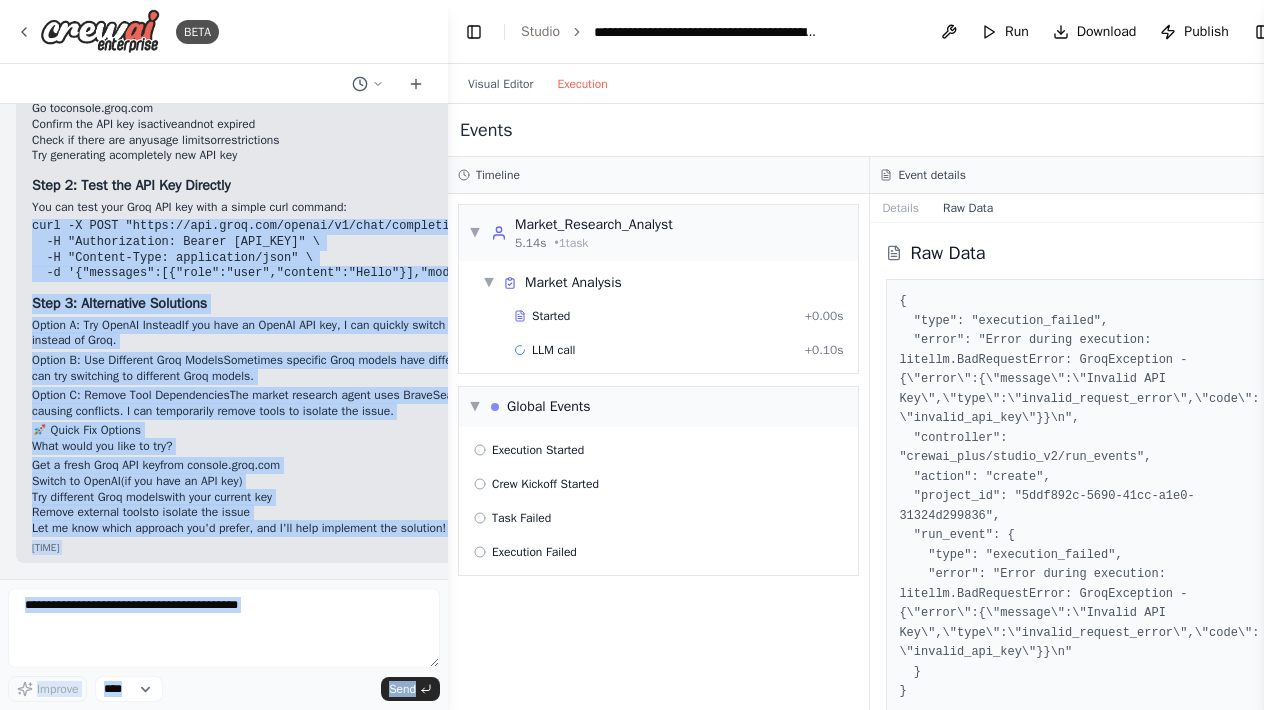 drag, startPoint x: 32, startPoint y: 323, endPoint x: 442, endPoint y: 390, distance: 415.43832 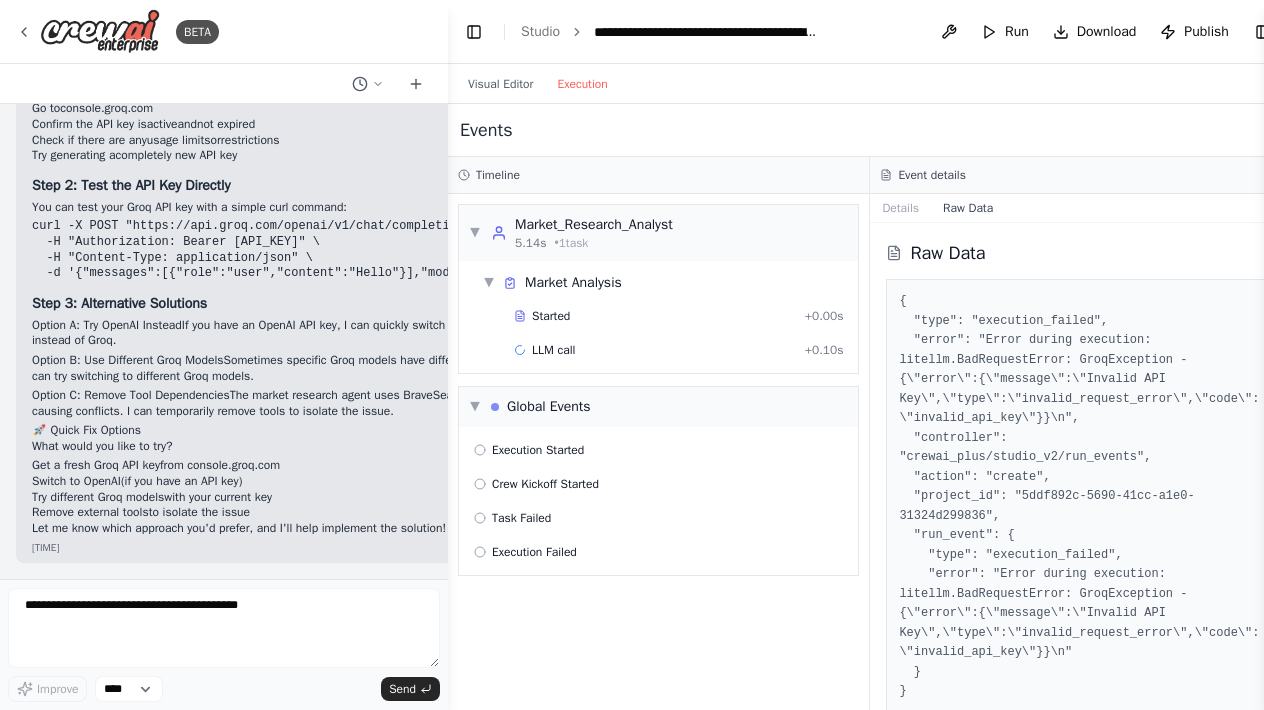 click on "curl -X POST "https://api.groq.com/openai/v1/chat/completions" \
-H "Authorization: Bearer YOUR_API_KEY" \
-H "Content-Type: application/json" \
-d '{"messages":[{"role":"user","content":"Hello"}],"model":"llama3-8b-8192"}'" at bounding box center [320, 249] 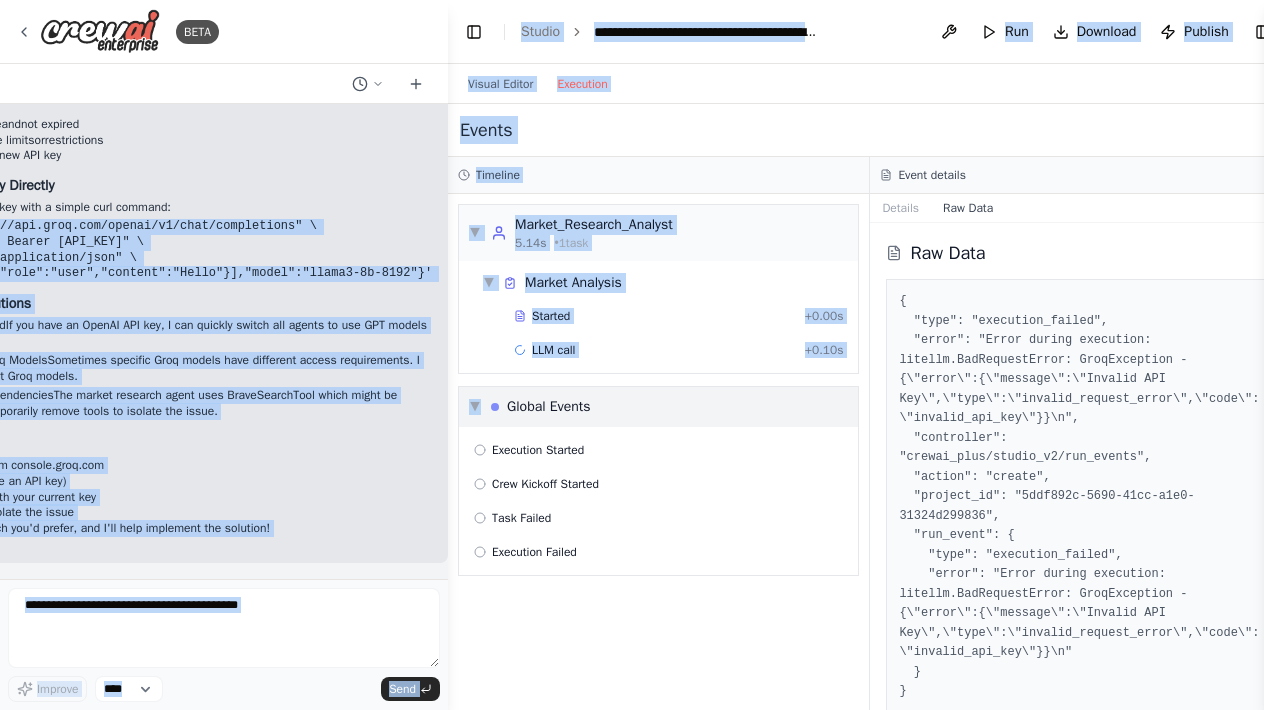 scroll, scrollTop: 8231, scrollLeft: 193, axis: both 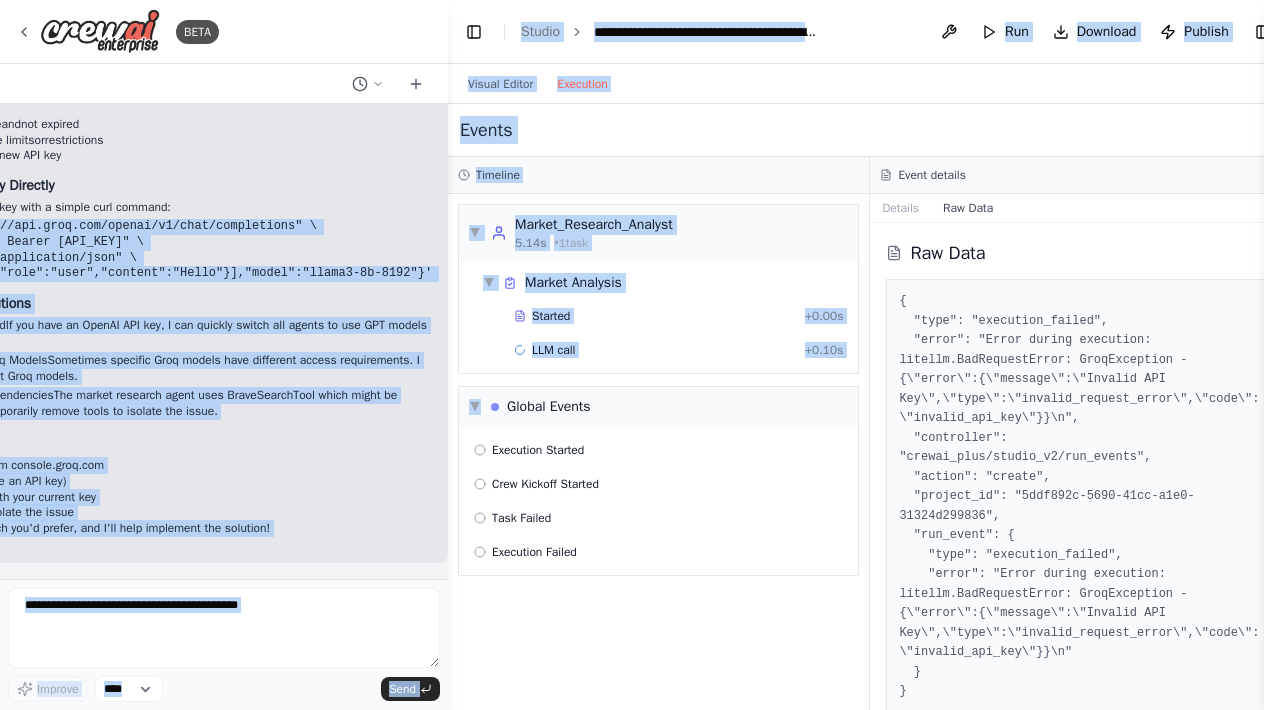 drag, startPoint x: 34, startPoint y: 324, endPoint x: 433, endPoint y: 365, distance: 401.10098 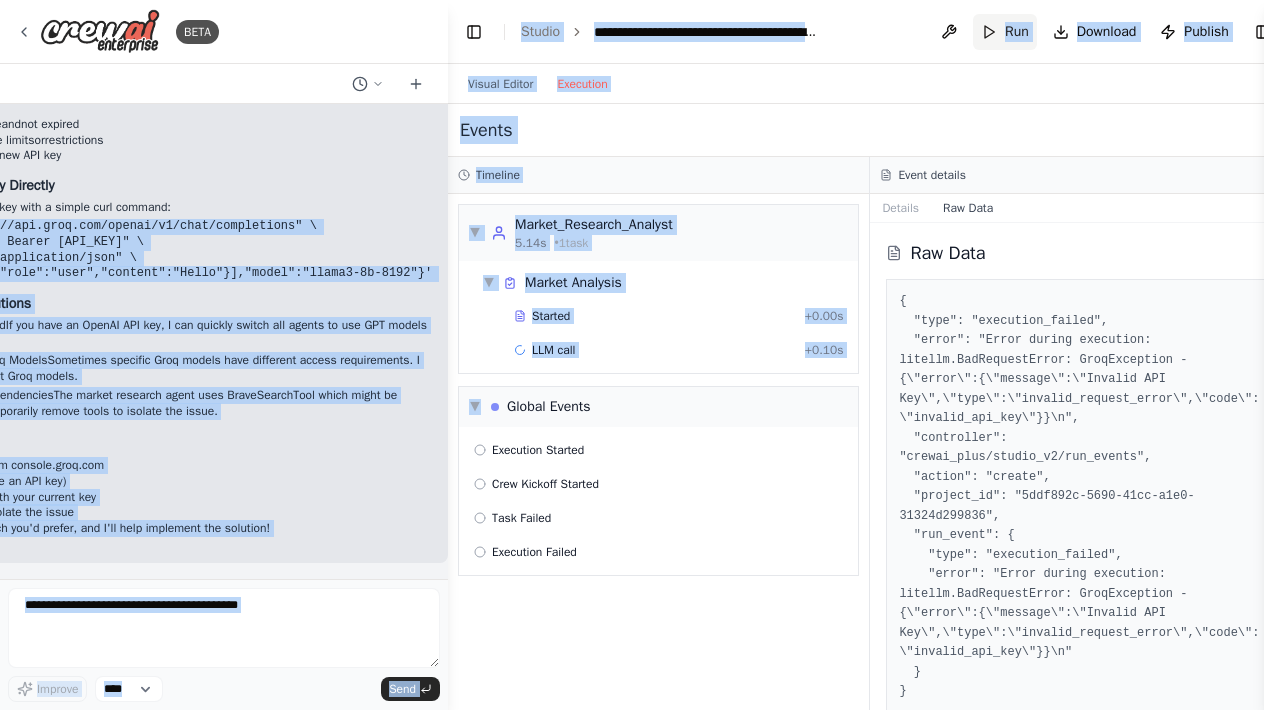 click on "Run" at bounding box center [1005, 32] 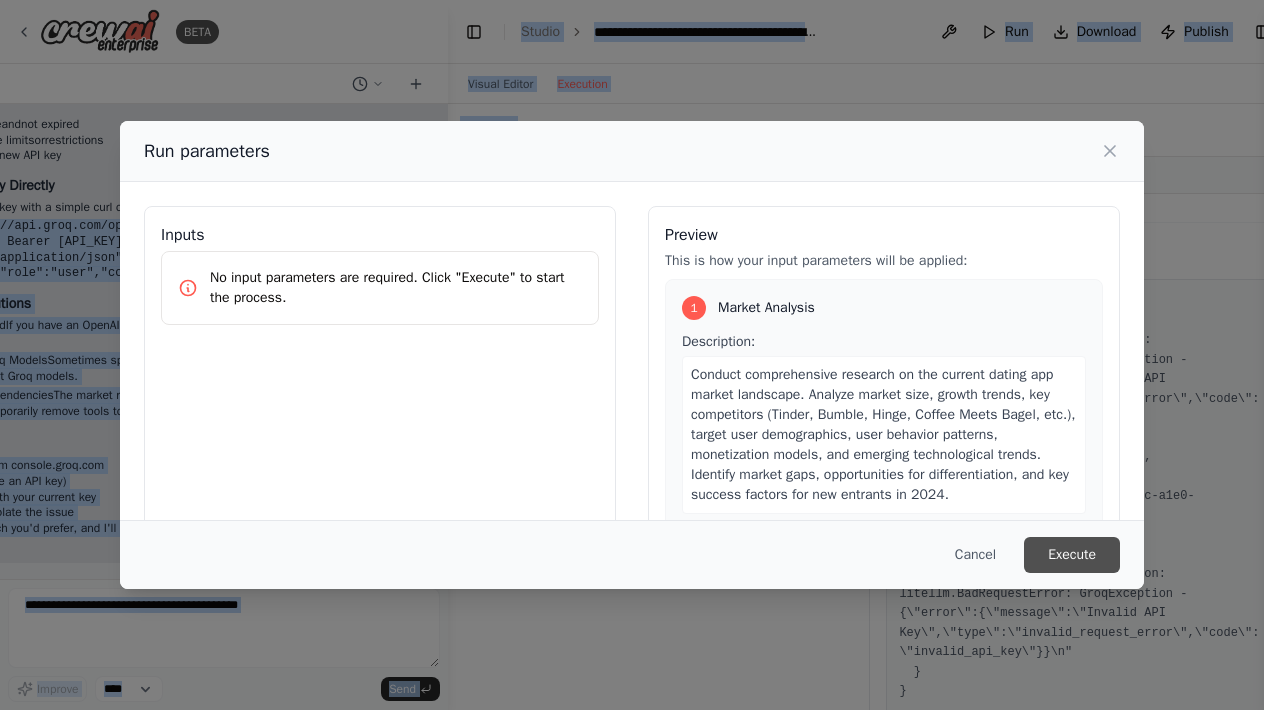 click on "Execute" at bounding box center (1072, 555) 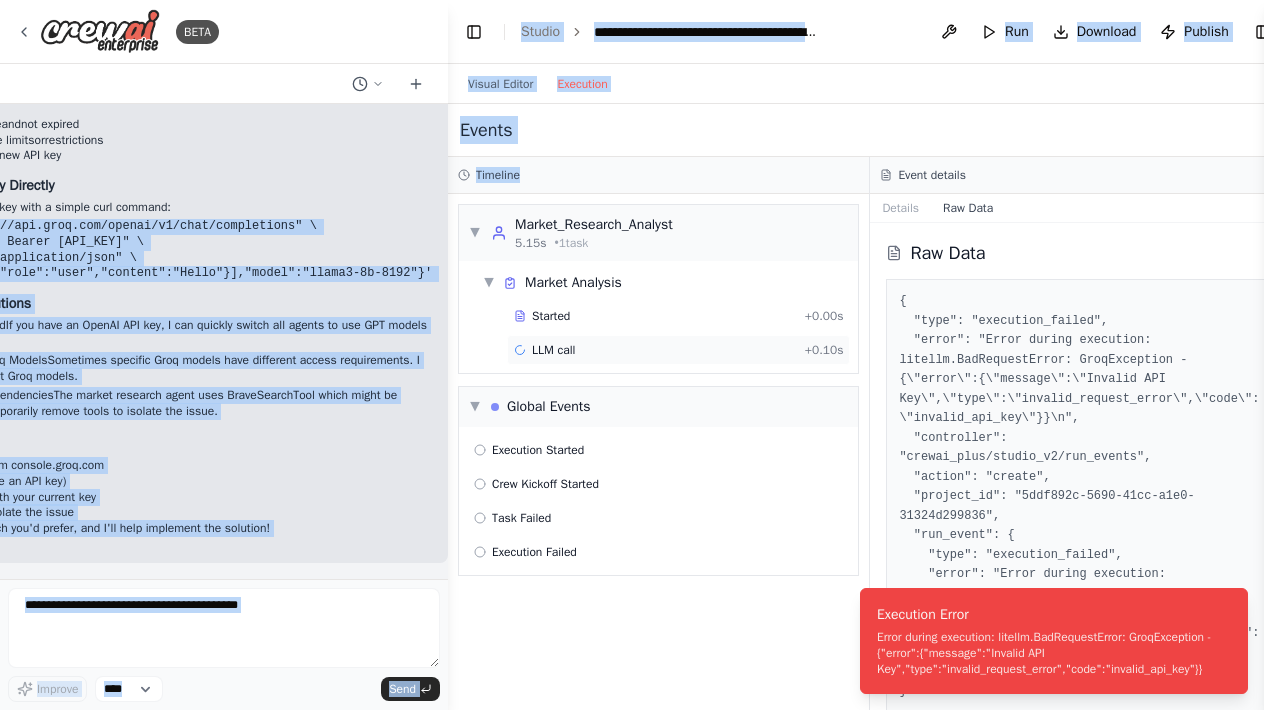 scroll, scrollTop: 0, scrollLeft: 0, axis: both 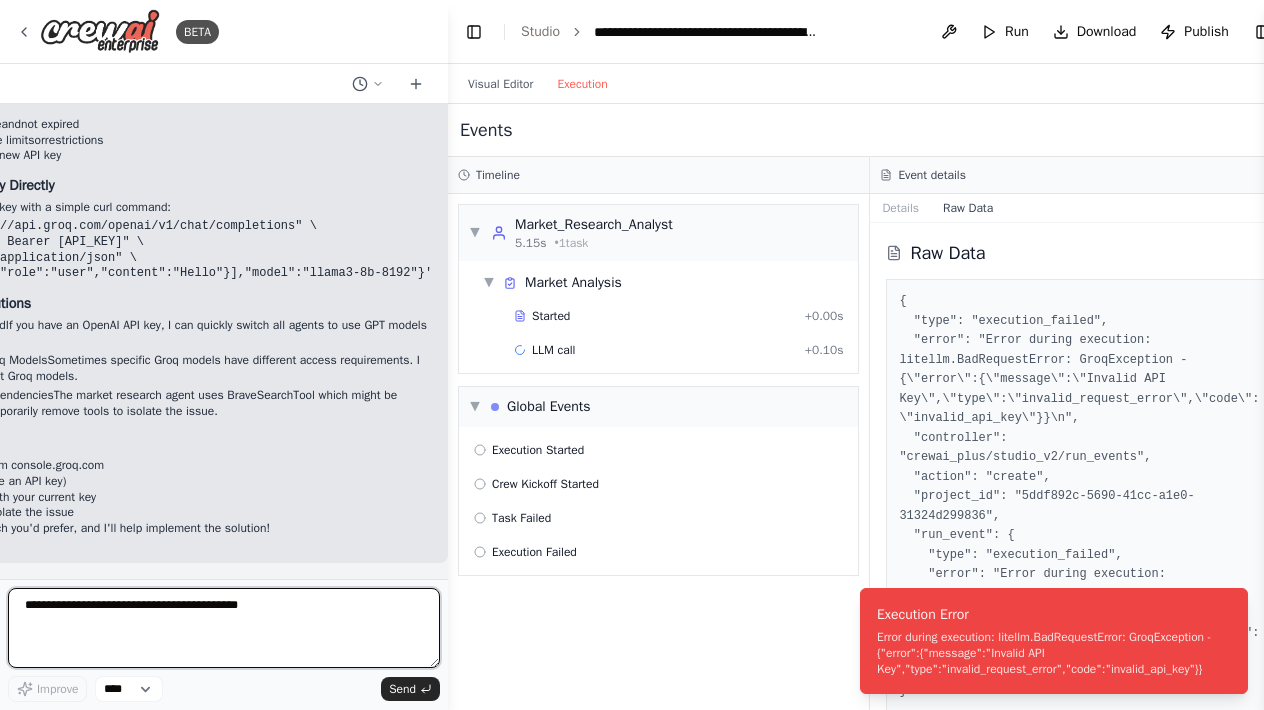click at bounding box center [224, 628] 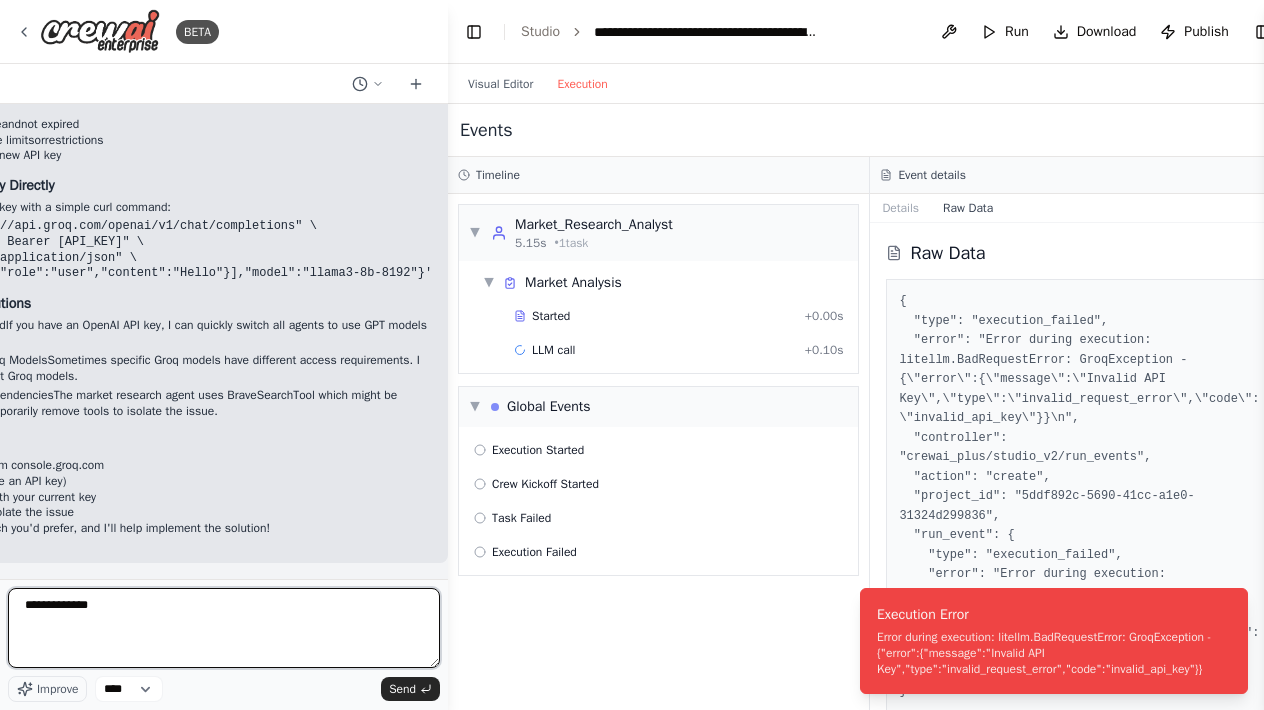 paste on "**********" 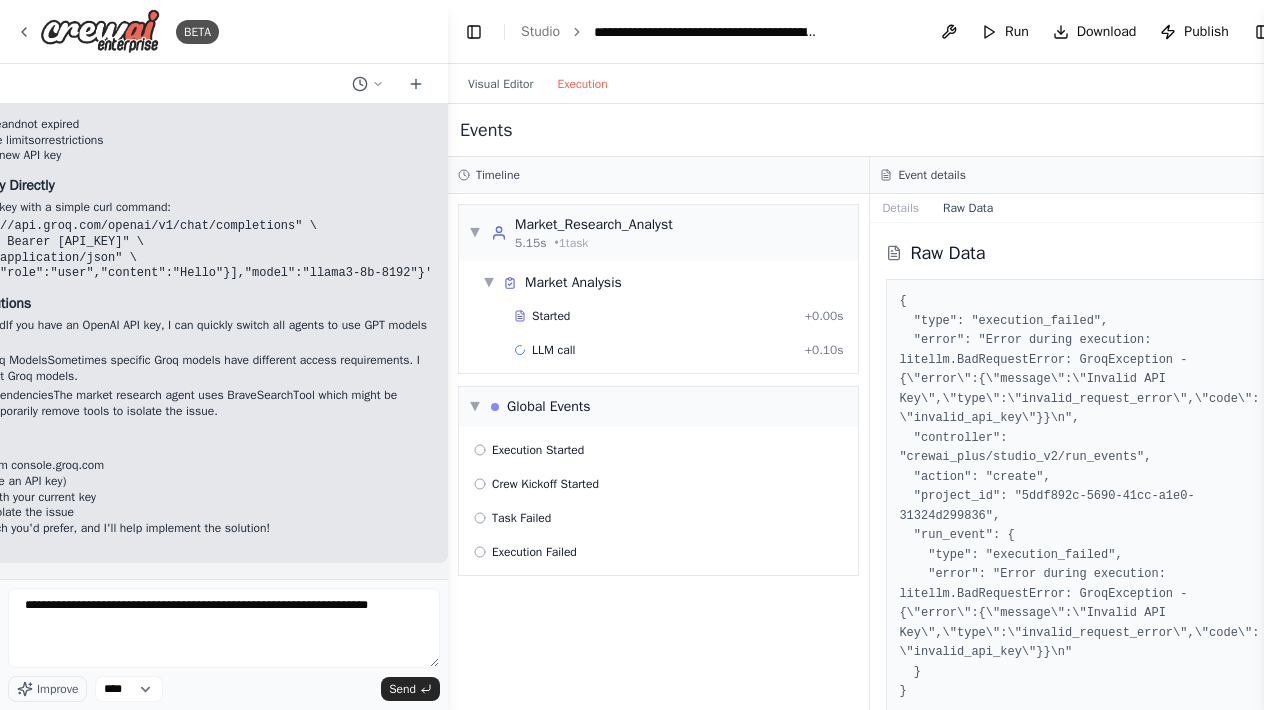 scroll, scrollTop: 8451, scrollLeft: 193, axis: both 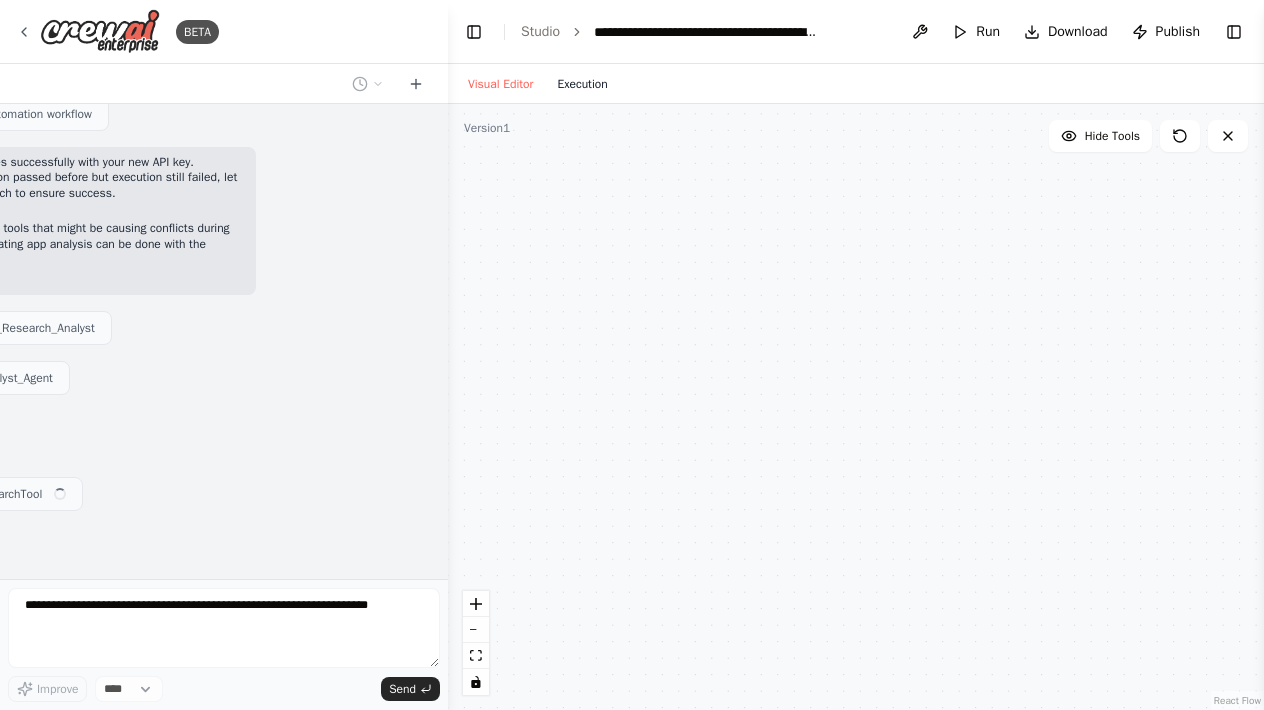 drag, startPoint x: 529, startPoint y: 73, endPoint x: 574, endPoint y: 71, distance: 45.044422 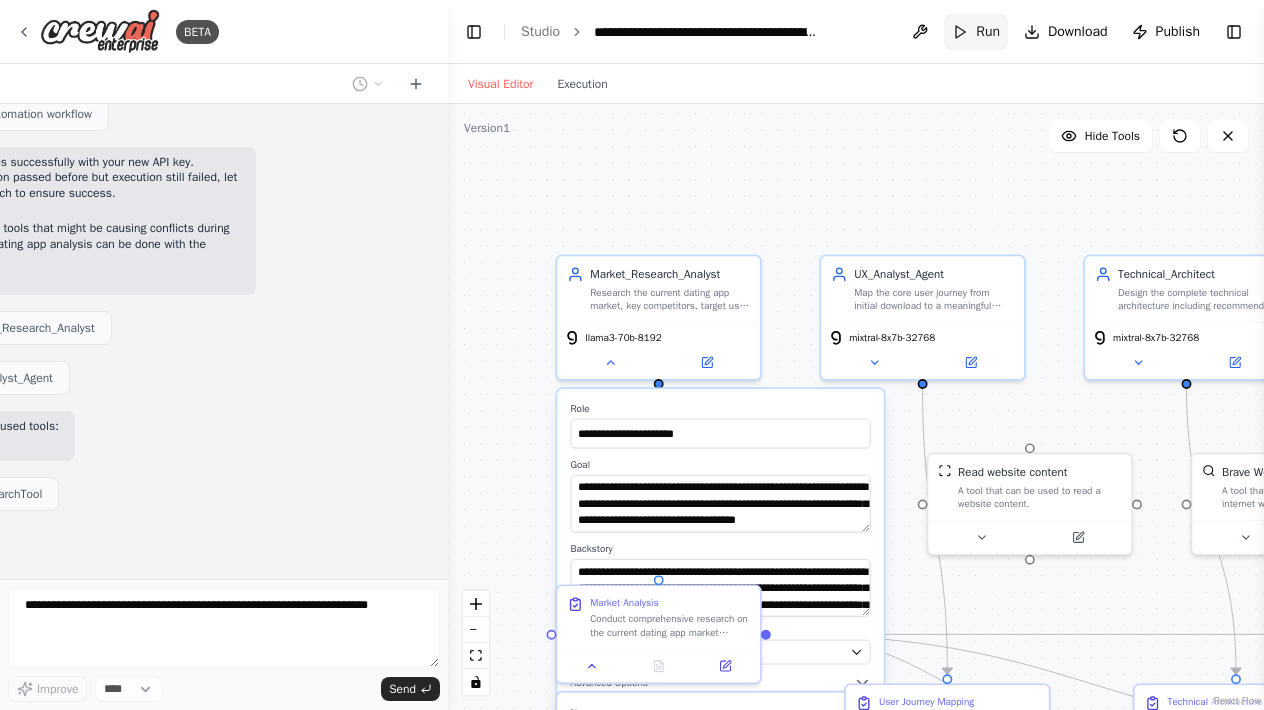 click on "Run" at bounding box center (976, 32) 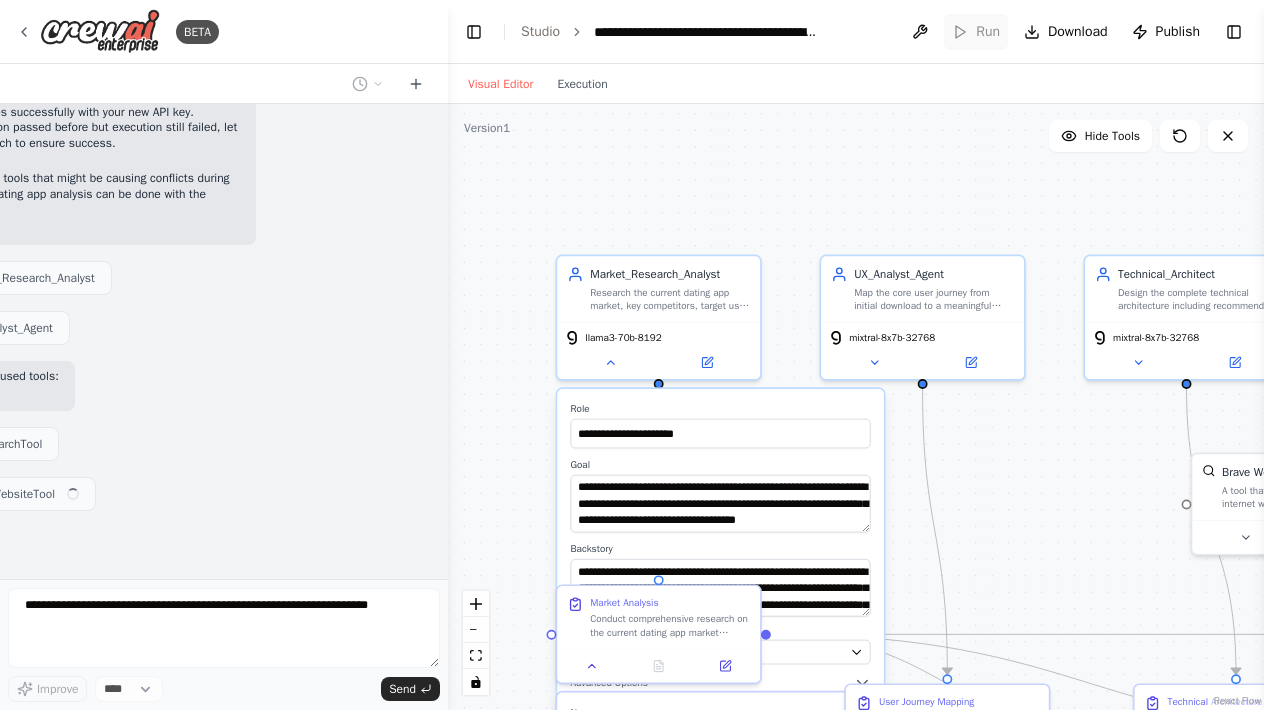 scroll, scrollTop: 9029, scrollLeft: 193, axis: both 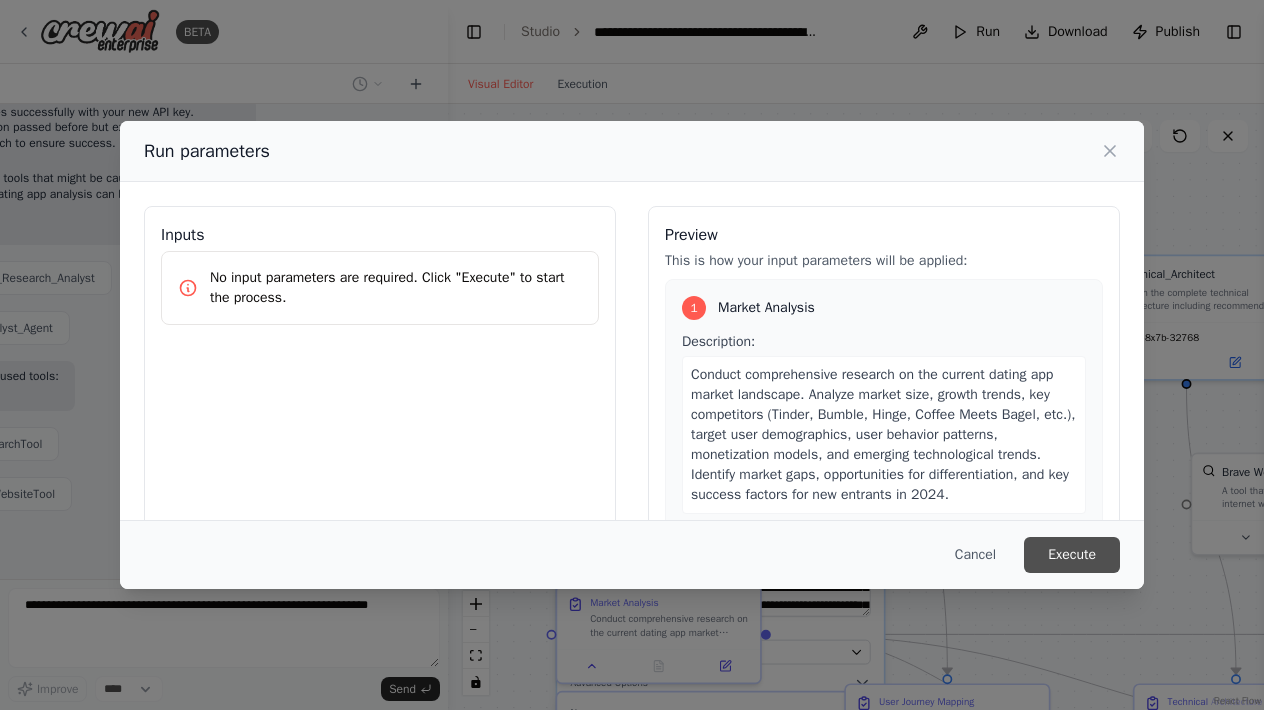 click on "Execute" at bounding box center (1072, 555) 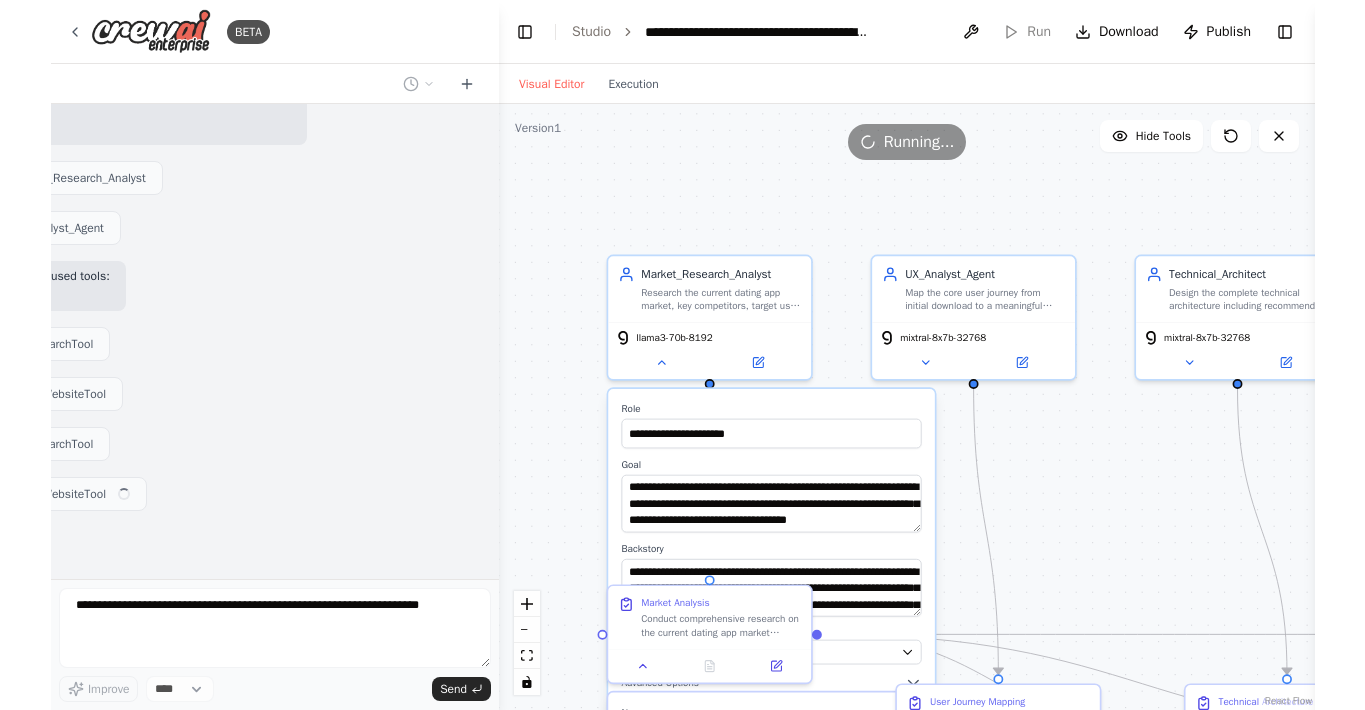 scroll, scrollTop: 9129, scrollLeft: 193, axis: both 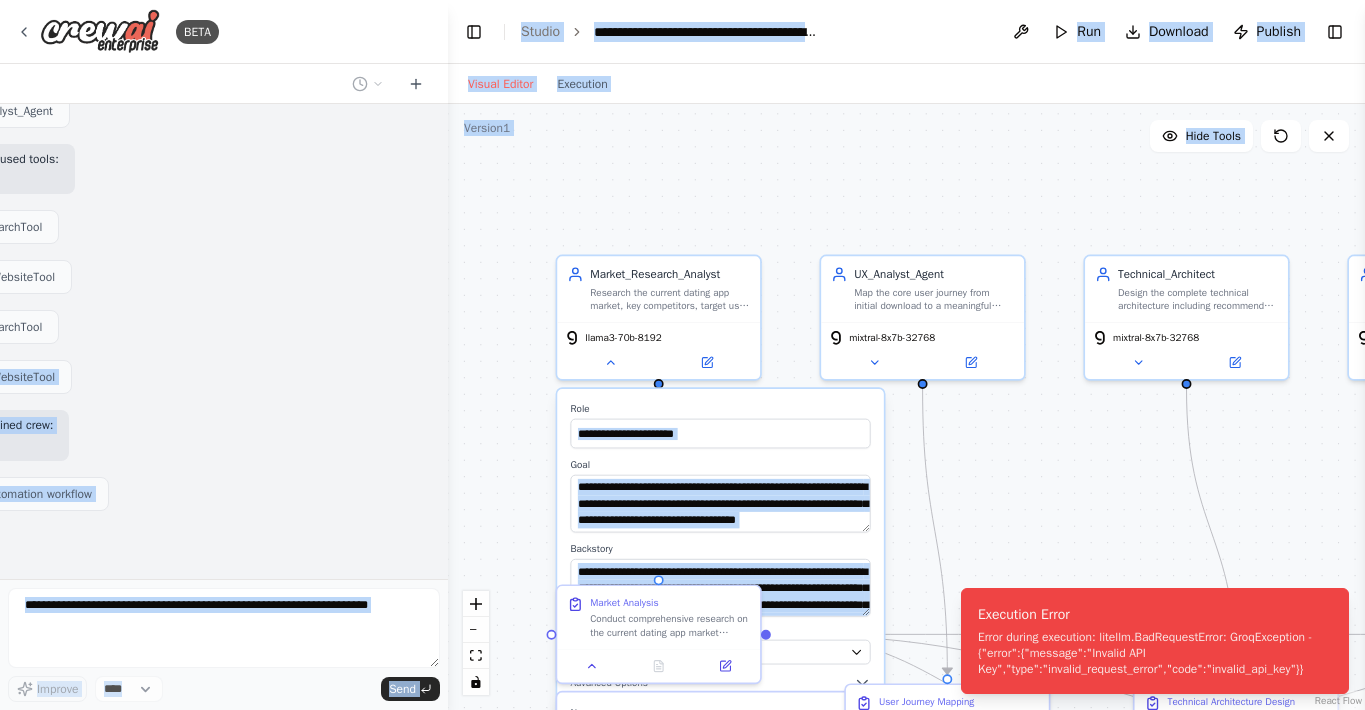 drag, startPoint x: 389, startPoint y: 349, endPoint x: 465, endPoint y: 396, distance: 89.358826 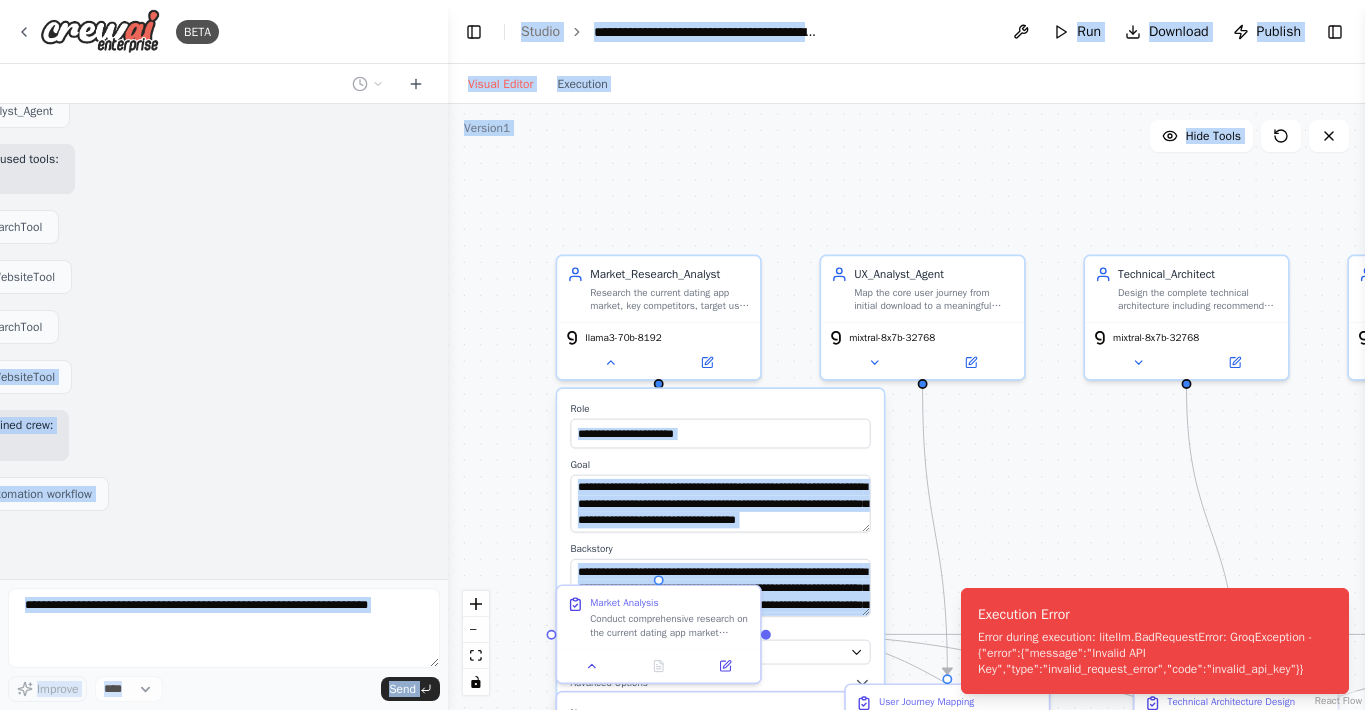 click on "BETA Technical Specification and MVP Plan for a New Dating App 08:23 PM ▶ Thought process I'll help you create a comprehensive technical specification and MVP plan for a new dating app. Let me first check what tools are available and then set up a specialized crew to handle this complex project. 08:23 PM Getting the list of ready-to-use tools Let me also check what search tools are available for research: 08:23 PM Searching tool search web research Perfect! Now I'll create a specialized crew to develop your dating app technical specification and MVP plan. Let me start by creating the agents: 08:23 PM Creating Market Research Analyst agent with the following tools: Brave Web Search the internet Creating Technical Architect agent with the following tools: Read website content Creating Product Strategy Manager agent Now let me create the tasks to systematically develop your dating app specification and MVP plan: 08:23 PM Creating task Dating App Market Analysis Creating task Technical Architecture Design" at bounding box center [682, 355] 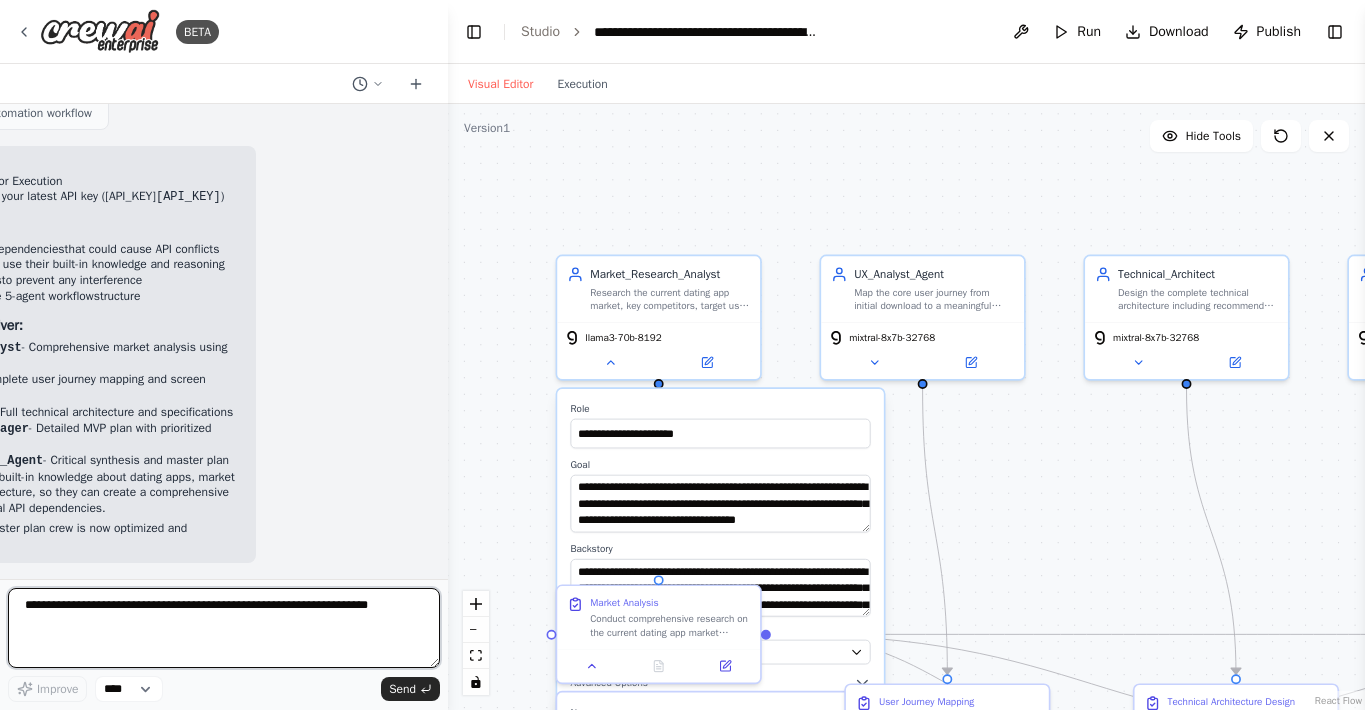 scroll, scrollTop: 9639, scrollLeft: 193, axis: both 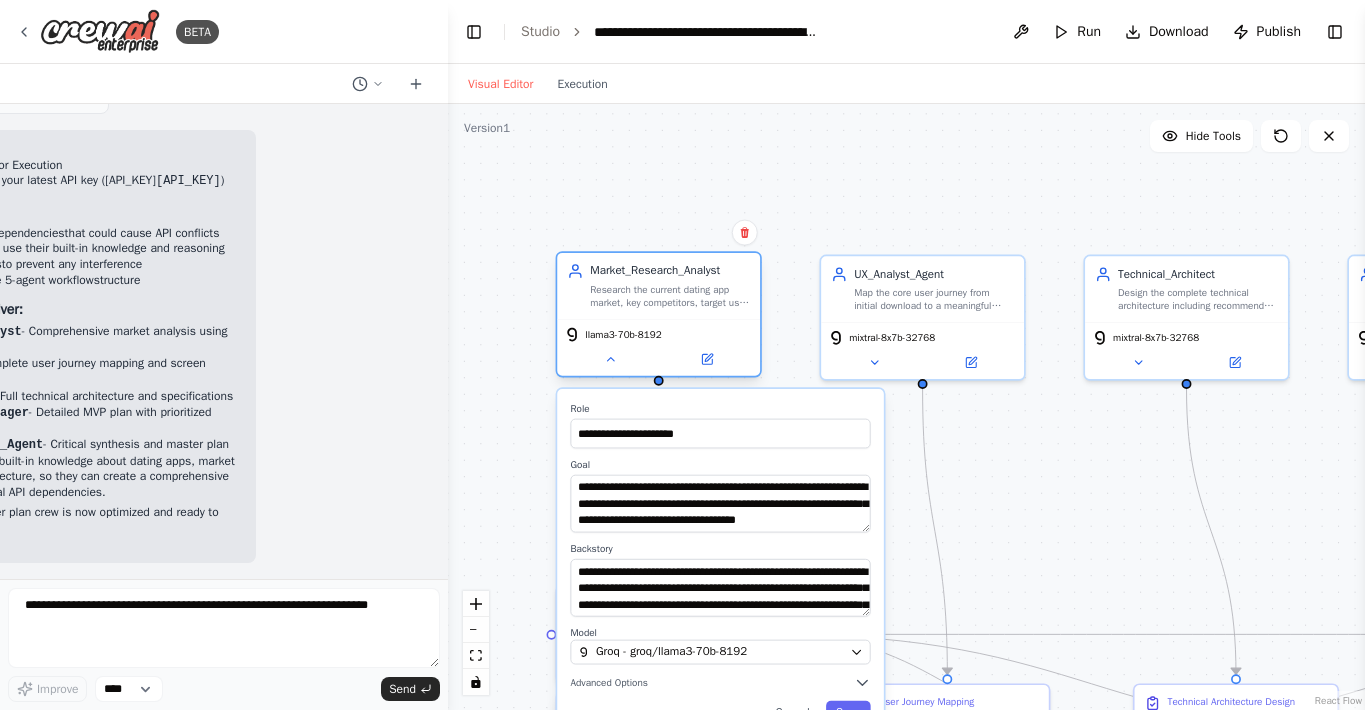 click on "llama3-70b-8192" at bounding box center (623, 334) 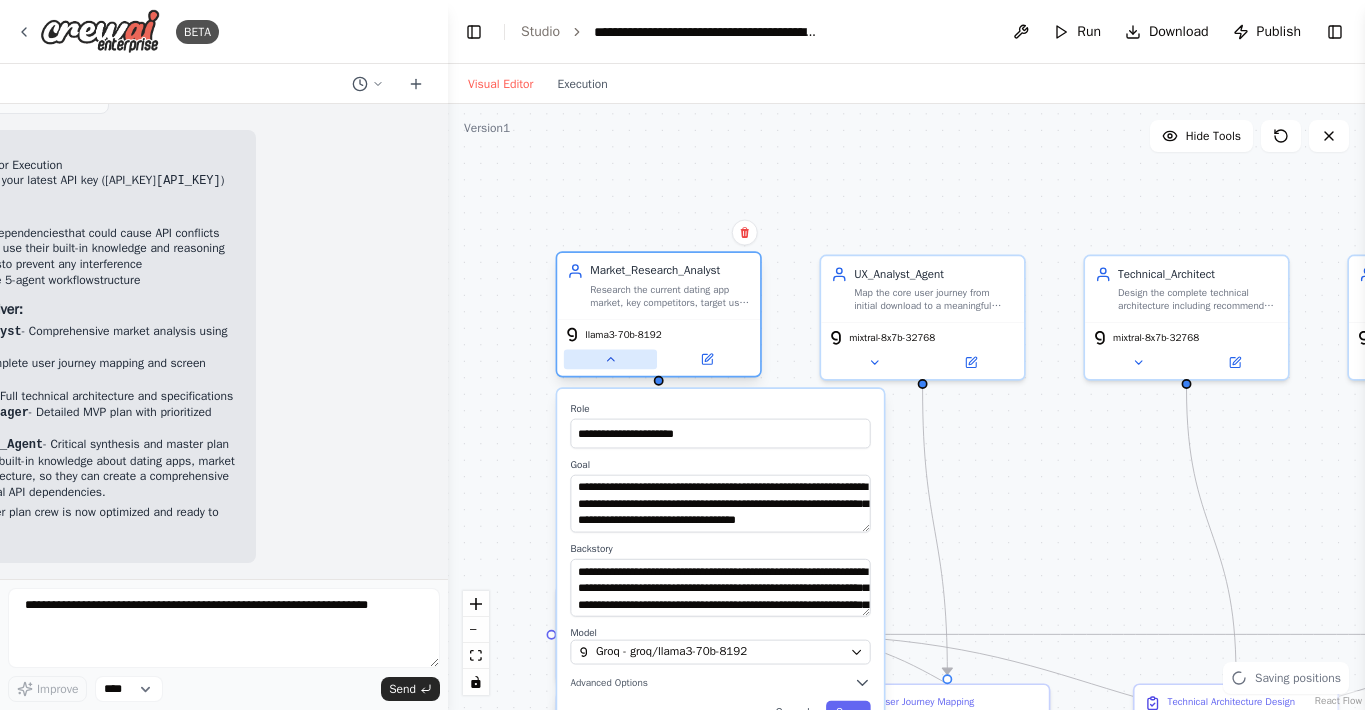 click 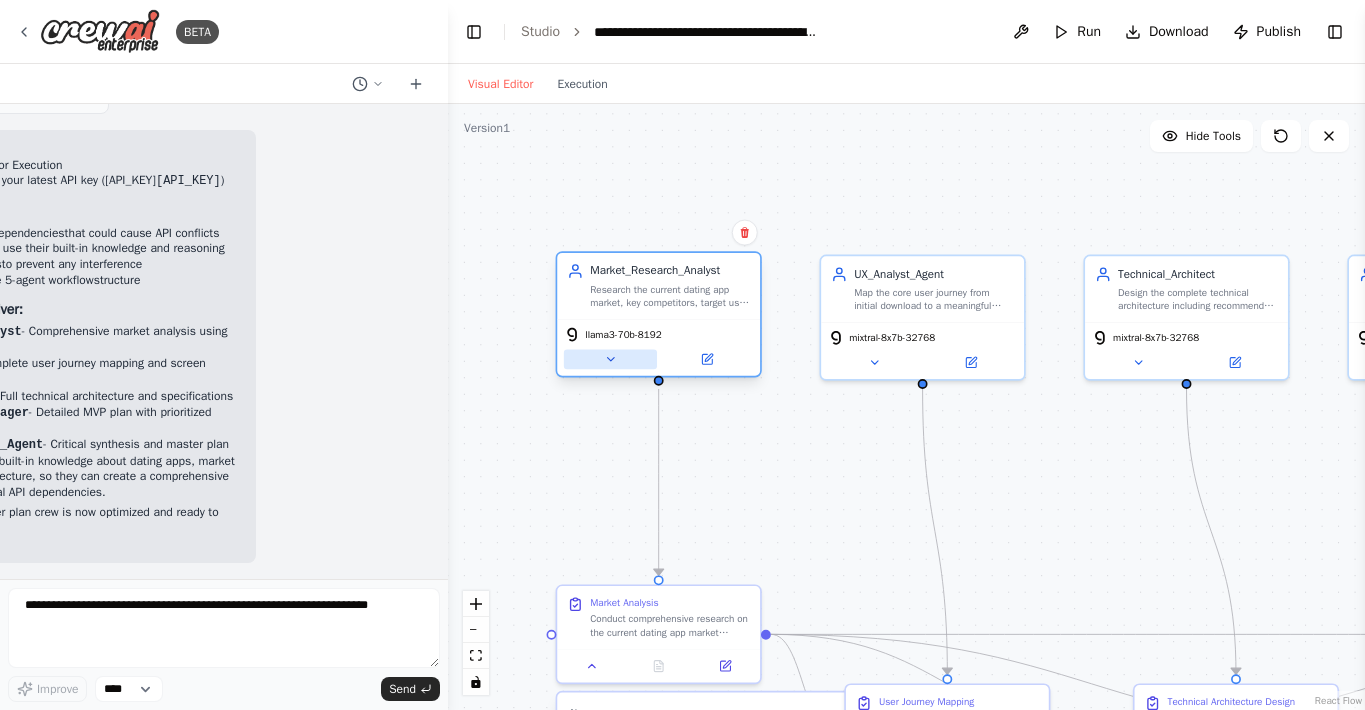 click 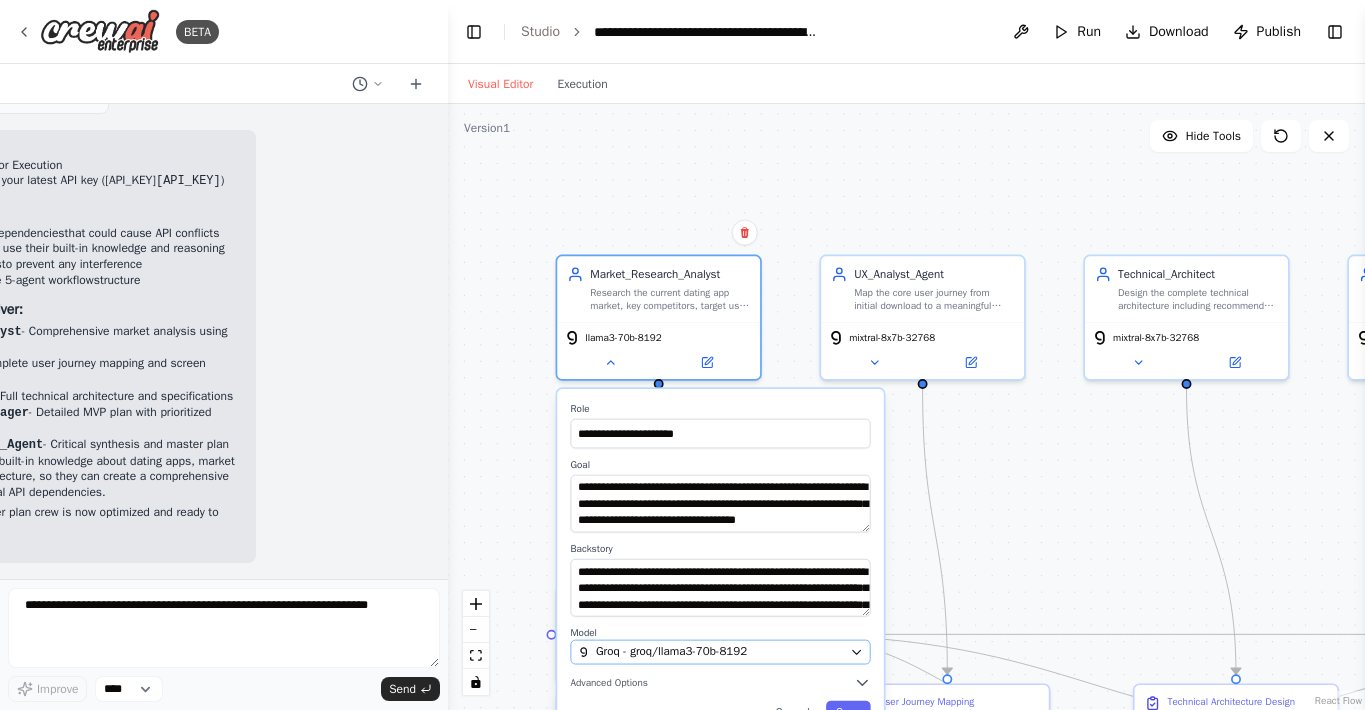 click on "Groq - groq/[MODEL_NAME]" at bounding box center [671, 652] 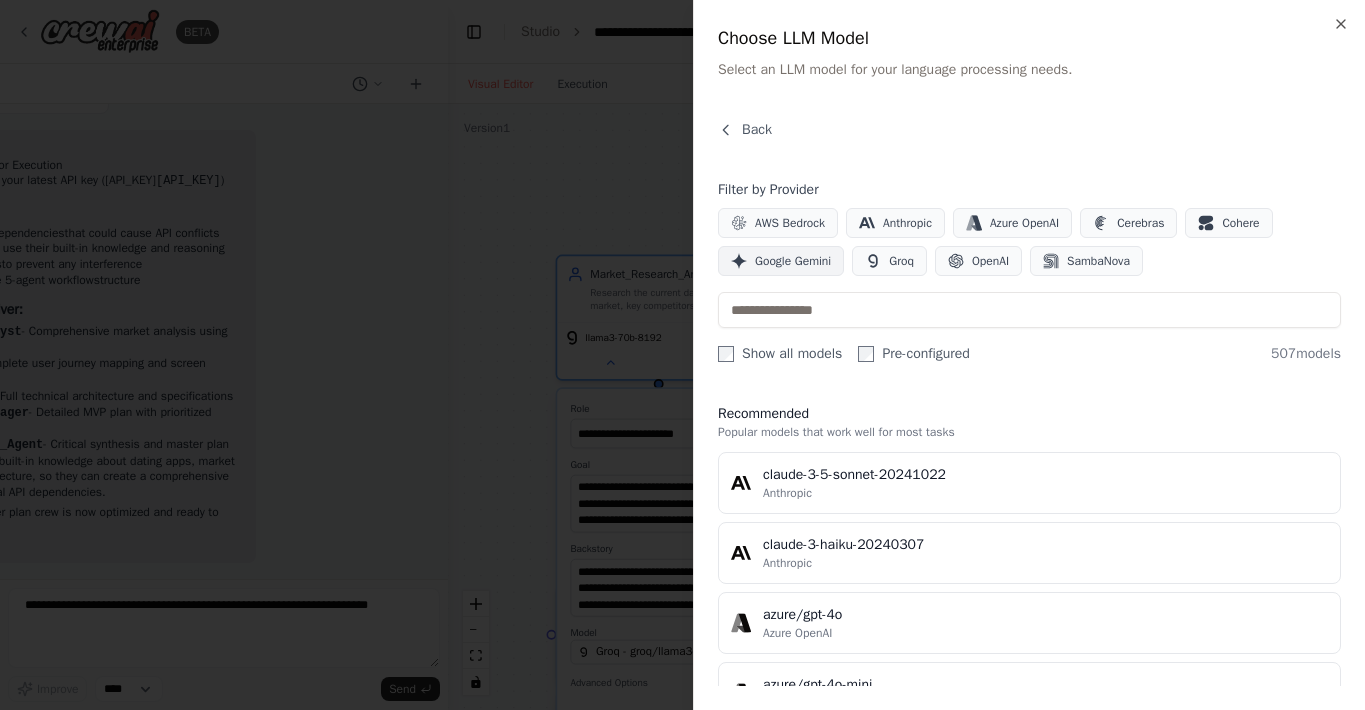 click on "Google Gemini" at bounding box center (781, 261) 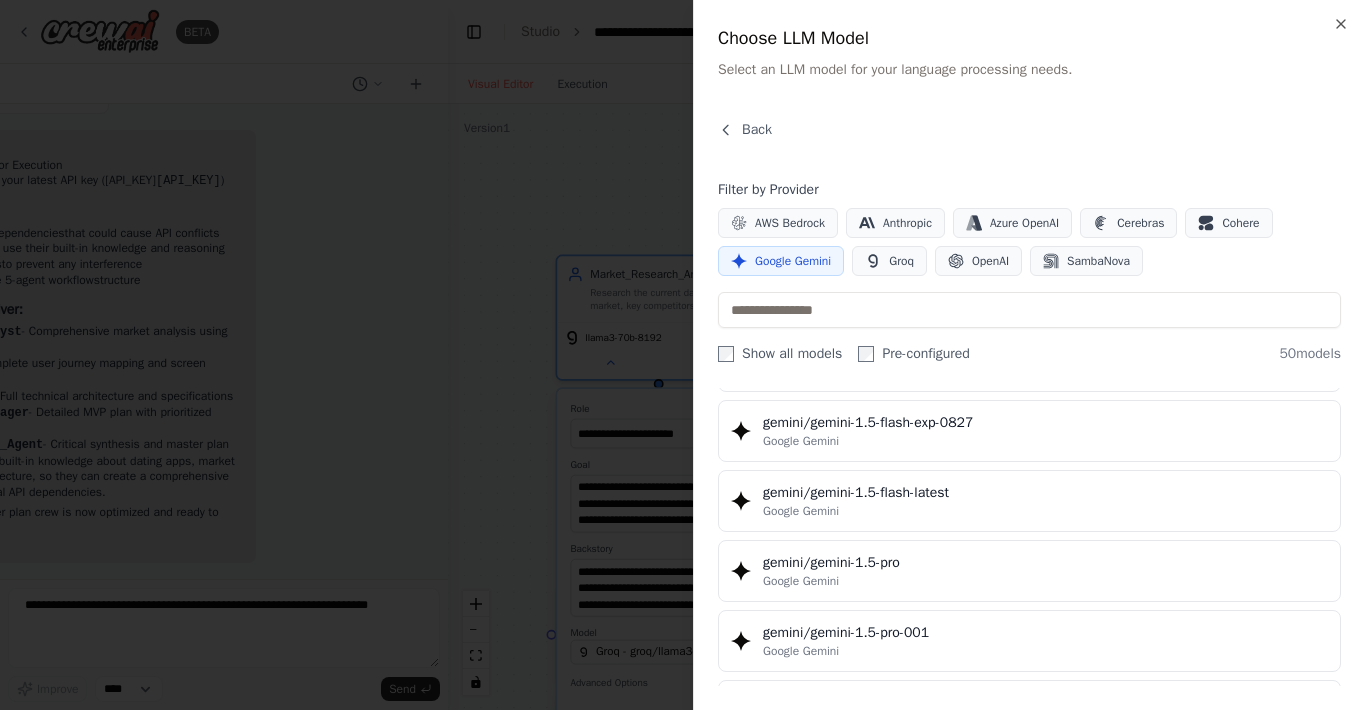 scroll, scrollTop: 482, scrollLeft: 0, axis: vertical 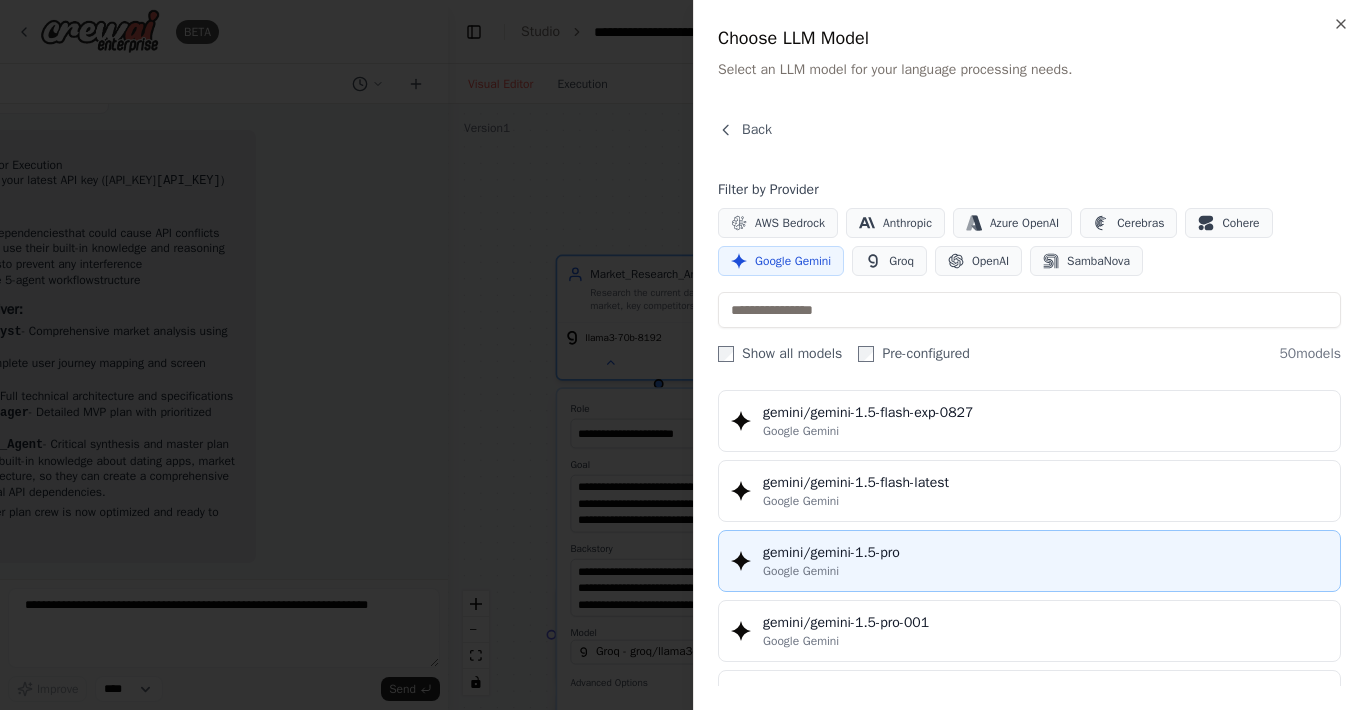 click on "gemini/gemini-1.5-pro" at bounding box center (1045, 553) 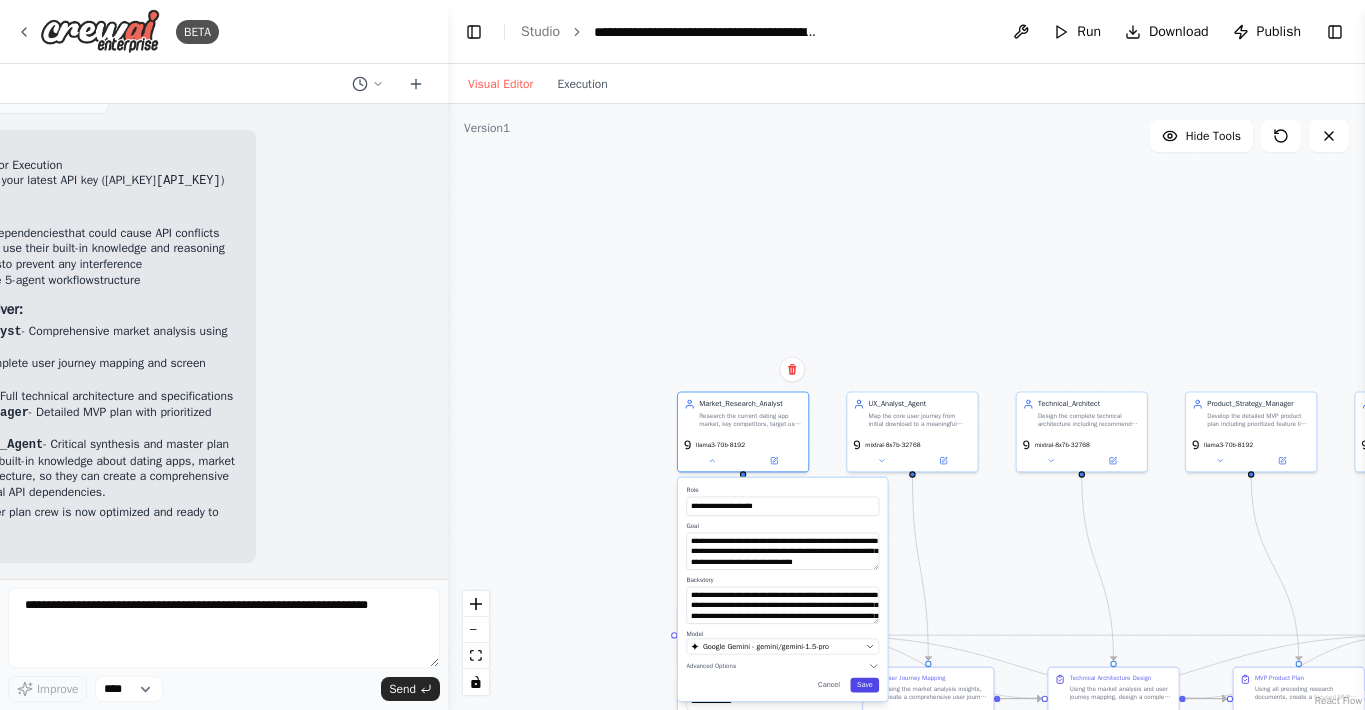 click on "Save" at bounding box center (865, 685) 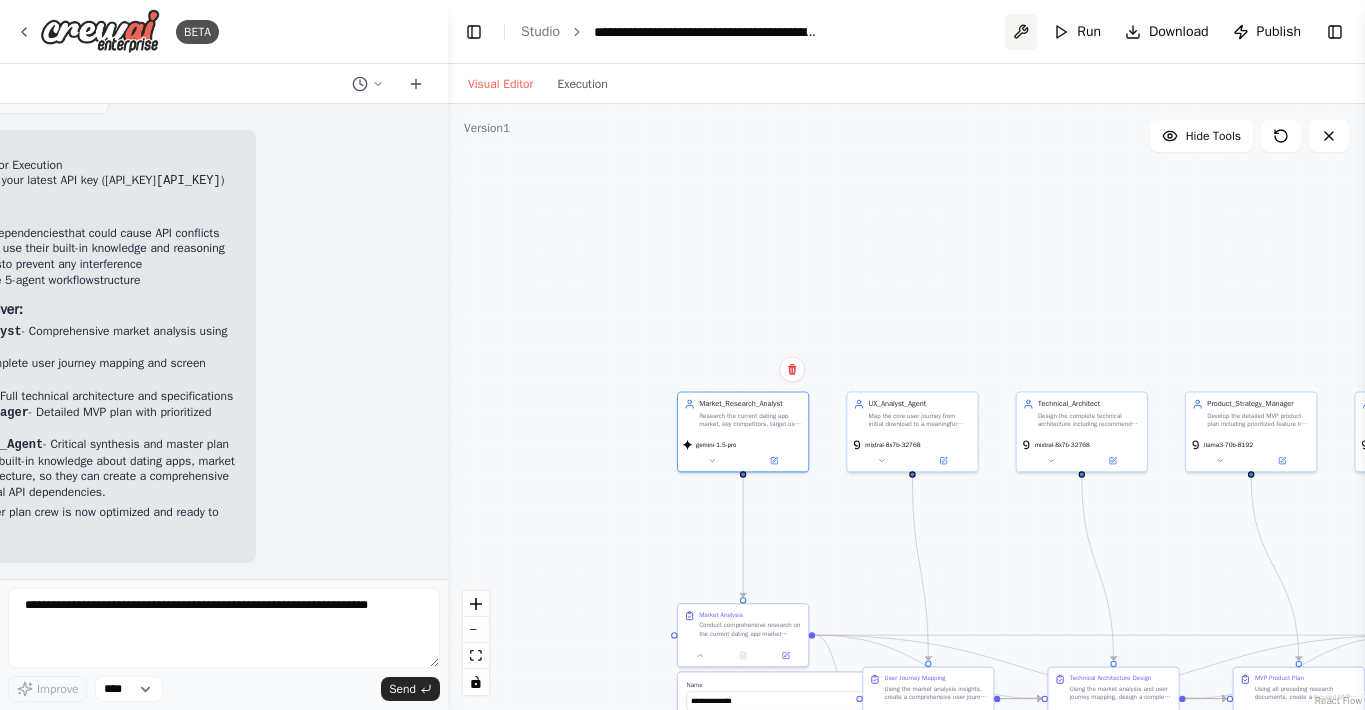 click at bounding box center (1021, 32) 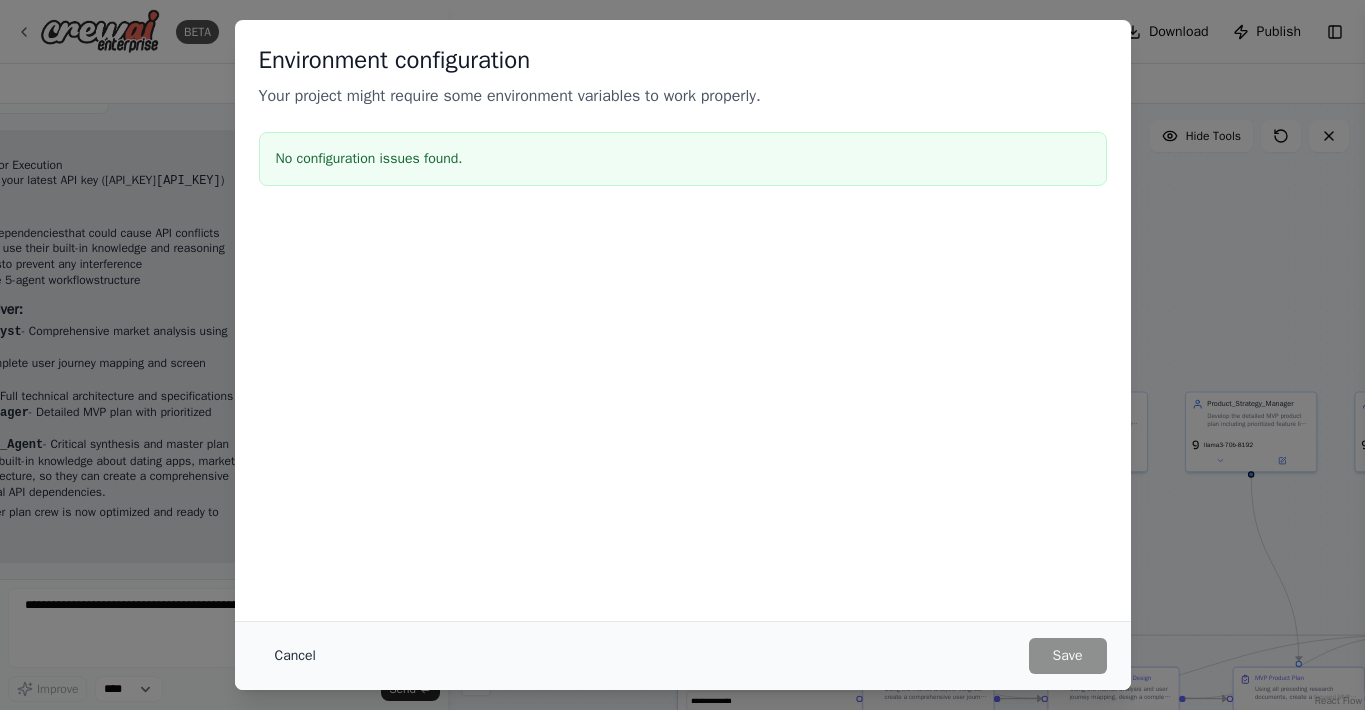 click on "Cancel" at bounding box center (295, 656) 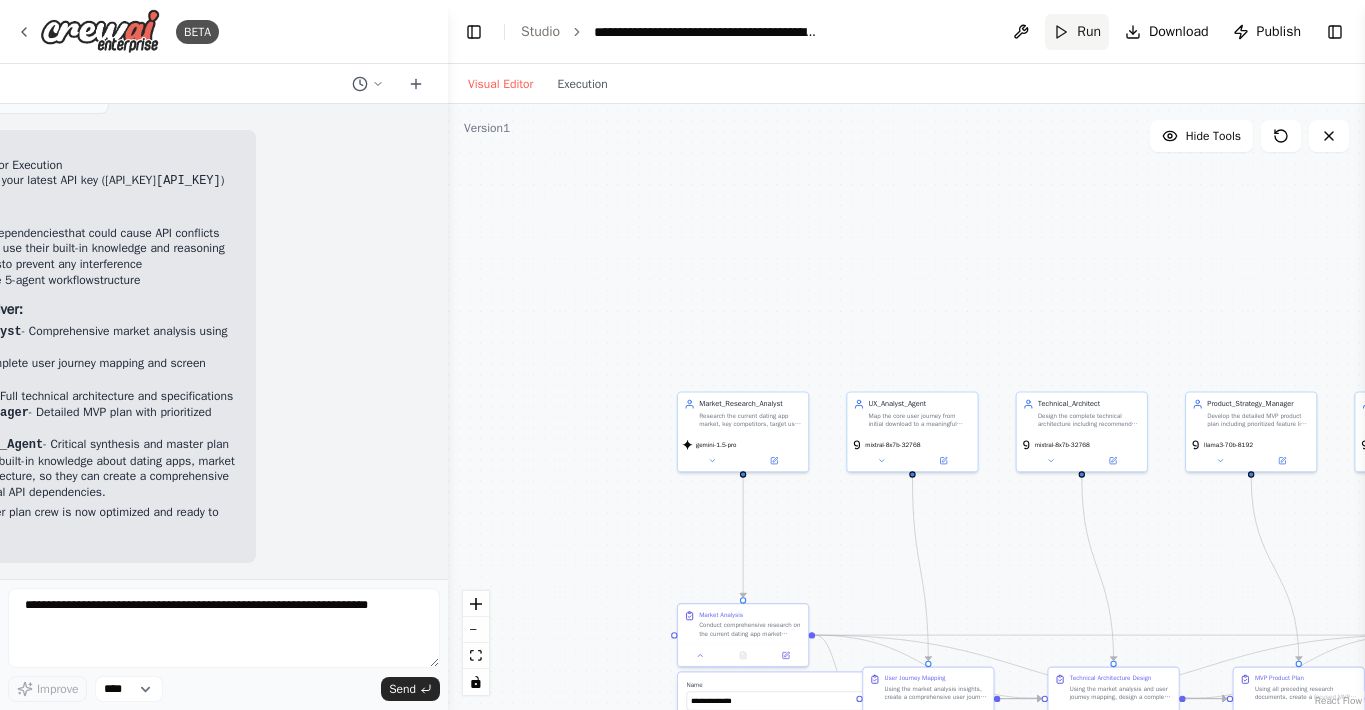 click on "**********" at bounding box center [906, 32] 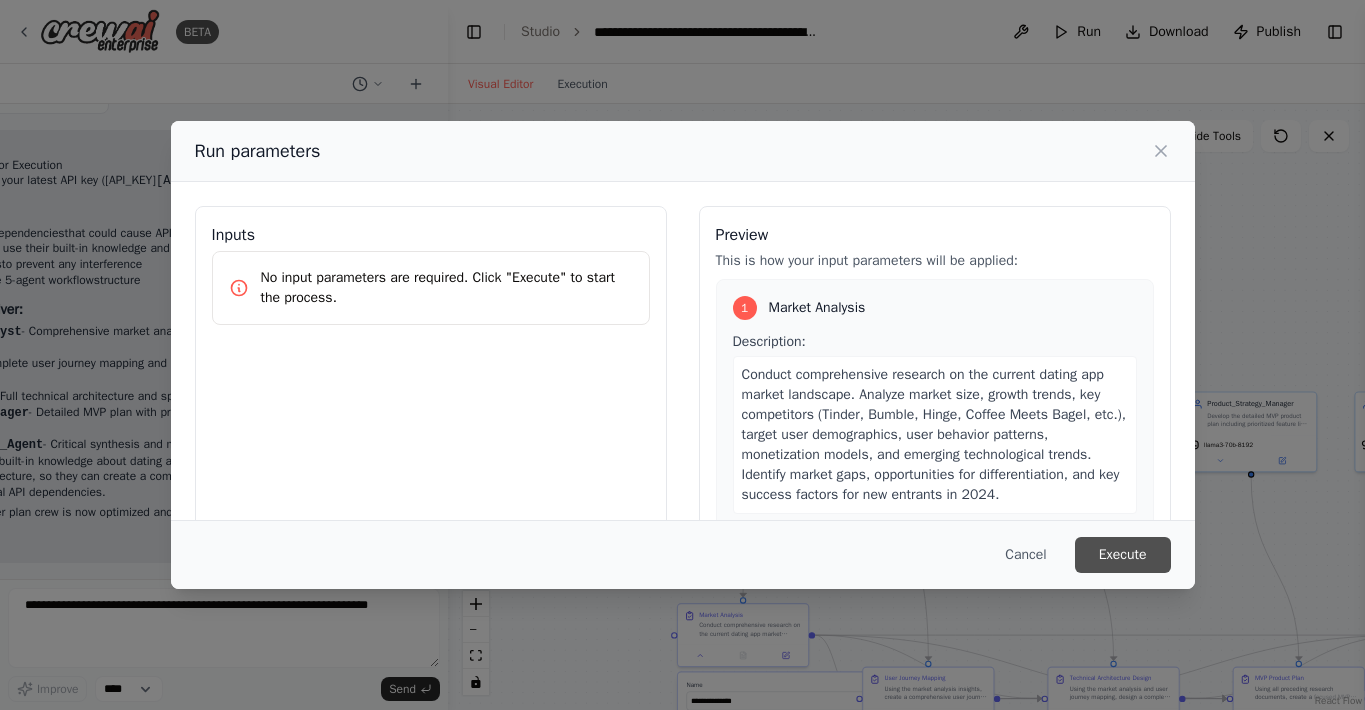 click on "Execute" at bounding box center (1123, 555) 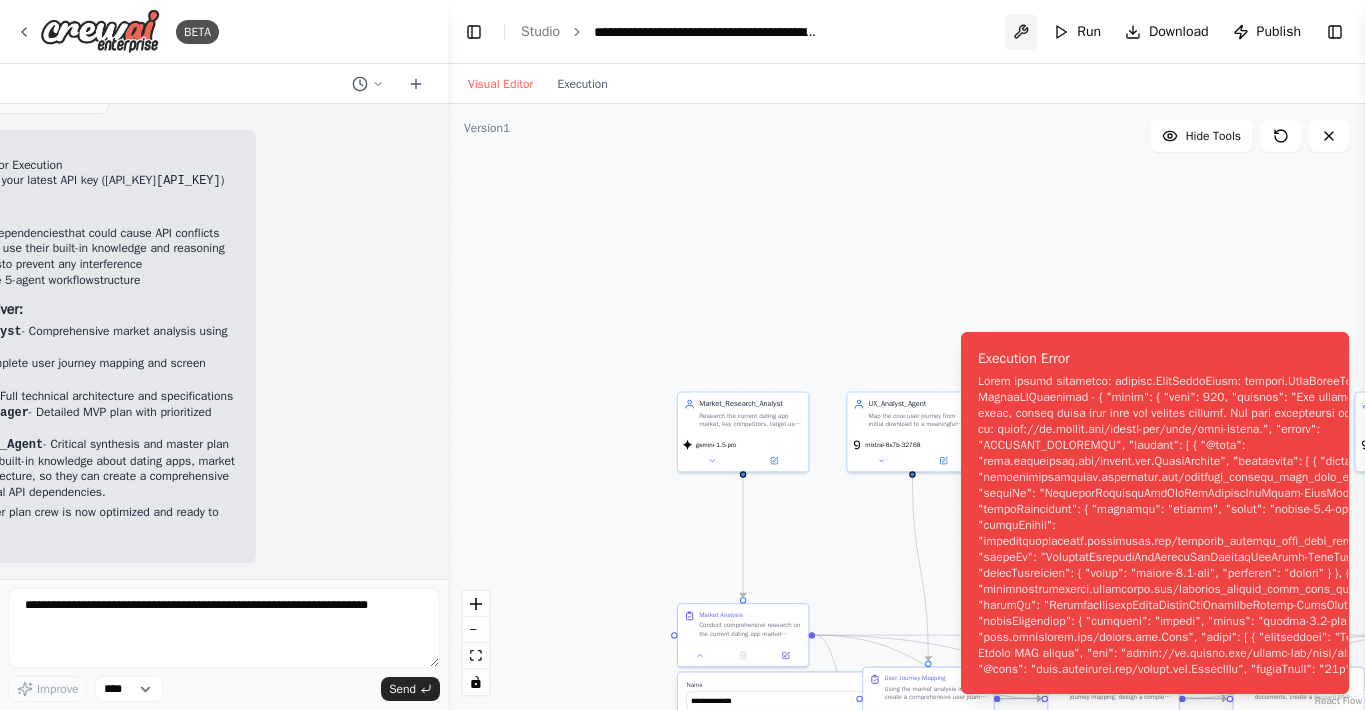click at bounding box center (1021, 32) 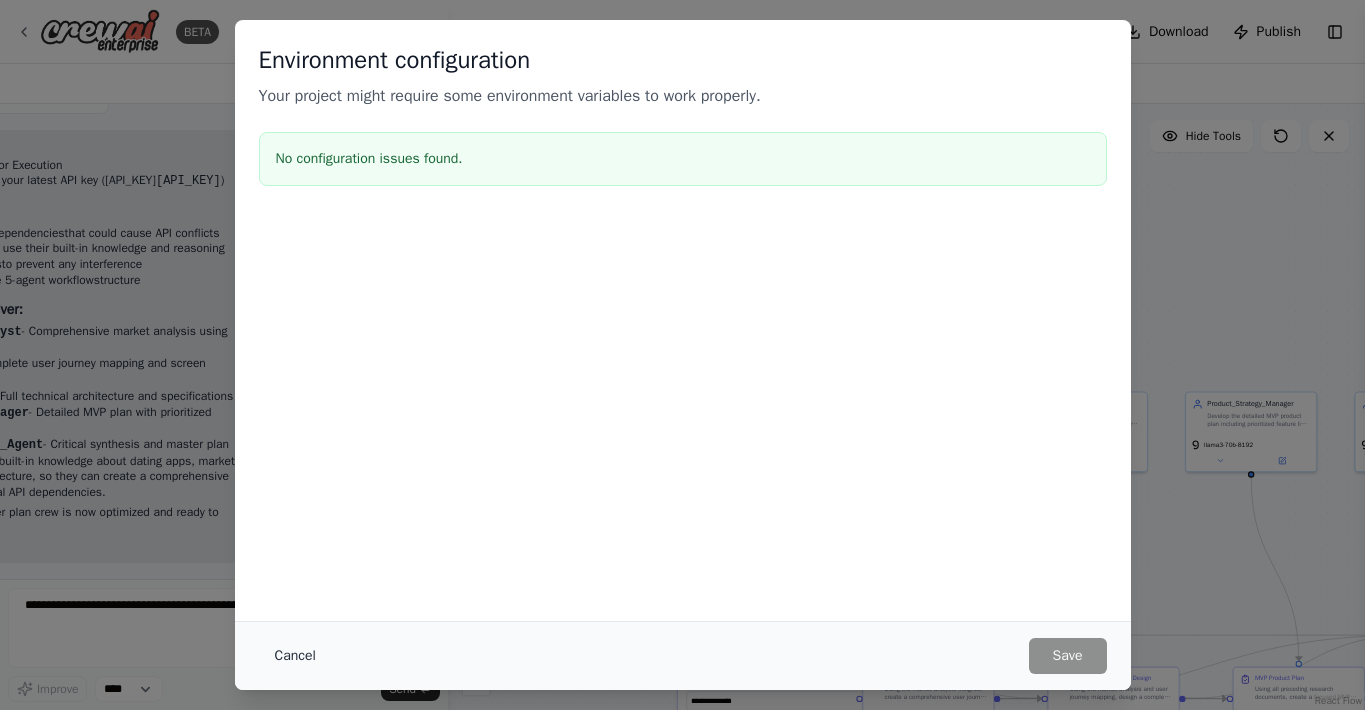click on "Cancel" at bounding box center (295, 656) 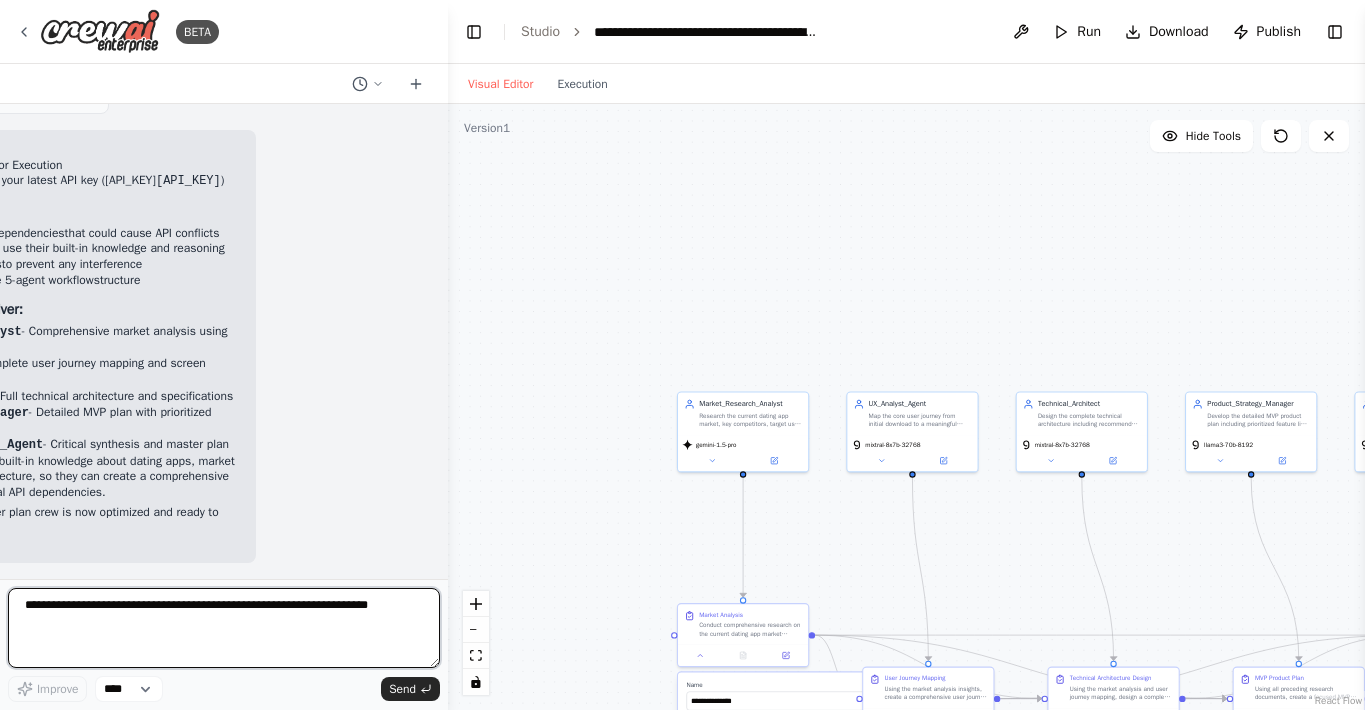 click on "**********" at bounding box center [224, 628] 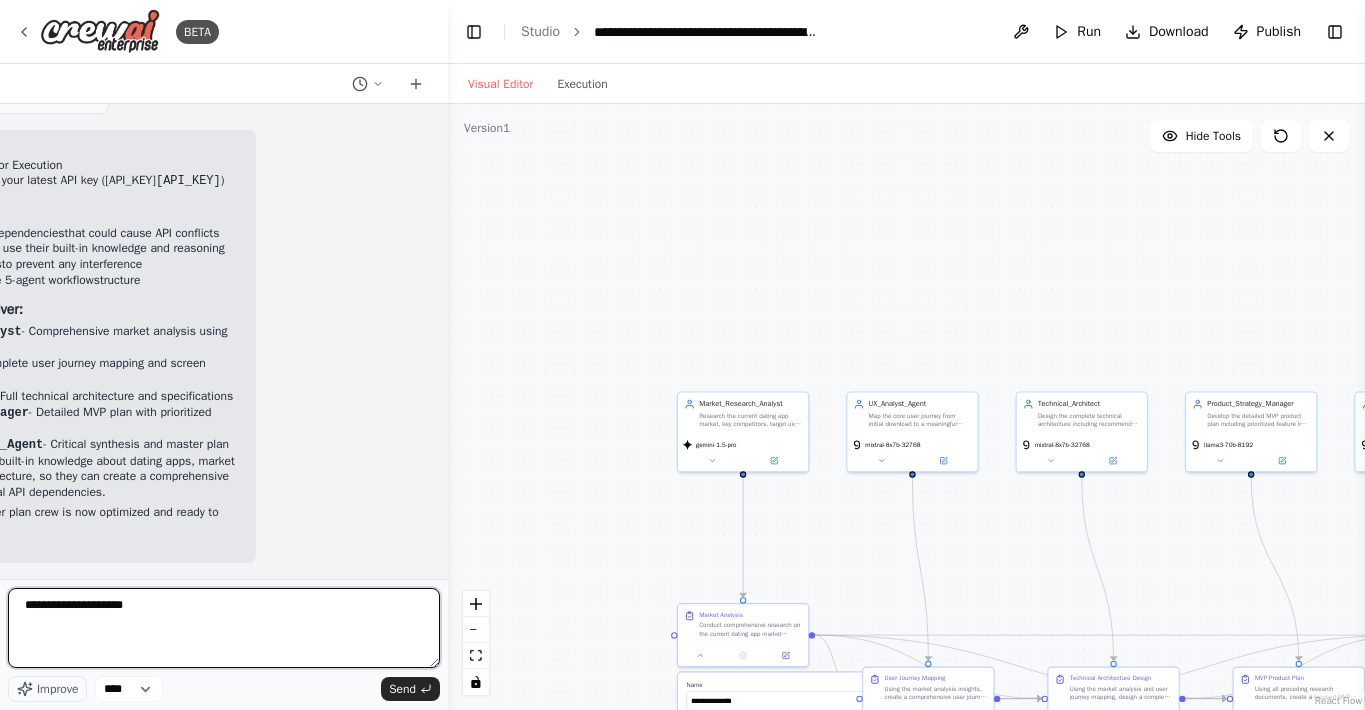 paste on "**********" 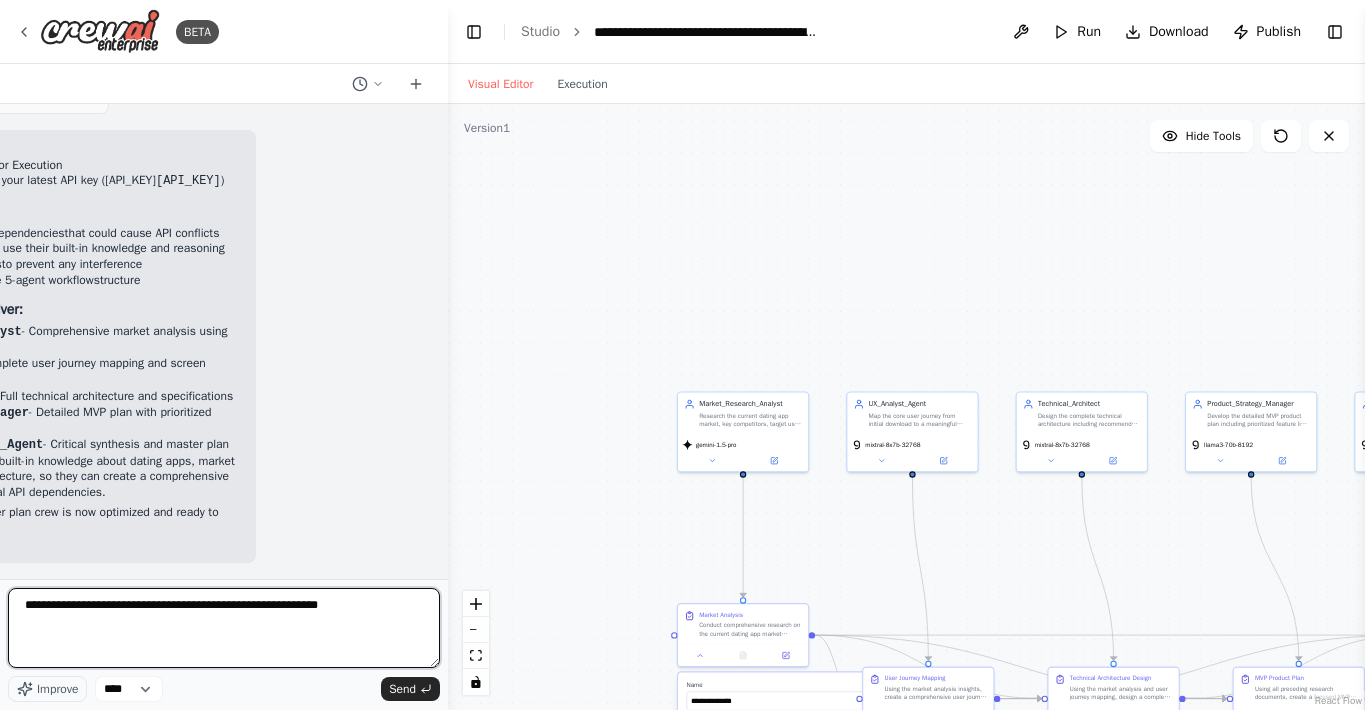 type 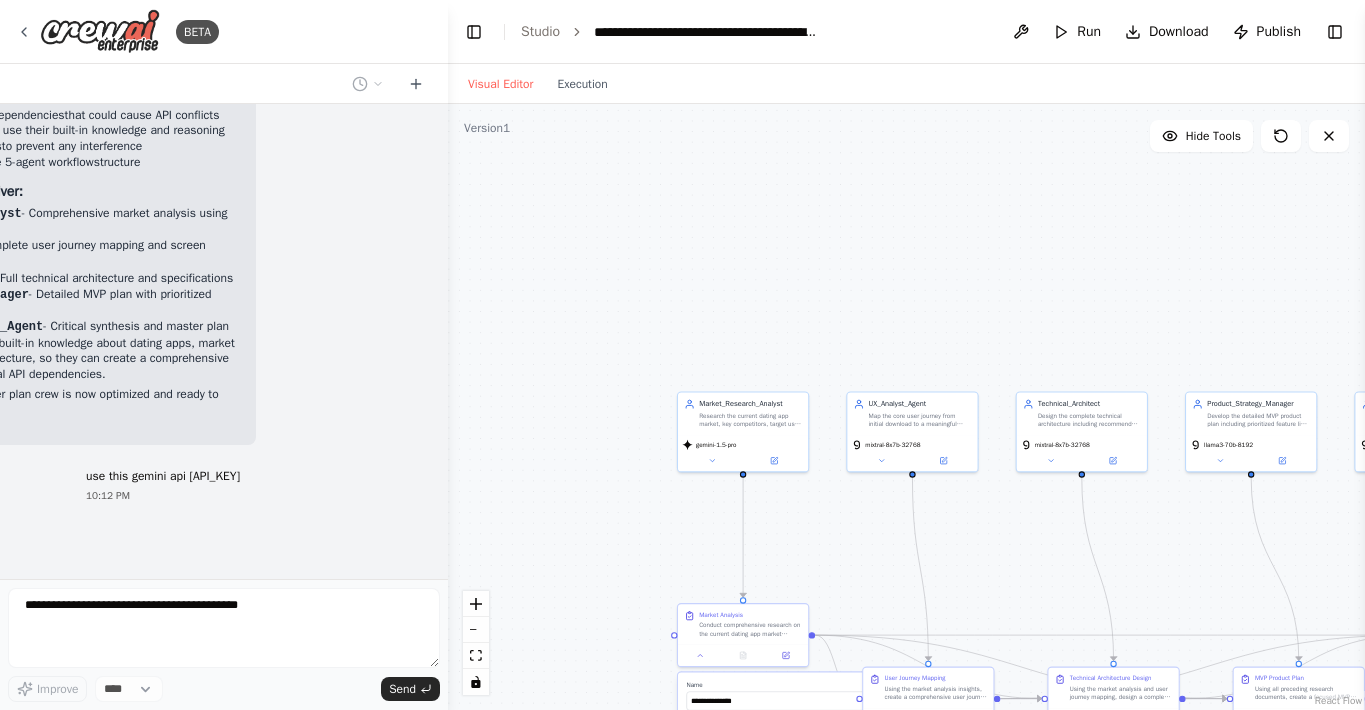 scroll, scrollTop: 9772, scrollLeft: 193, axis: both 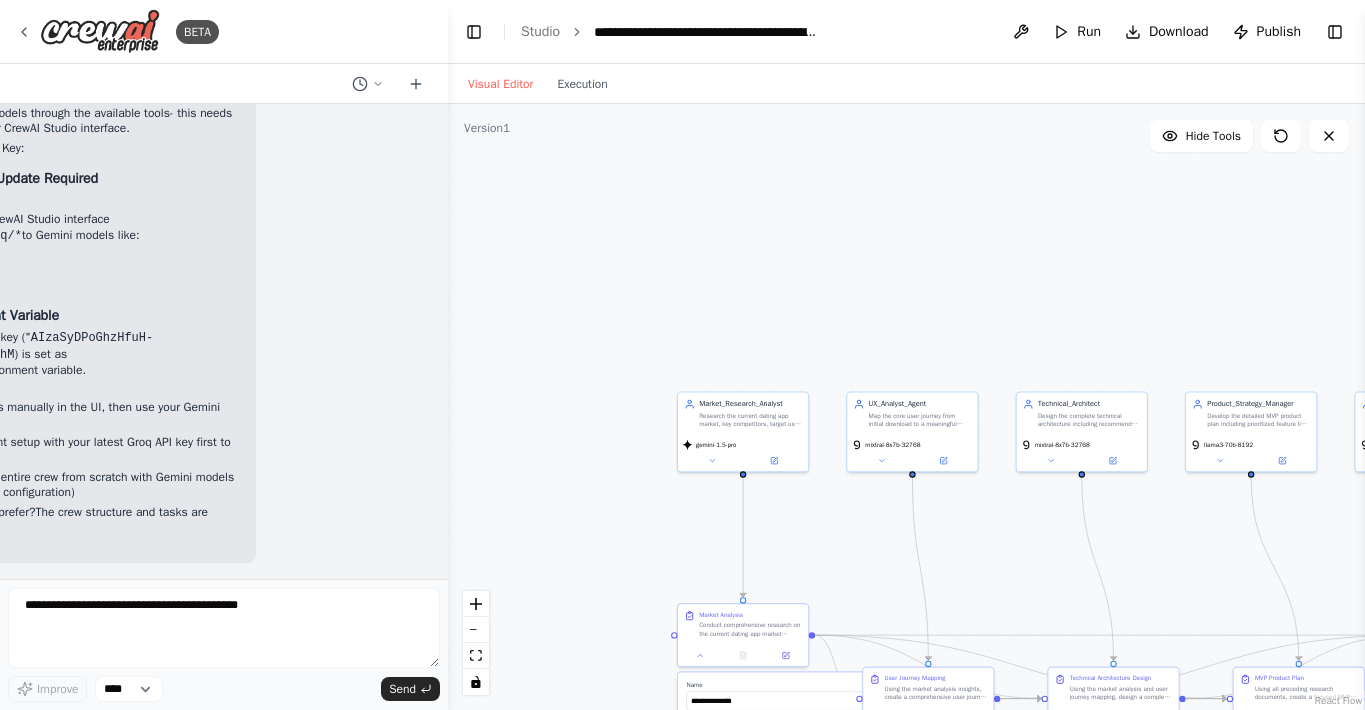 click on "Technical Specification and MVP Plan for a New Dating App 08:23 PM ▶ Thought process I'll help you create a comprehensive technical specification and MVP plan for a new dating app. Let me first check what tools are available and then set up a specialized crew to handle this complex project. 08:23 PM Getting the list of ready-to-use tools Let me also check what search tools are available for research: 08:23 PM Searching tool search web research Perfect! Now I'll create a specialized crew to develop your dating app technical specification and MVP plan. Let me start by creating the agents: 08:23 PM Creating Market Research Analyst agent with the following tools: Brave Web Search the internet Creating Technical Architect agent with the following tools: Read website content Creating Product Strategy Manager agent Now let me create the tasks to systematically develop your dating app specification and MVP plan: 08:23 PM Creating task Dating App Market Analysis Creating task Technical Architecture Design 08:24 PM" at bounding box center (224, 341) 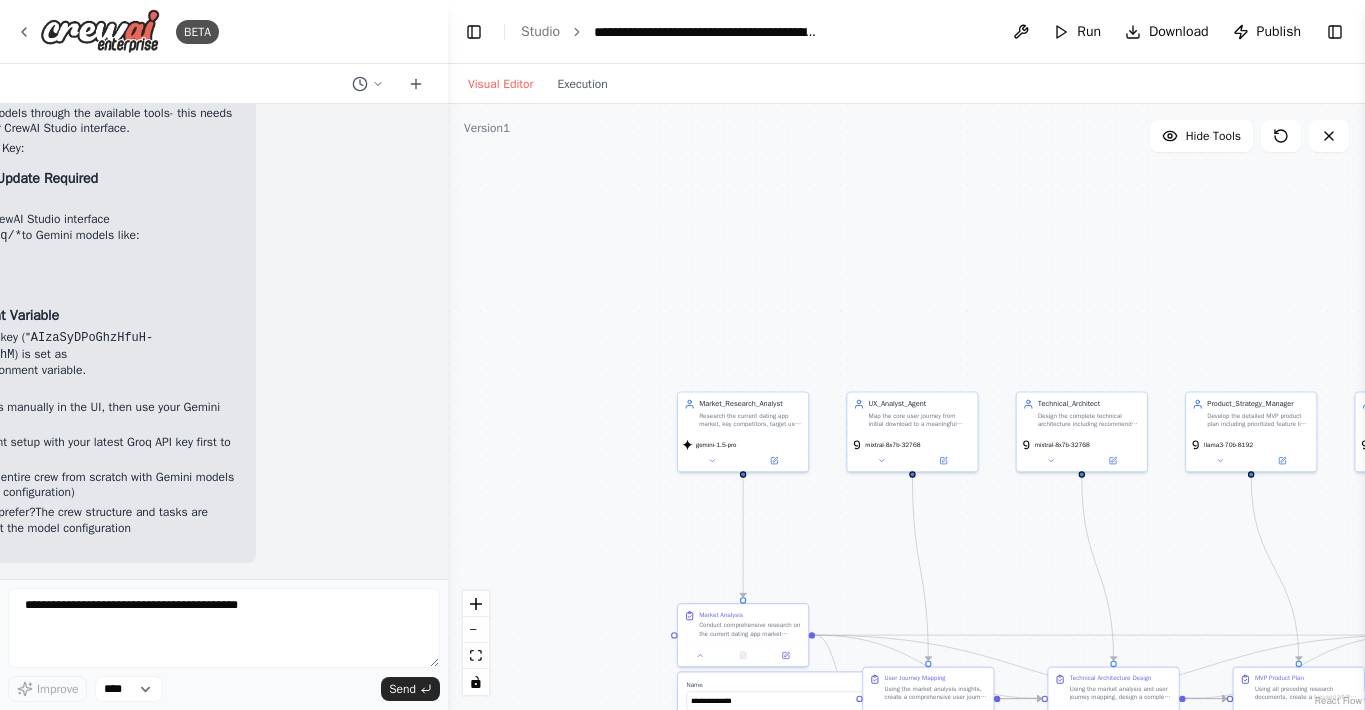 click on "Technical Specification and MVP Plan for a New Dating App 08:23 PM ▶ Thought process I'll help you create a comprehensive technical specification and MVP plan for a new dating app. Let me first check what tools are available and then set up a specialized crew to handle this complex project. 08:23 PM Getting the list of ready-to-use tools Let me also check what search tools are available for research: 08:23 PM Searching tool search web research Perfect! Now I'll create a specialized crew to develop your dating app technical specification and MVP plan. Let me start by creating the agents: 08:23 PM Creating Market Research Analyst agent with the following tools: Brave Web Search the internet Creating Technical Architect agent with the following tools: Read website content Creating Product Strategy Manager agent Now let me create the tasks to systematically develop your dating app specification and MVP plan: 08:23 PM Creating task Dating App Market Analysis Creating task Technical Architecture Design 08:24 PM" at bounding box center (224, 341) 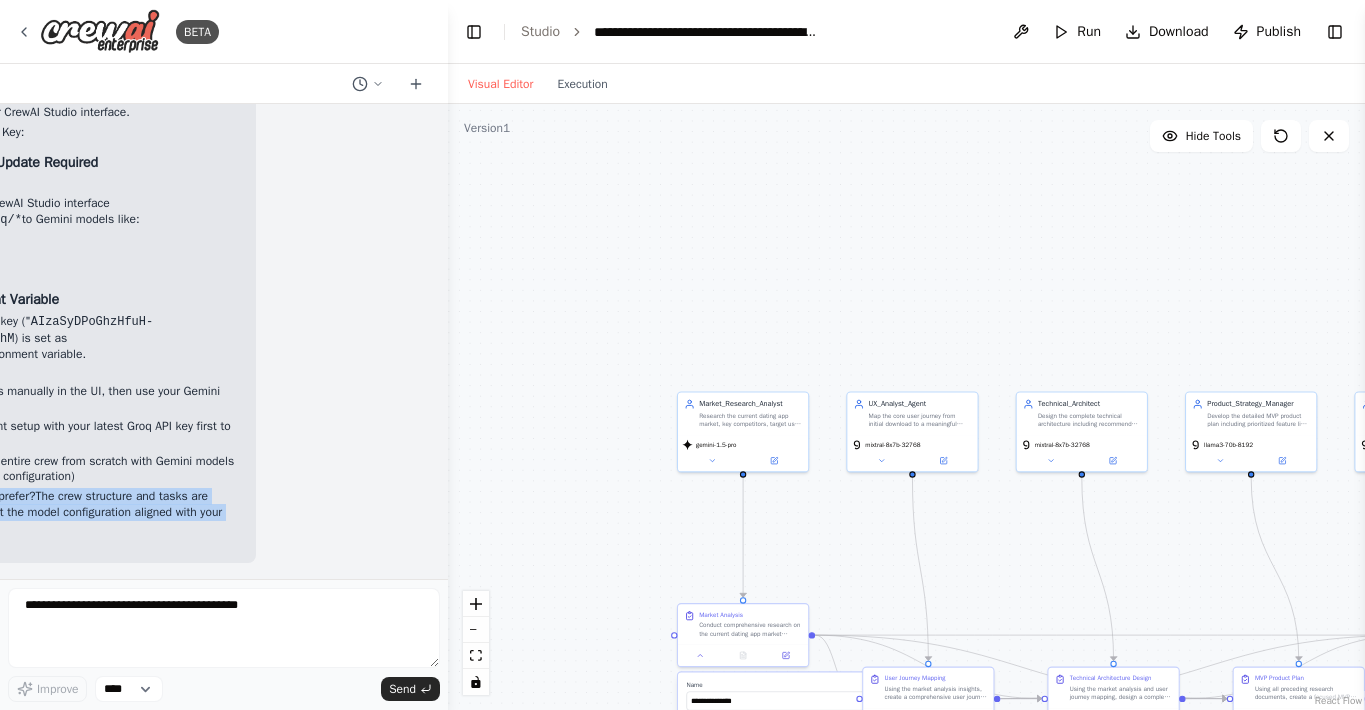drag, startPoint x: 367, startPoint y: 489, endPoint x: 344, endPoint y: 489, distance: 23 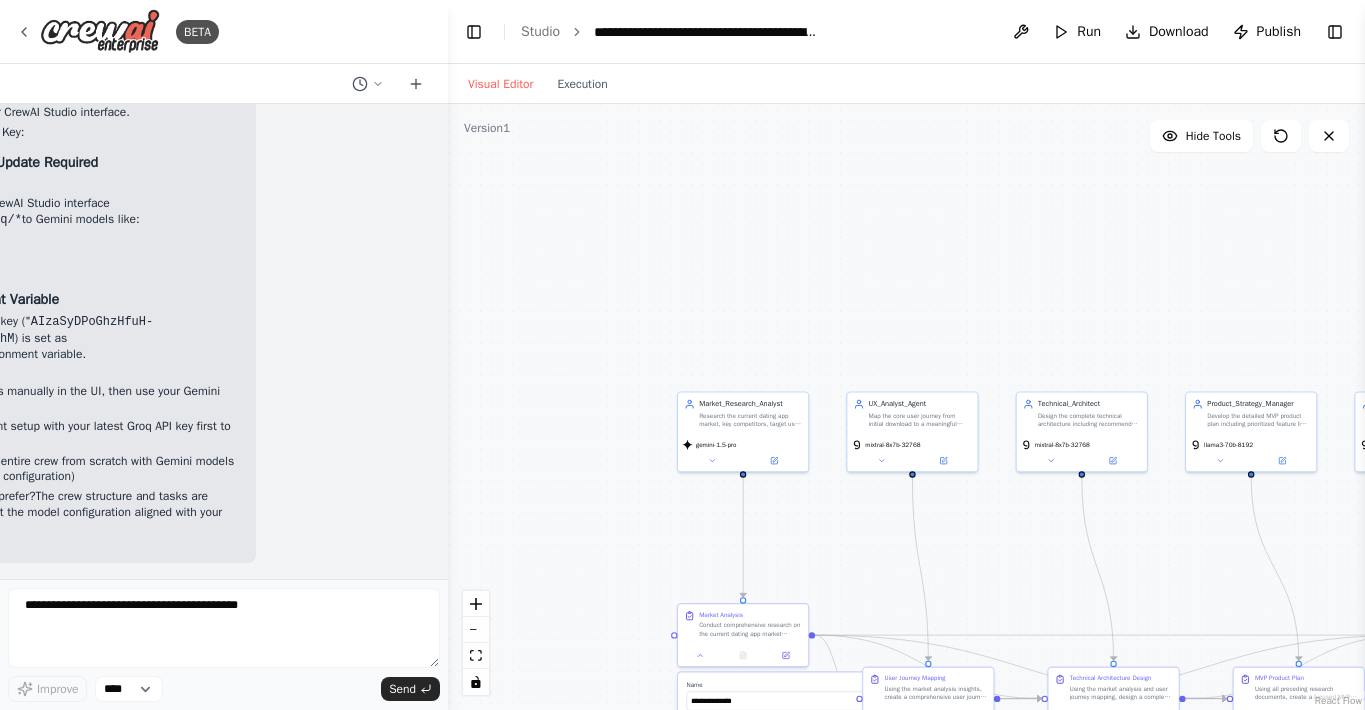 click on "Option C:  I can recreate the entire crew from scratch with Gemini models (but this would reset all our configuration)" at bounding box center (48, 469) 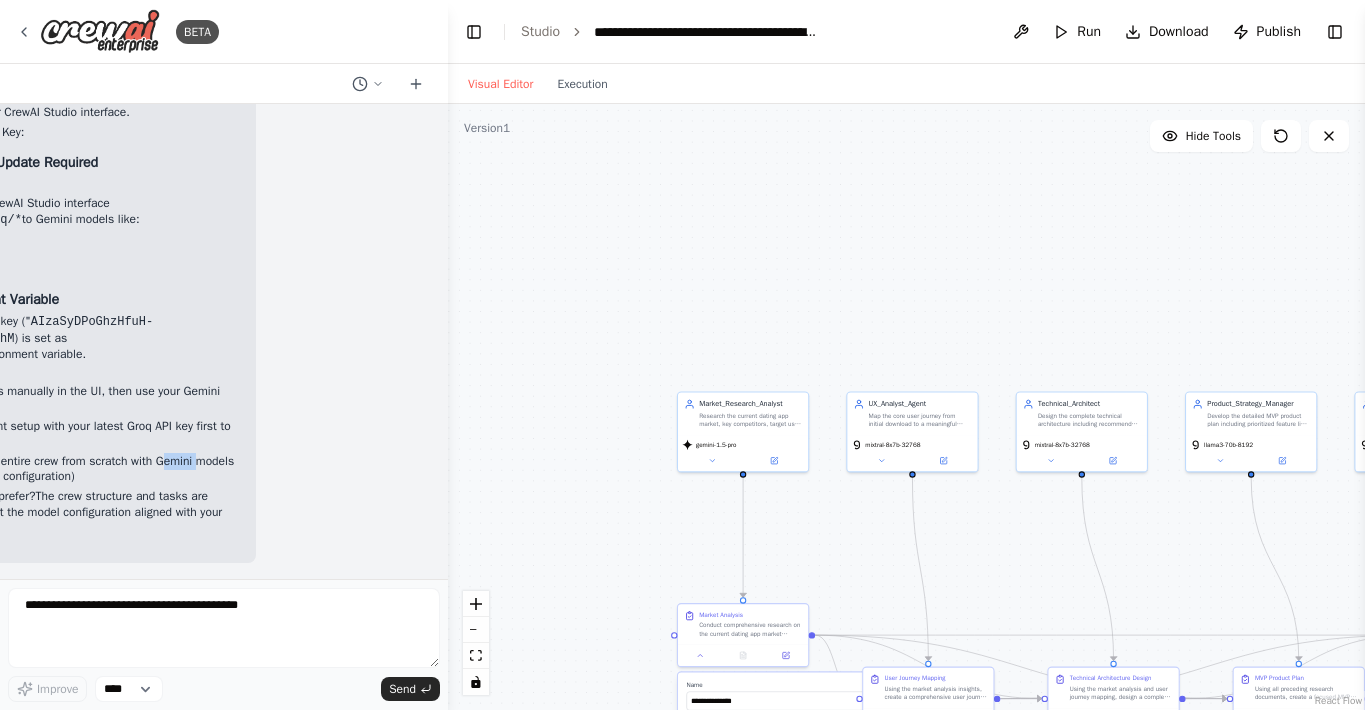 click on "Option C:  I can recreate the entire crew from scratch with Gemini models (but this would reset all our configuration)" at bounding box center [48, 469] 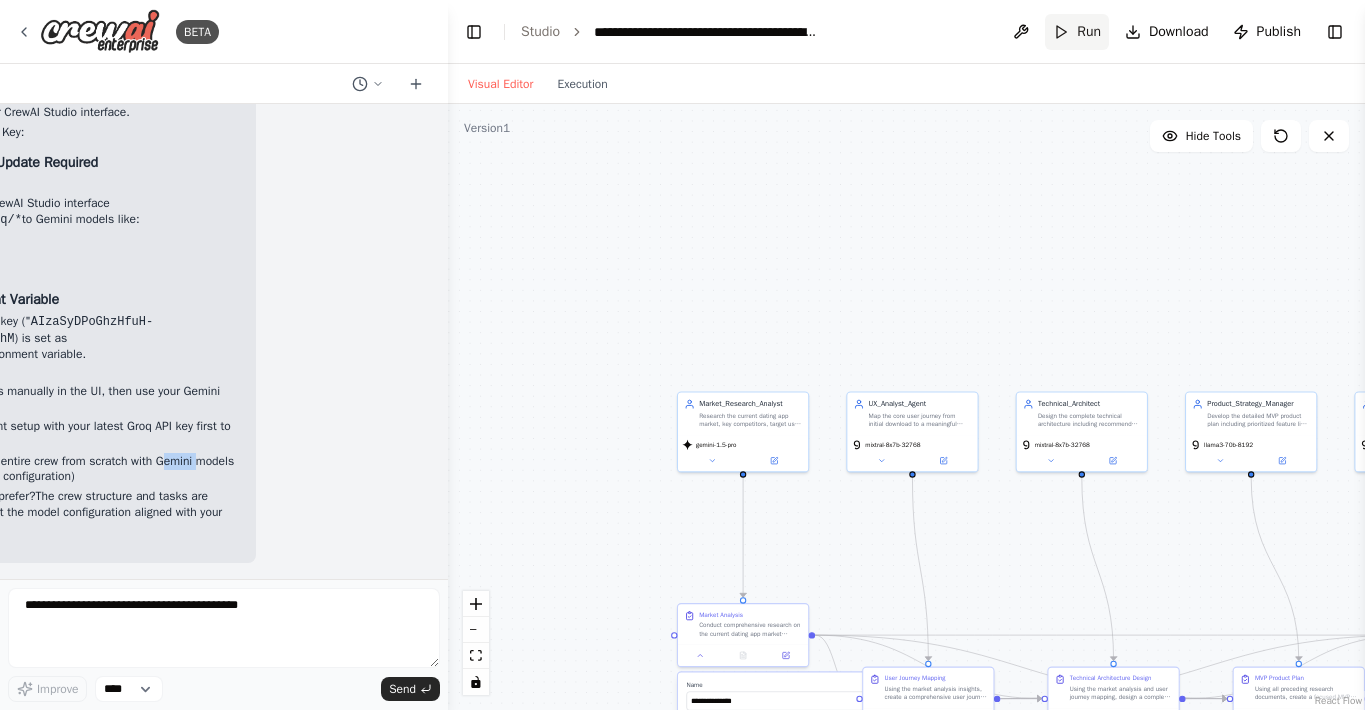 click on "Run" at bounding box center (1077, 32) 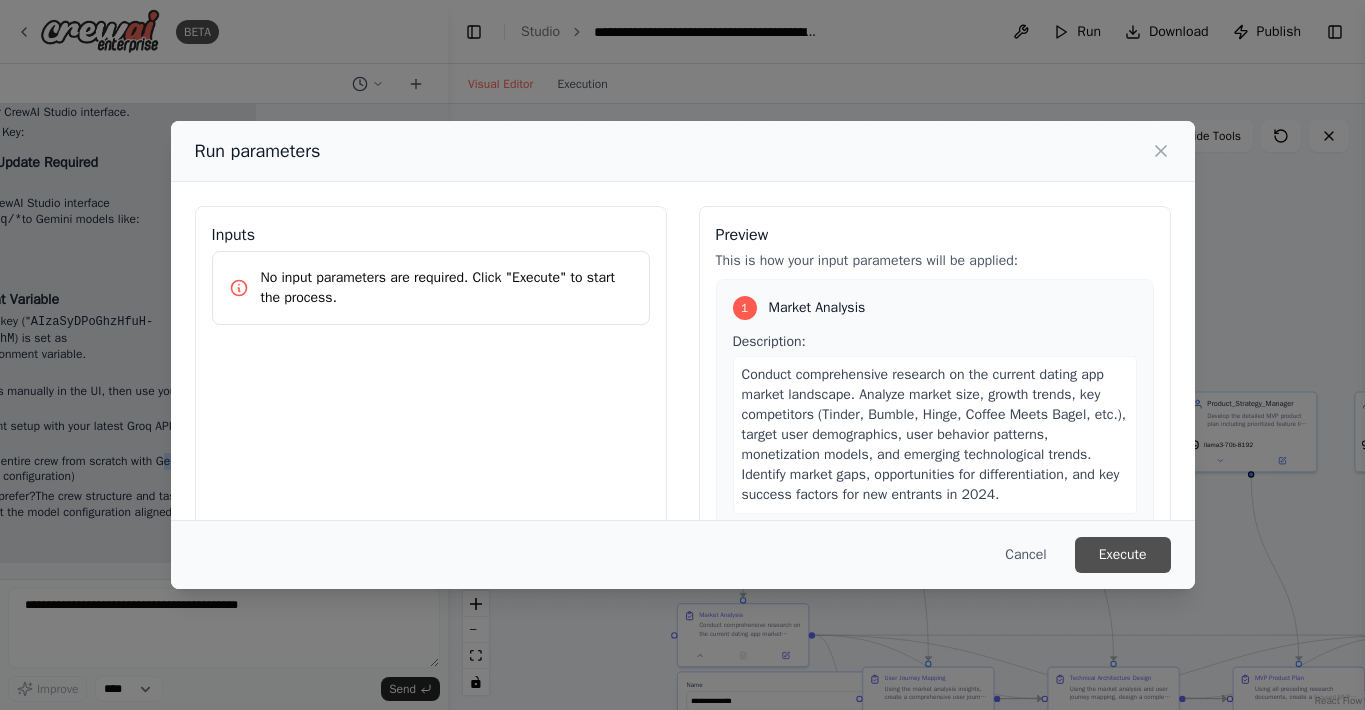 click on "Execute" at bounding box center (1123, 555) 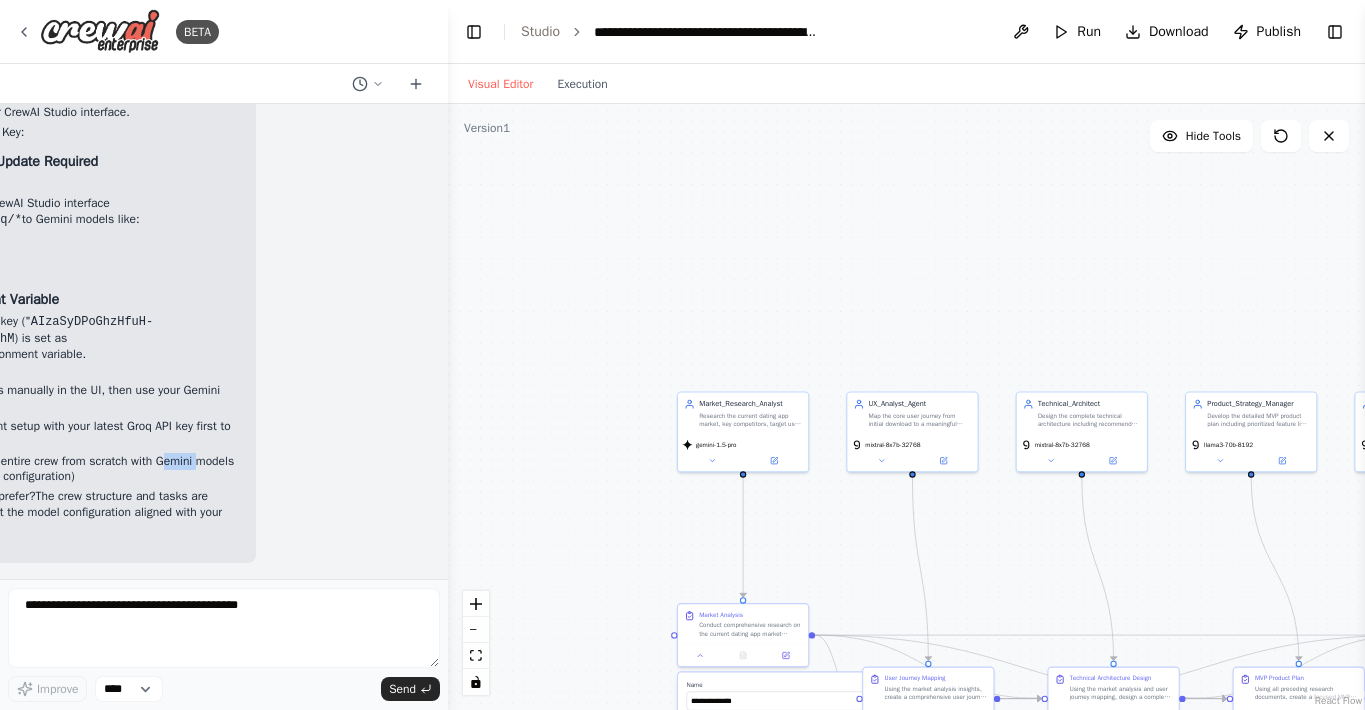 scroll, scrollTop: 10388, scrollLeft: 193, axis: both 